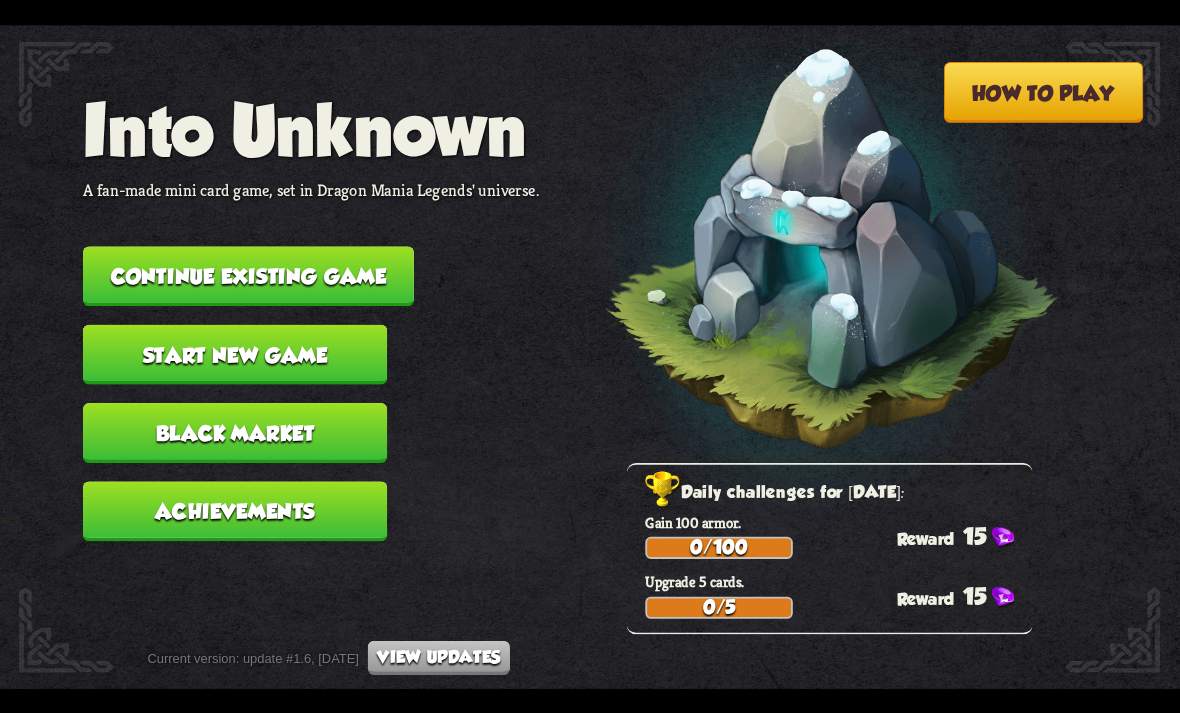 scroll, scrollTop: 0, scrollLeft: 0, axis: both 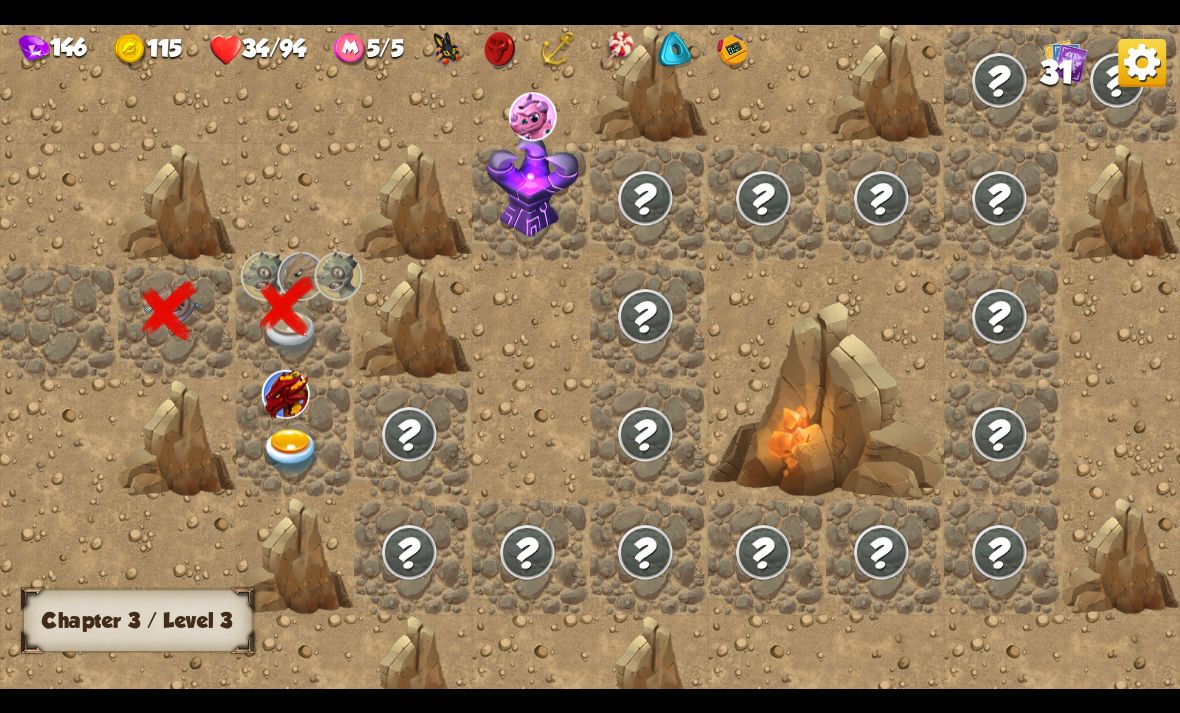 click at bounding box center (286, 393) 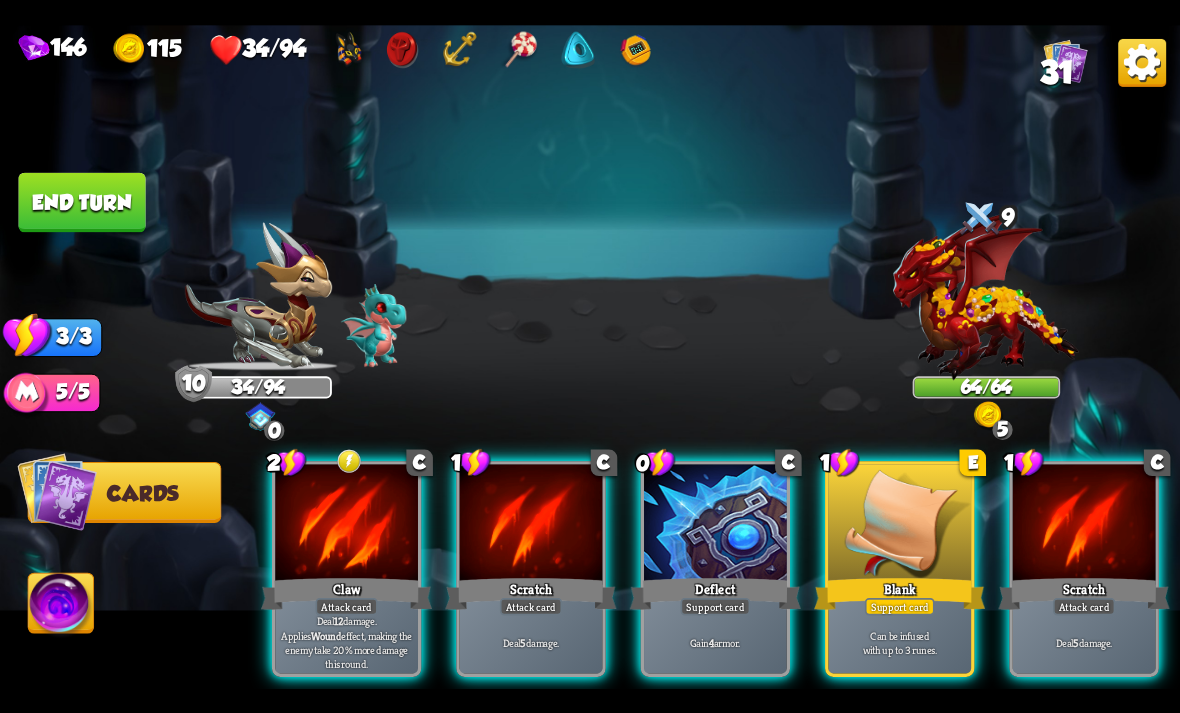click on "Gain  4  armor." at bounding box center (715, 642) 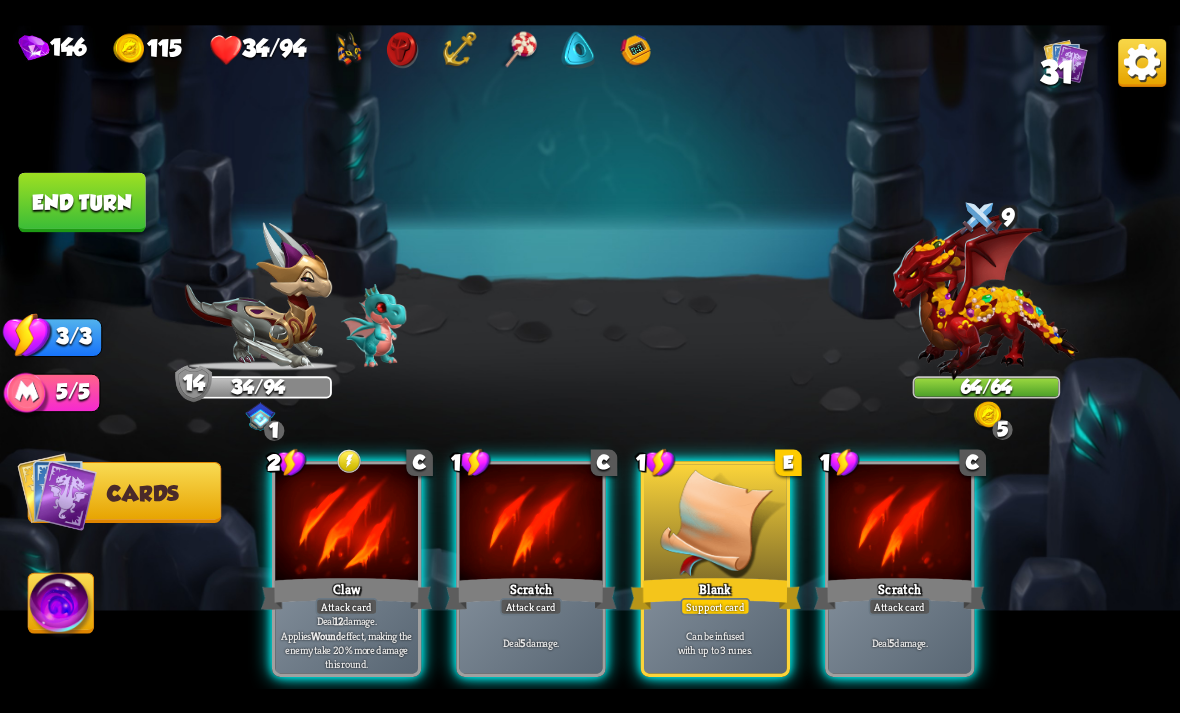click on "Deal  12  damage. Applies  Wound  effect, making the enemy take 20% more damage this round." at bounding box center (347, 642) 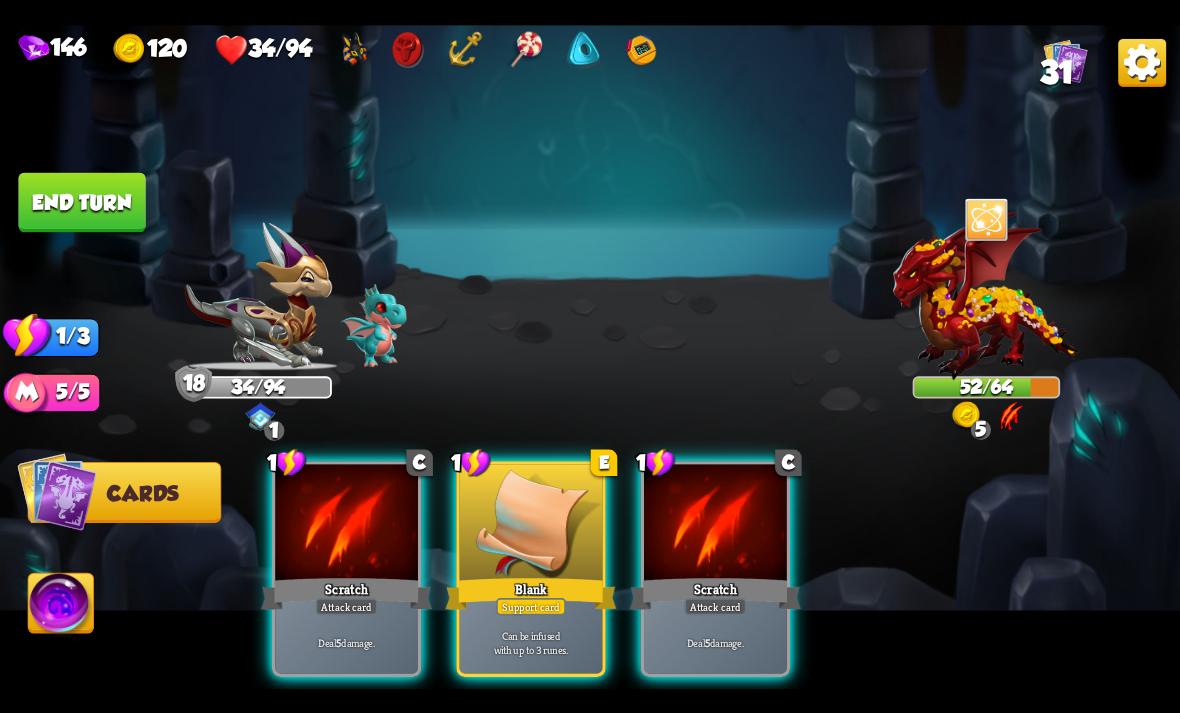 click on "Deal  5  damage." at bounding box center (715, 642) 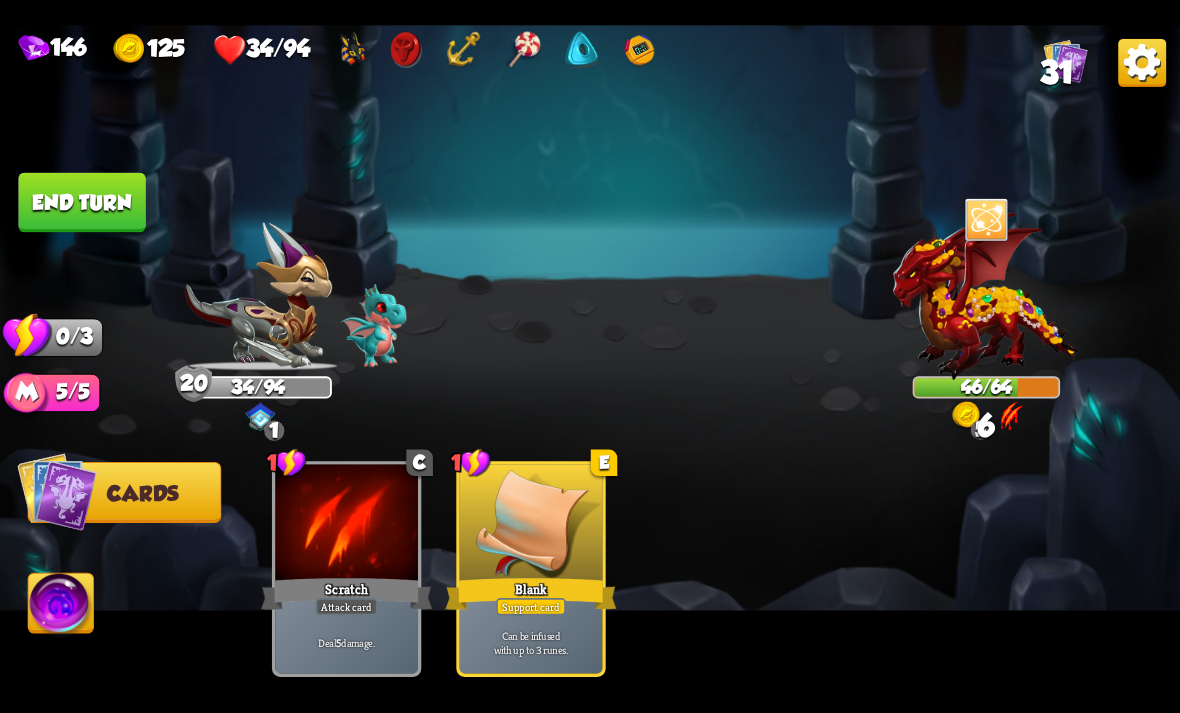 click on "End turn" at bounding box center (81, 202) 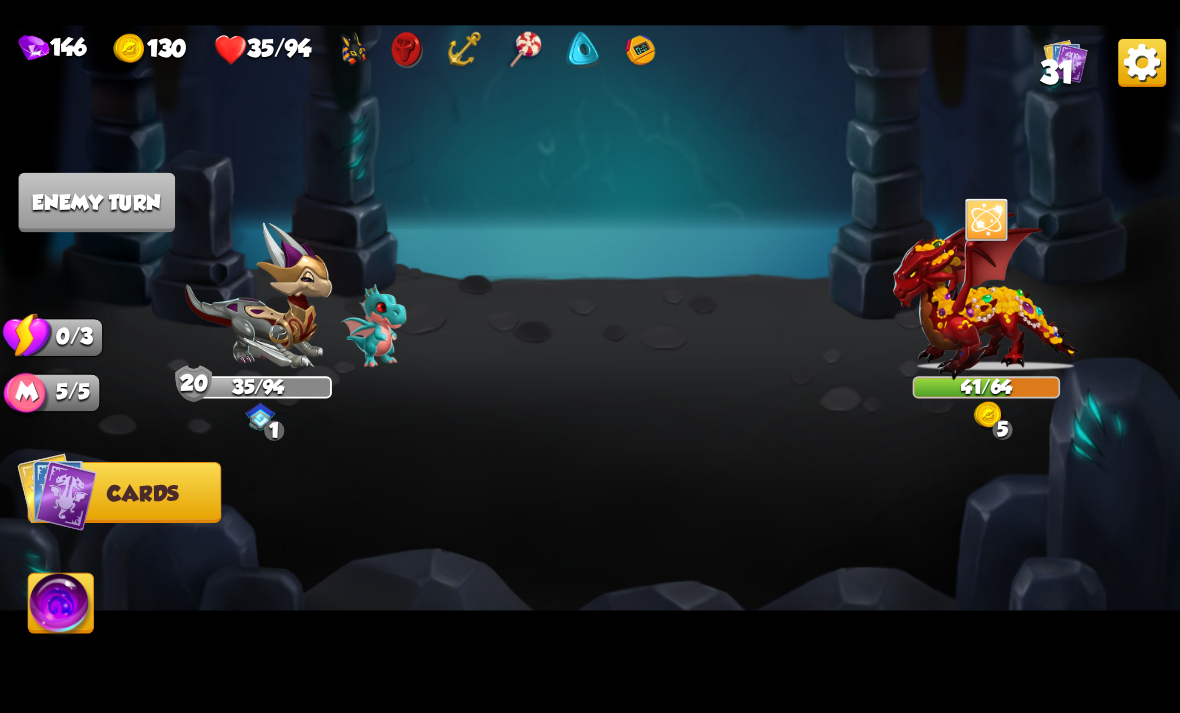 click at bounding box center [582, 49] 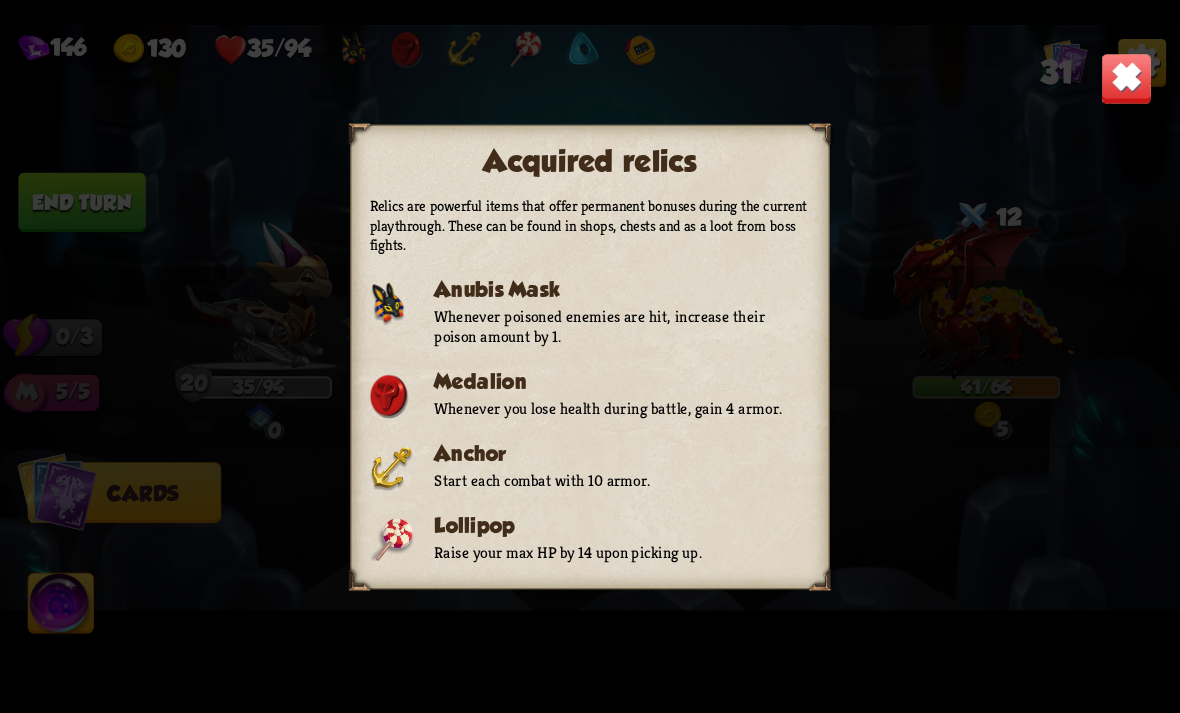 click at bounding box center (1127, 78) 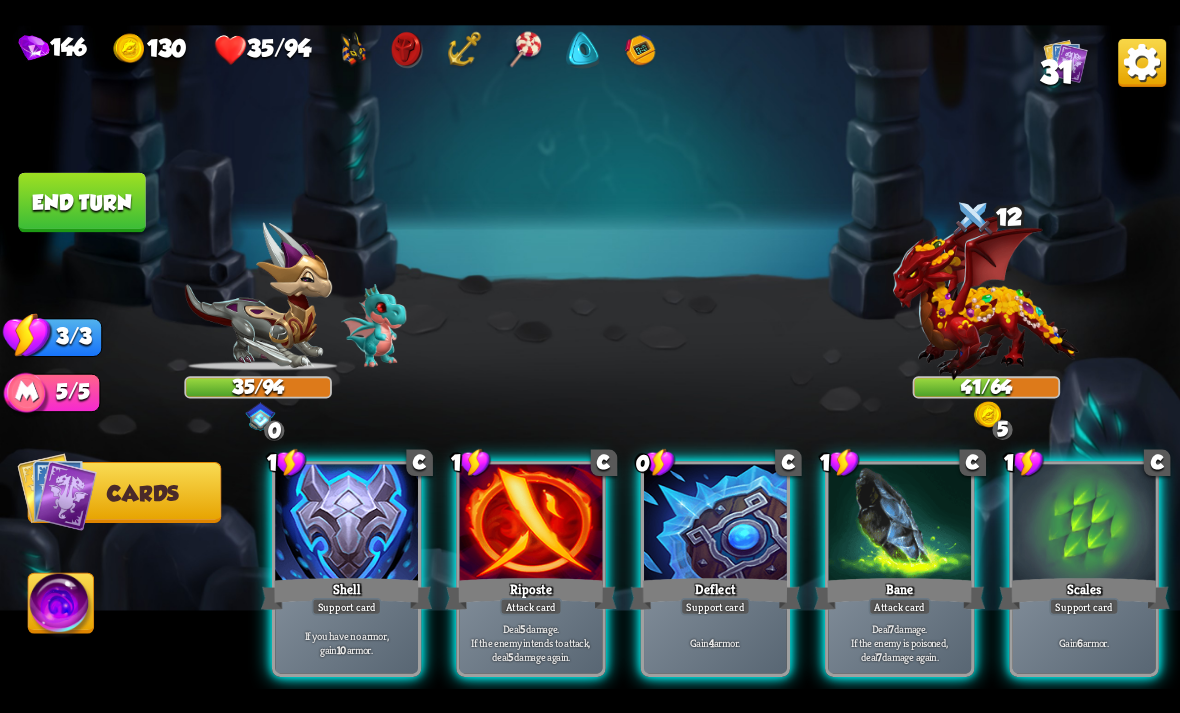 click on "Gain  4  armor." at bounding box center (715, 642) 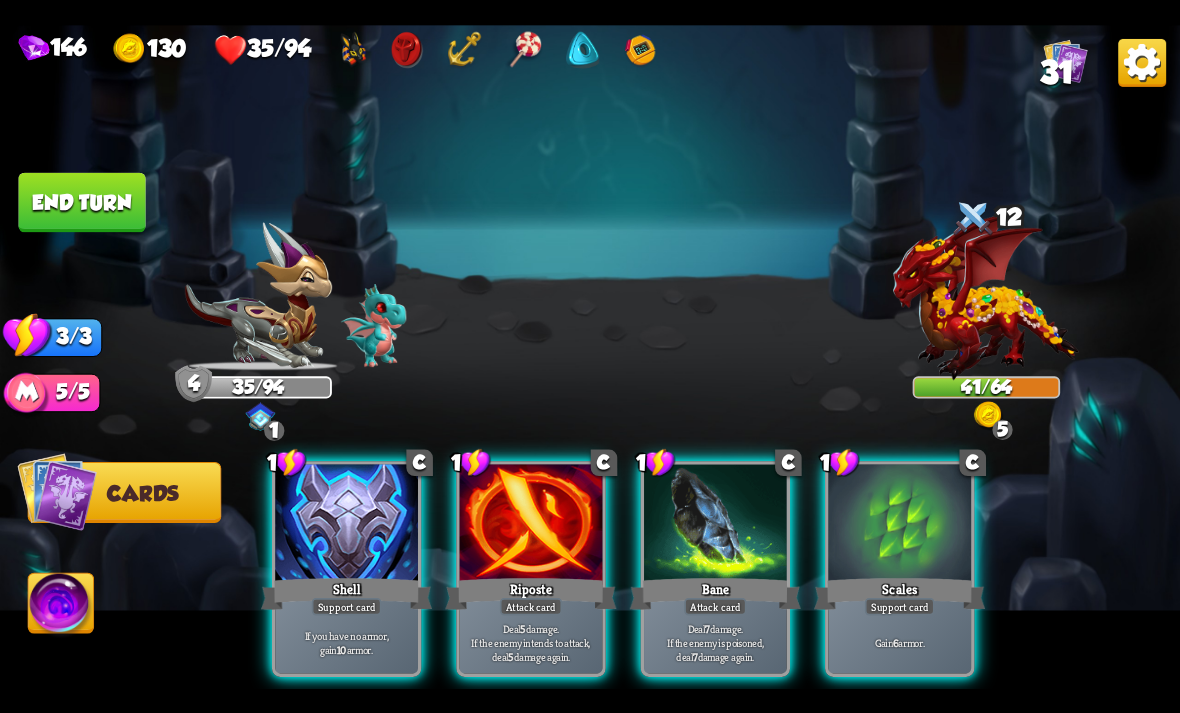 click on "Deal  5  damage. If the enemy intends to attack, deal  5  damage again." at bounding box center (531, 642) 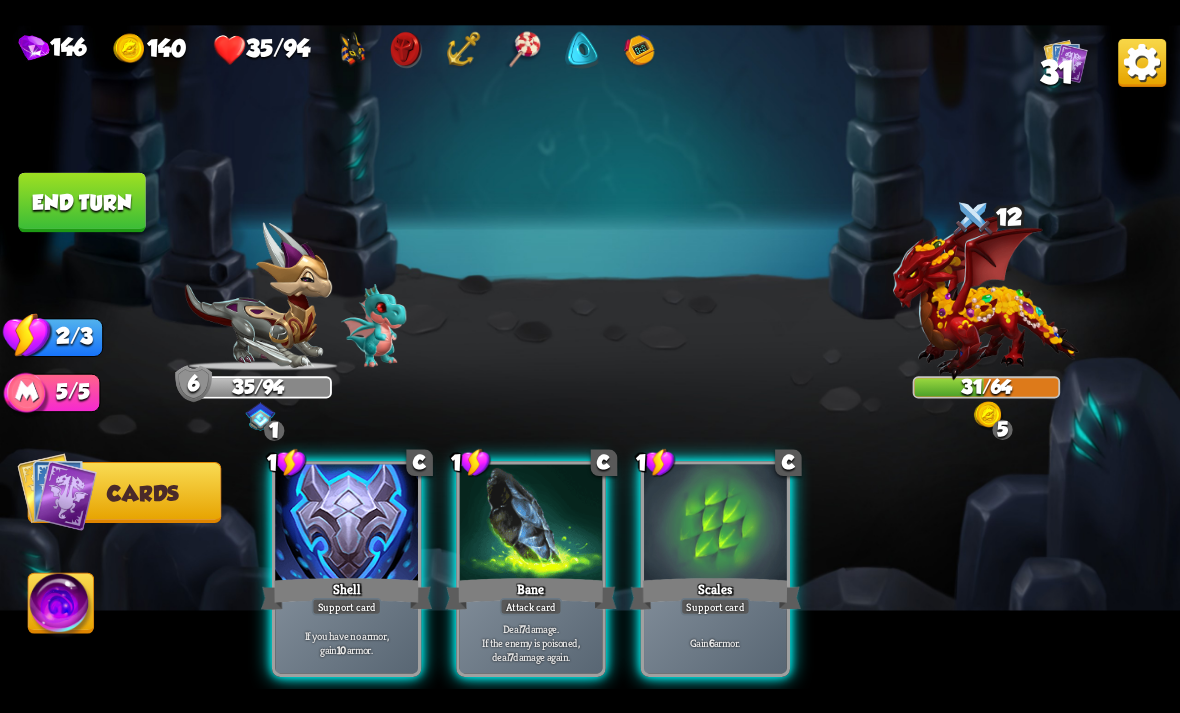 click on "Gain  6  armor." at bounding box center [715, 642] 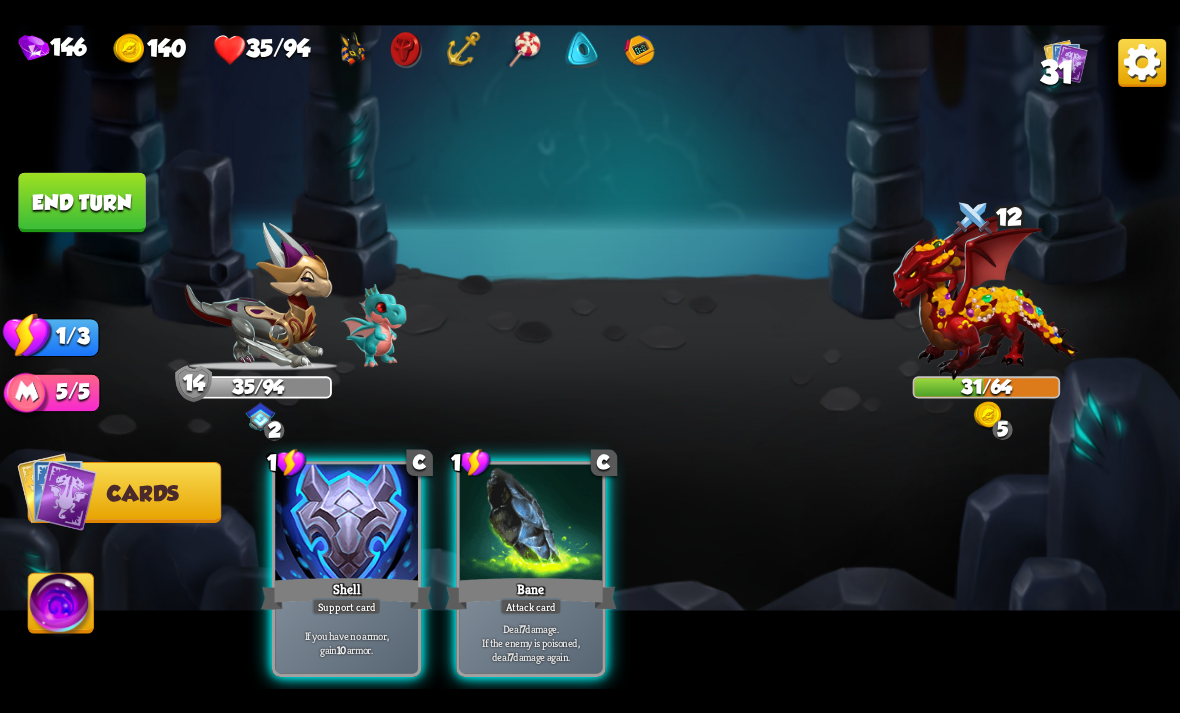 click on "Deal  7  damage. If the enemy is poisoned, deal  7  damage again." at bounding box center (531, 642) 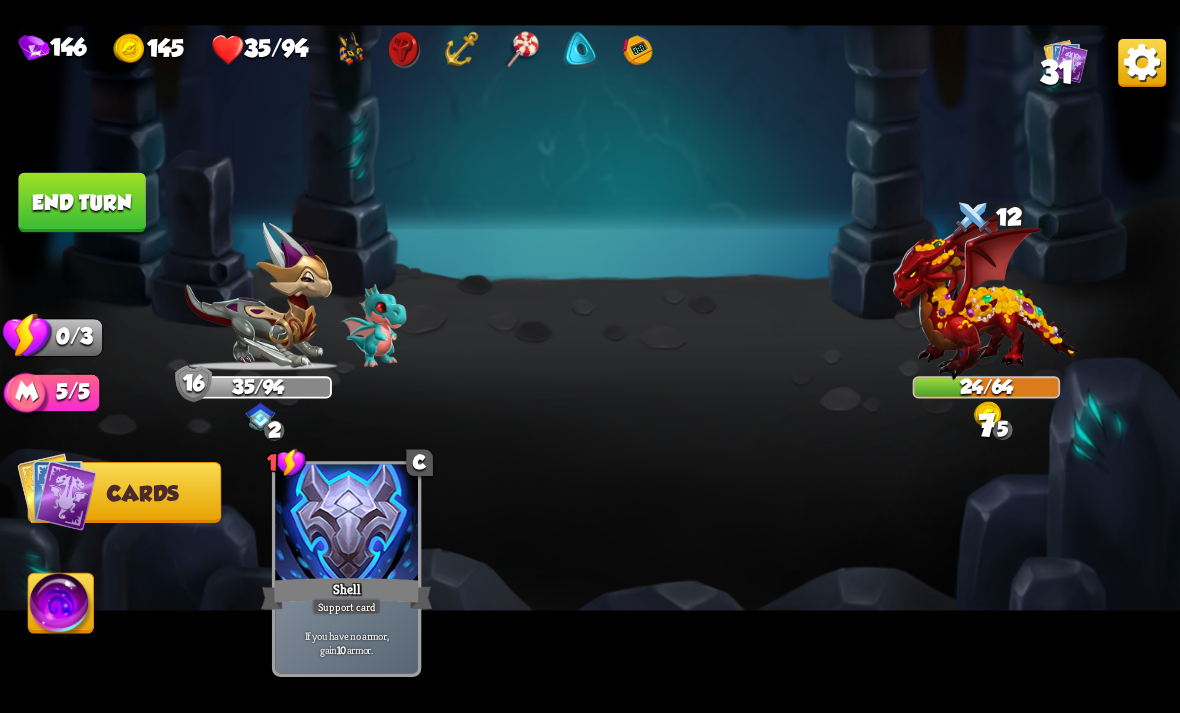 click at bounding box center [590, 357] 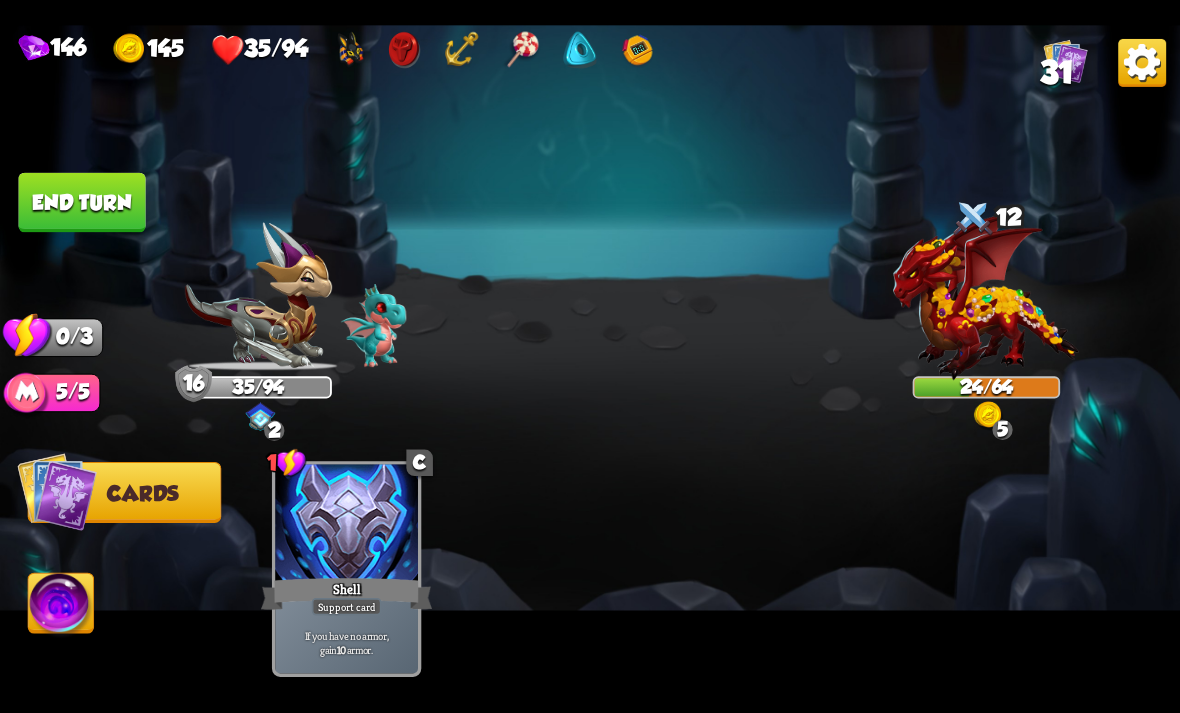 click on "End turn" at bounding box center (81, 202) 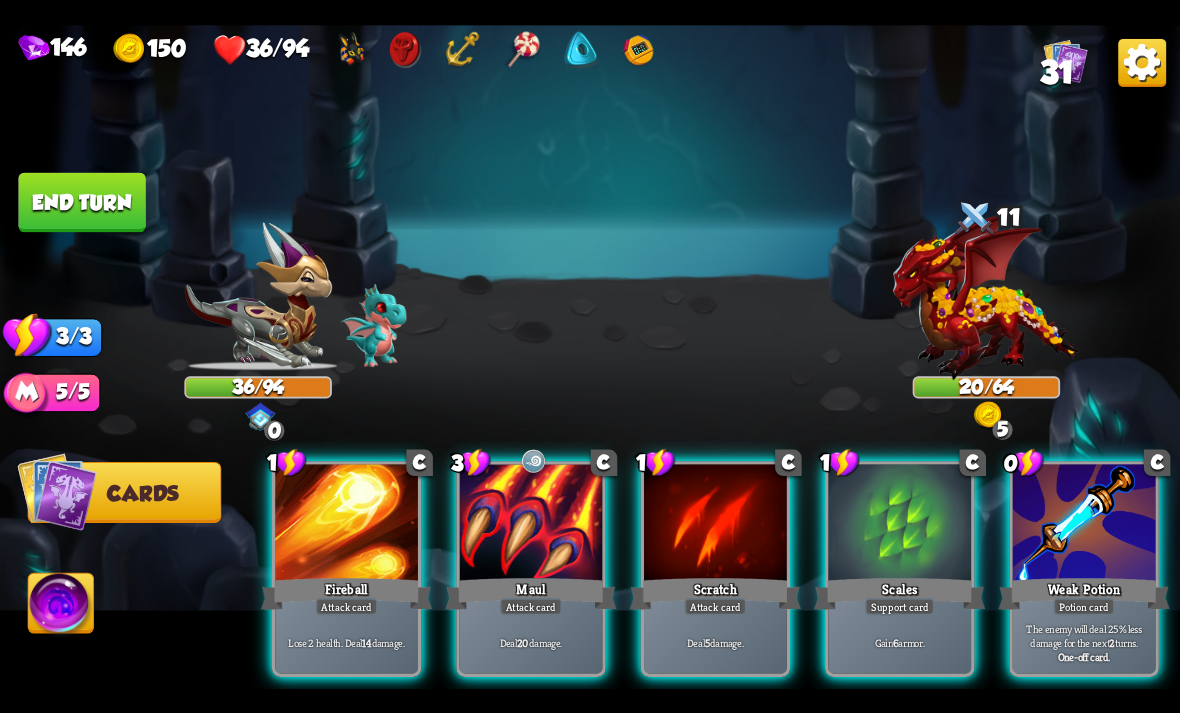 click on "Attack card" at bounding box center [531, 606] 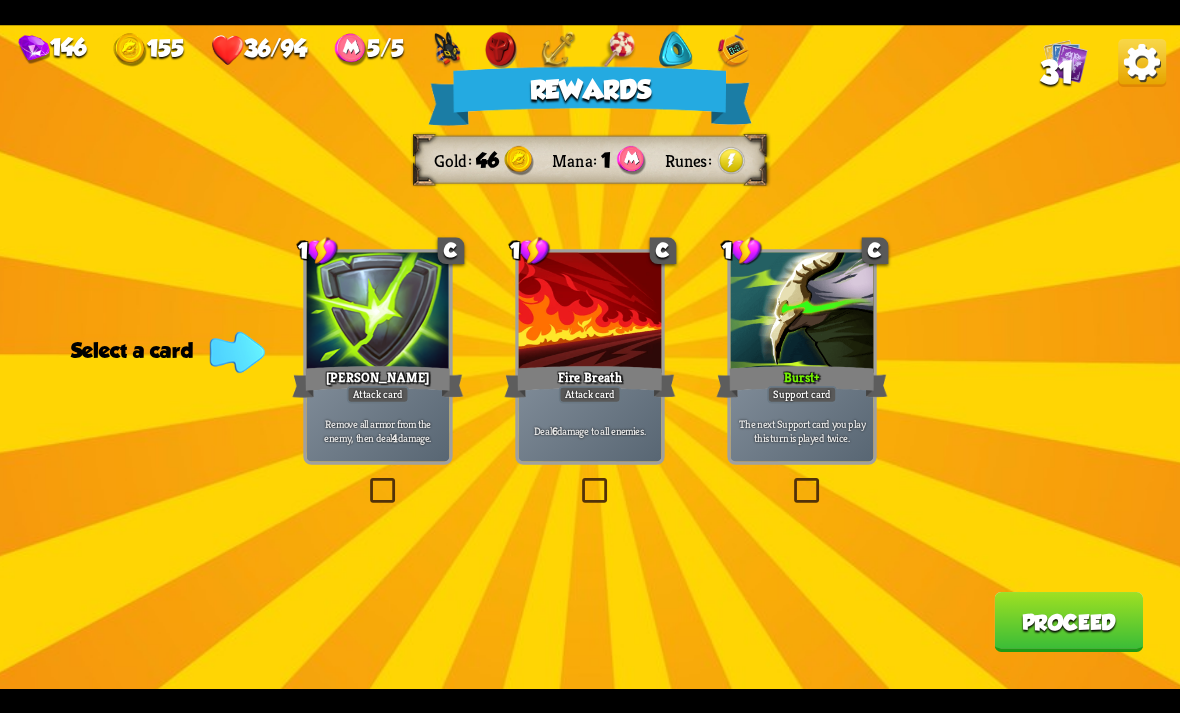 click at bounding box center [366, 481] 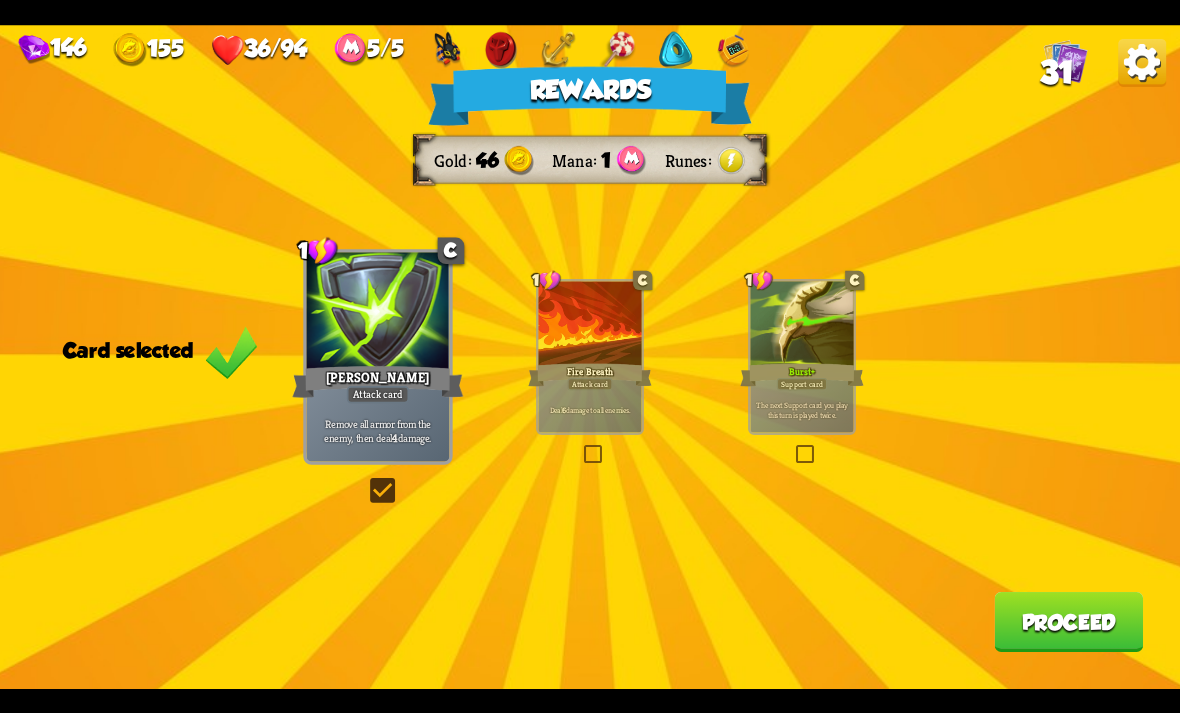 click on "Proceed" at bounding box center (1068, 622) 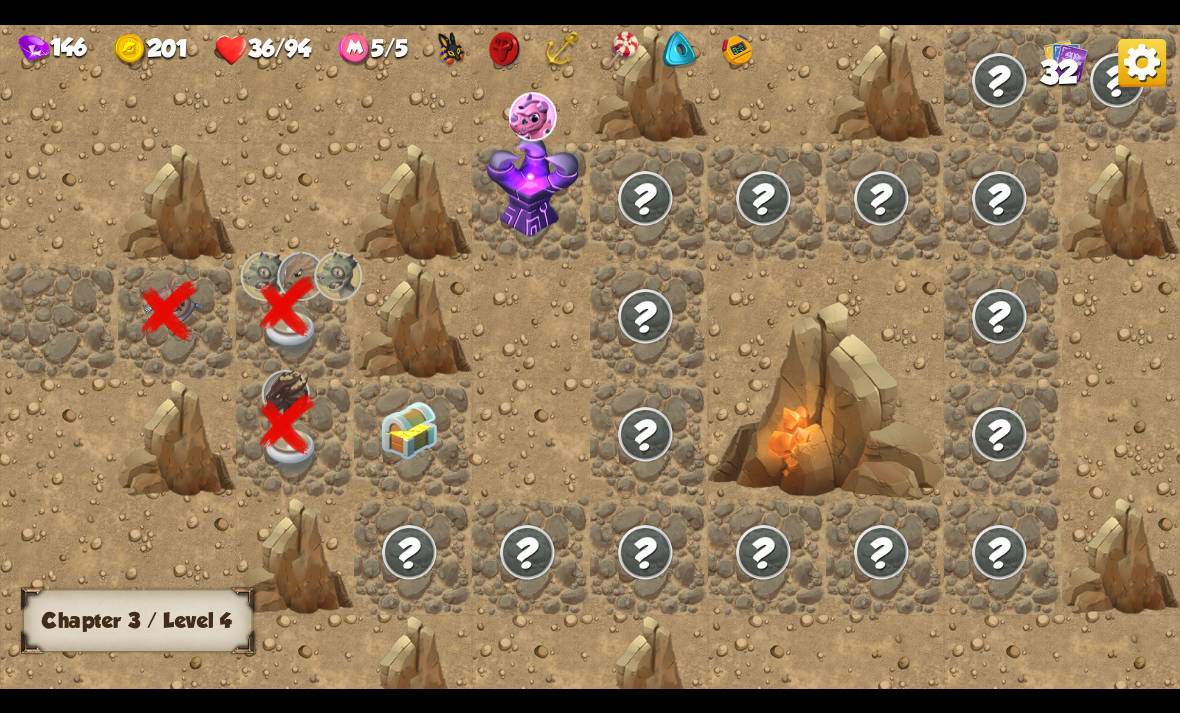 scroll, scrollTop: 0, scrollLeft: 0, axis: both 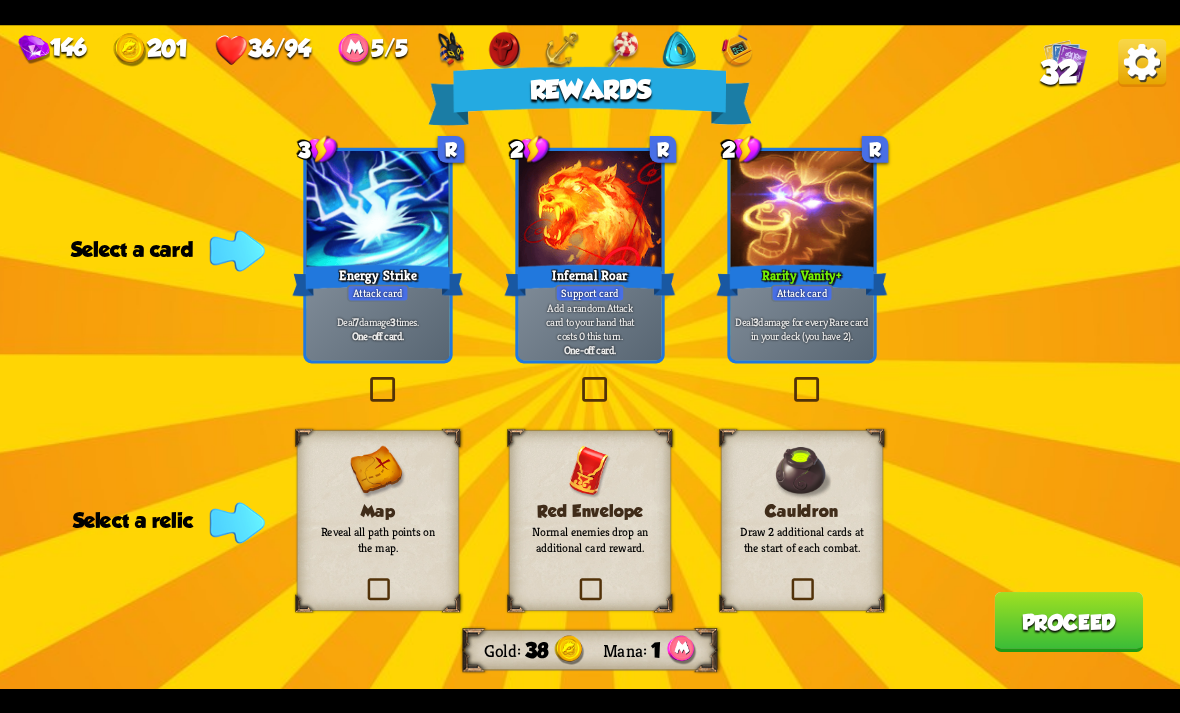 click on "Cauldron   Draw 2 additional cards at the start of each combat." at bounding box center [802, 520] 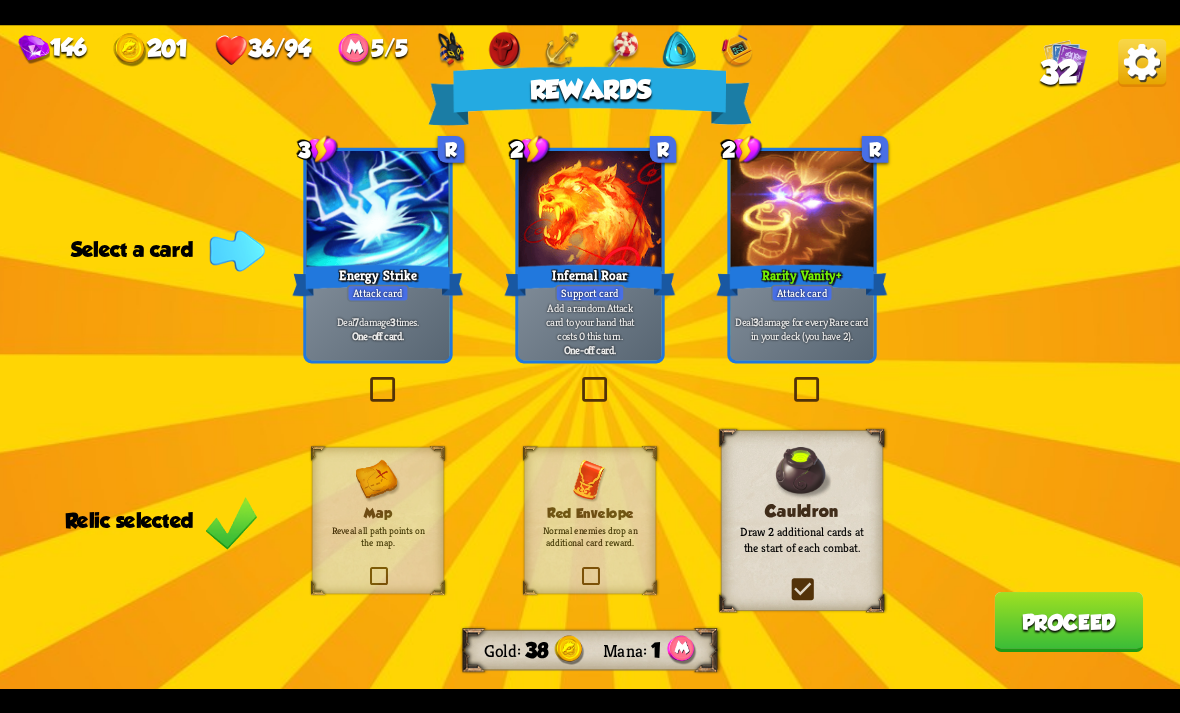 click on "Red Envelope   Normal enemies drop an additional card reward." at bounding box center [590, 520] 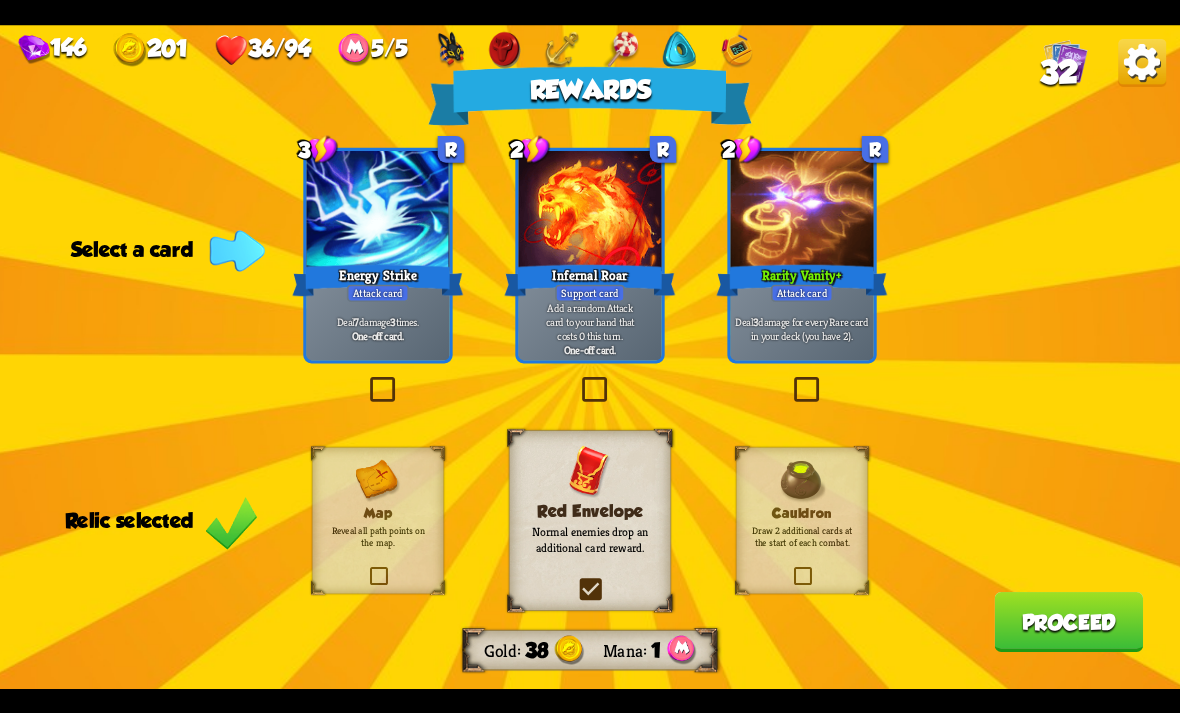 click at bounding box center [578, 380] 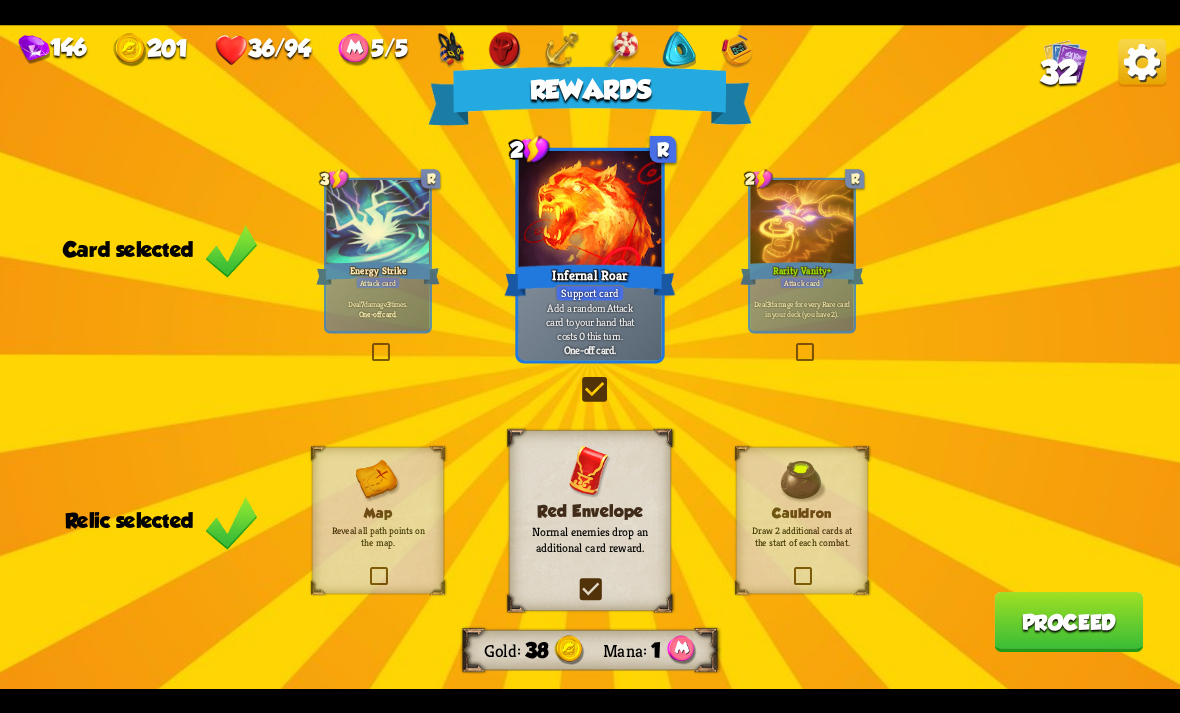 click on "Proceed" at bounding box center (1068, 622) 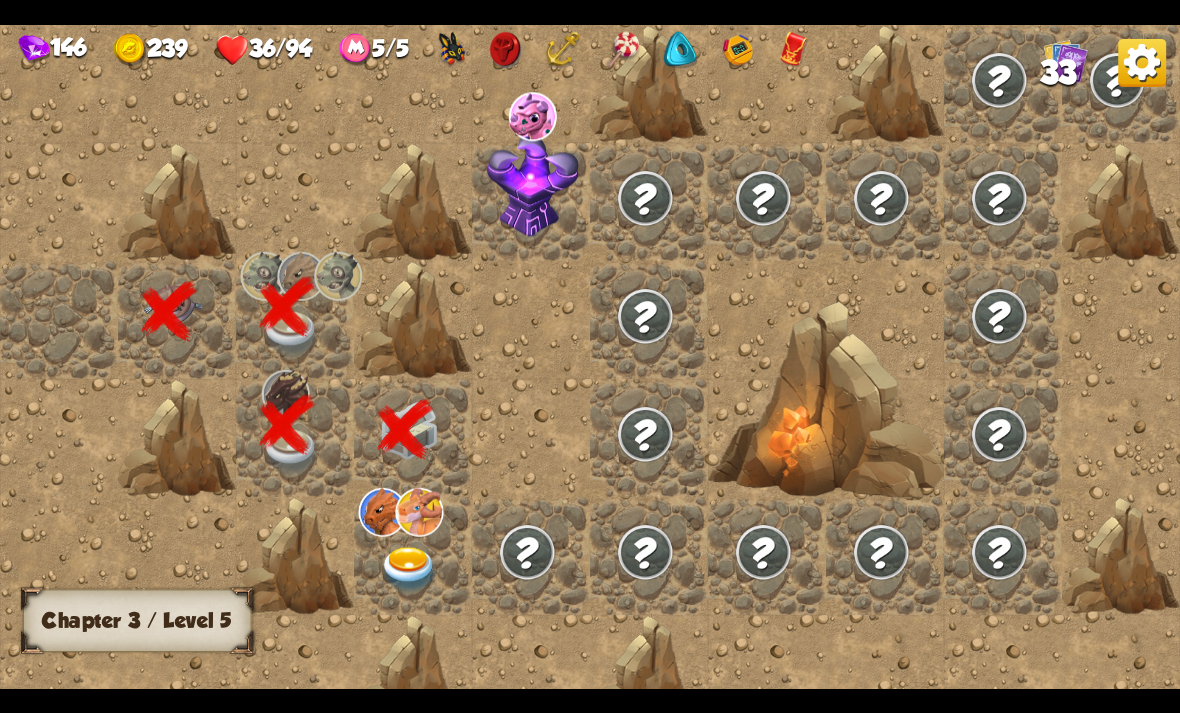 click at bounding box center (409, 569) 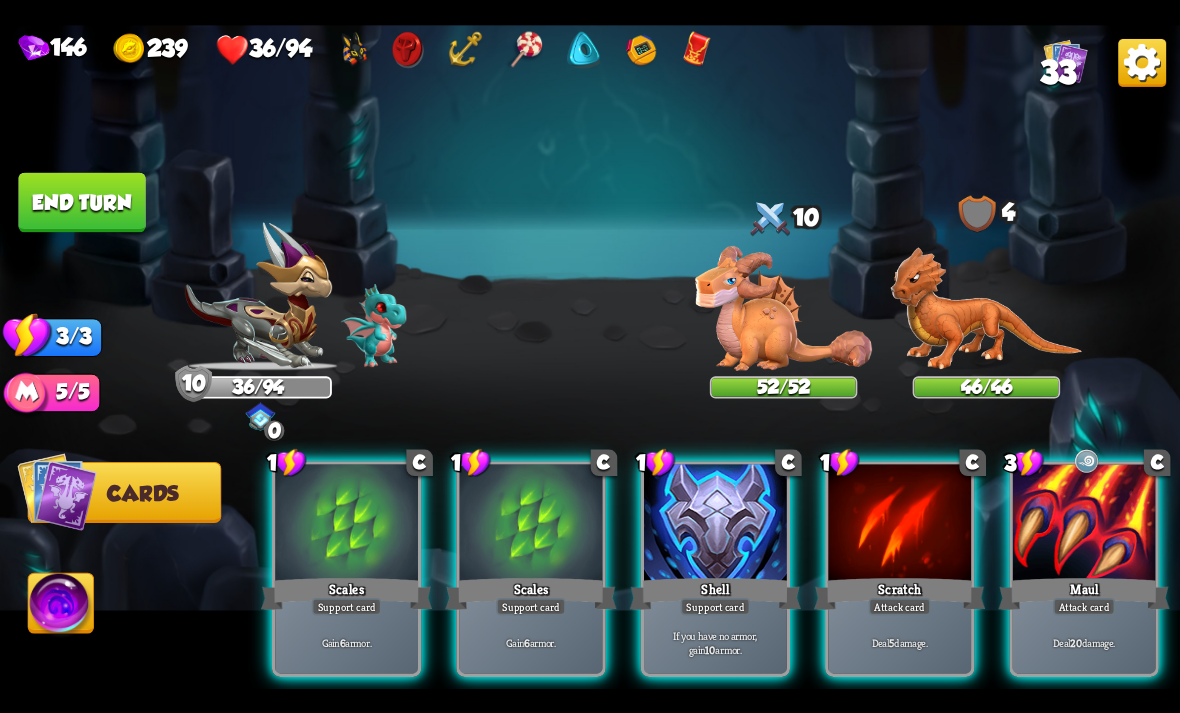 click on "Deal  20  damage." at bounding box center (1084, 642) 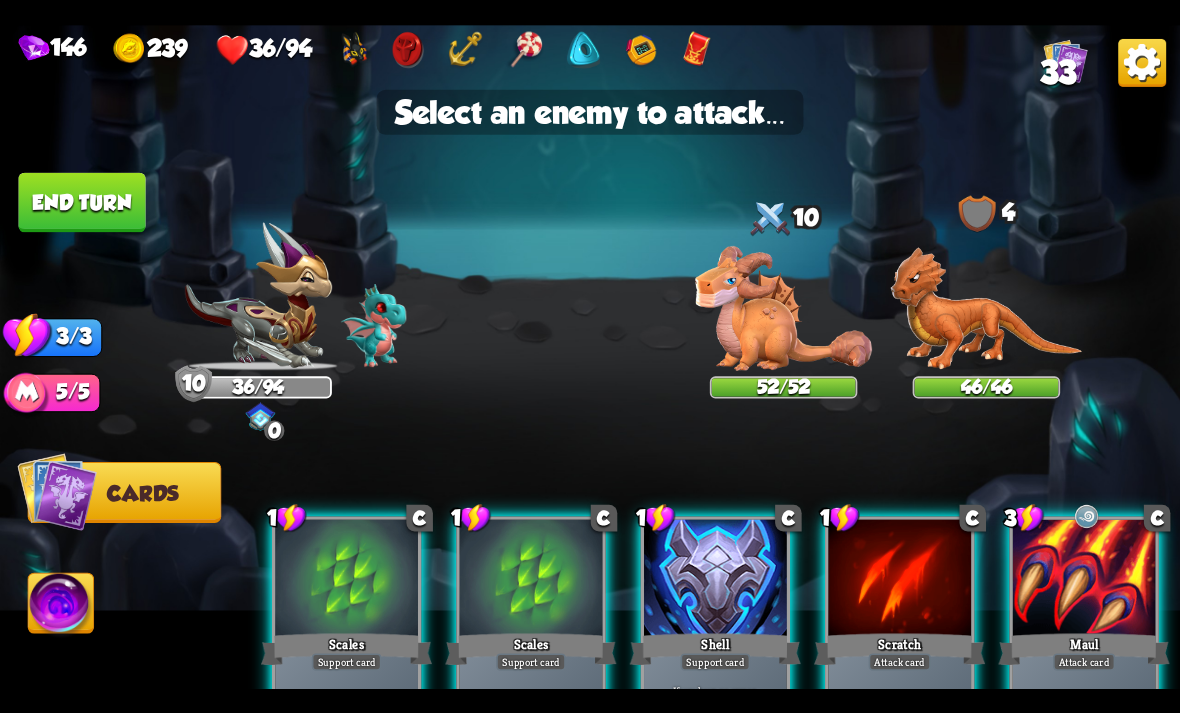 click at bounding box center [783, 308] 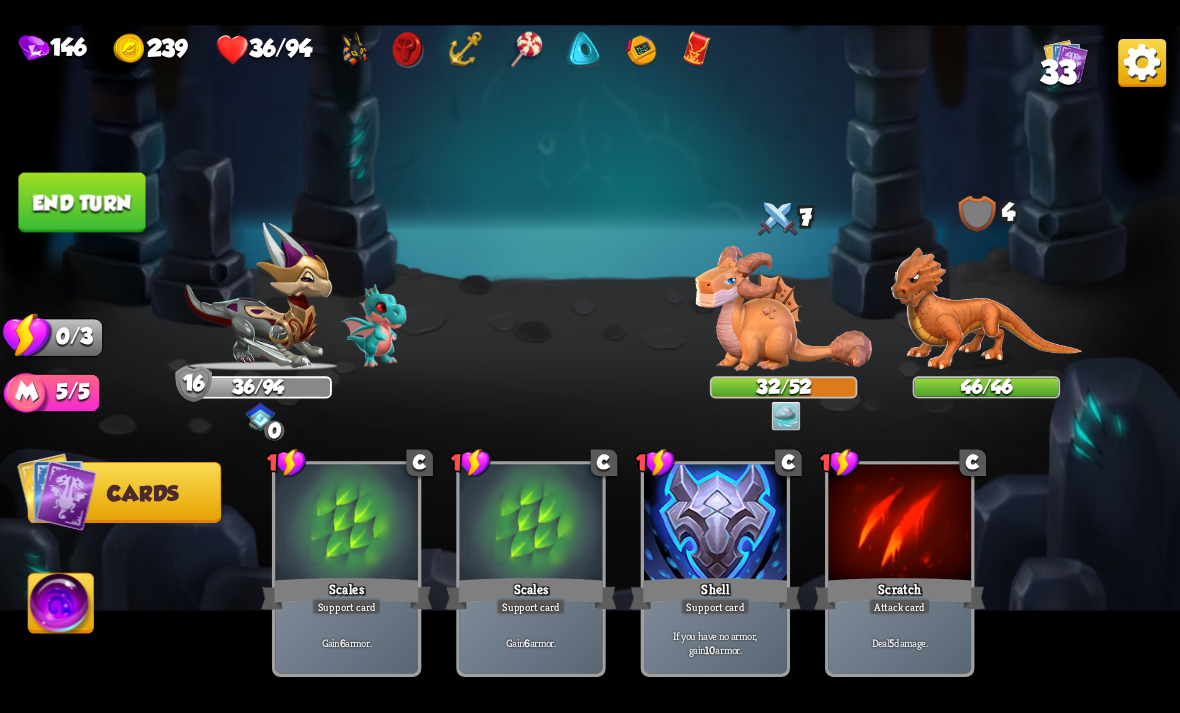 click on "End turn" at bounding box center (81, 202) 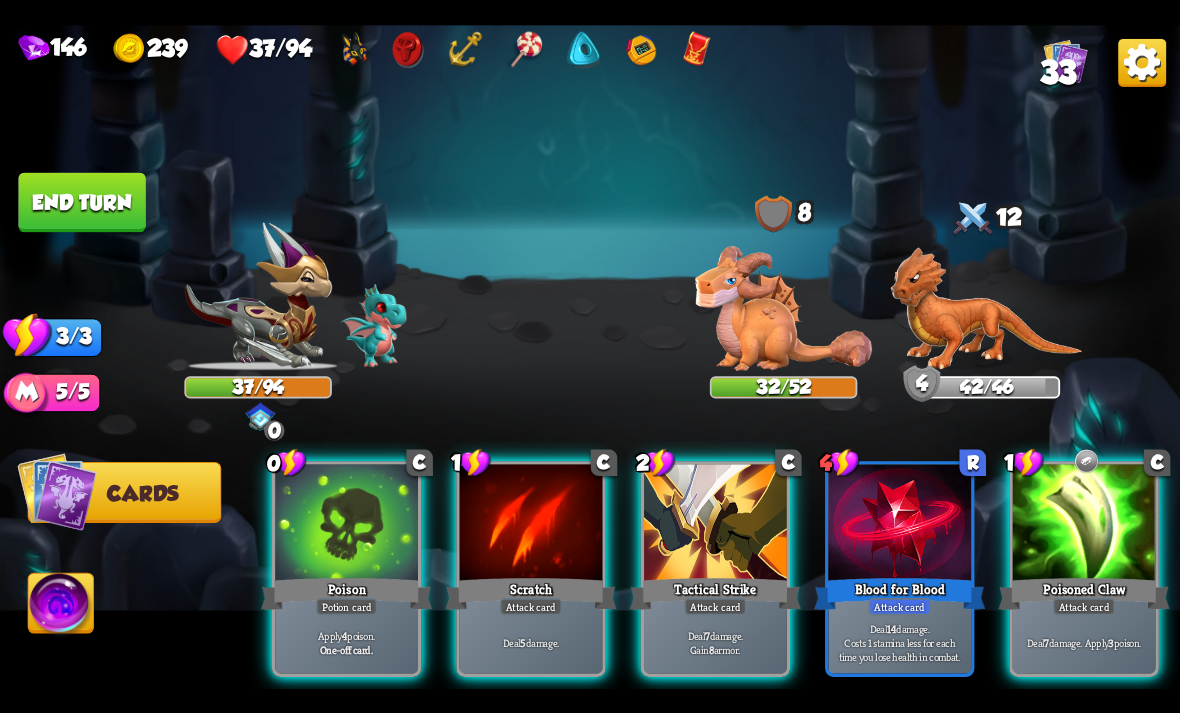 click on "Apply  4  poison.   One-off card." at bounding box center [346, 642] 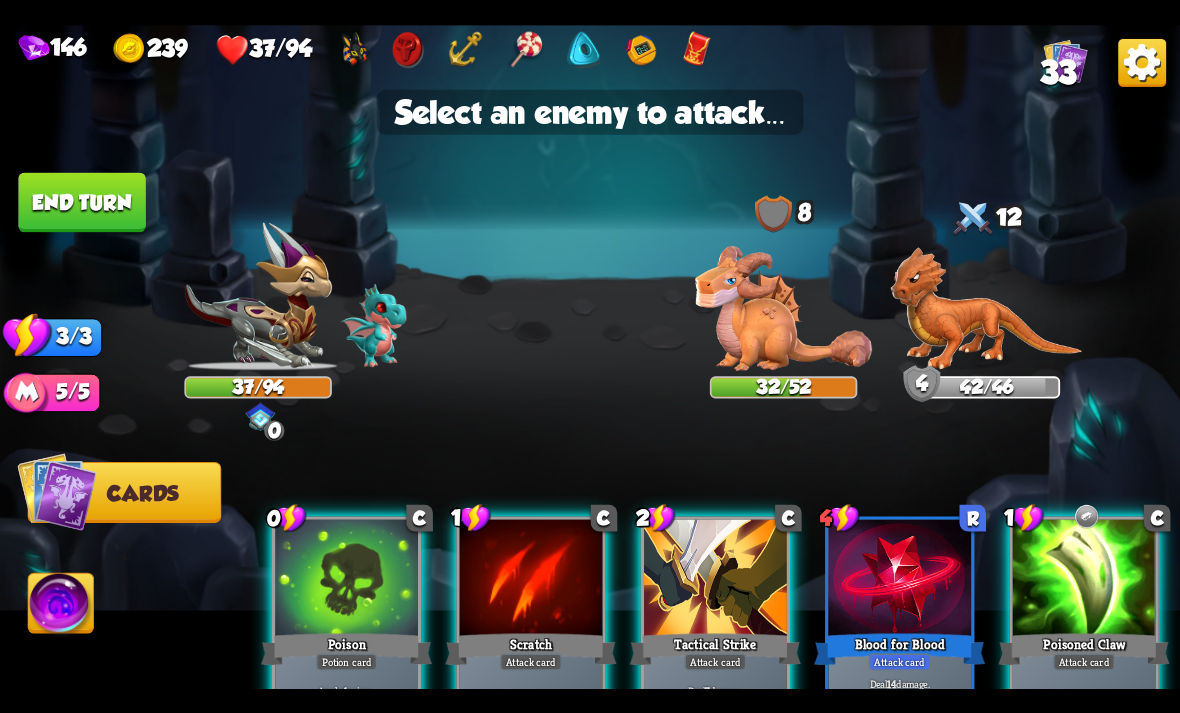 click at bounding box center (783, 308) 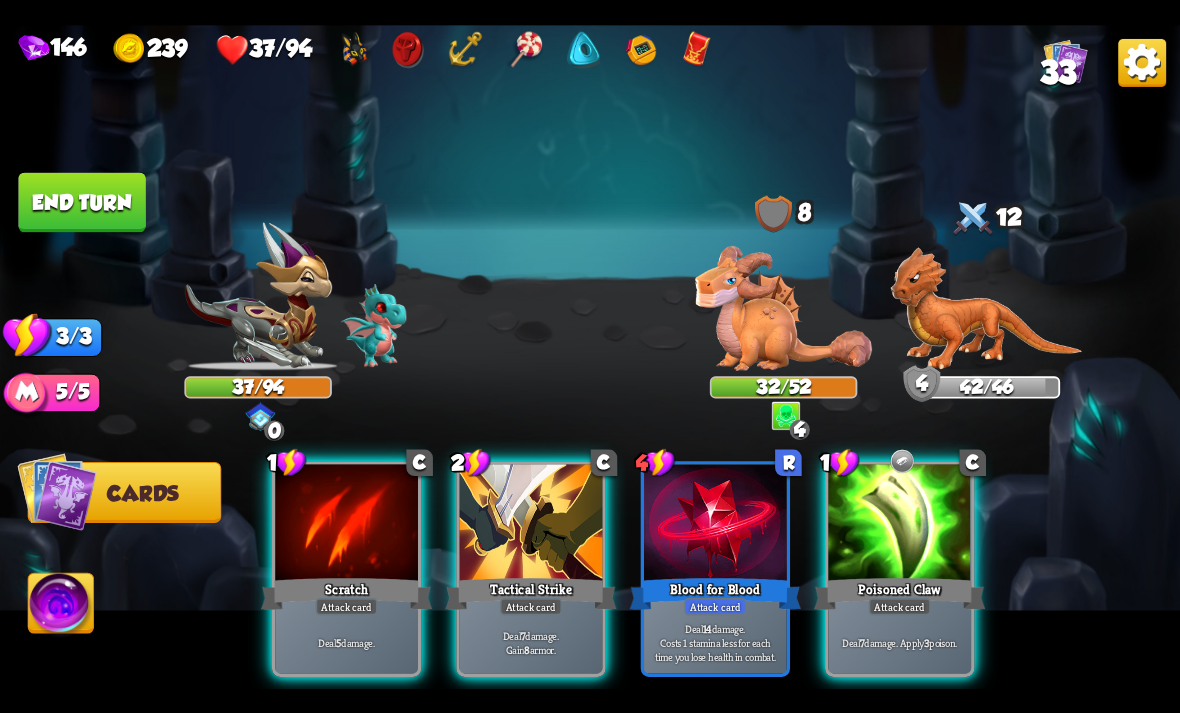 click on "Poisoned Claw" at bounding box center [899, 593] 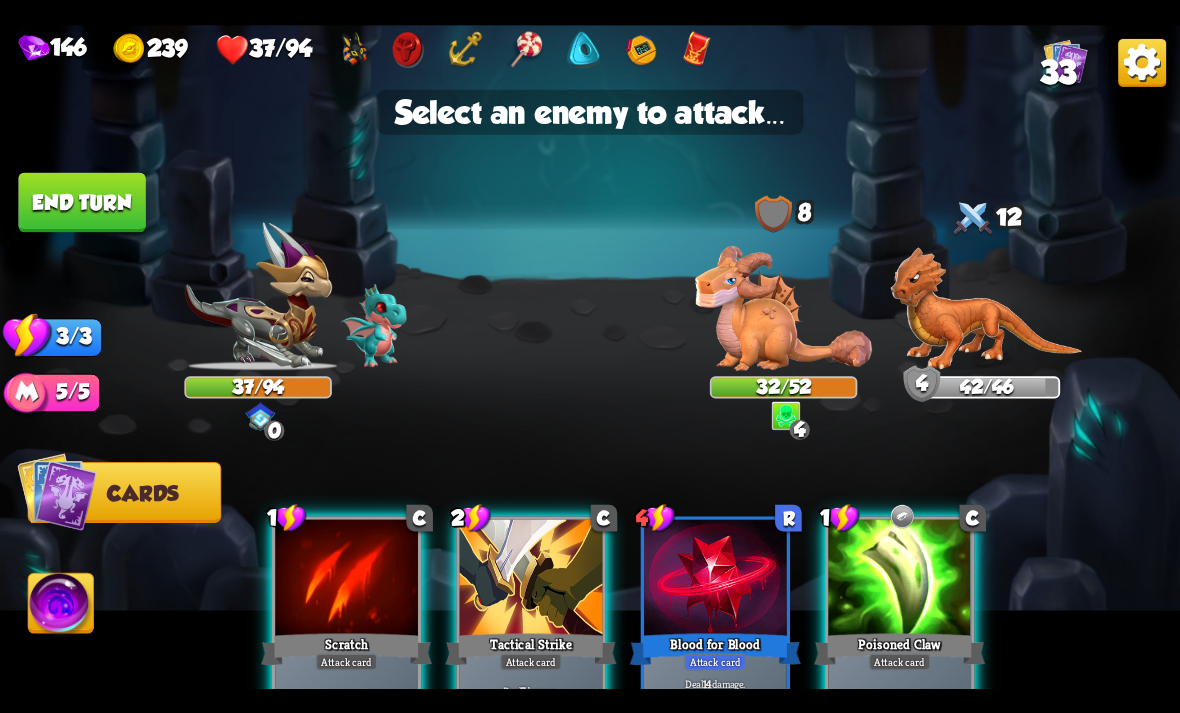 click at bounding box center [783, 308] 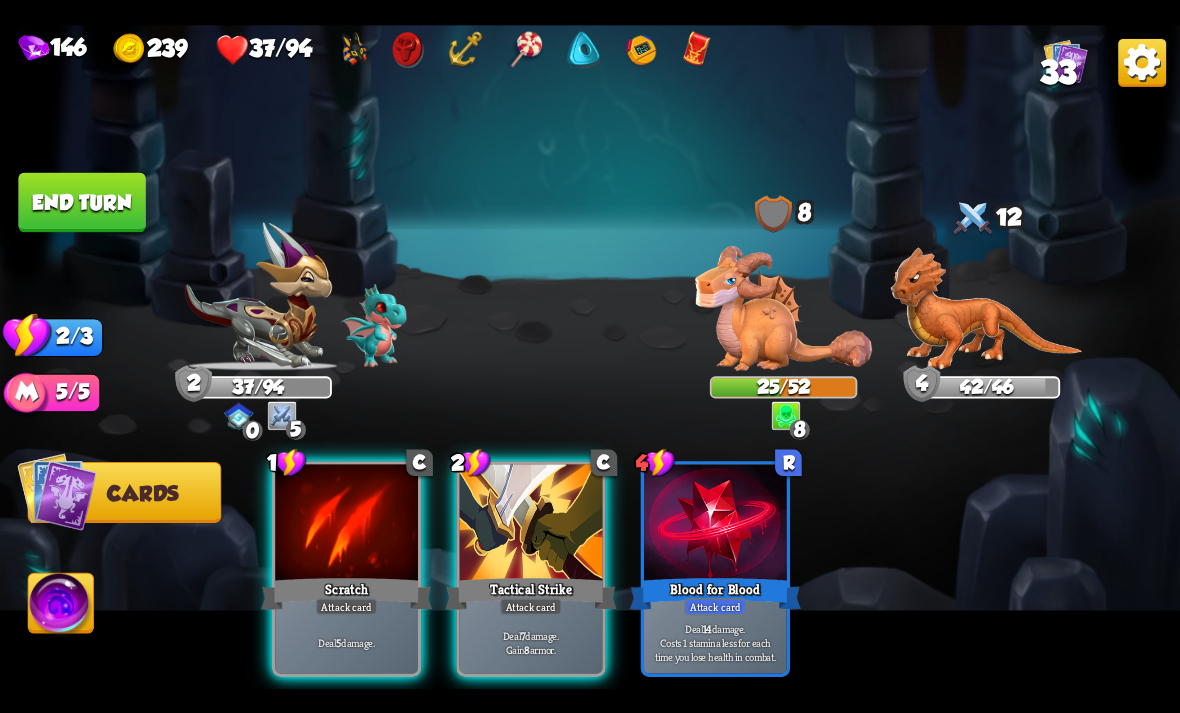 click on "Deal  7  damage. Gain  8  armor." at bounding box center (531, 642) 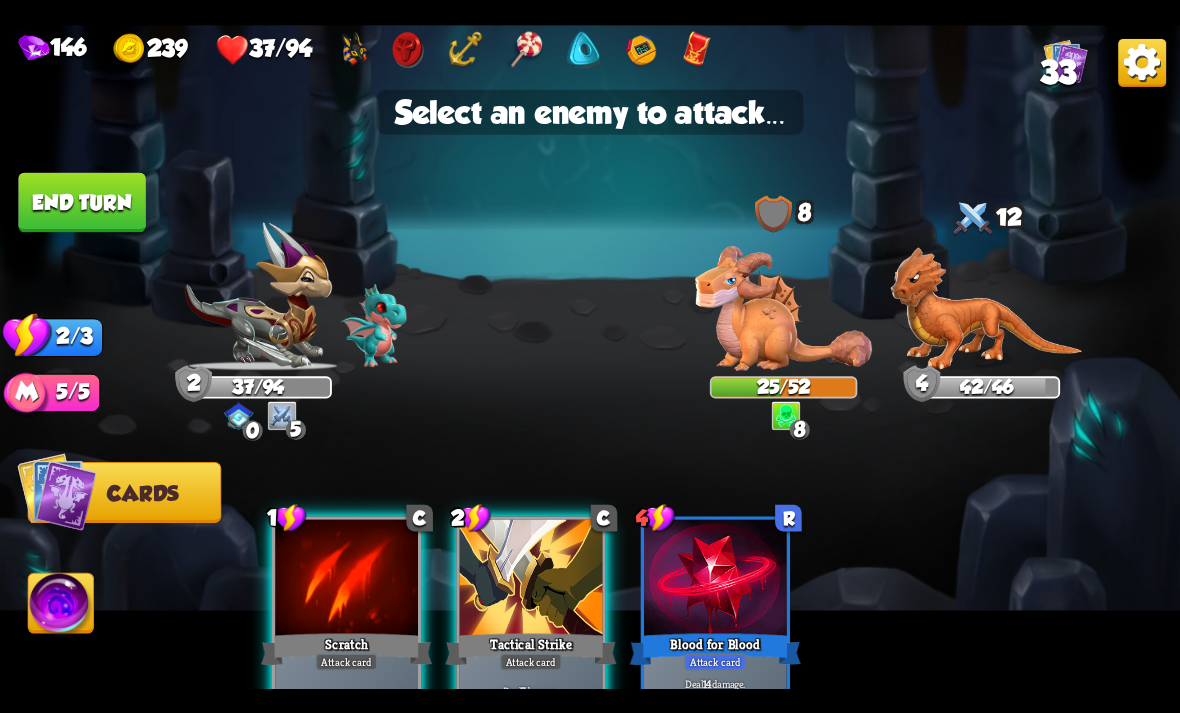 click at bounding box center (783, 308) 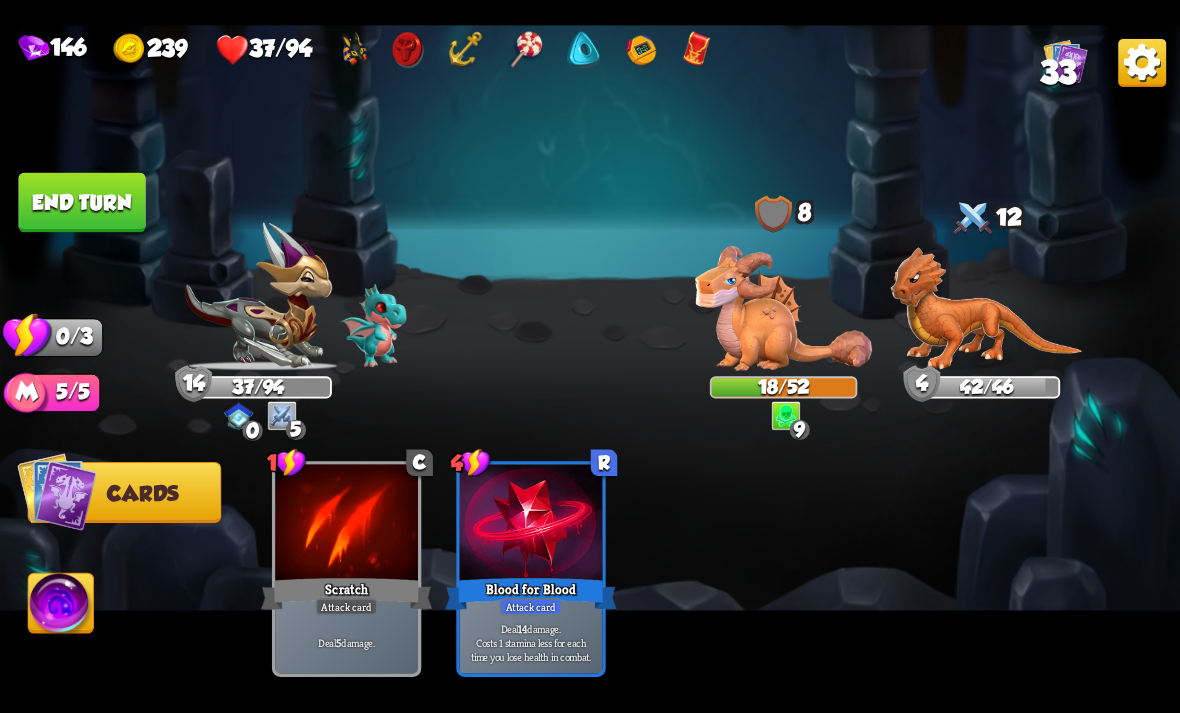click on "End turn" at bounding box center (81, 202) 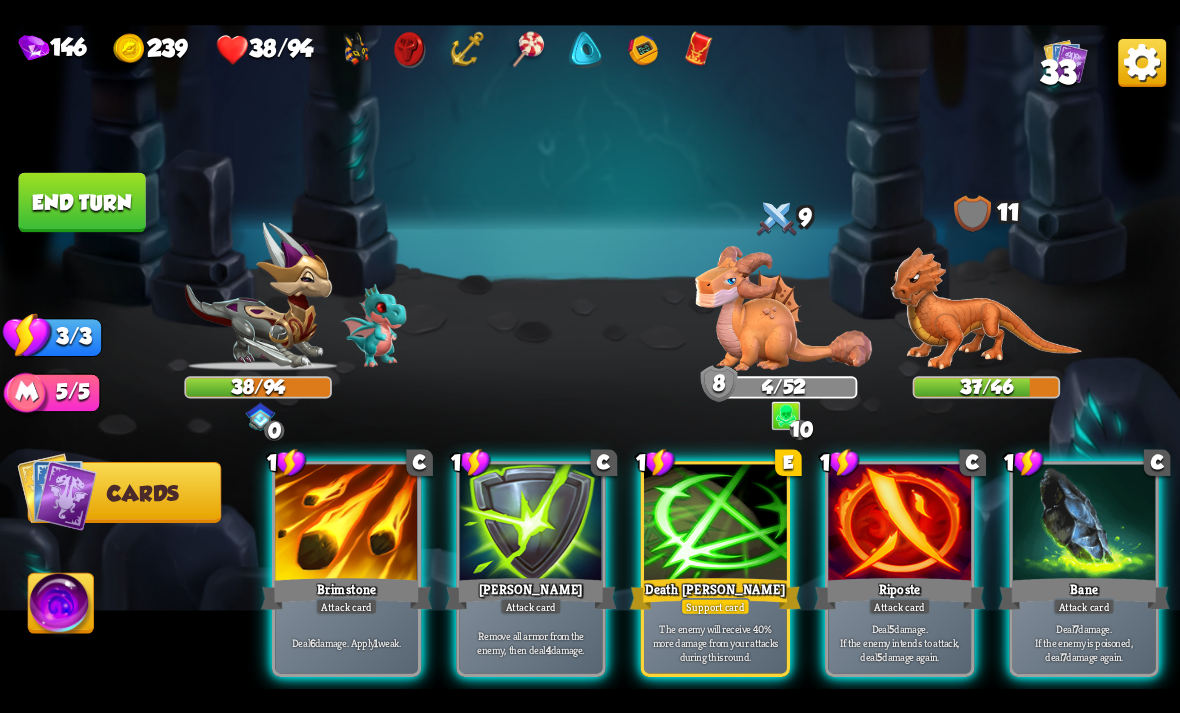 click on "Remove all armor from the enemy, then deal  4  damage." at bounding box center [531, 642] 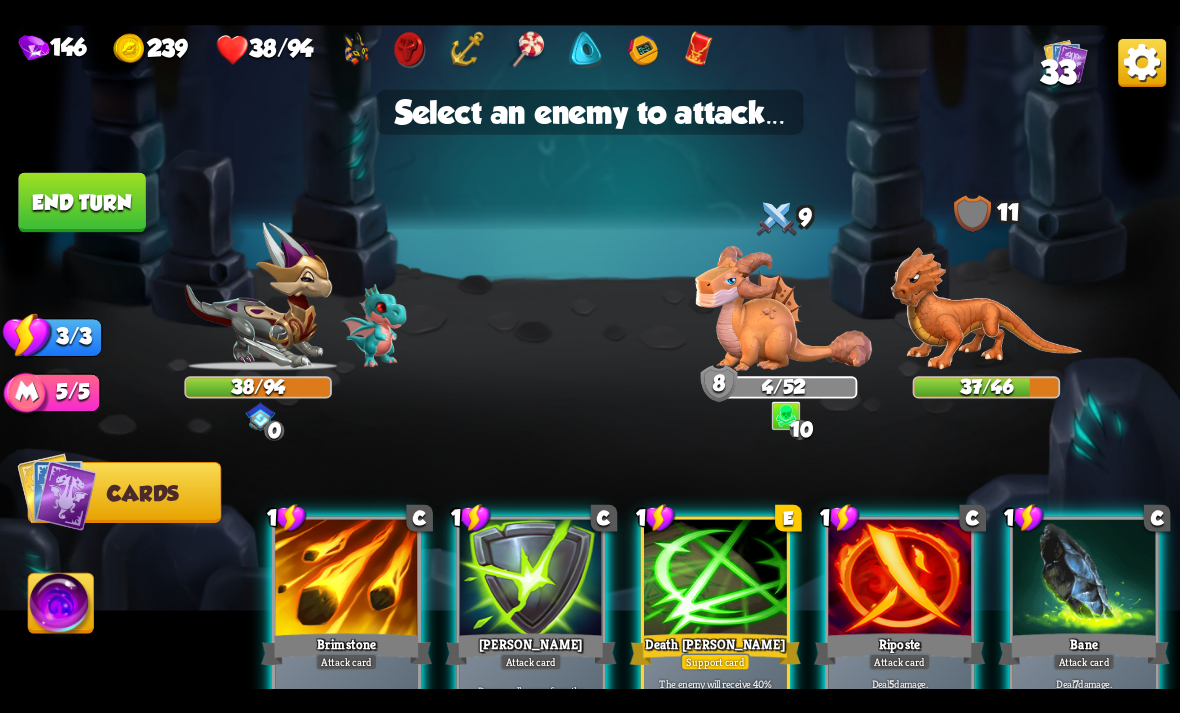 click at bounding box center [783, 308] 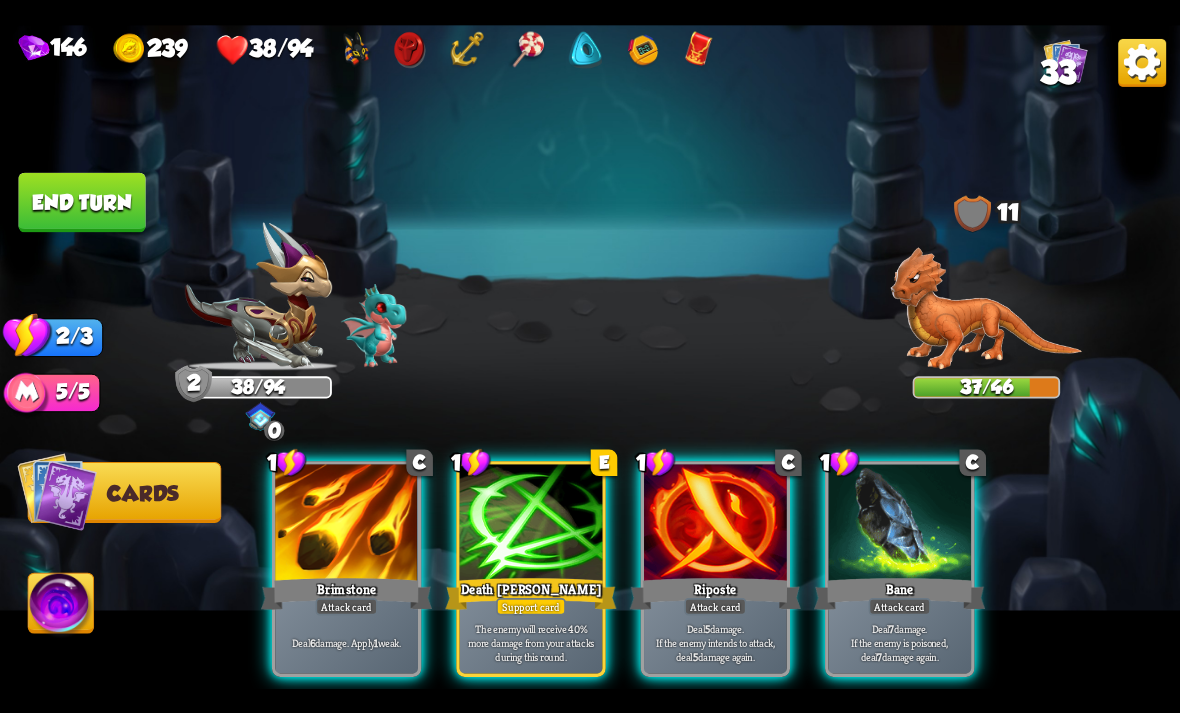 click on "Death [PERSON_NAME]" at bounding box center (530, 593) 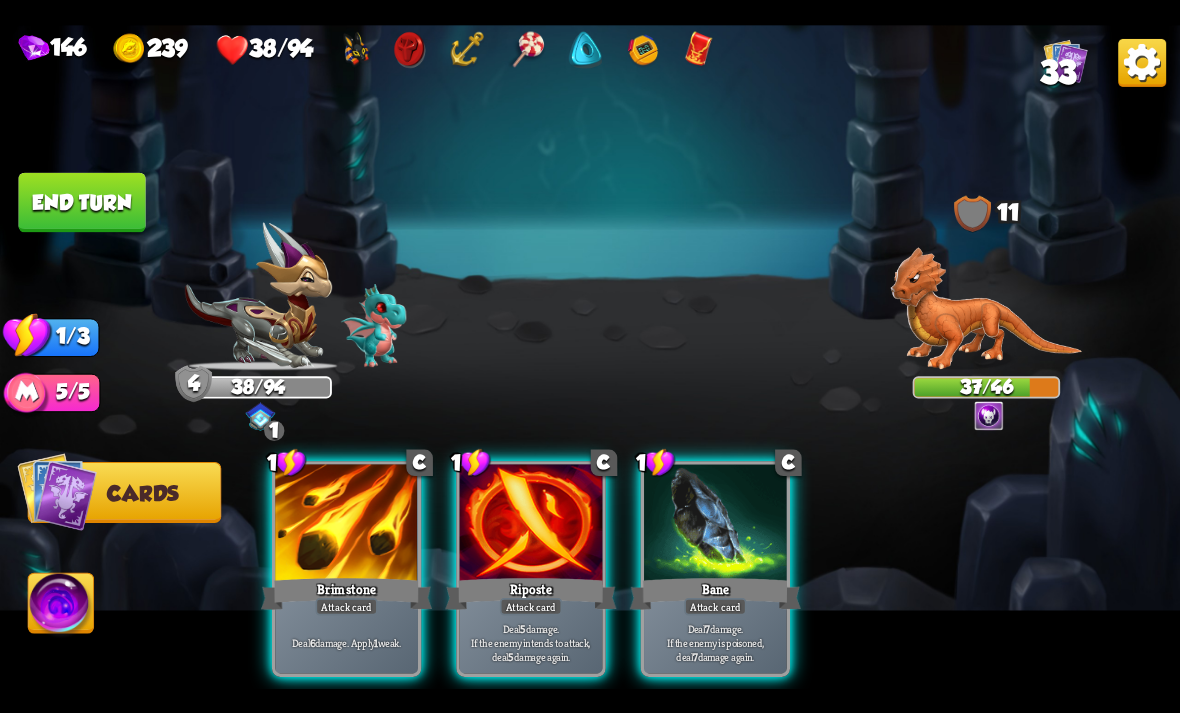 click on "Deal  7  damage. If the enemy is poisoned, deal  7  damage again." at bounding box center [715, 642] 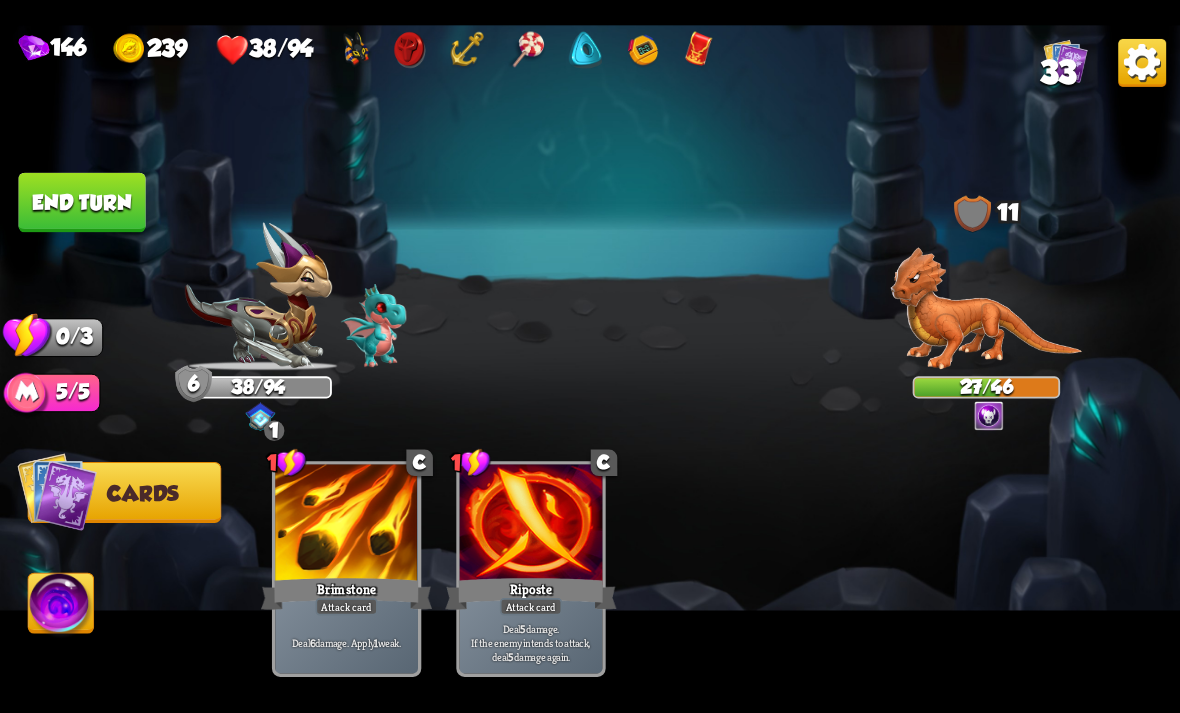 click on "End turn" at bounding box center (81, 202) 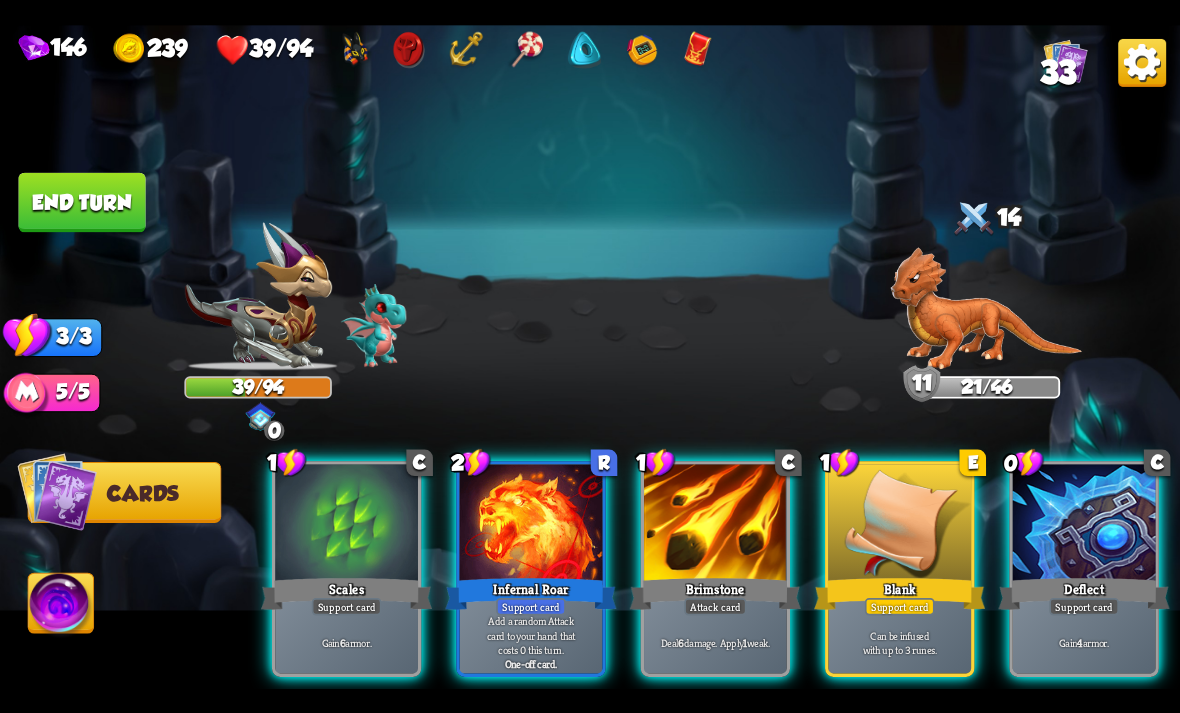 click on "One-off card." at bounding box center [531, 663] 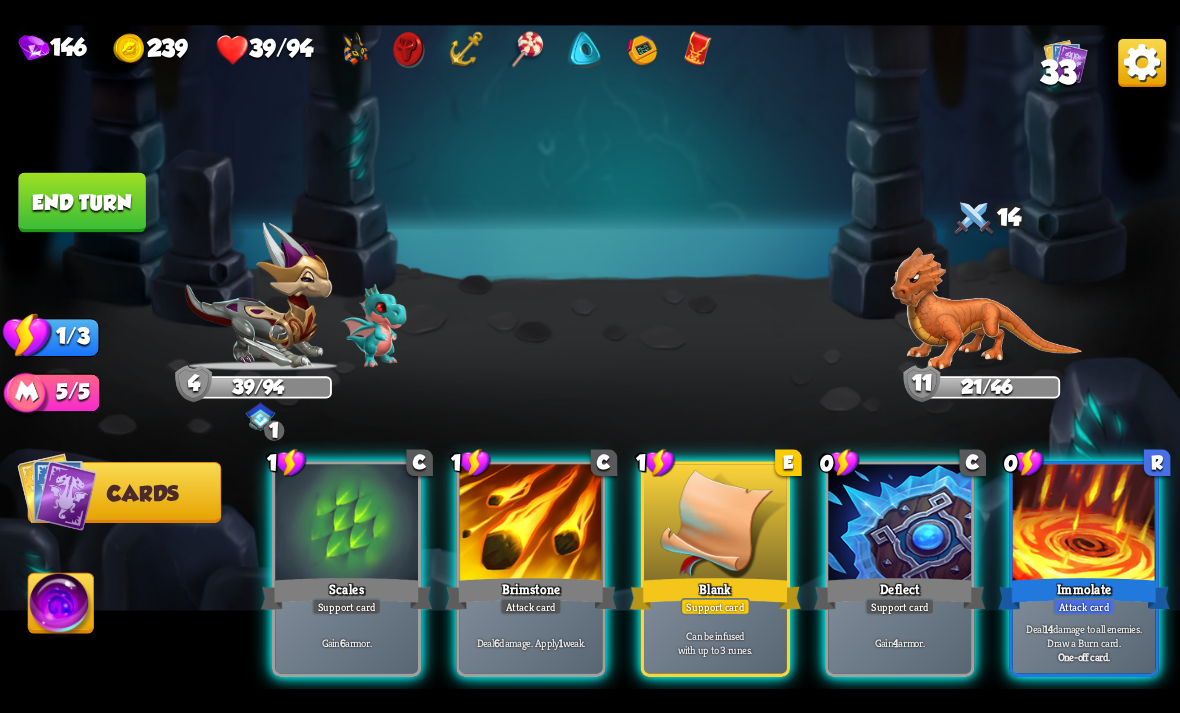 click on "Deal  14  damage to all enemies. Draw a Burn card.   One-off card." at bounding box center [1084, 642] 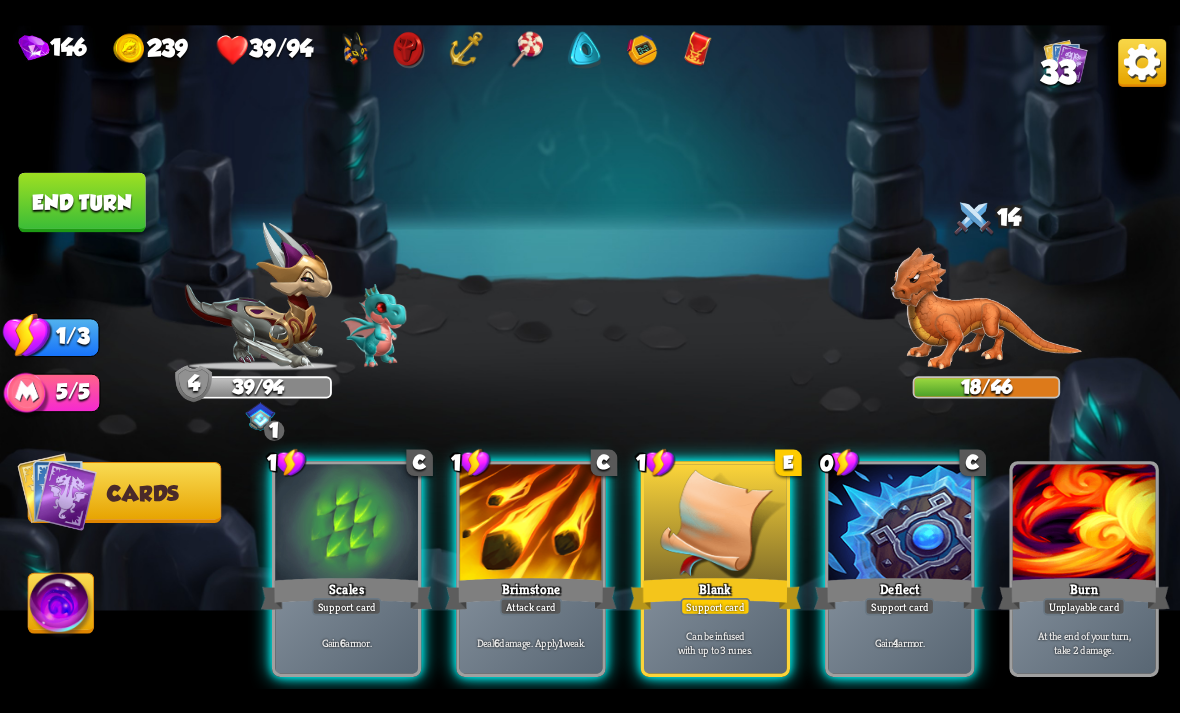 click on "Gain  4  armor." at bounding box center [899, 642] 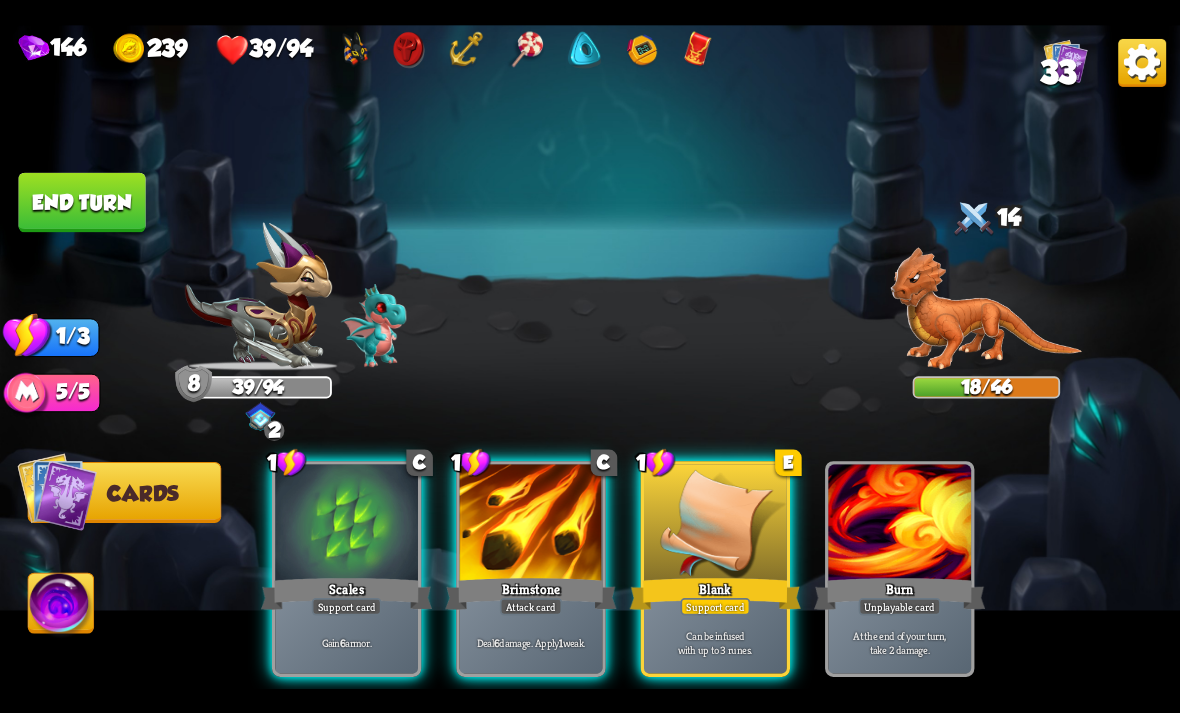 click on "Gain  6  armor." at bounding box center (346, 642) 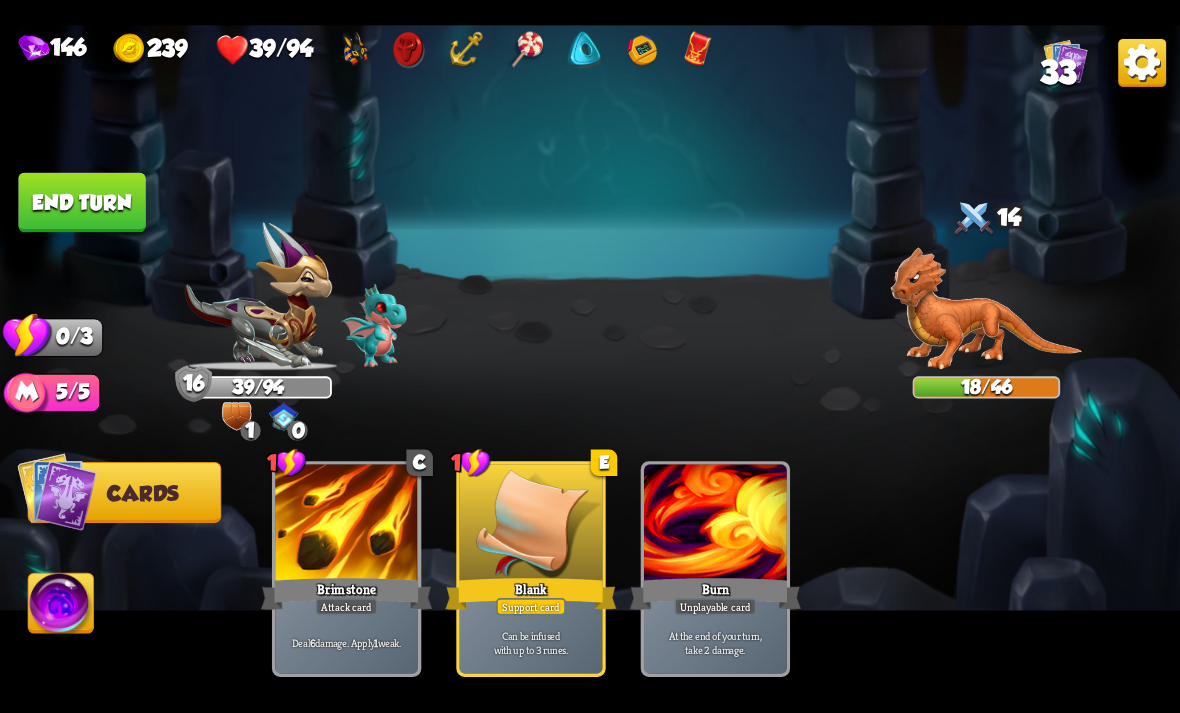 click on "End turn" at bounding box center [81, 202] 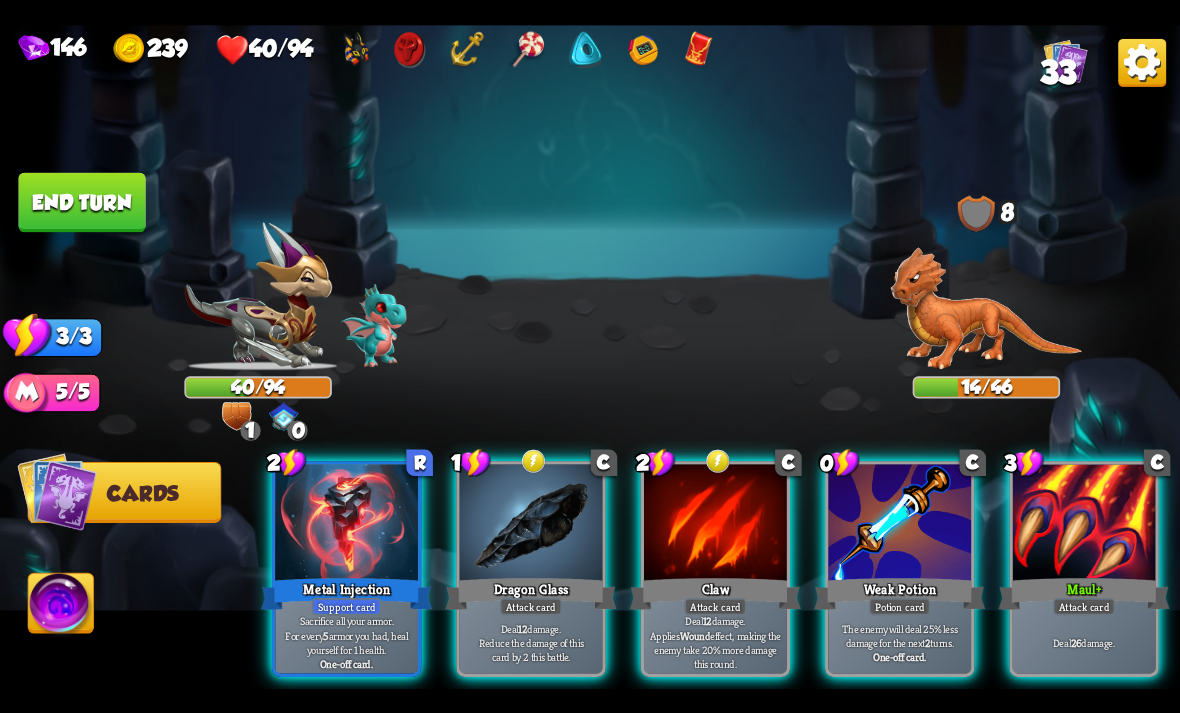 click on "Attack card" at bounding box center (1084, 606) 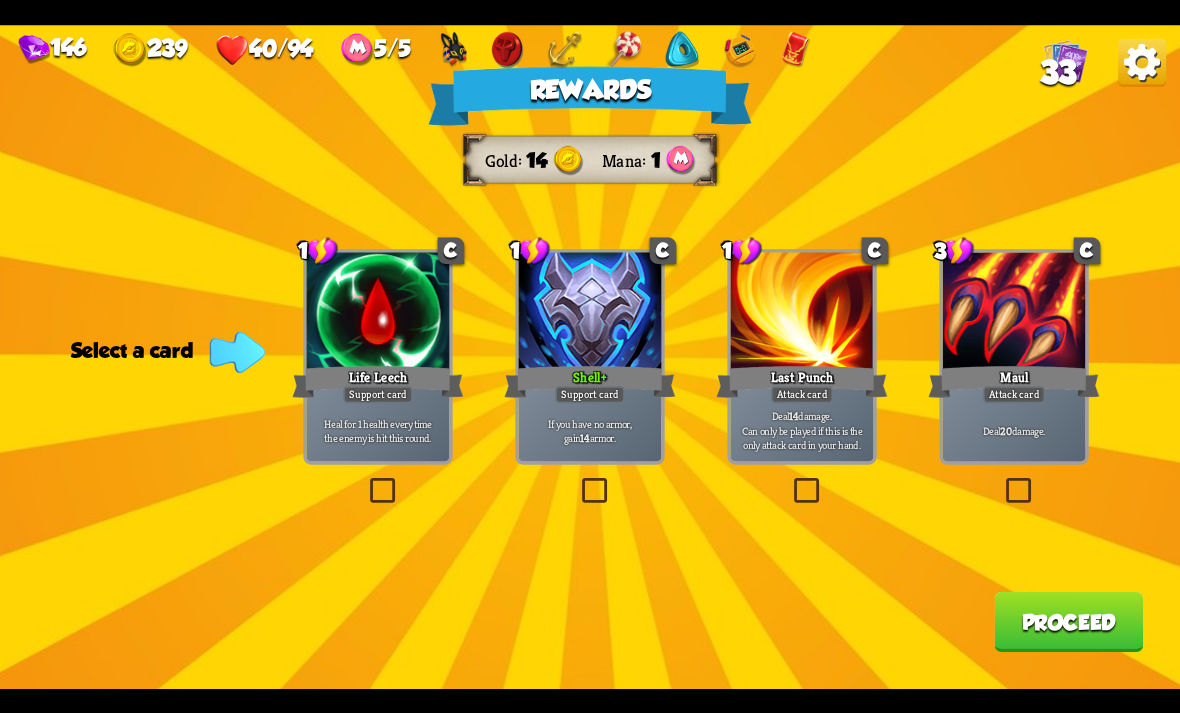 click on "3
C   Maul     Attack card   Deal  20  damage." at bounding box center (1013, 357) 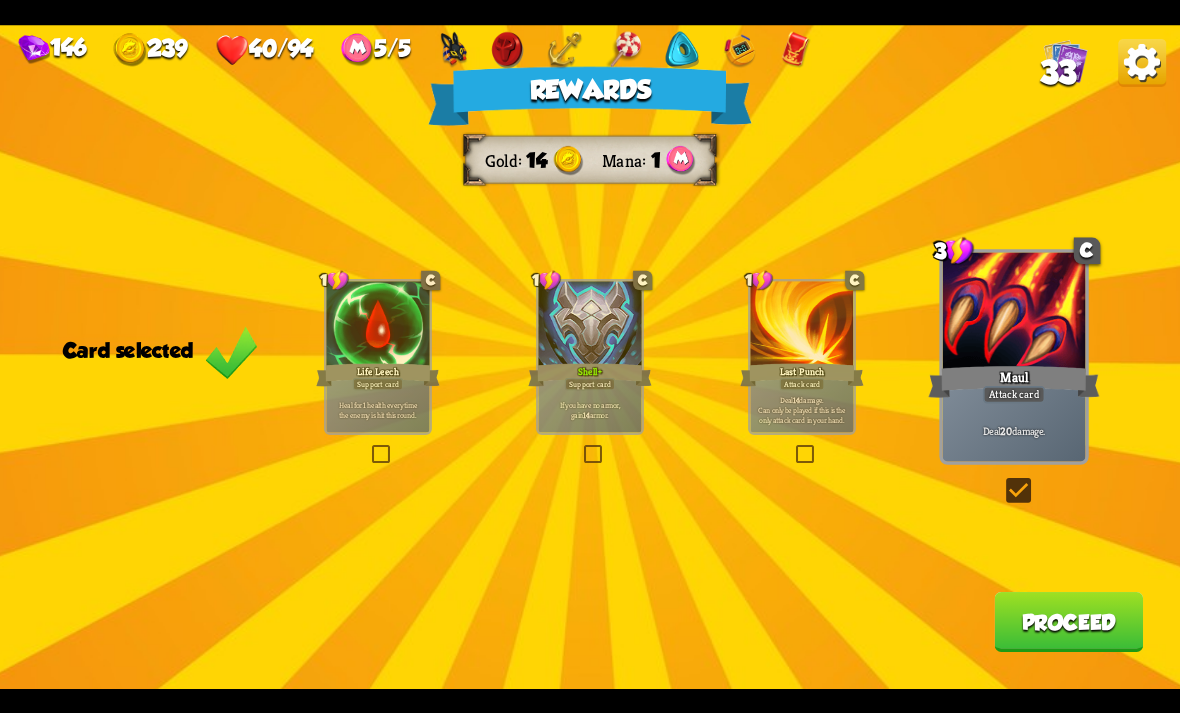 click on "Proceed" at bounding box center (1068, 622) 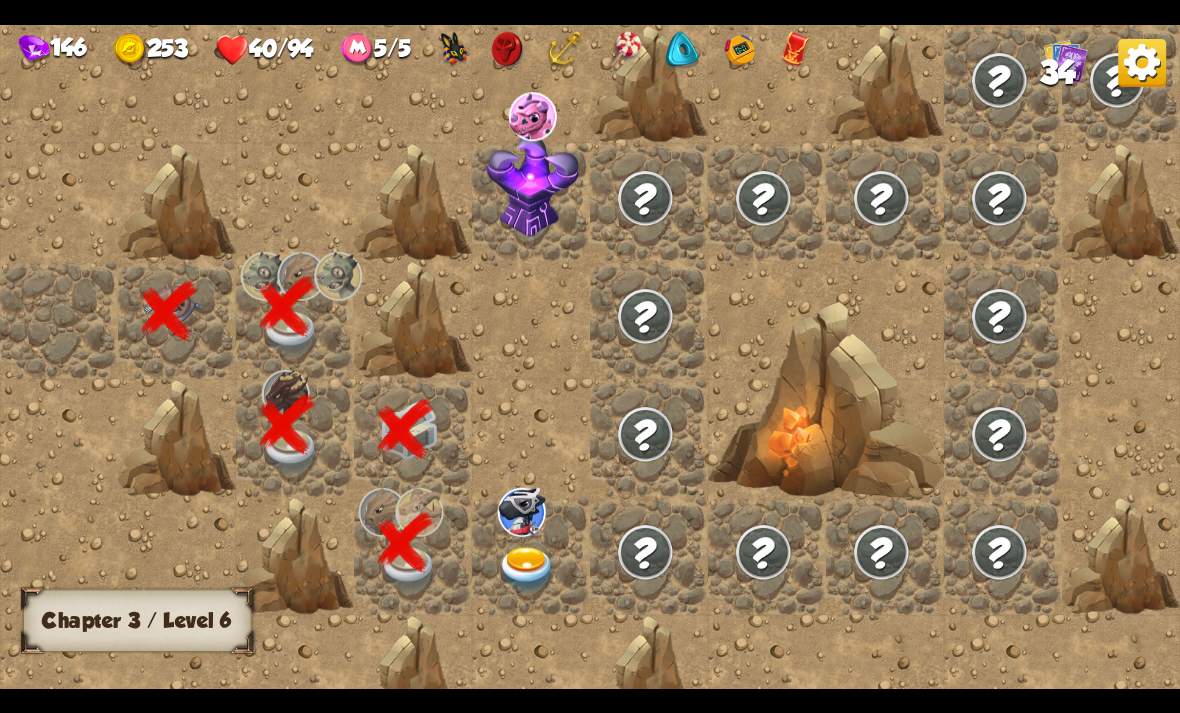 click at bounding box center [527, 569] 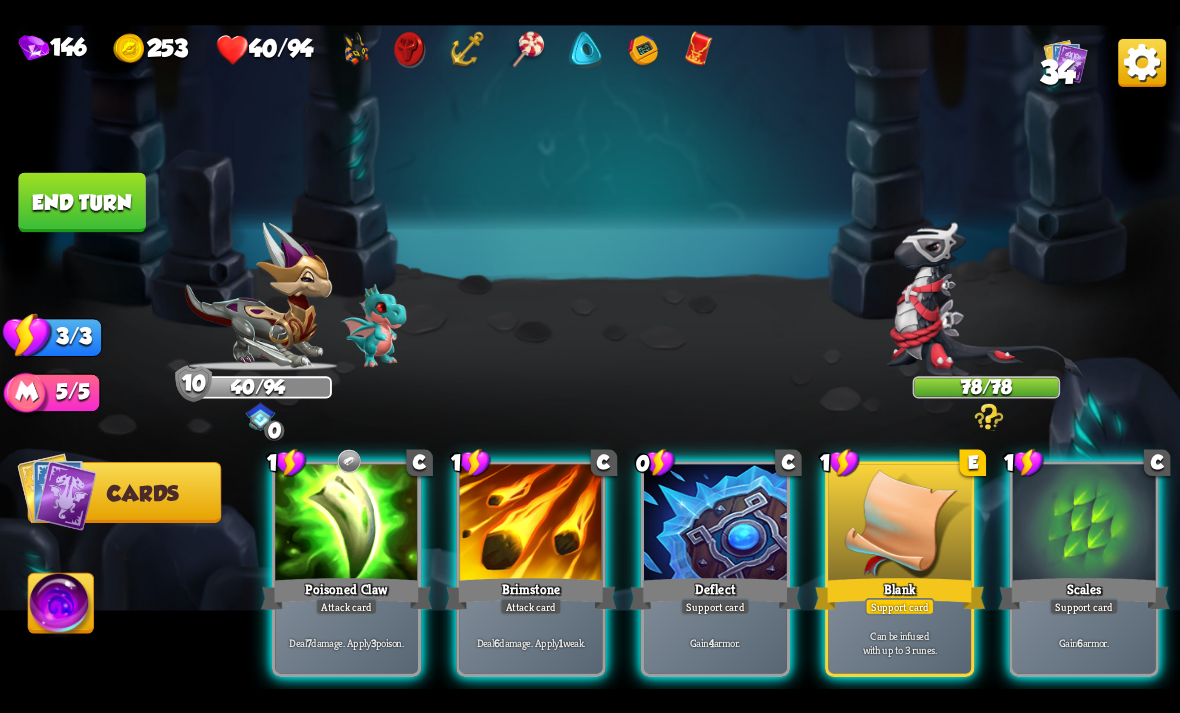 click on "Poisoned Claw" at bounding box center (346, 593) 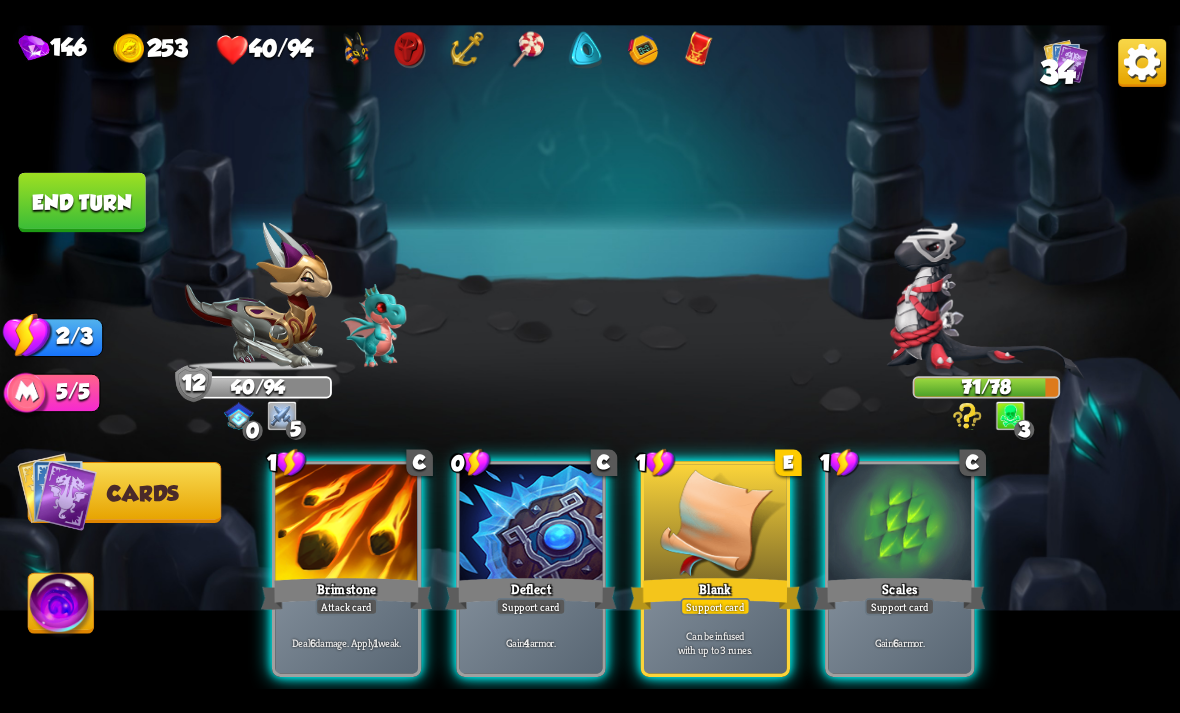 click on "Support card" at bounding box center [531, 606] 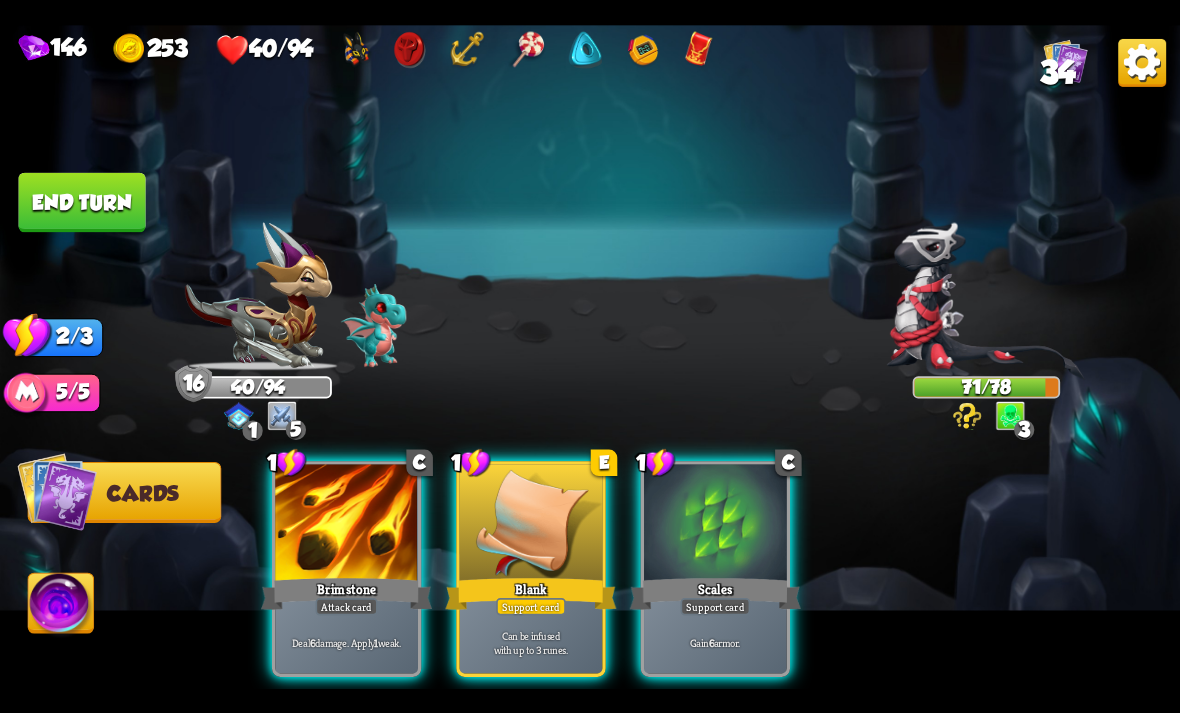 click on "Scales" at bounding box center (715, 593) 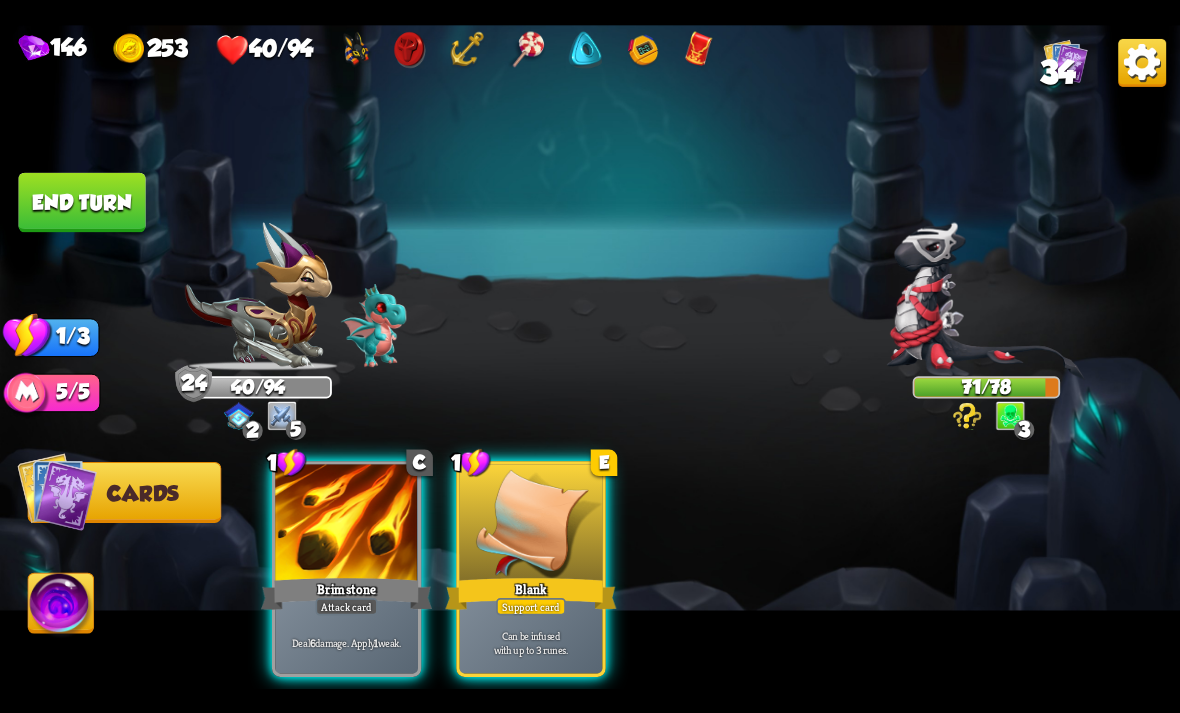 click on "Deal  6  damage. Apply  1  weak." at bounding box center [346, 642] 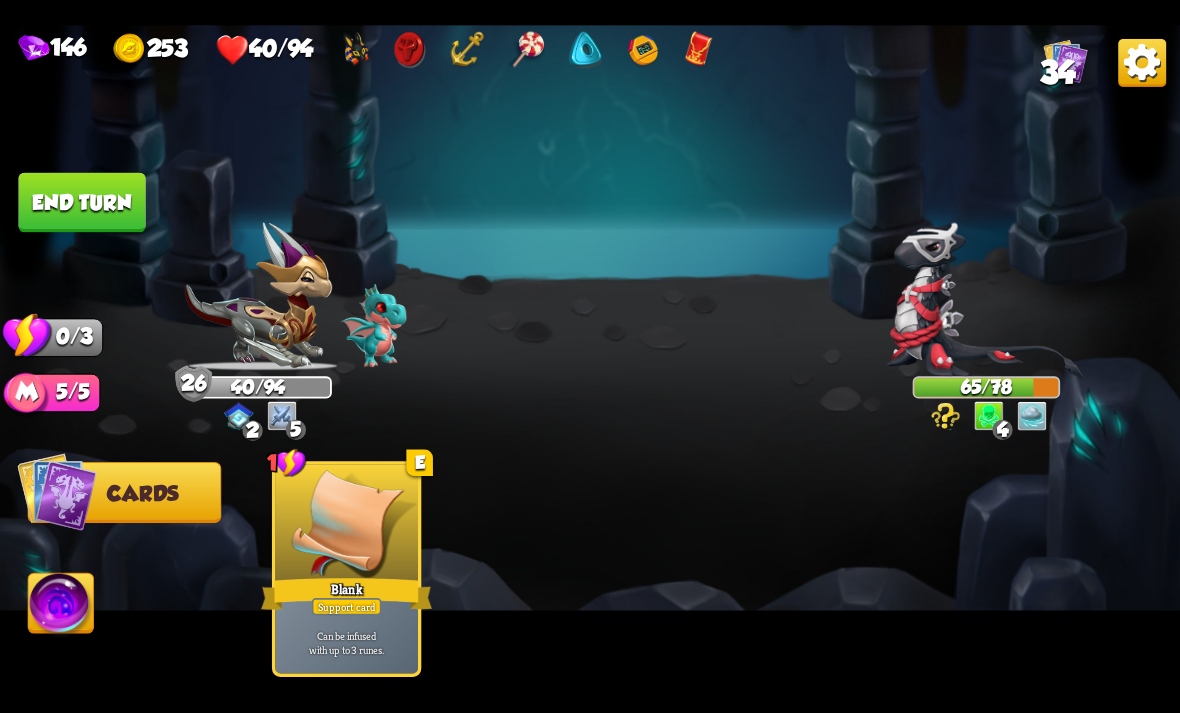click on "End turn" at bounding box center (81, 202) 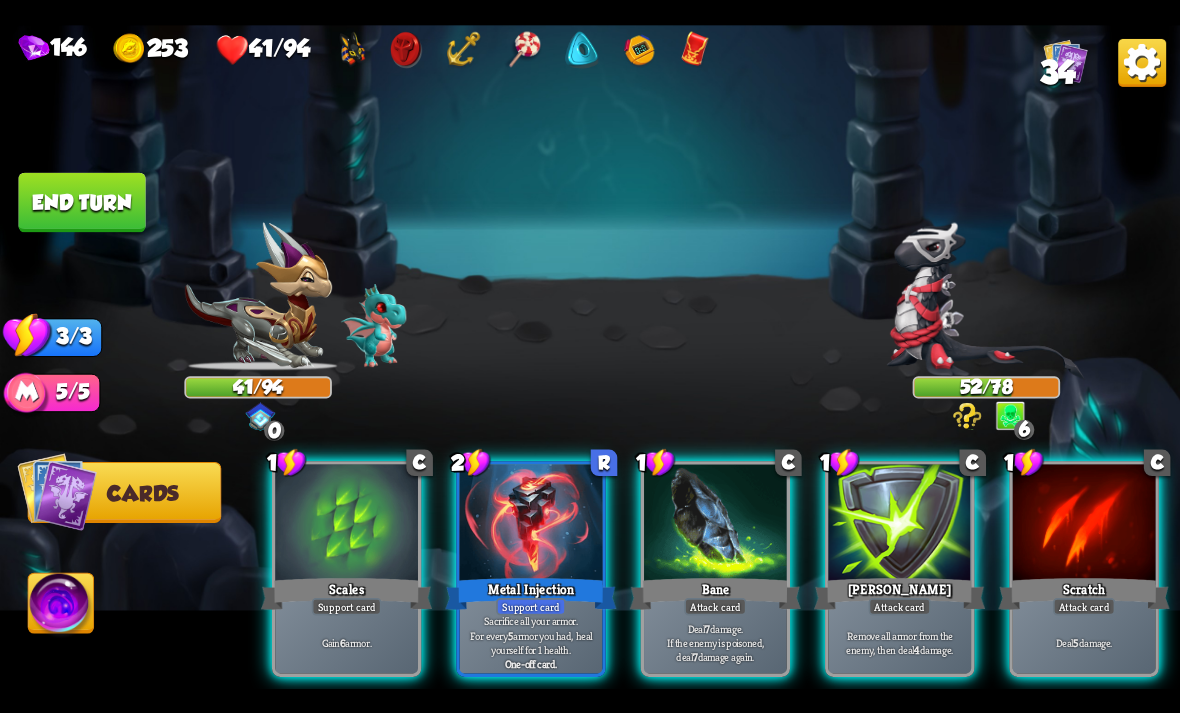 click on "Gain  6  armor." at bounding box center [346, 642] 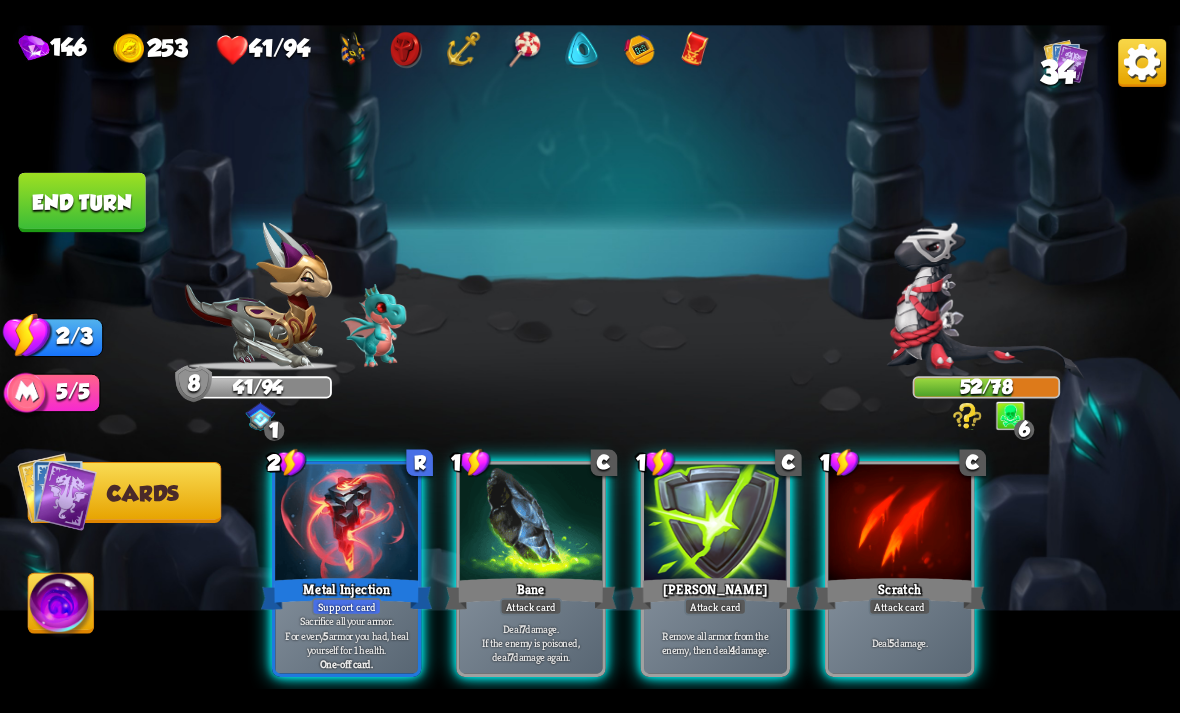 click on "Deal  7  damage. If the enemy is poisoned, deal  7  damage again." at bounding box center [531, 642] 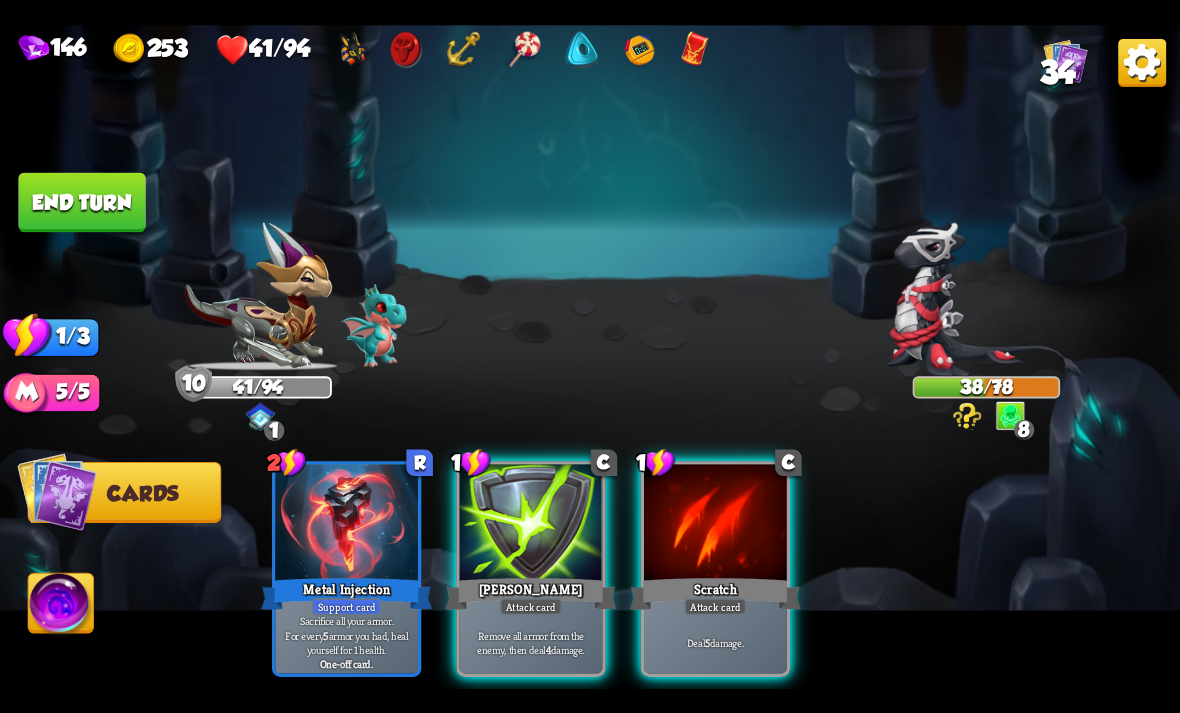click on "Deal  5  damage." at bounding box center [715, 642] 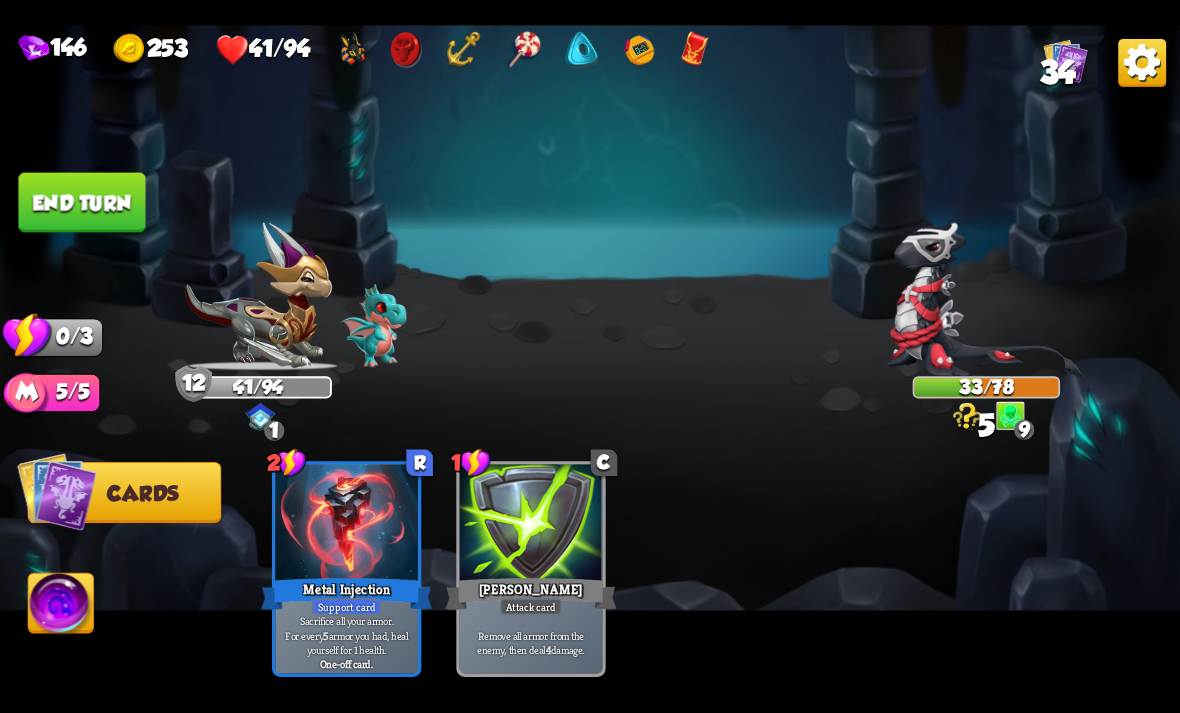 click on "End turn" at bounding box center [81, 202] 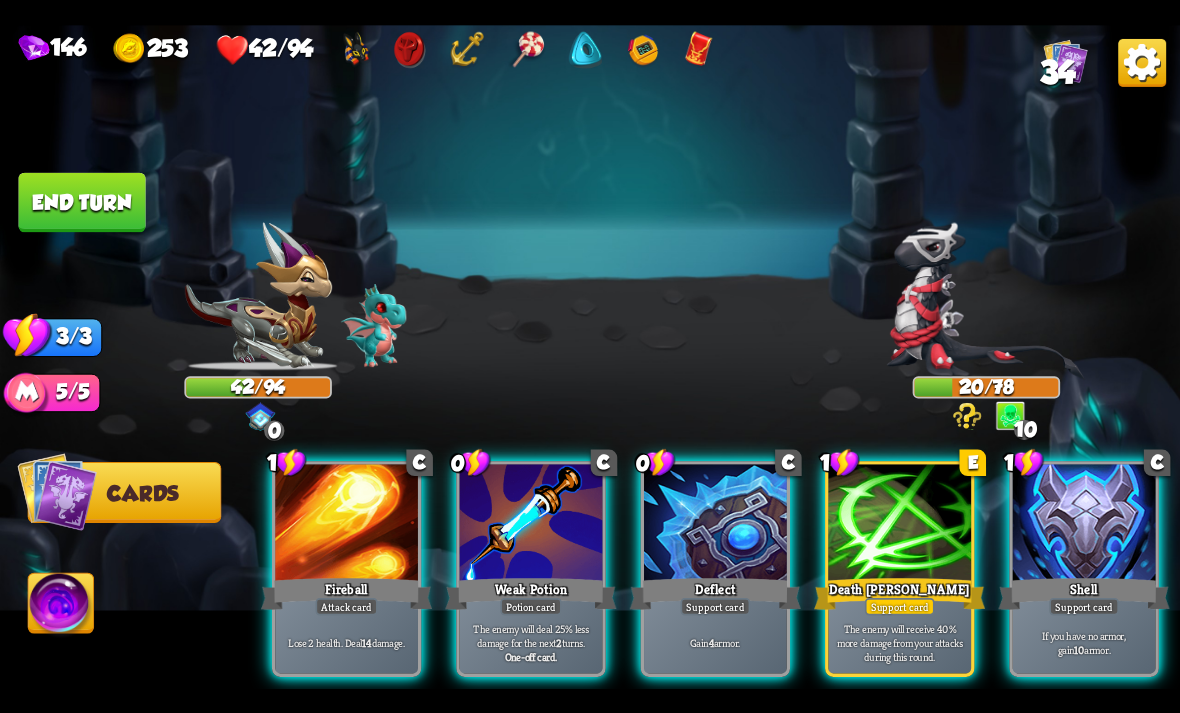 click on "One-off card." at bounding box center (531, 656) 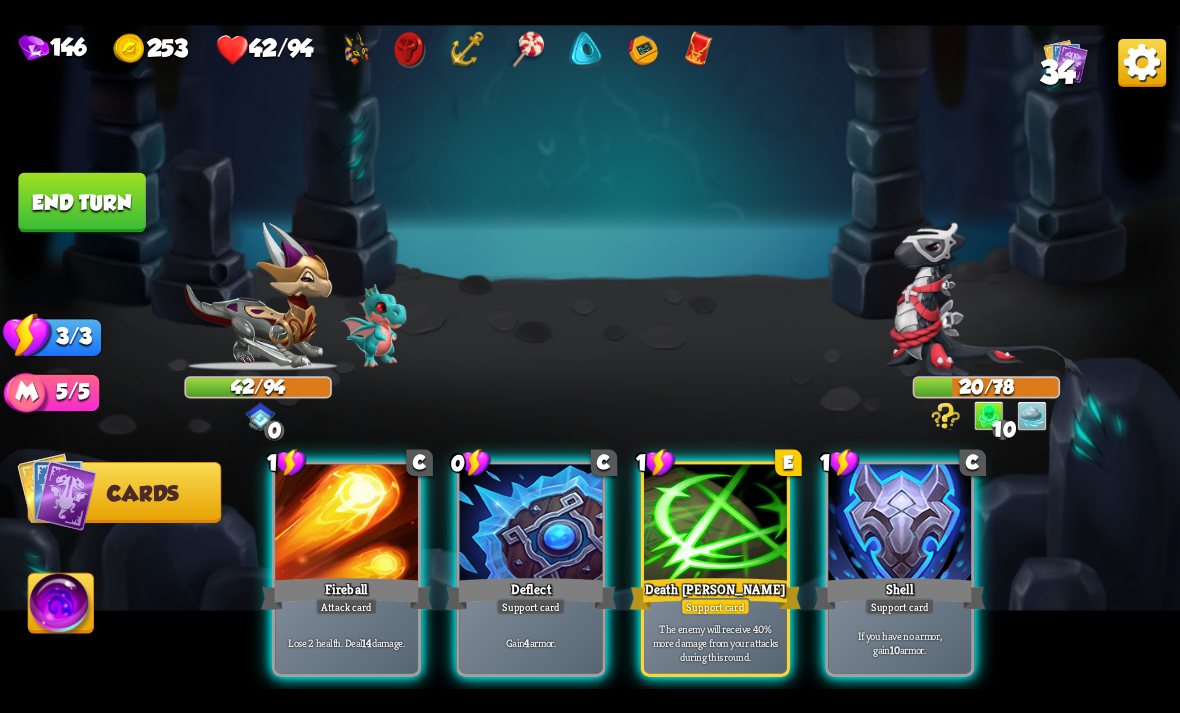 click on "The enemy will receive 40% more damage from your attacks during this round." at bounding box center [716, 642] 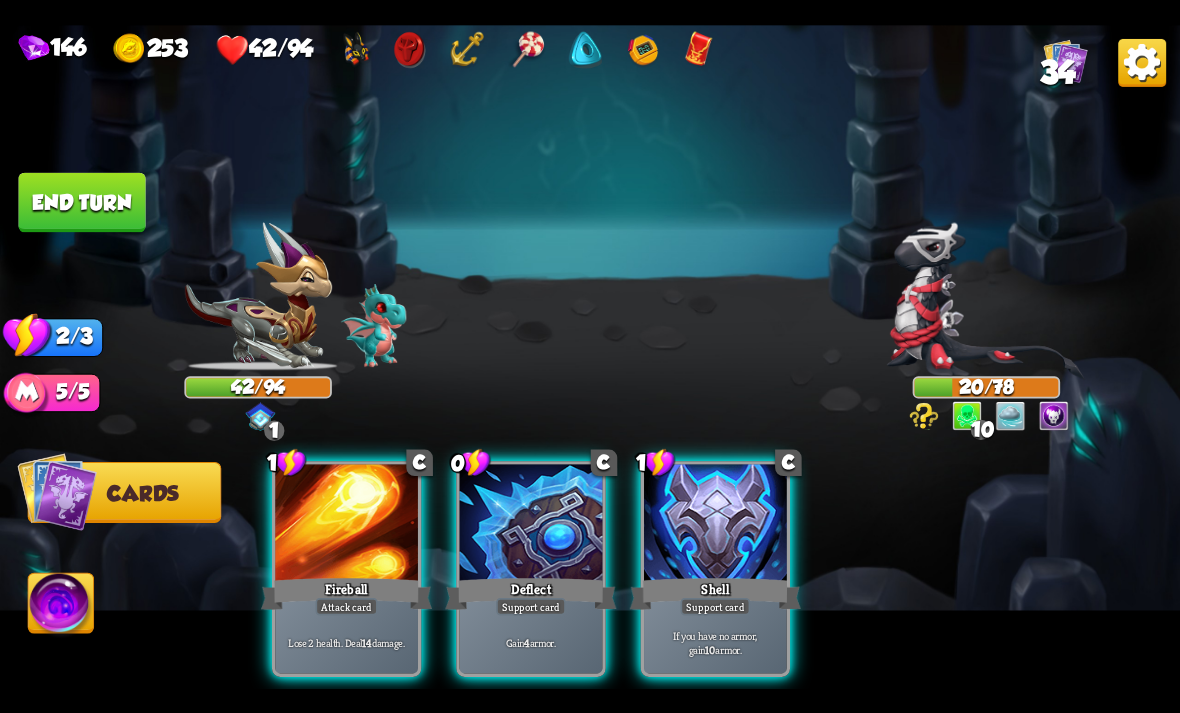 click on "Lose 2 health. Deal  14  damage." at bounding box center [347, 642] 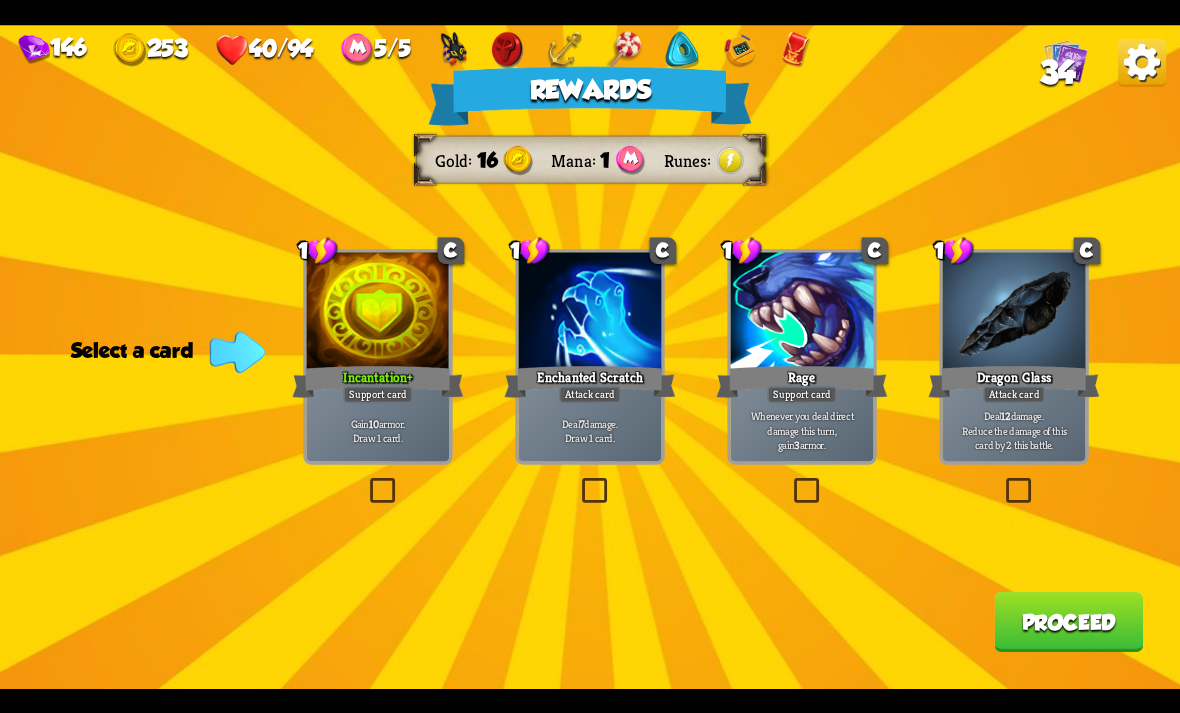 click on "Rewards           Gold   16     Mana   1     Runes
Select a card
1
C   Incantation +     Support card   Gain  10  armor. Draw 1 card.
1
C   Enchanted Scratch     Attack card   Deal  7  damage. Draw 1 card.
1
C   Rage     Support card   Whenever you deal direct damage this turn, gain  3  armor.
1
C   Dragon Glass     Attack card   Deal  12  damage. Reduce the damage of this card by 2 this battle.               Proceed" at bounding box center [590, 357] 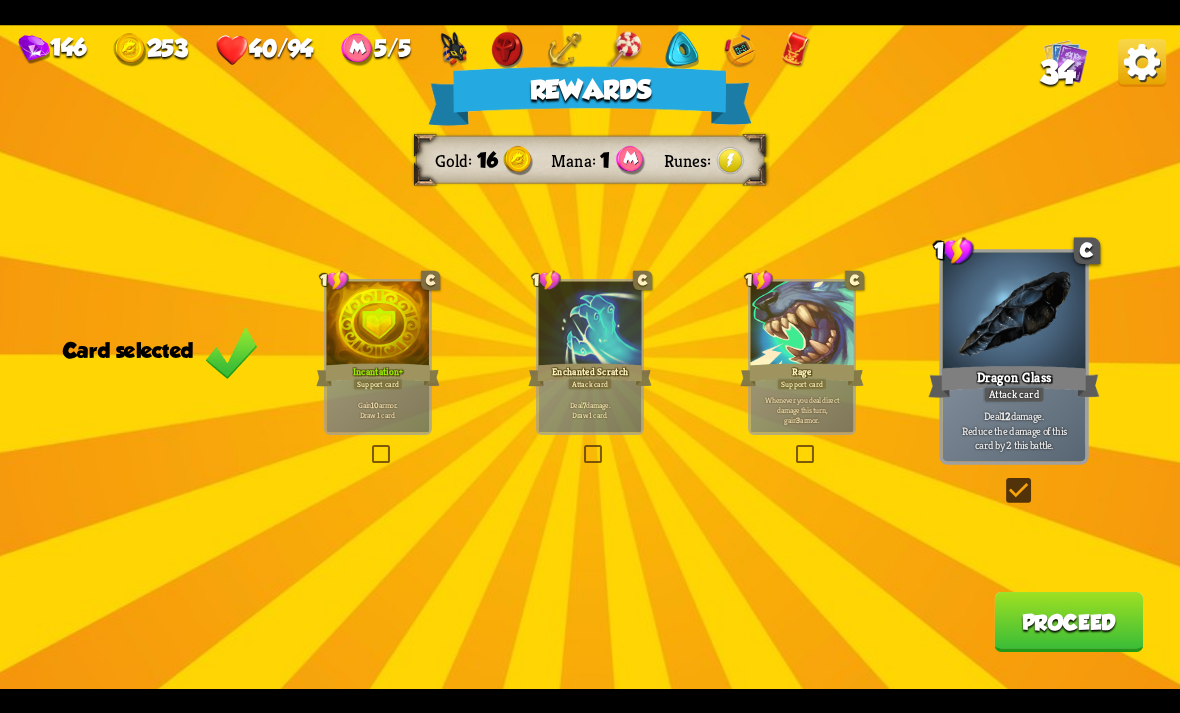 click on "Proceed" at bounding box center (1068, 622) 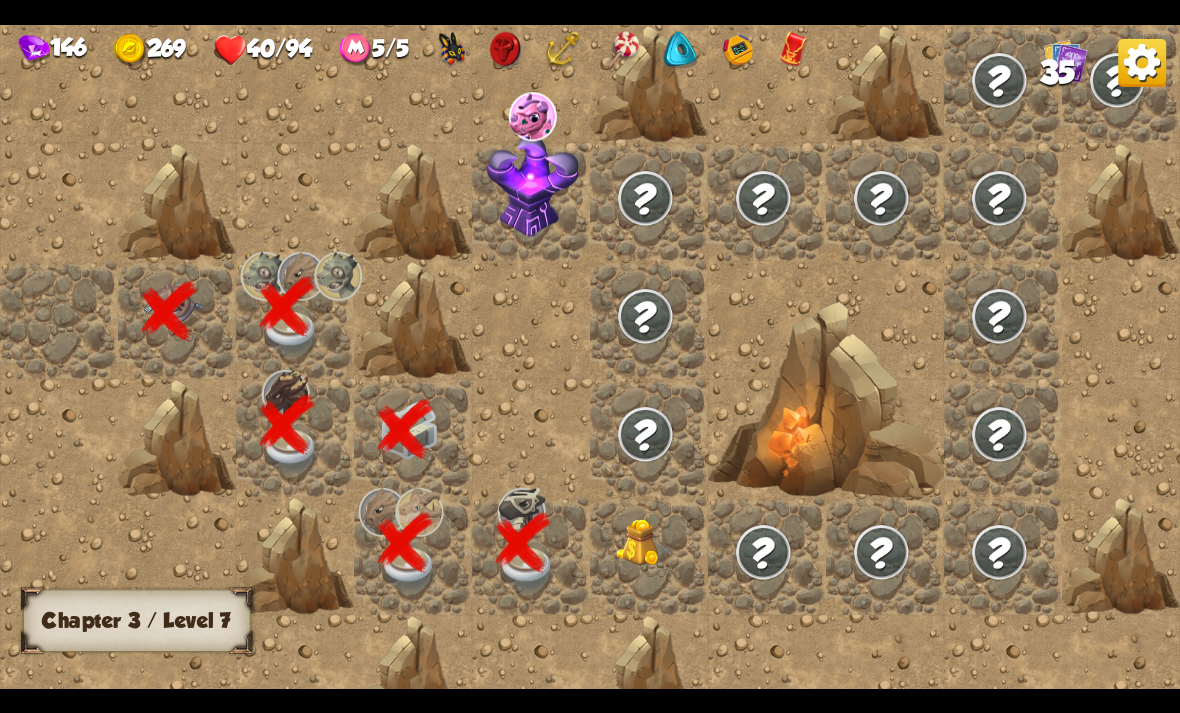 click at bounding box center (649, 556) 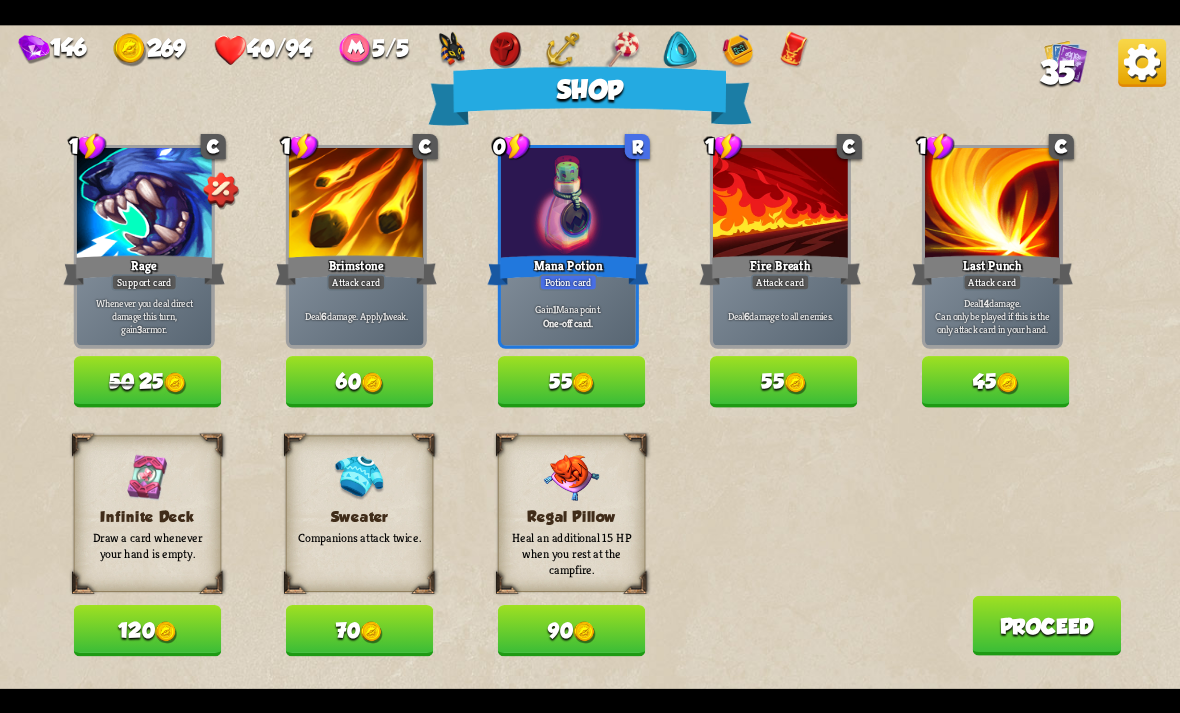 click on "70" at bounding box center (360, 630) 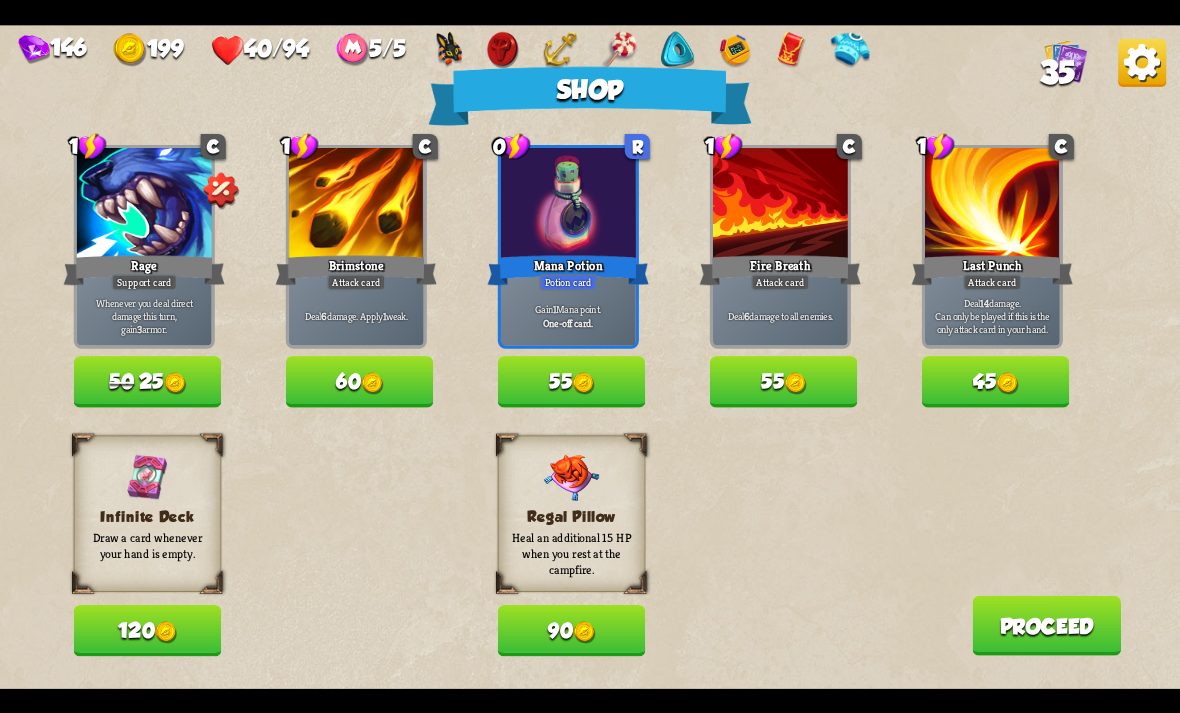 click at bounding box center (166, 632) 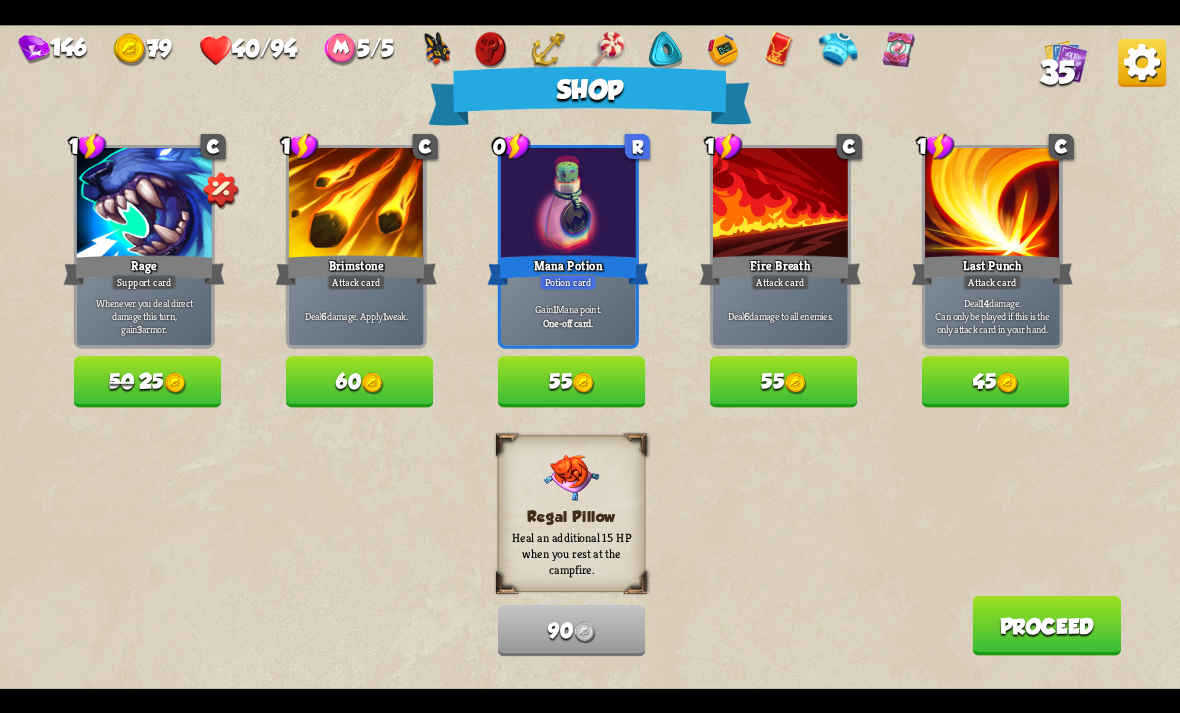 click on "Proceed" at bounding box center (1046, 625) 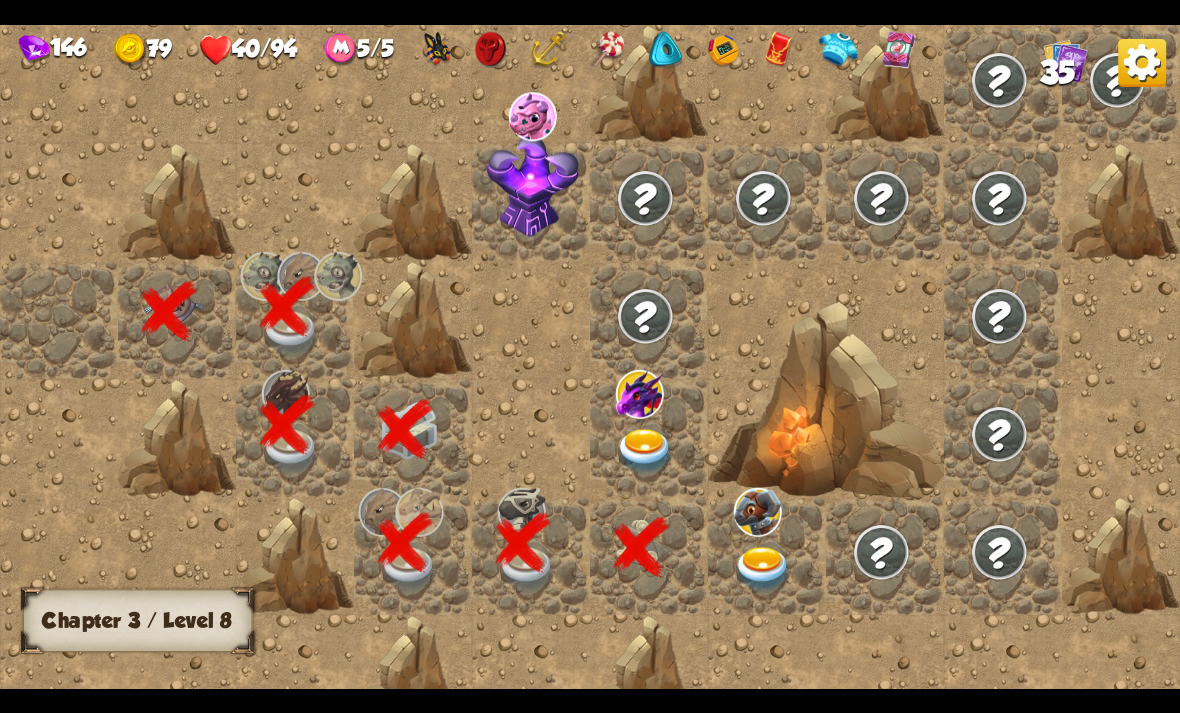 click at bounding box center [763, 569] 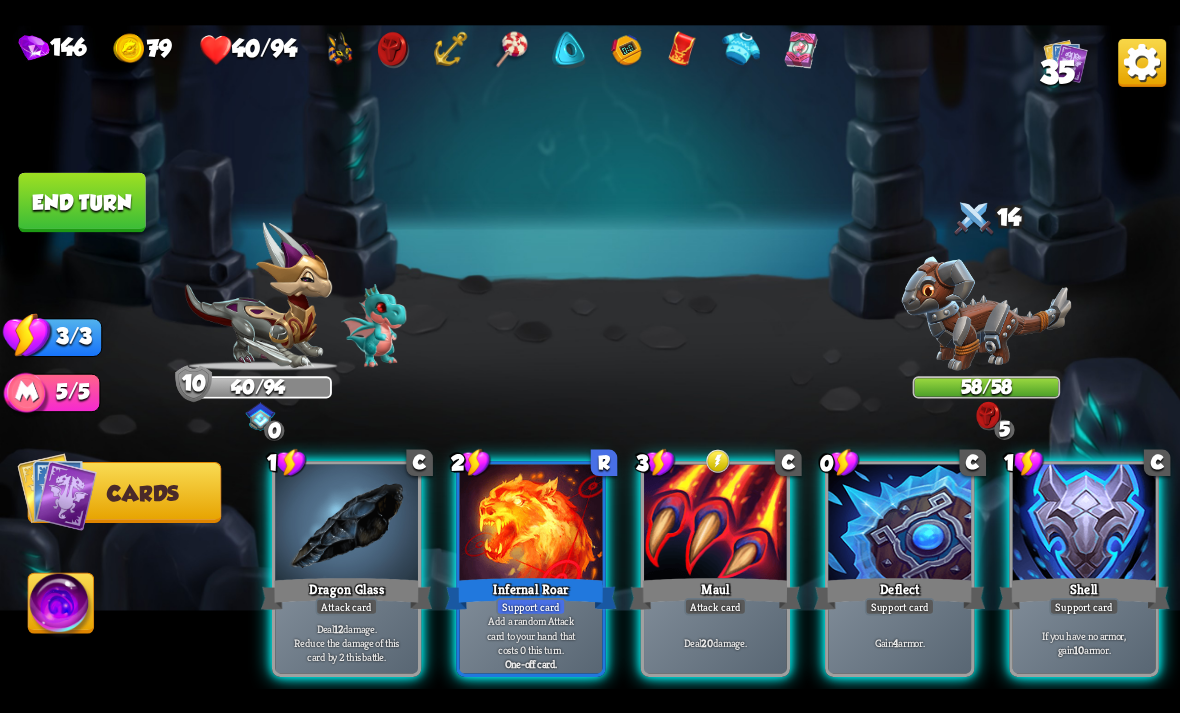 click on "Gain  4  armor." at bounding box center [899, 642] 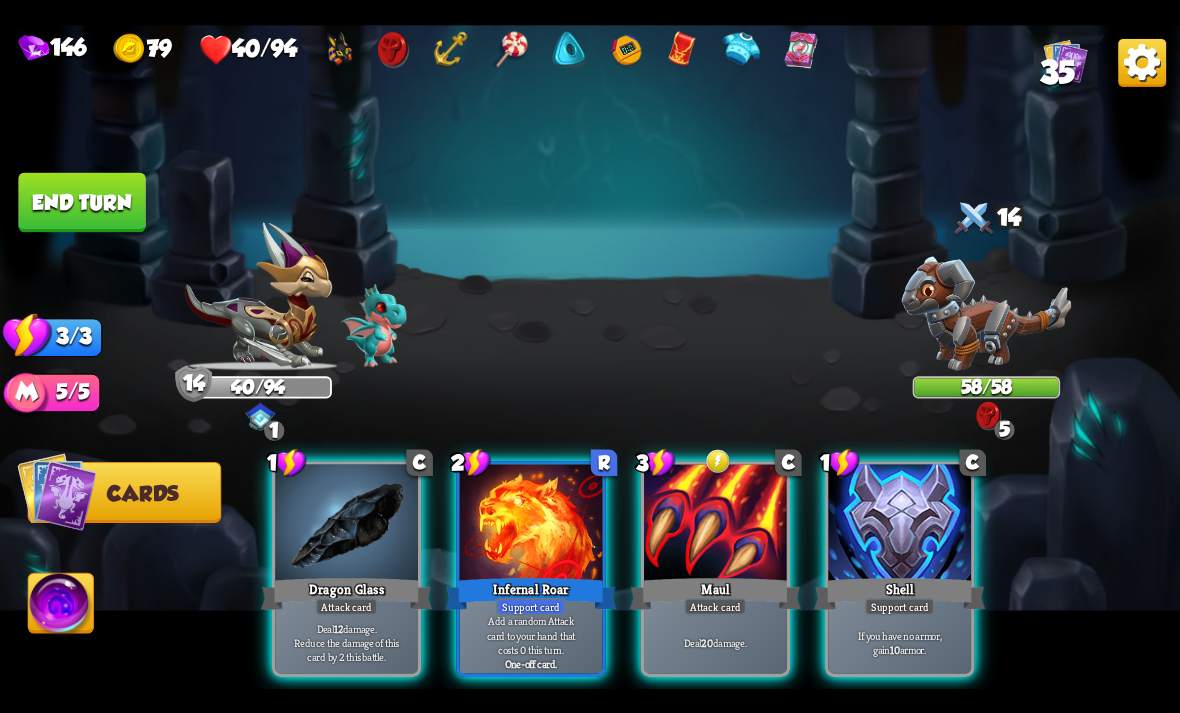 click on "Deal  20  damage." at bounding box center (715, 642) 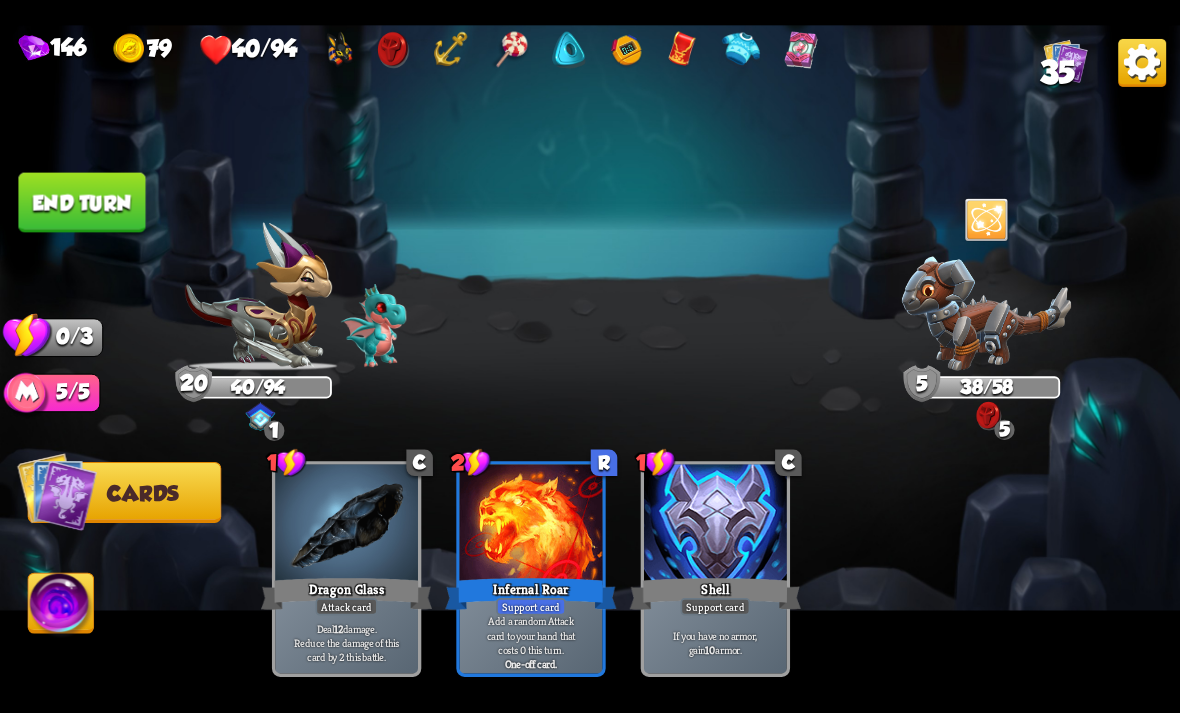 click on "End turn" at bounding box center (81, 202) 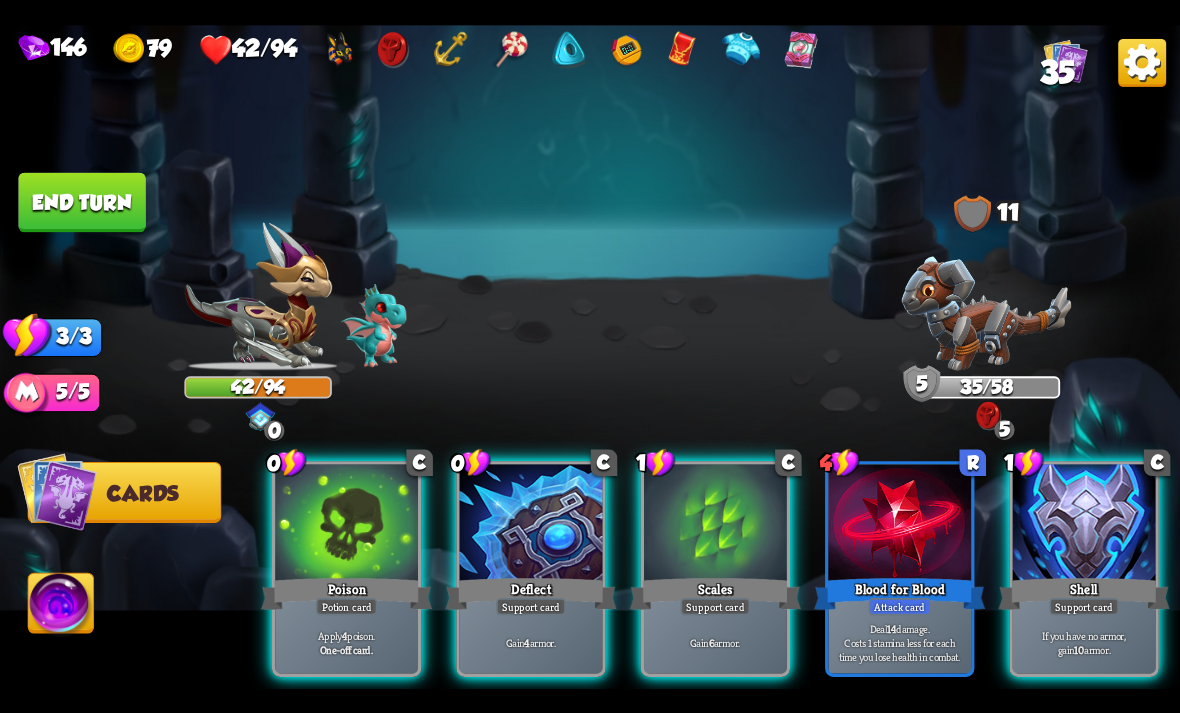 click on "One-off card." at bounding box center [346, 649] 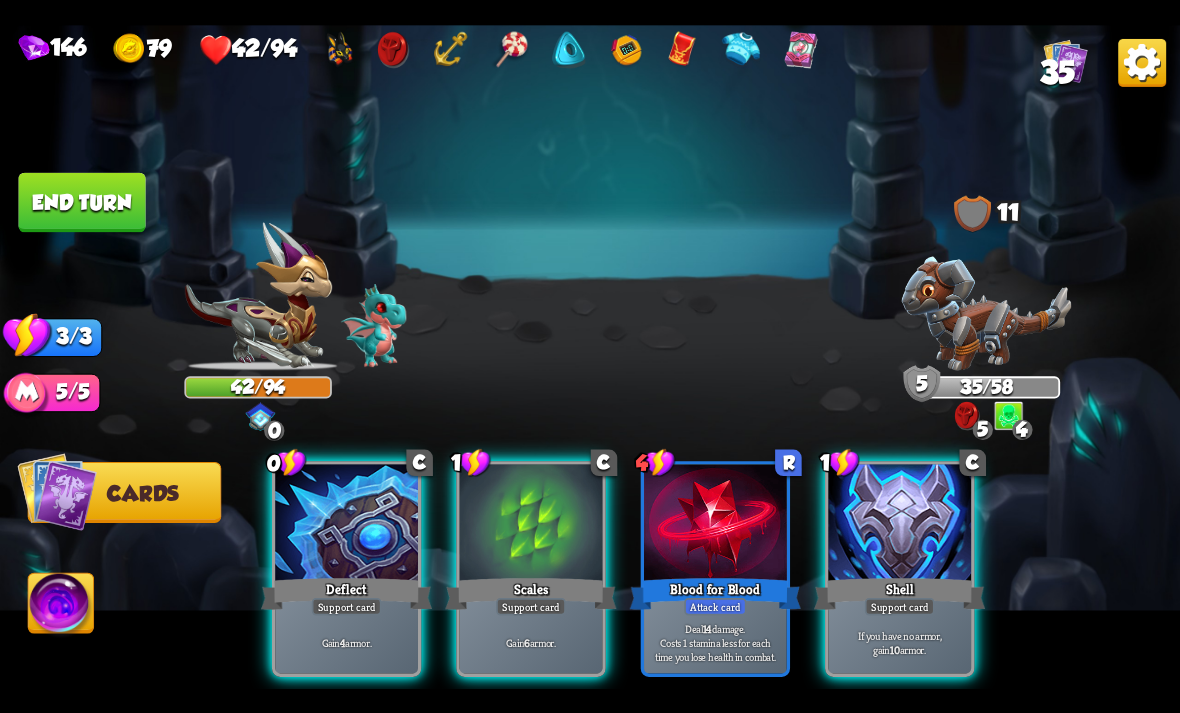 click on "Gain  4  armor." at bounding box center [347, 642] 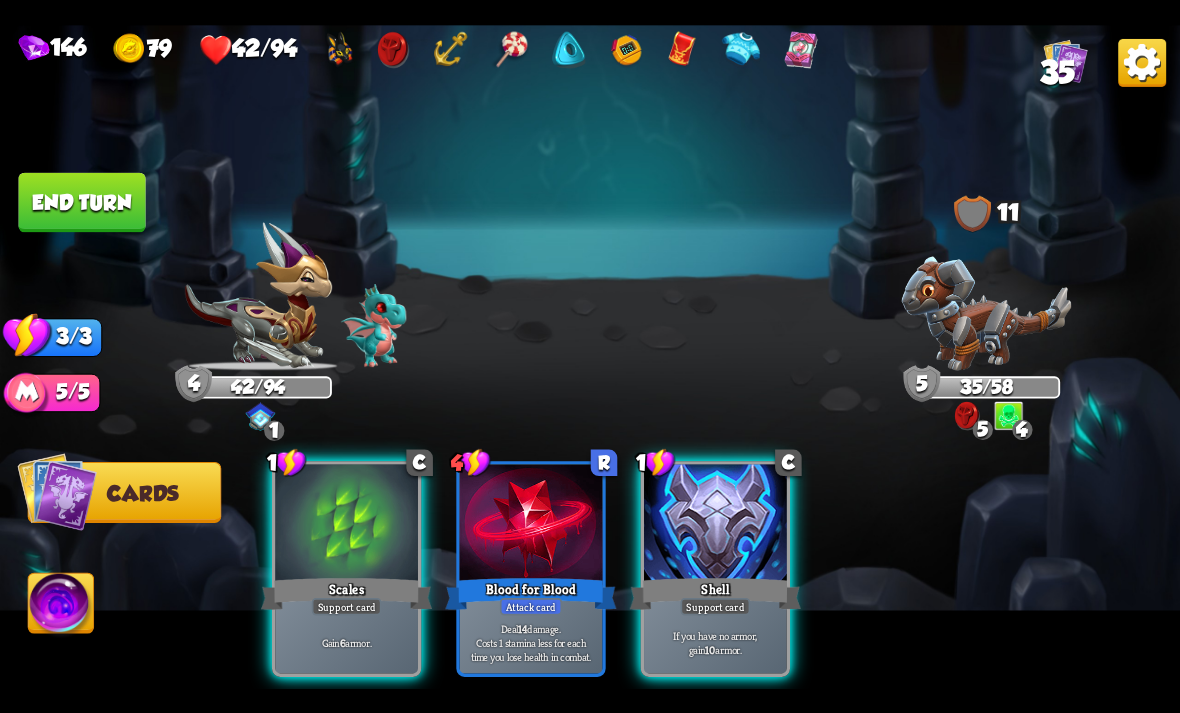 click on "End turn" at bounding box center [81, 202] 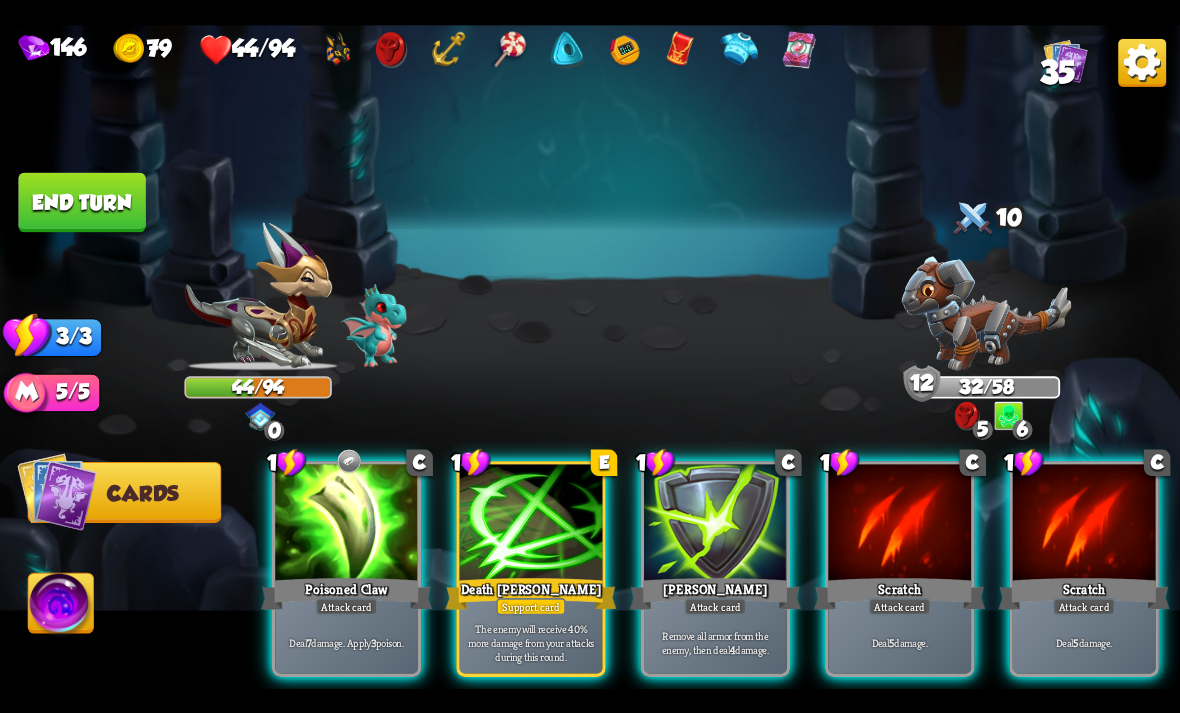 click on "Attack card" at bounding box center (347, 606) 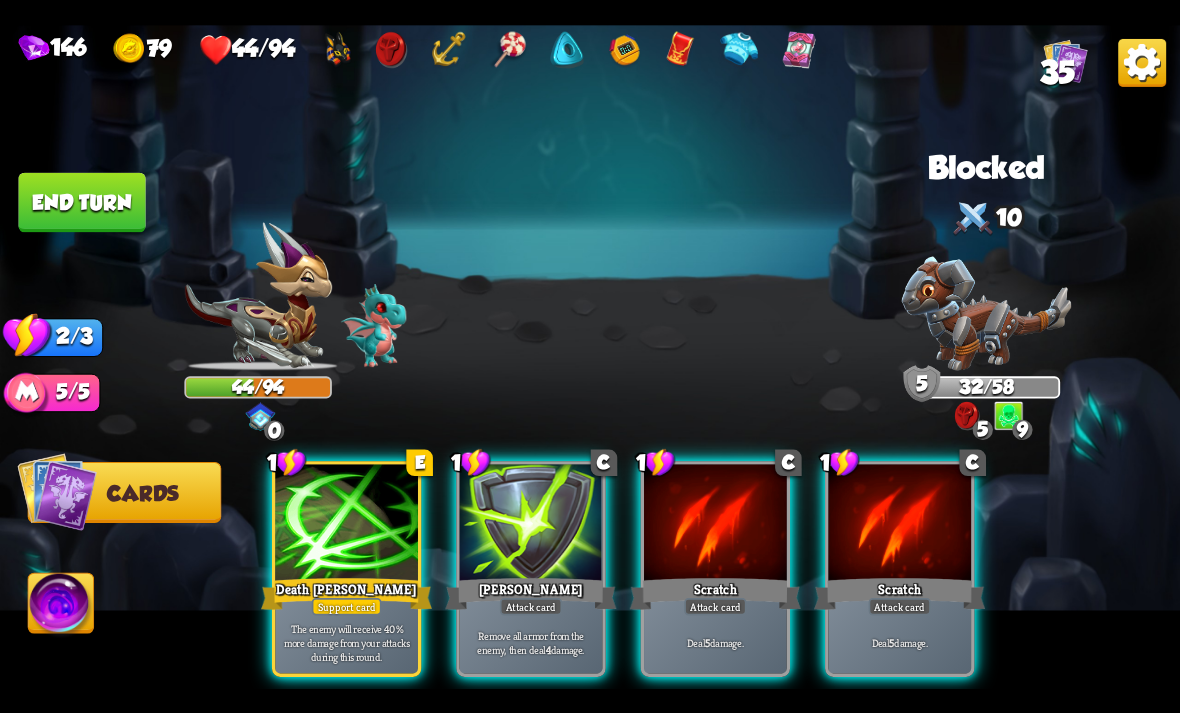 click on "[PERSON_NAME]" at bounding box center [530, 593] 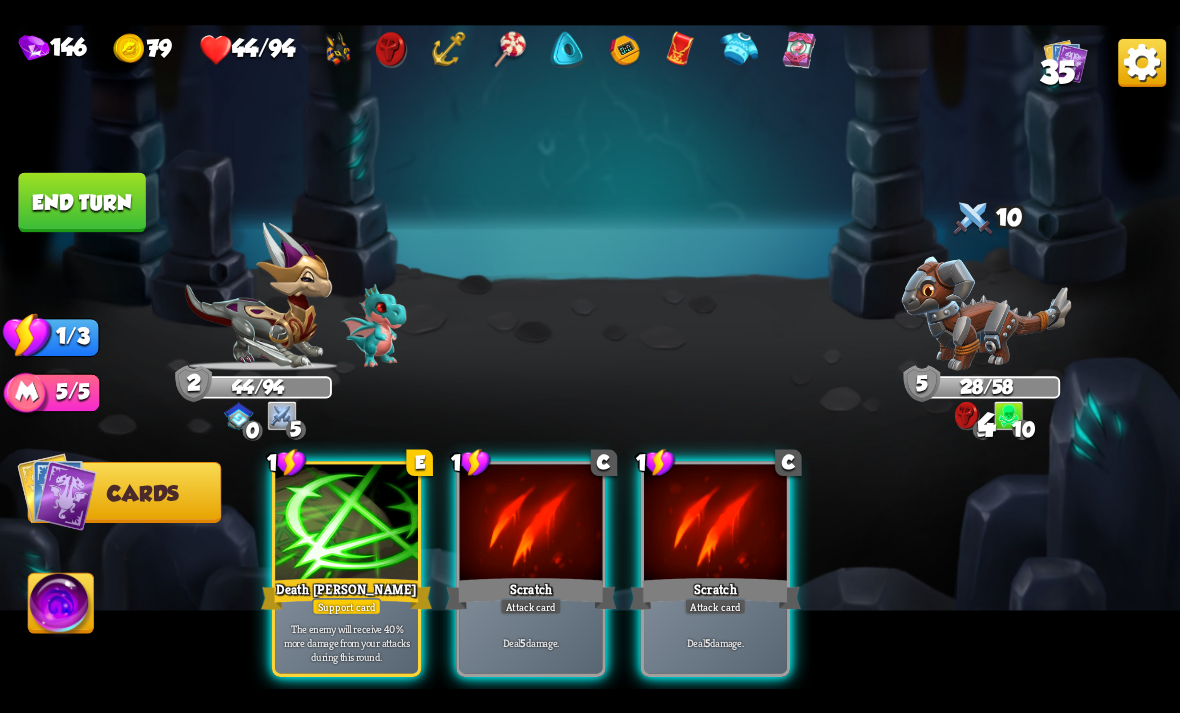 click on "Death [PERSON_NAME]" at bounding box center (346, 593) 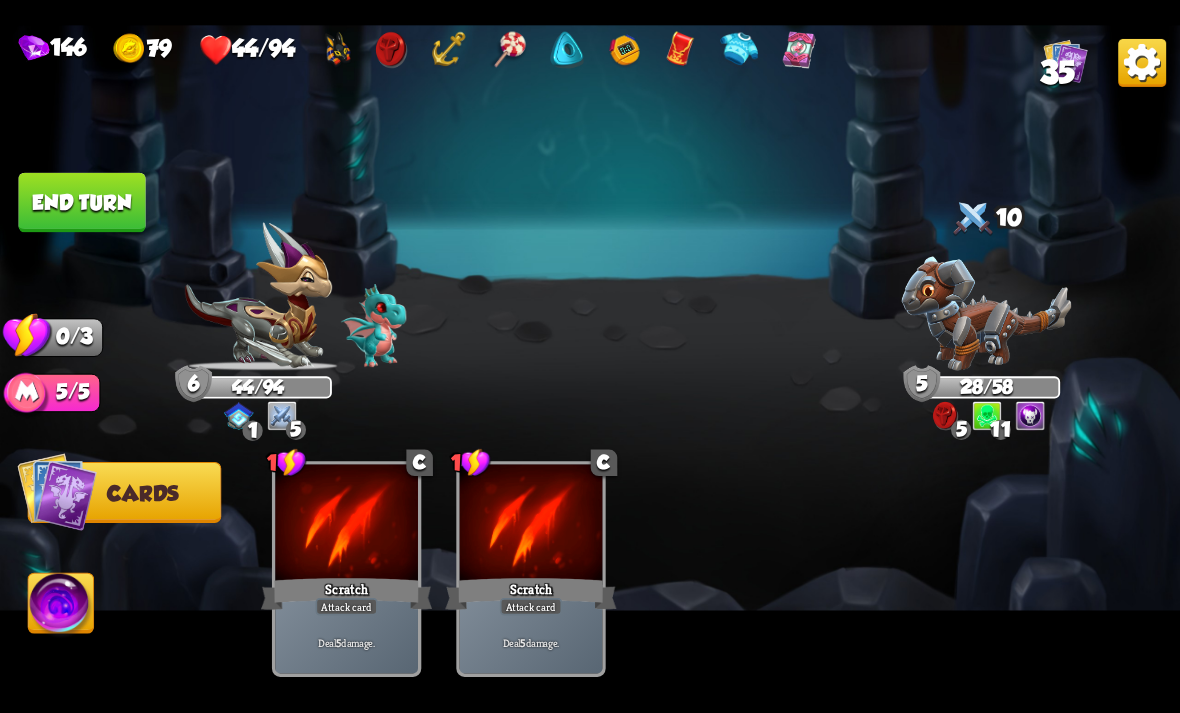 click on "End turn" at bounding box center [81, 202] 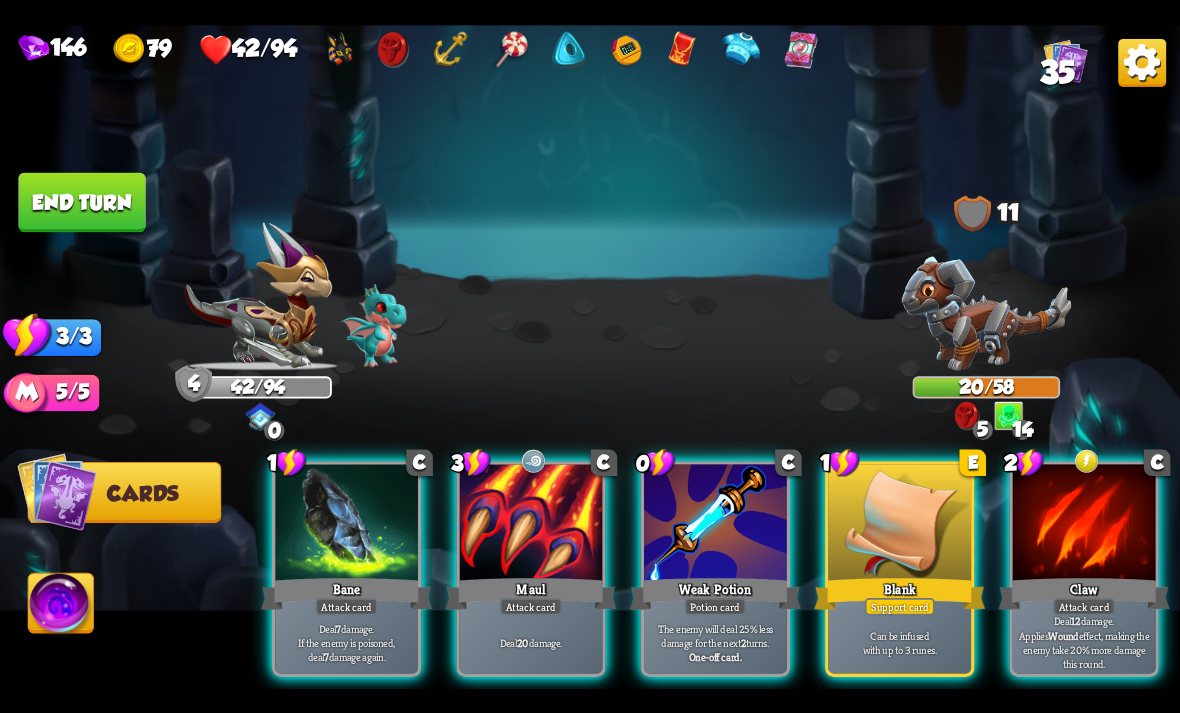 click on "Attack card" at bounding box center (531, 606) 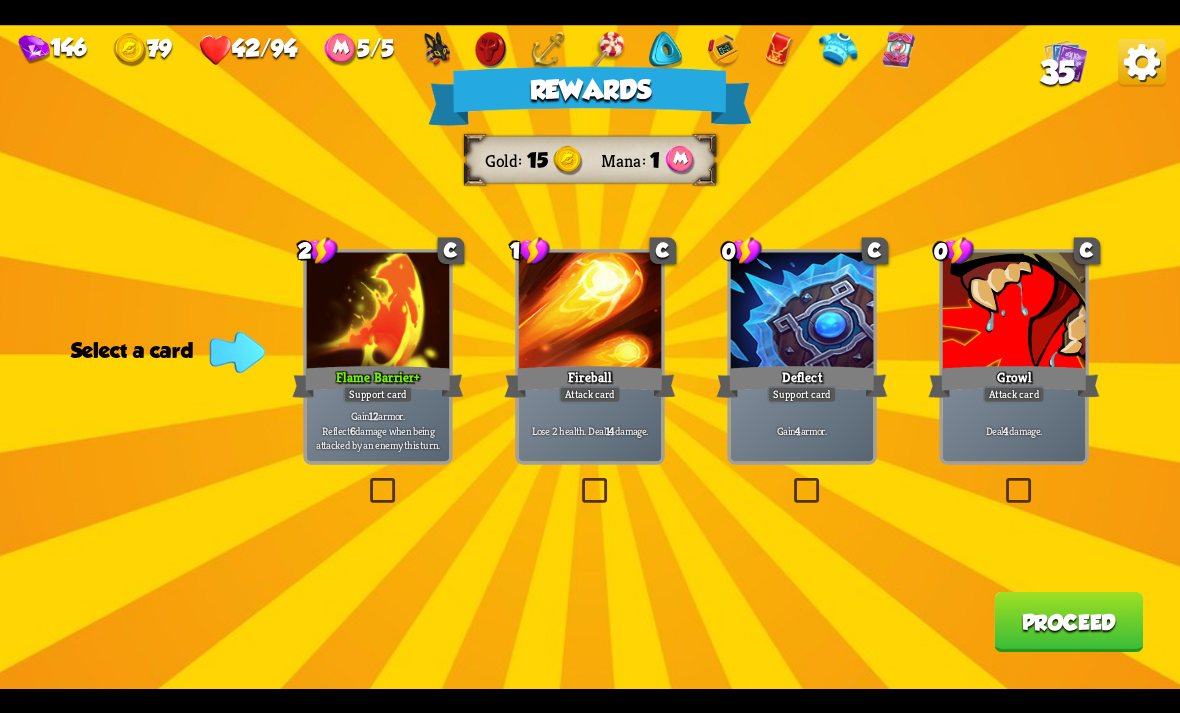 click at bounding box center [790, 481] 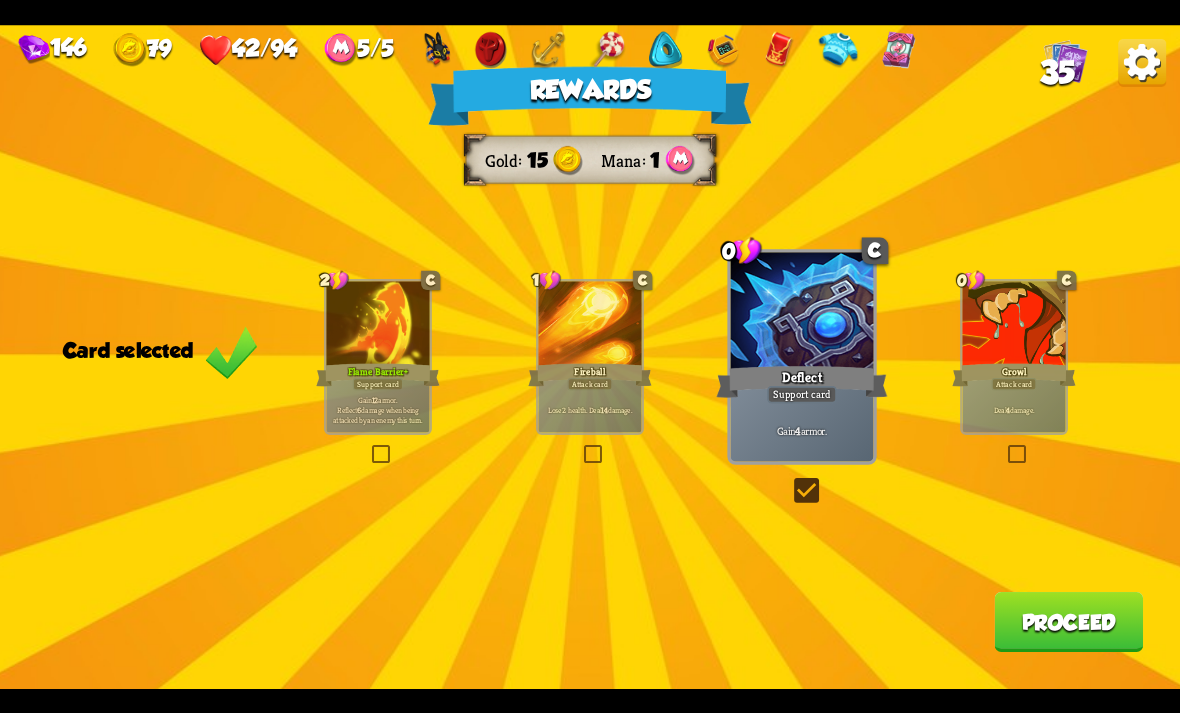 click at bounding box center [1005, 446] 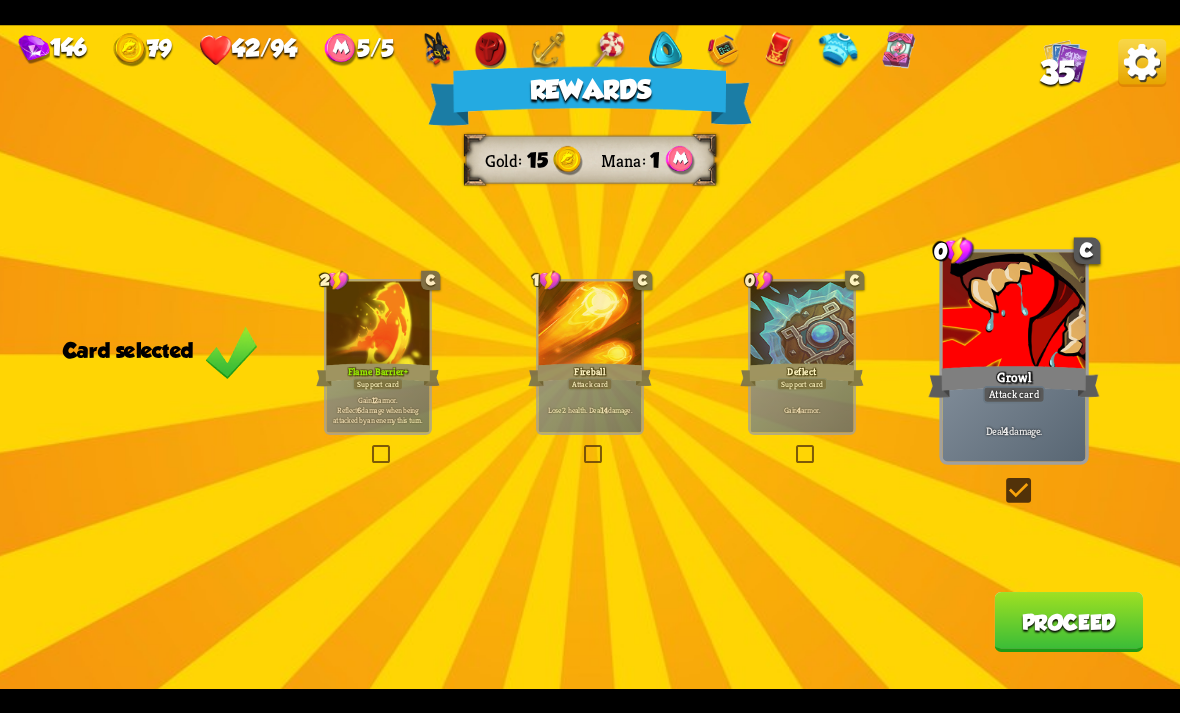 click on "Proceed" at bounding box center [1068, 622] 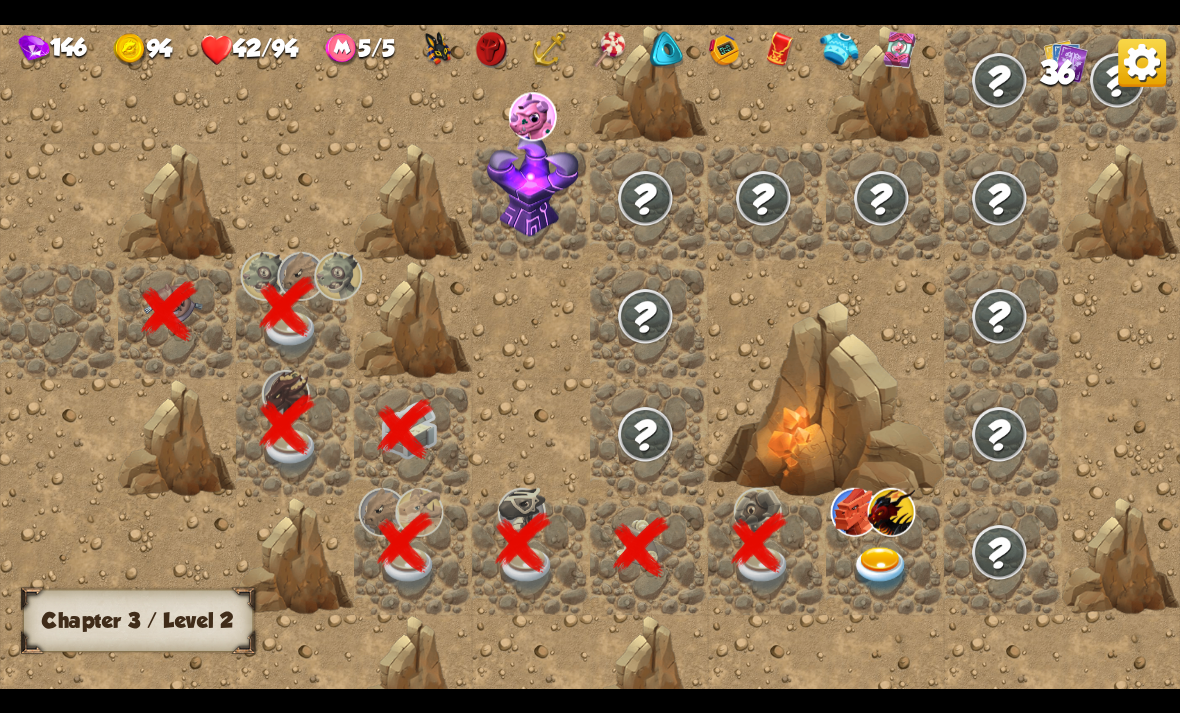 click at bounding box center (881, 569) 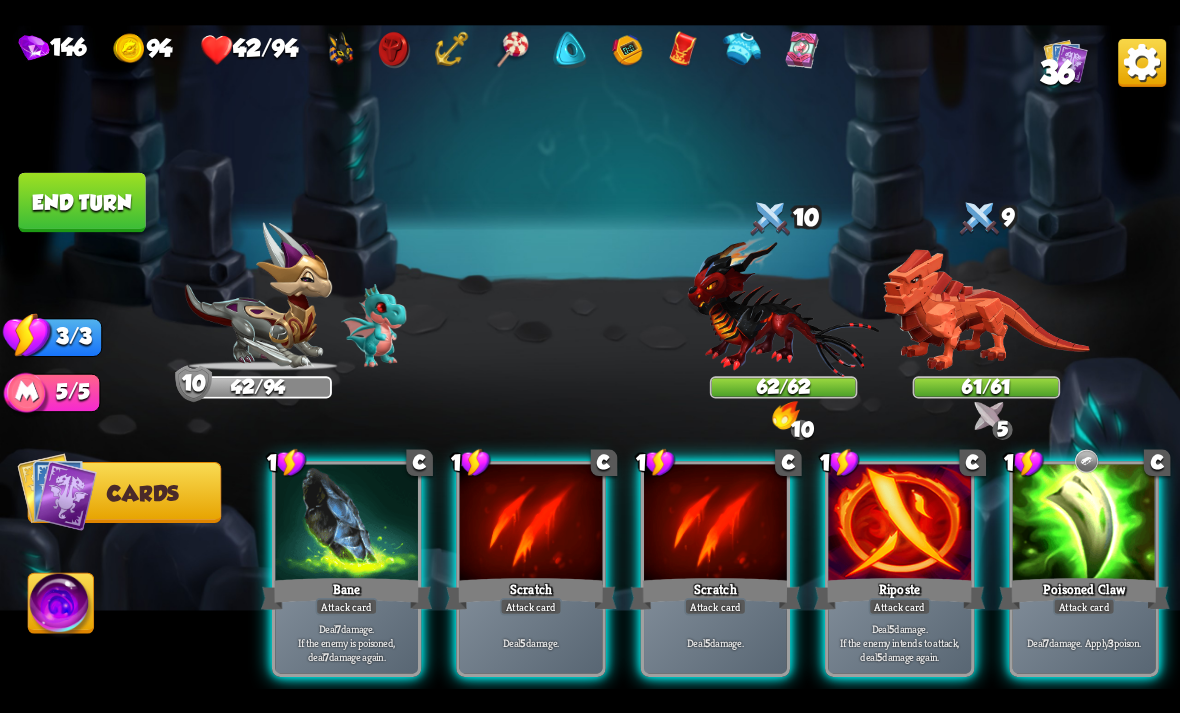 click on "Player turn" at bounding box center (590, 357) 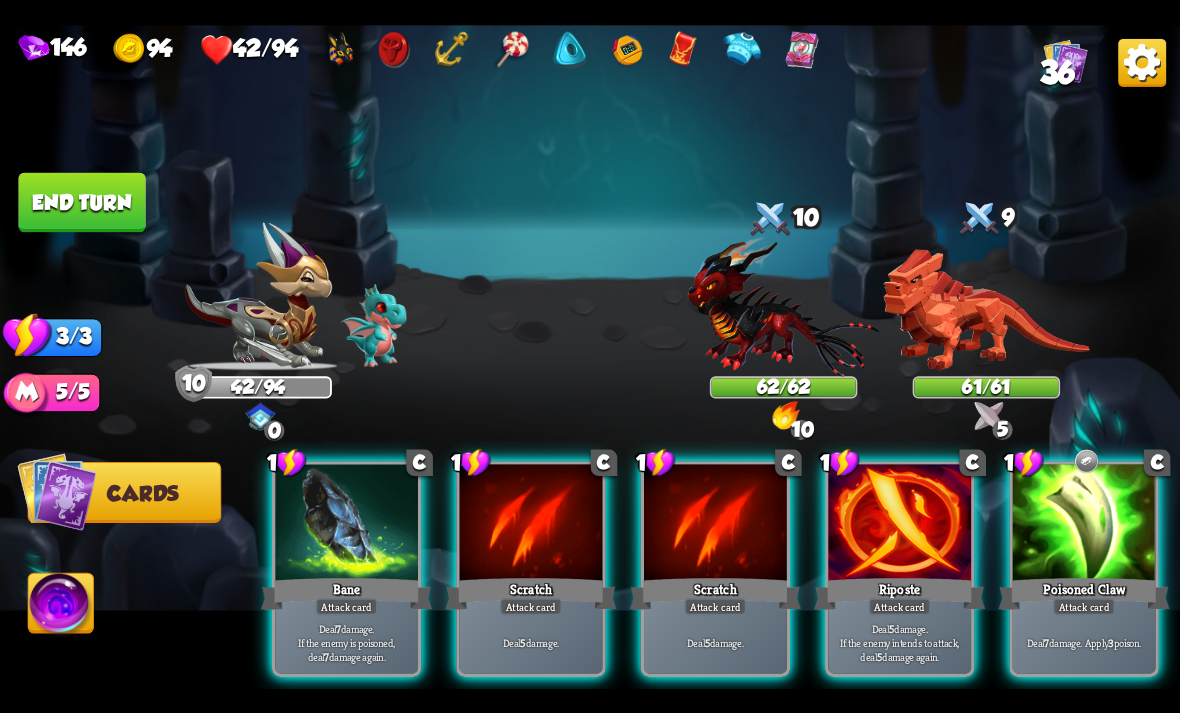 click at bounding box center (785, 416) 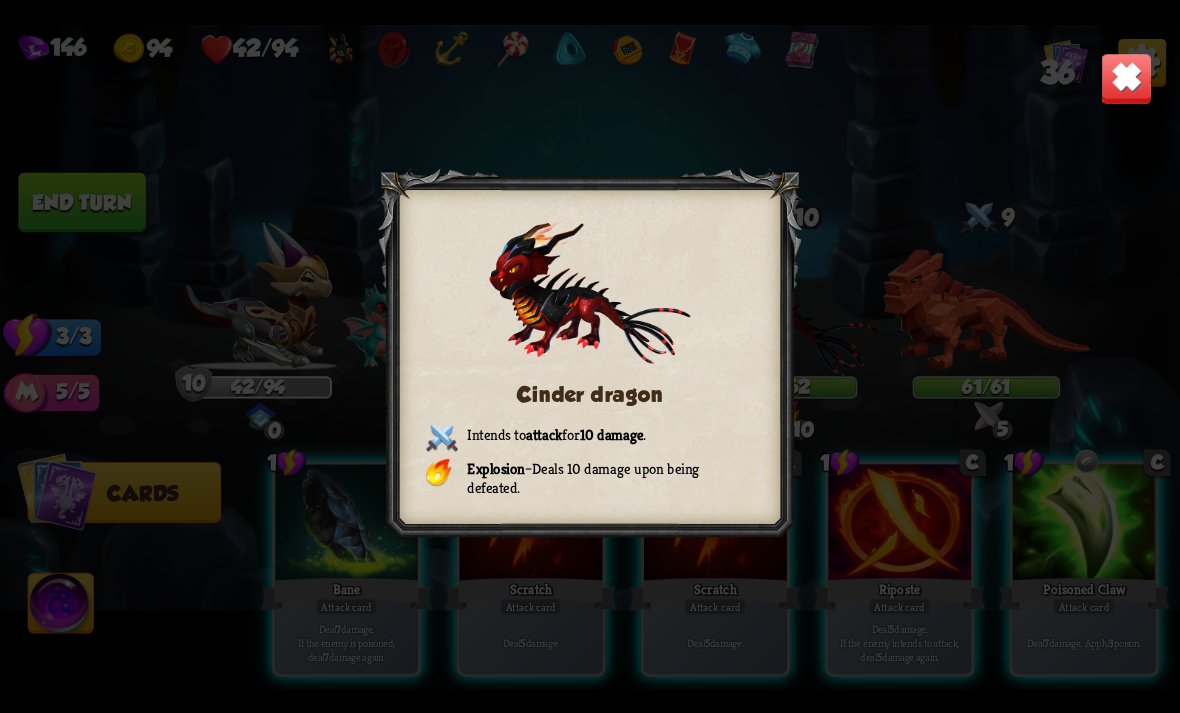 click at bounding box center (1127, 78) 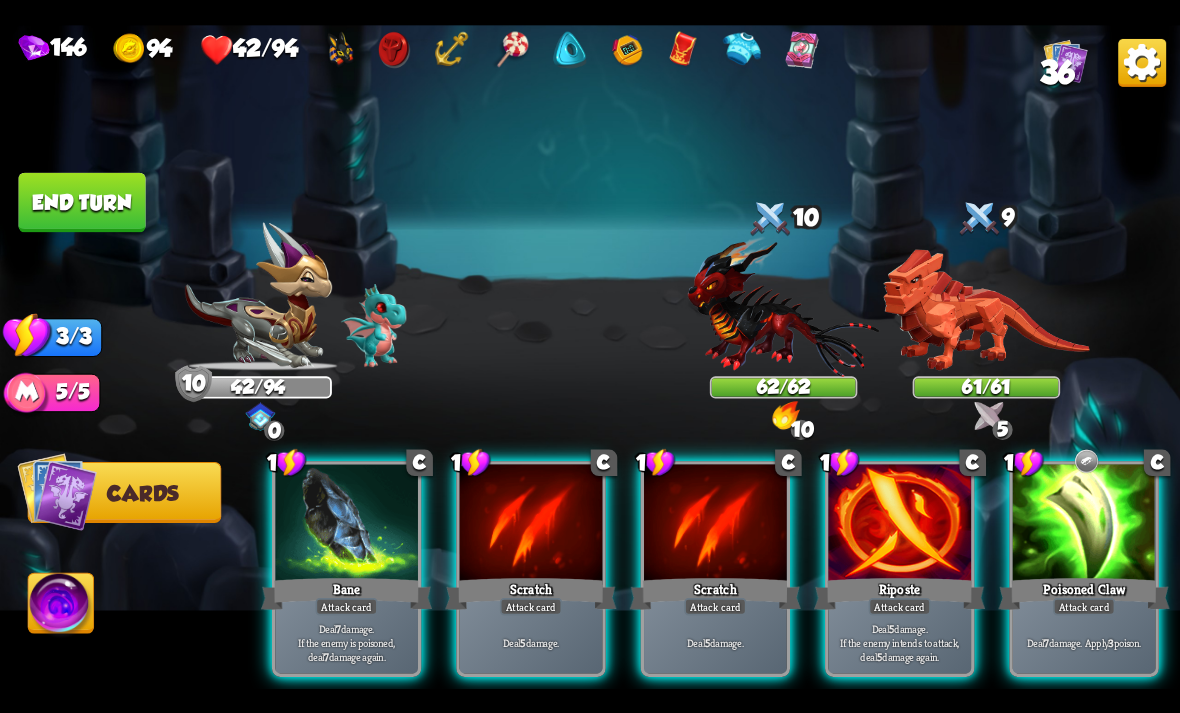 click on "Deal  7  damage. Apply  3  poison." at bounding box center (1084, 642) 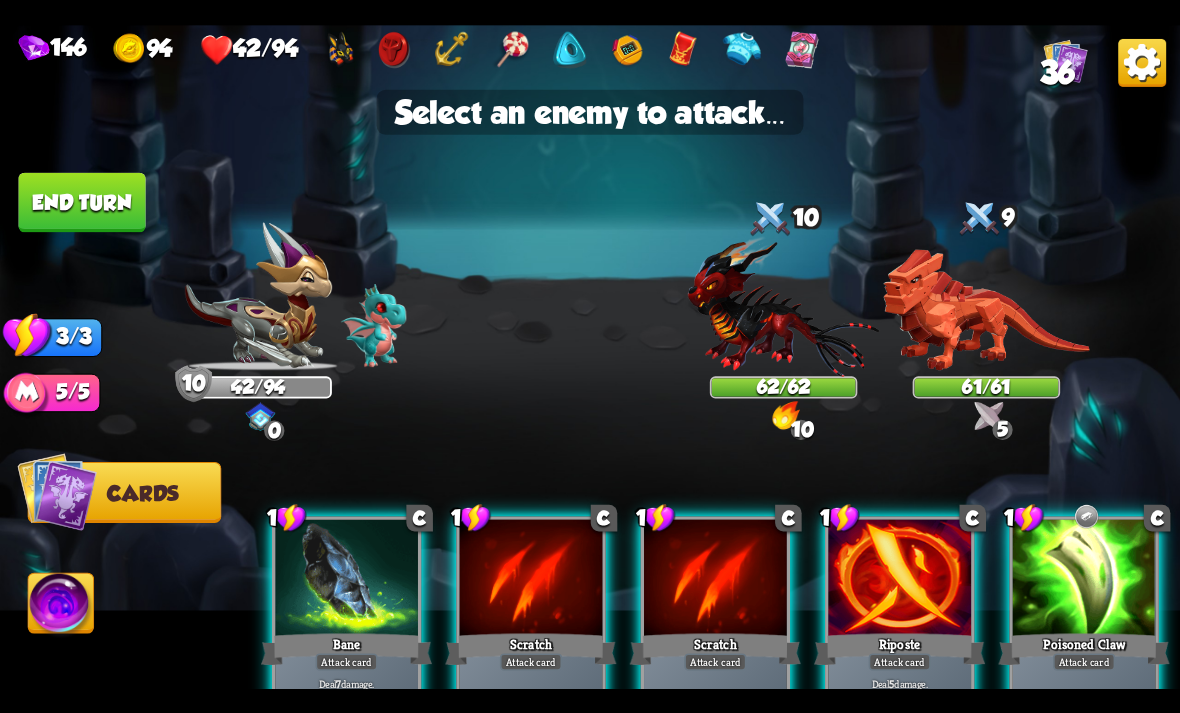 click at bounding box center [784, 305] 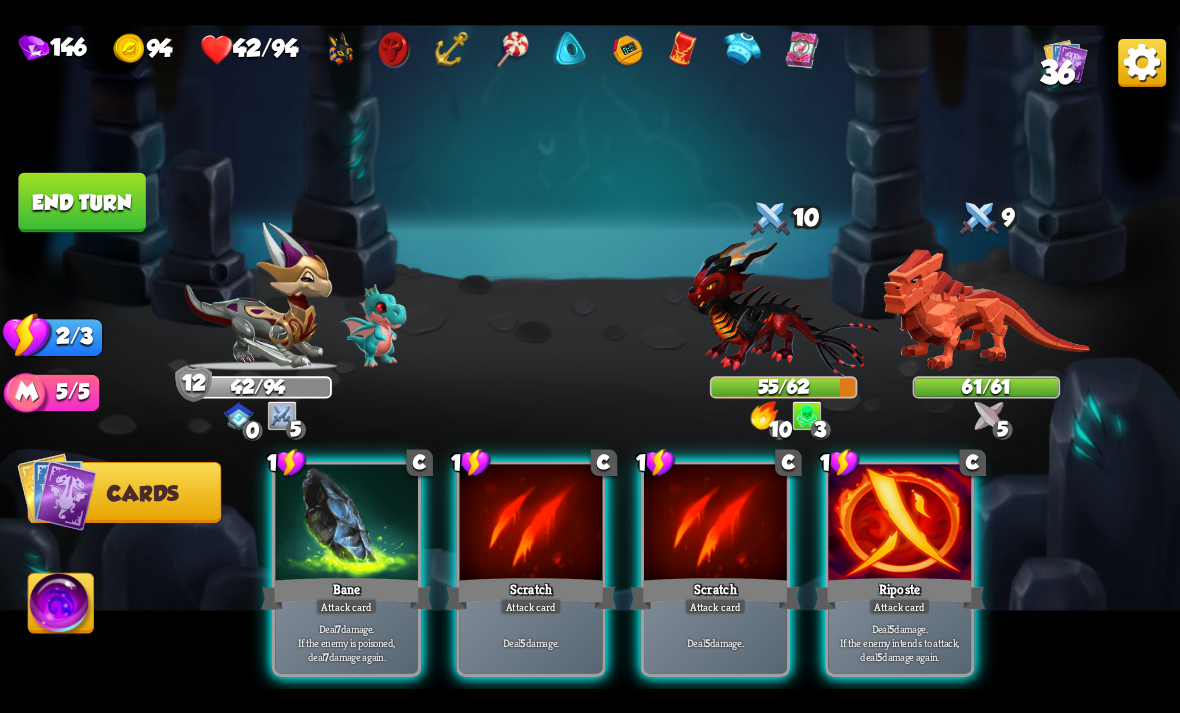 click on "Deal  7  damage. If the enemy is poisoned, deal  7  damage again." at bounding box center (347, 642) 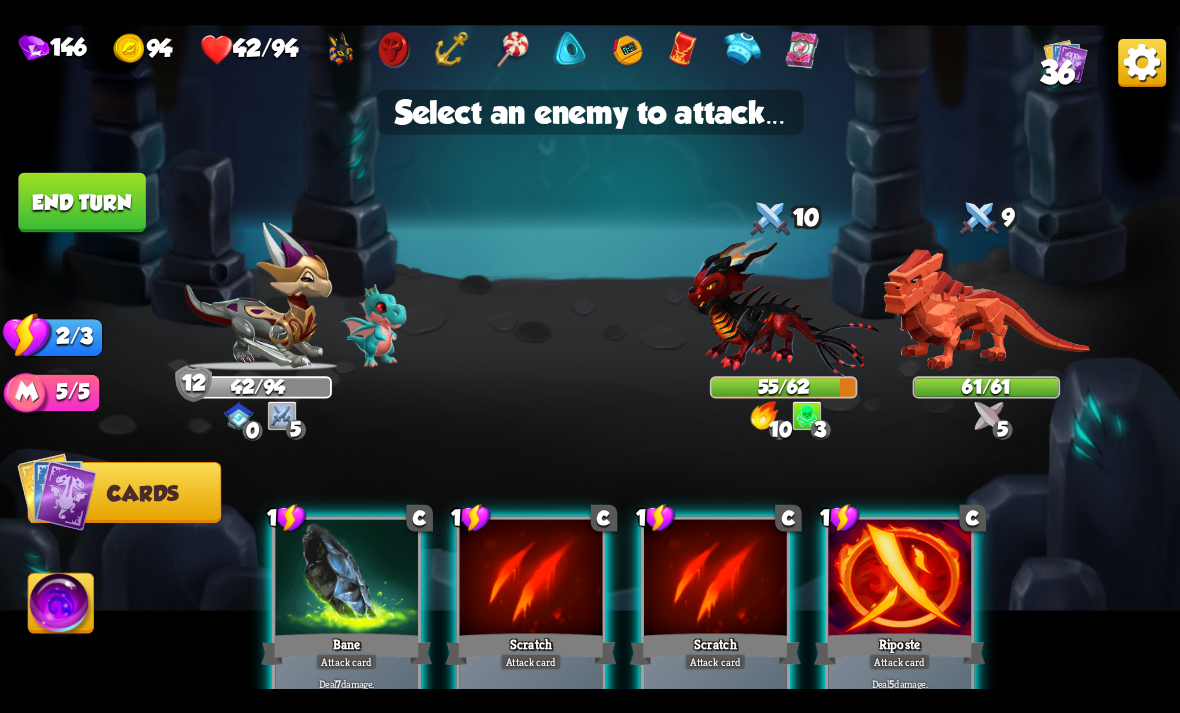 click at bounding box center (784, 305) 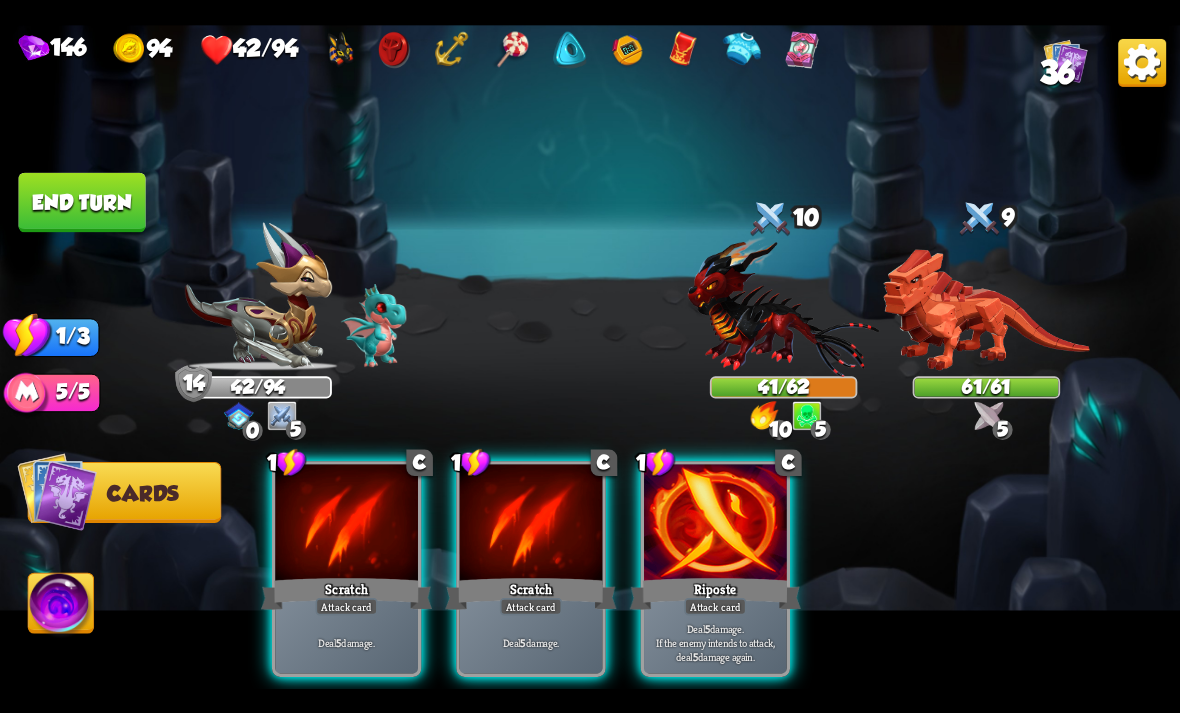 click at bounding box center (715, 524) 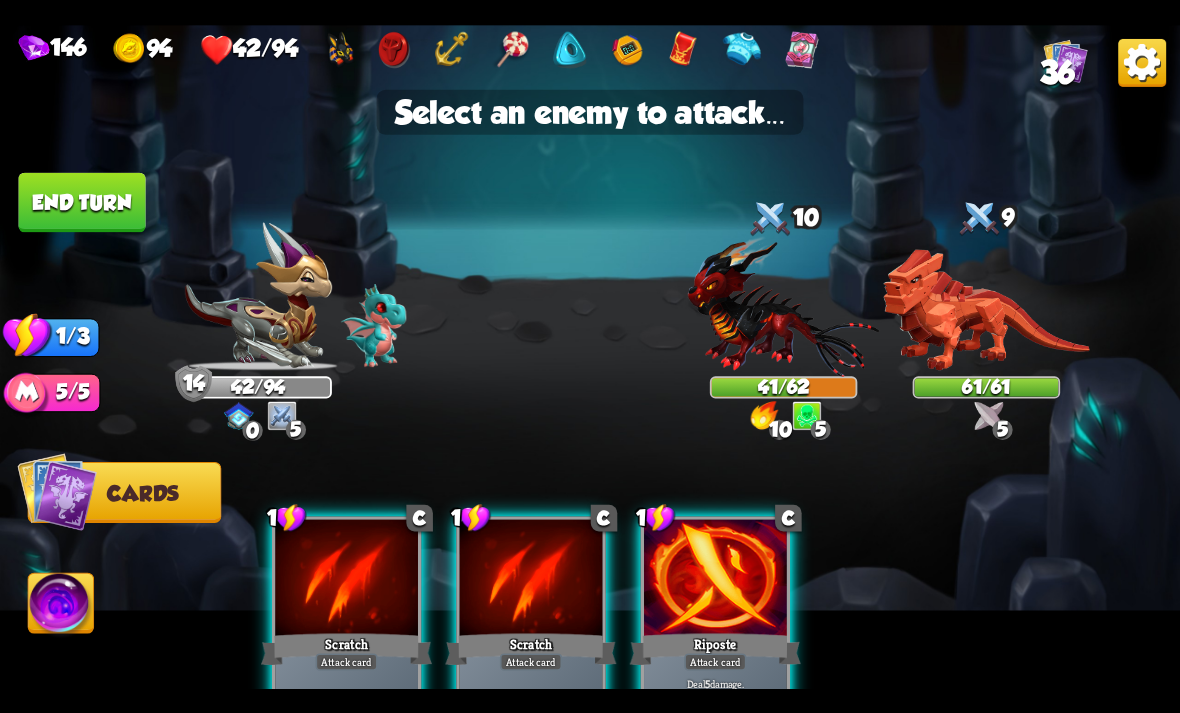 click at bounding box center [784, 305] 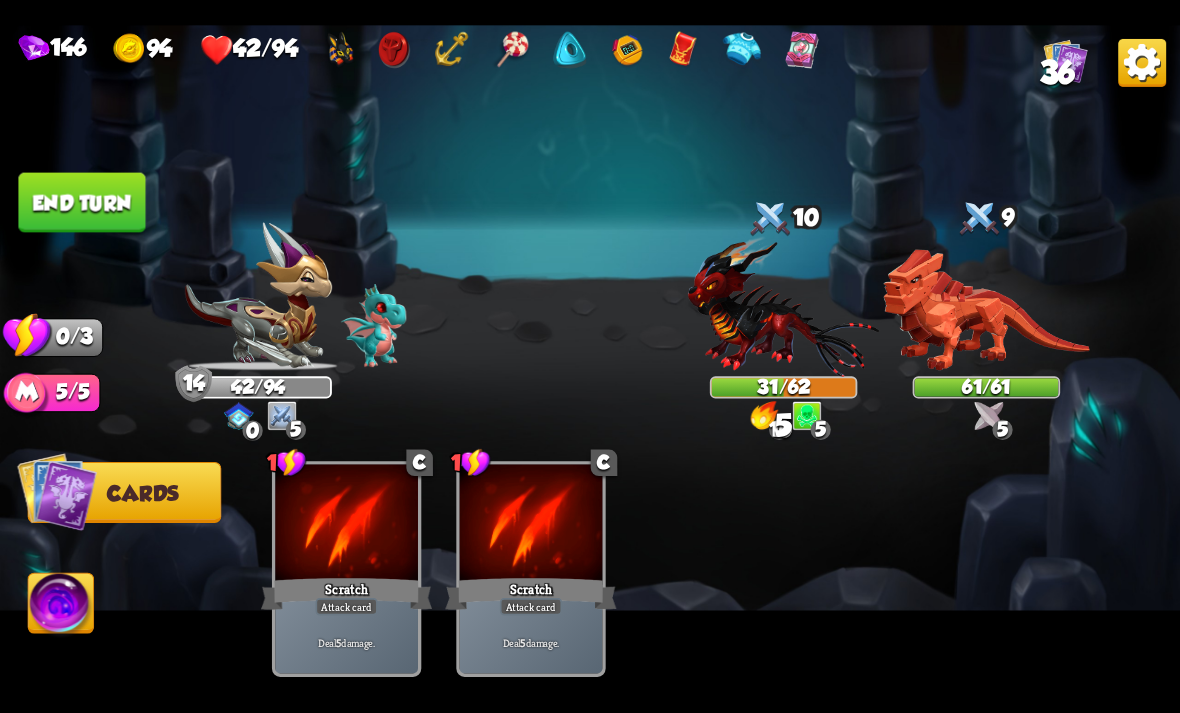 click on "End turn" at bounding box center [81, 202] 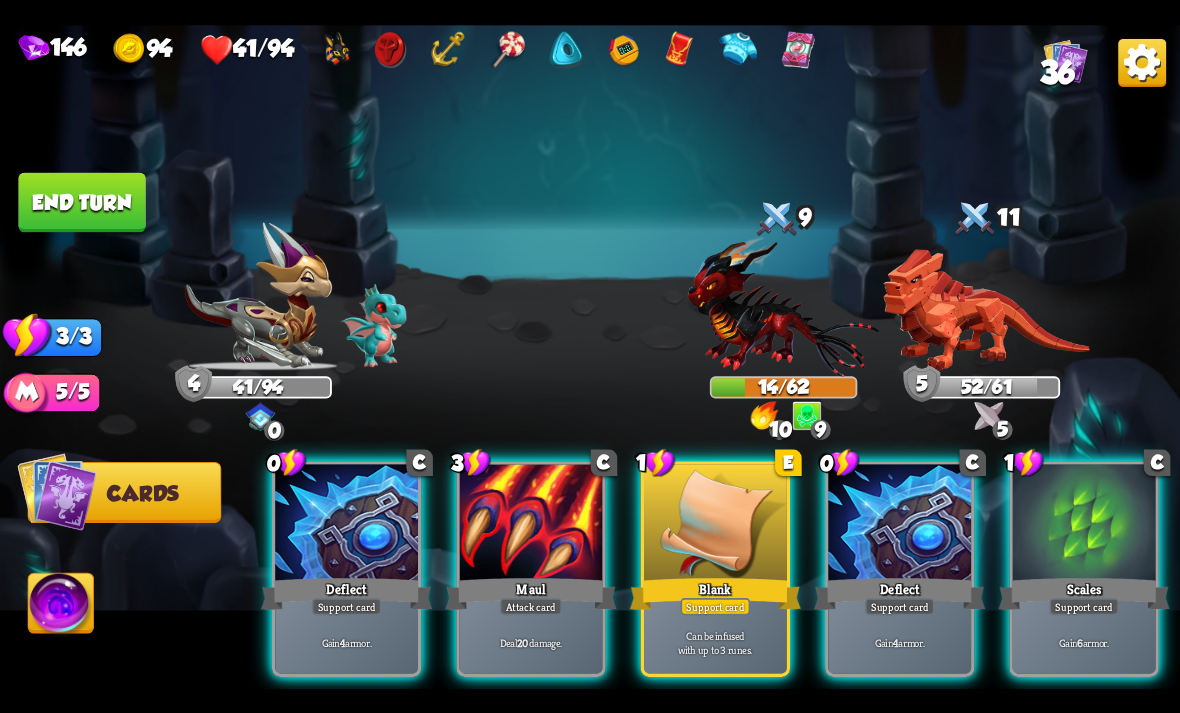 click on "Deal  20  damage." at bounding box center (531, 642) 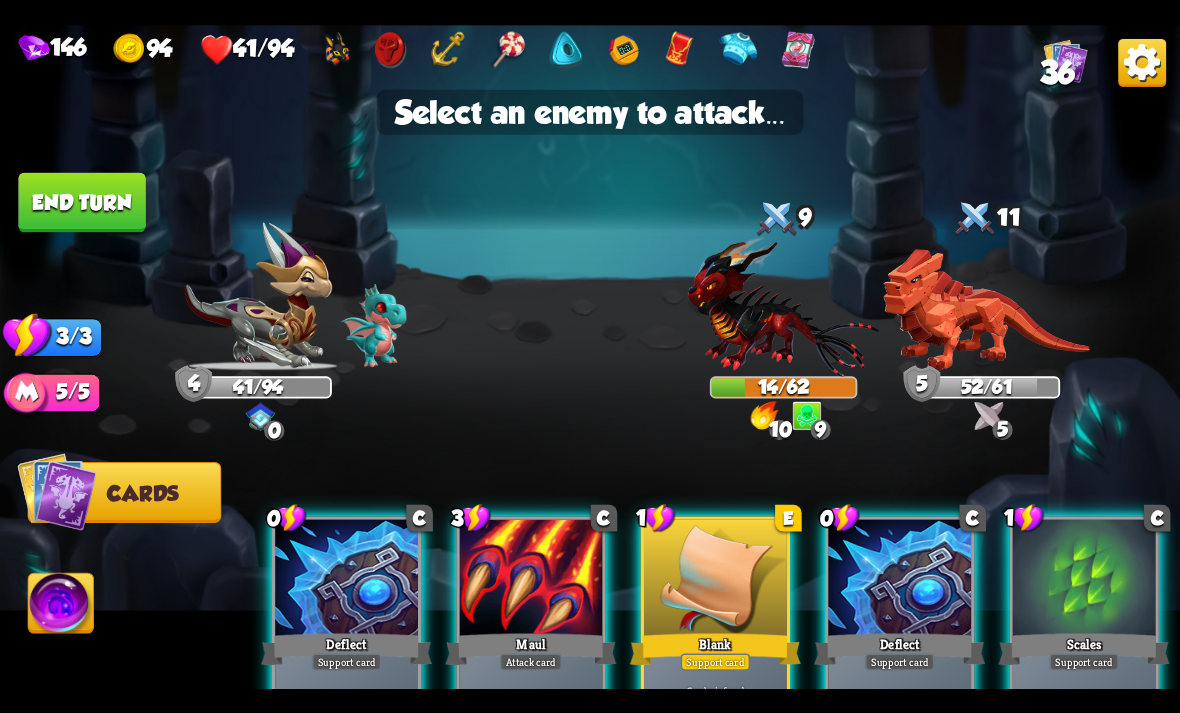 click at bounding box center [784, 305] 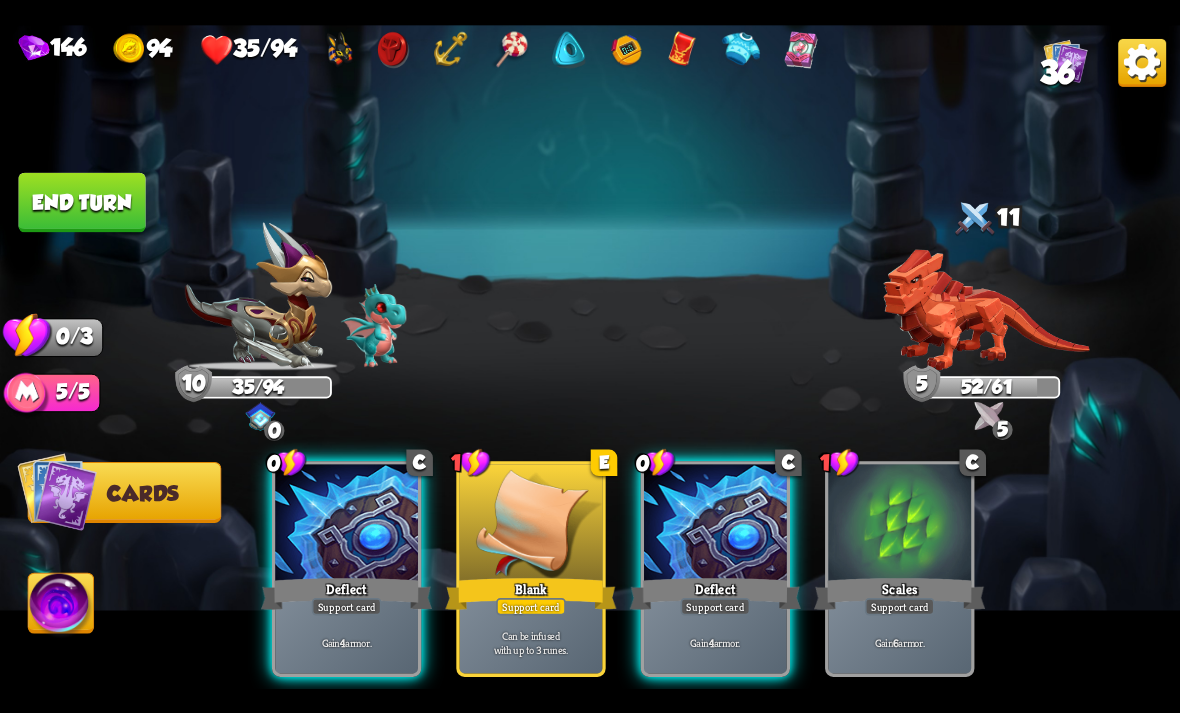 click on "Gain  4  armor." at bounding box center [346, 642] 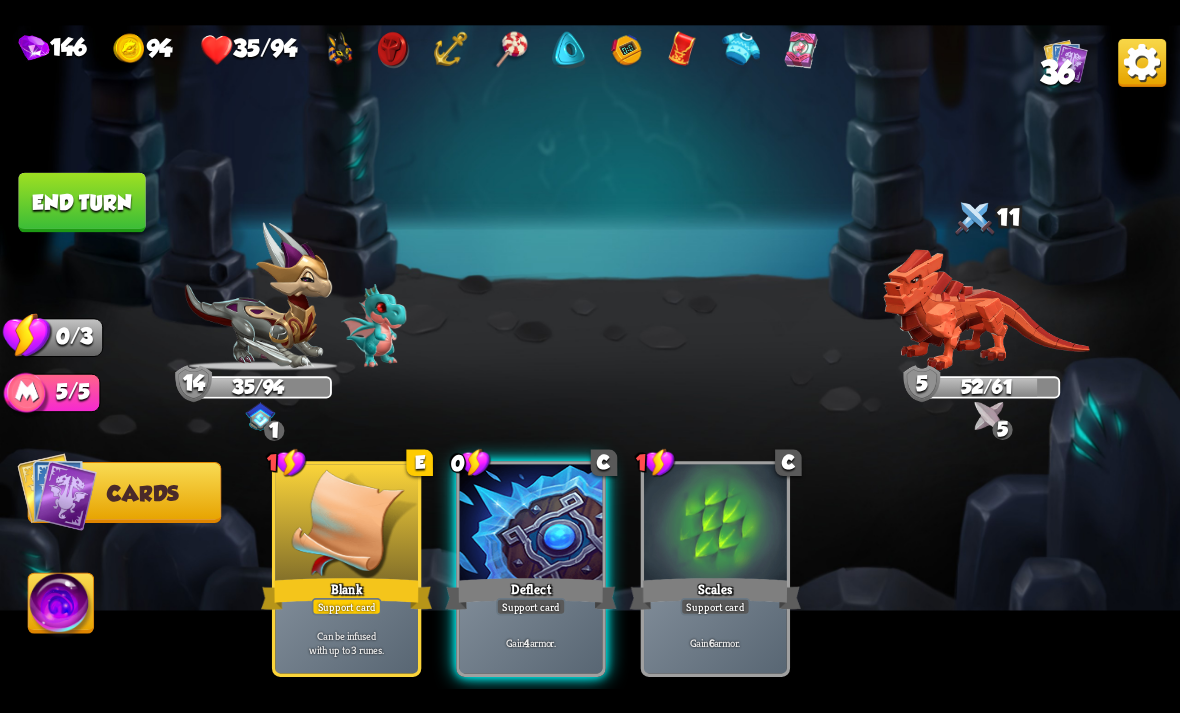 click on "Support card" at bounding box center (531, 606) 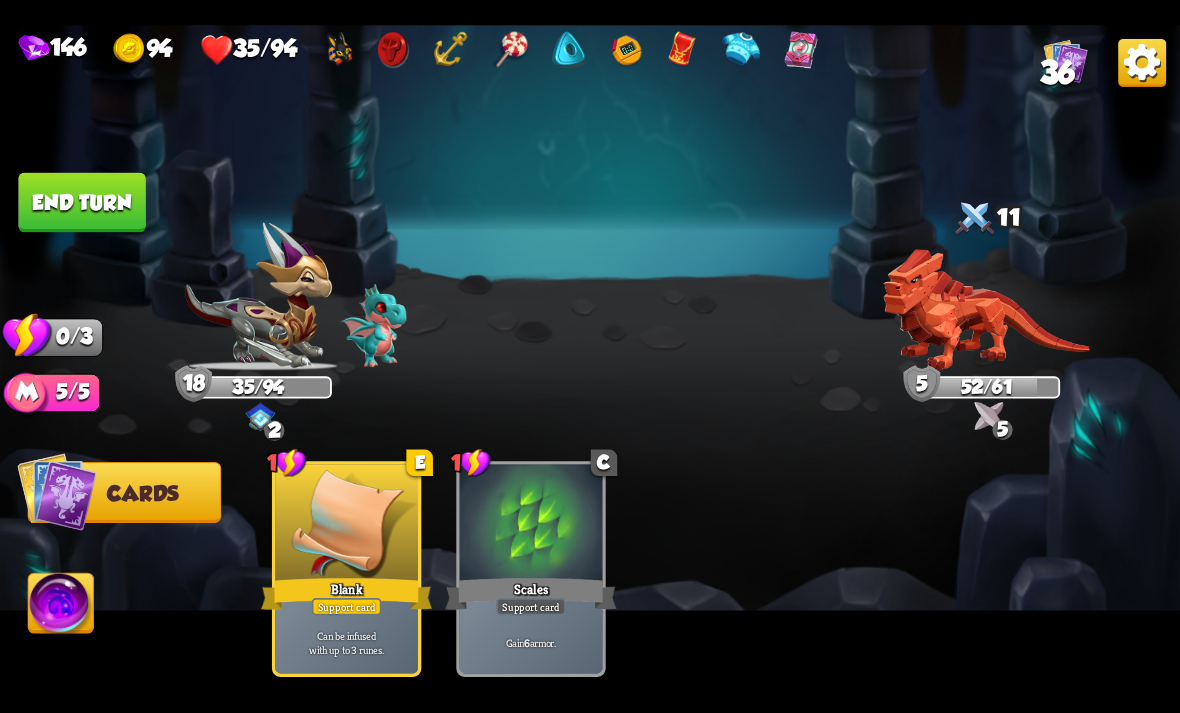 click on "End turn" at bounding box center (81, 202) 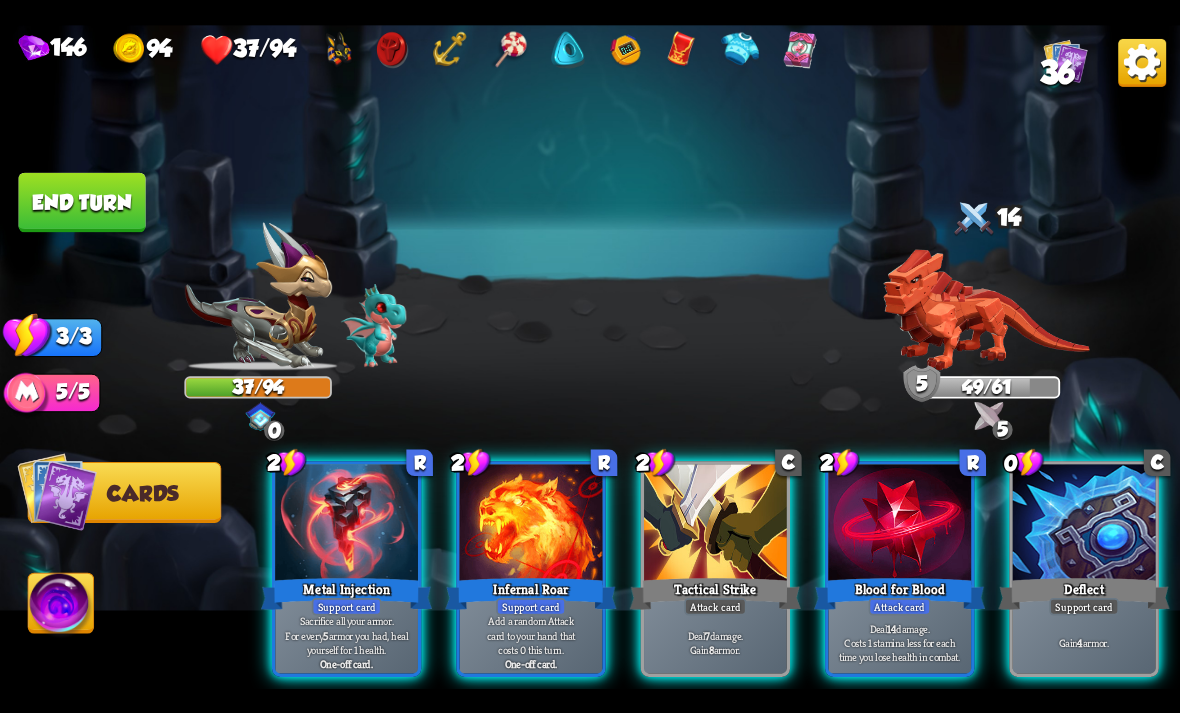 click at bounding box center [1084, 524] 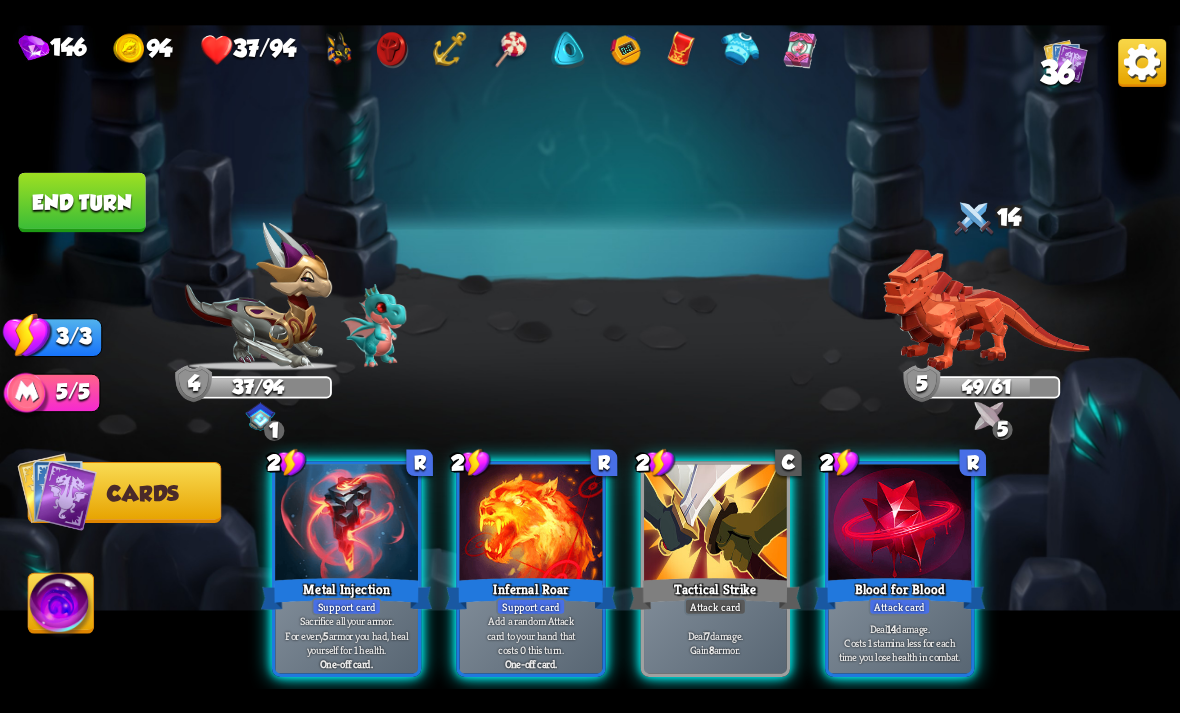 click at bounding box center [531, 524] 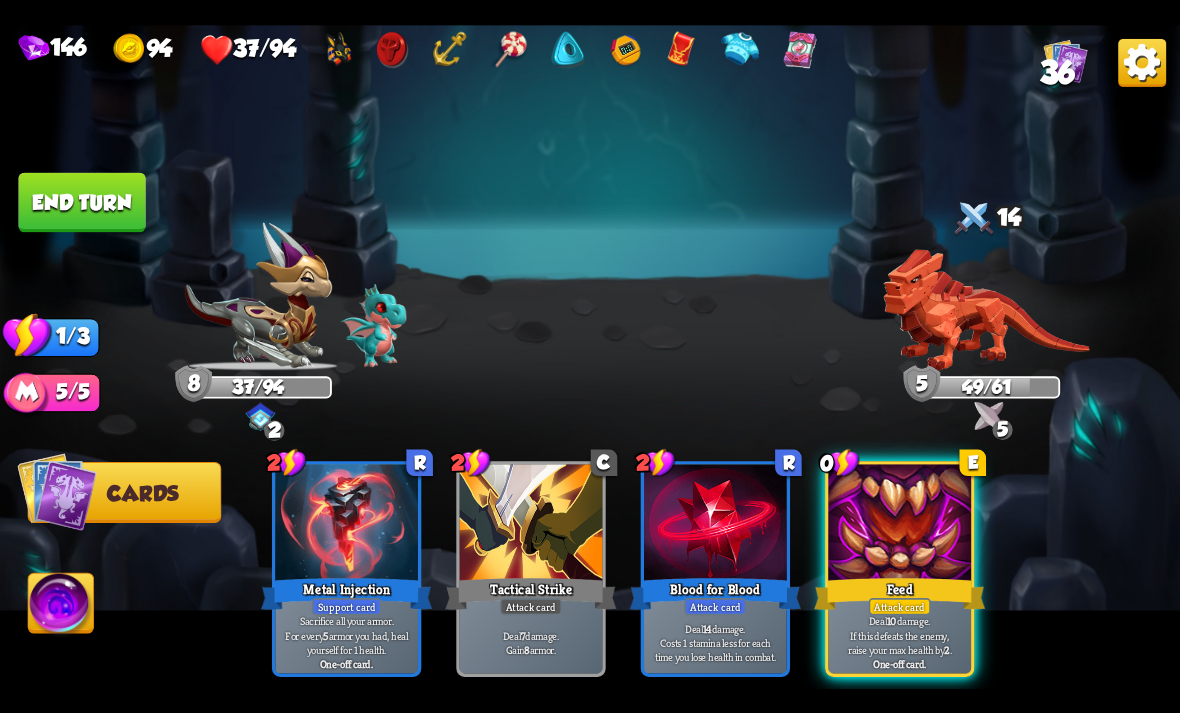 click on "Deal  10  damage. If this defeats the enemy, raise your max health by  2 ." at bounding box center (900, 635) 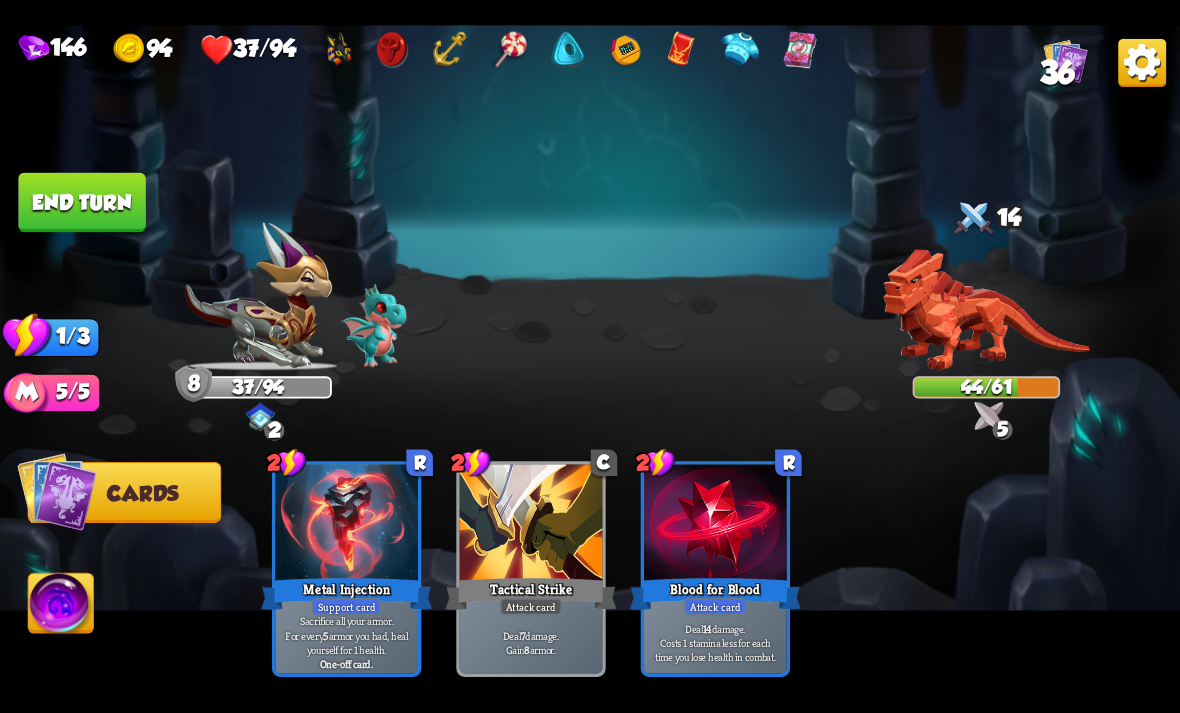 click on "End turn" at bounding box center [81, 202] 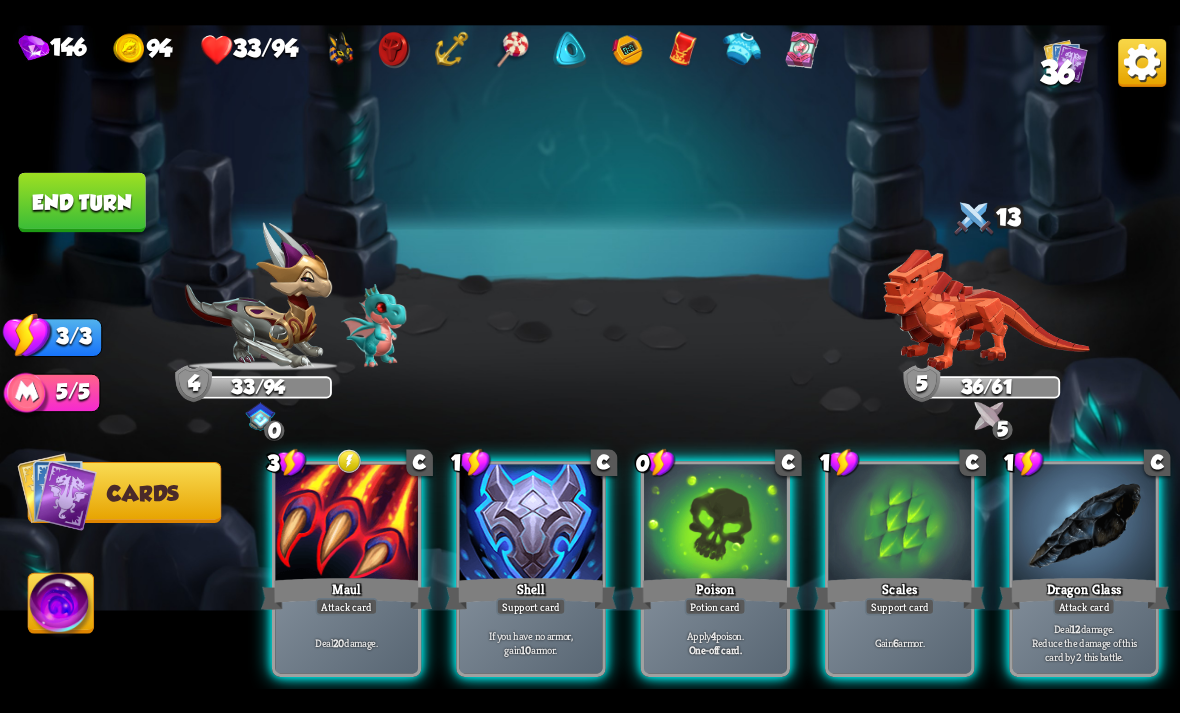 click on "One-off card." at bounding box center (715, 649) 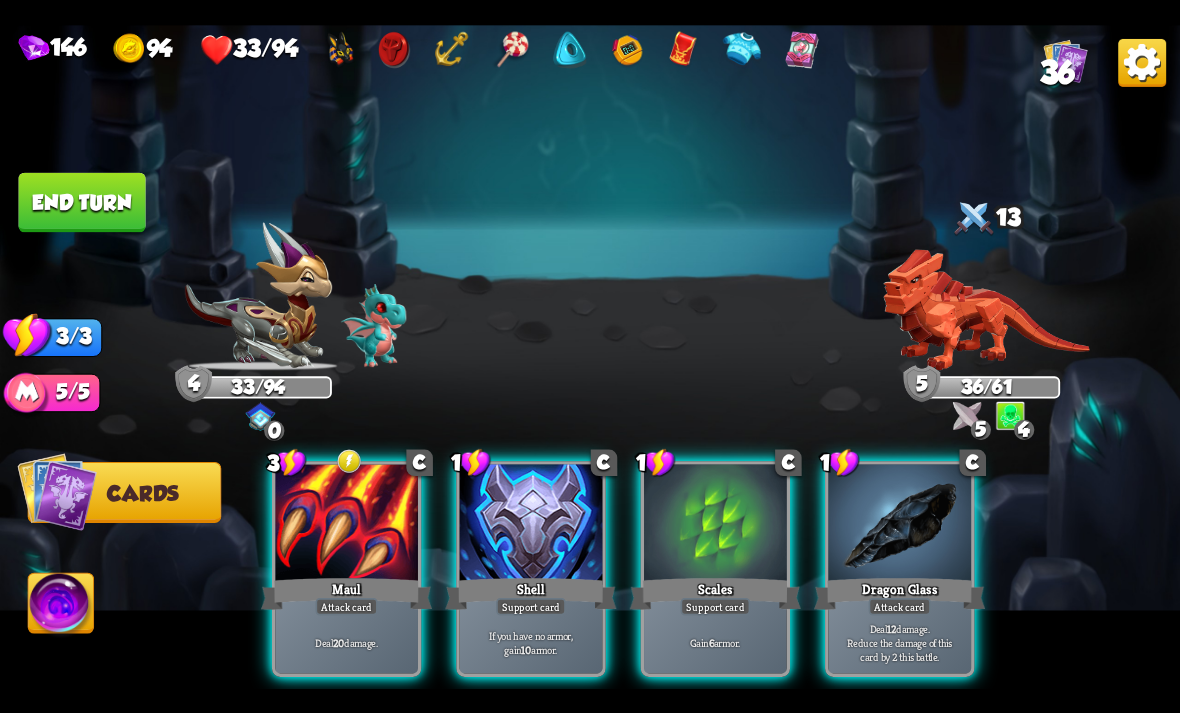 click on "Deal  20  damage." at bounding box center [346, 642] 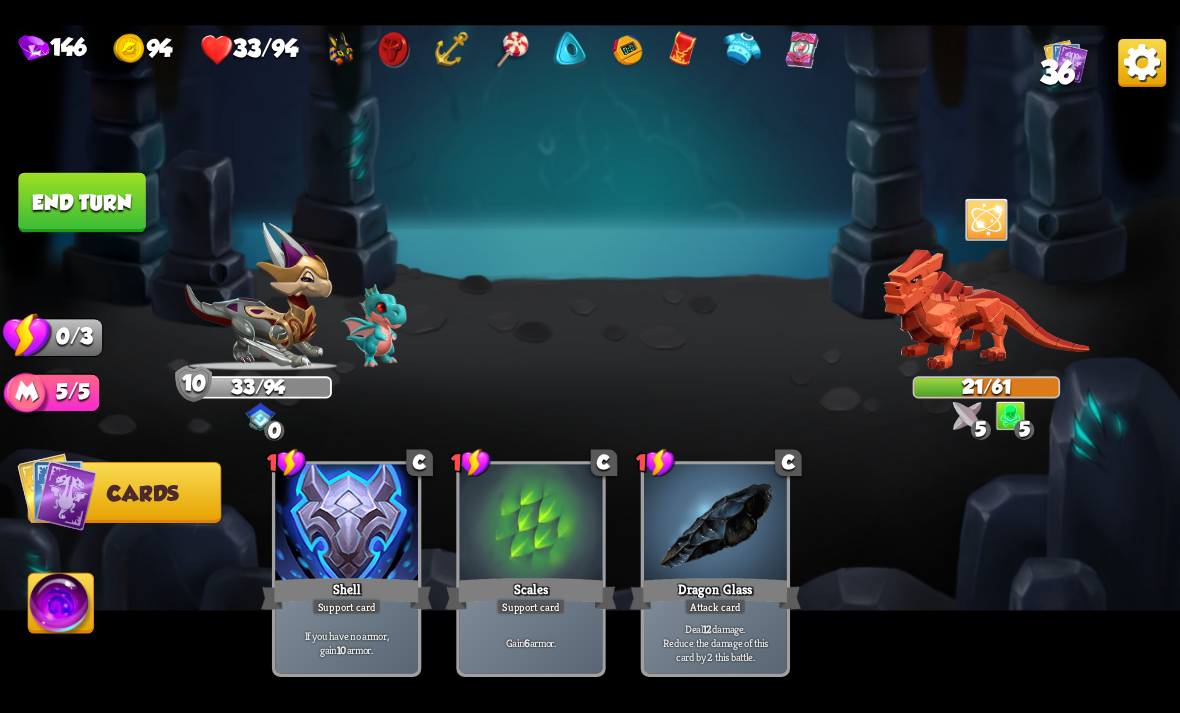 click on "End turn" at bounding box center [81, 202] 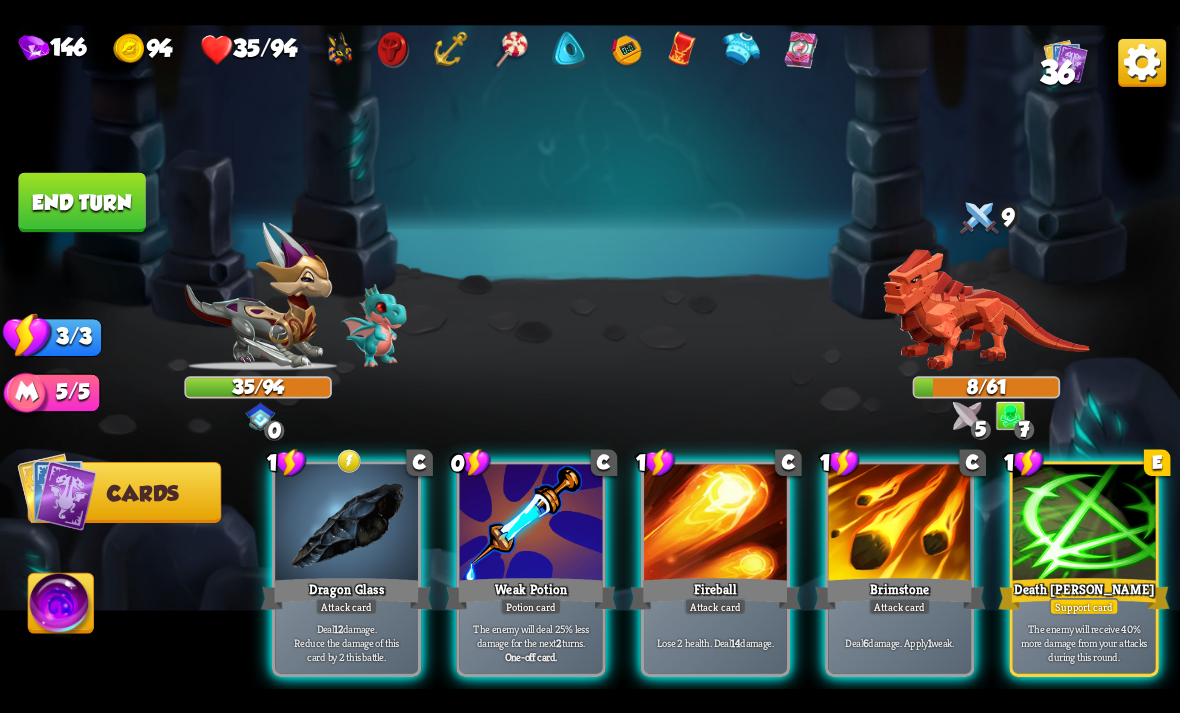 click on "Deal  12  damage. Reduce the damage of this card by 2 this battle." at bounding box center (346, 642) 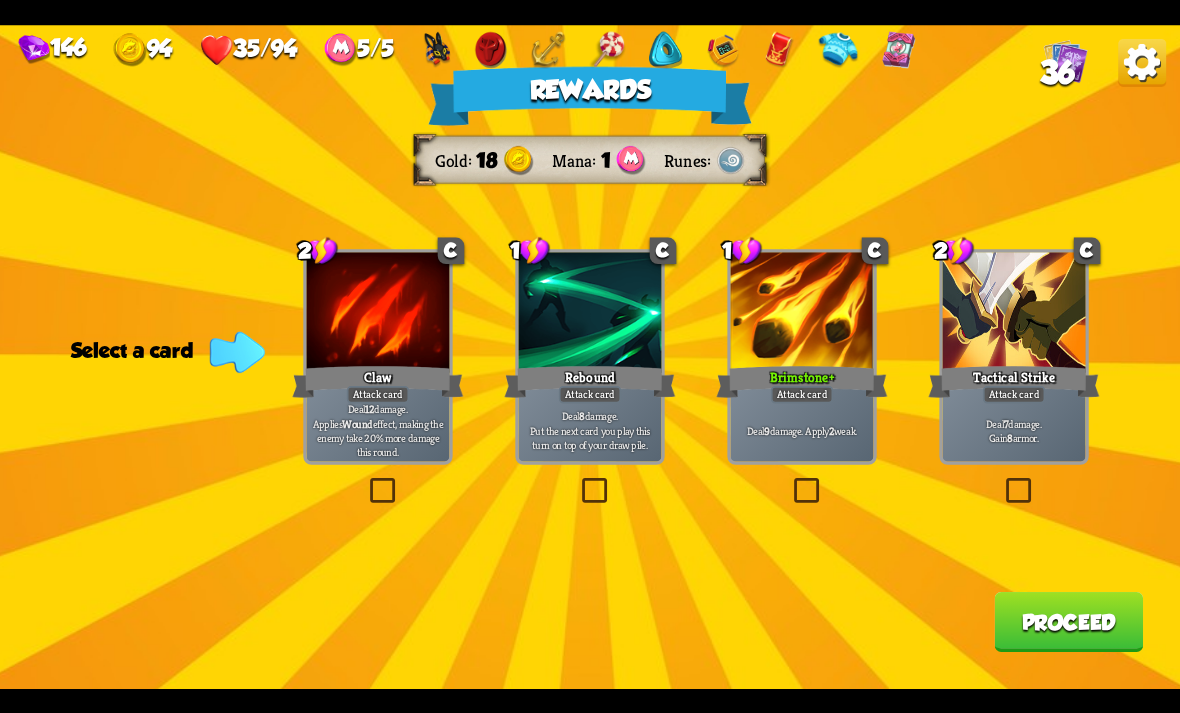 click at bounding box center [1002, 481] 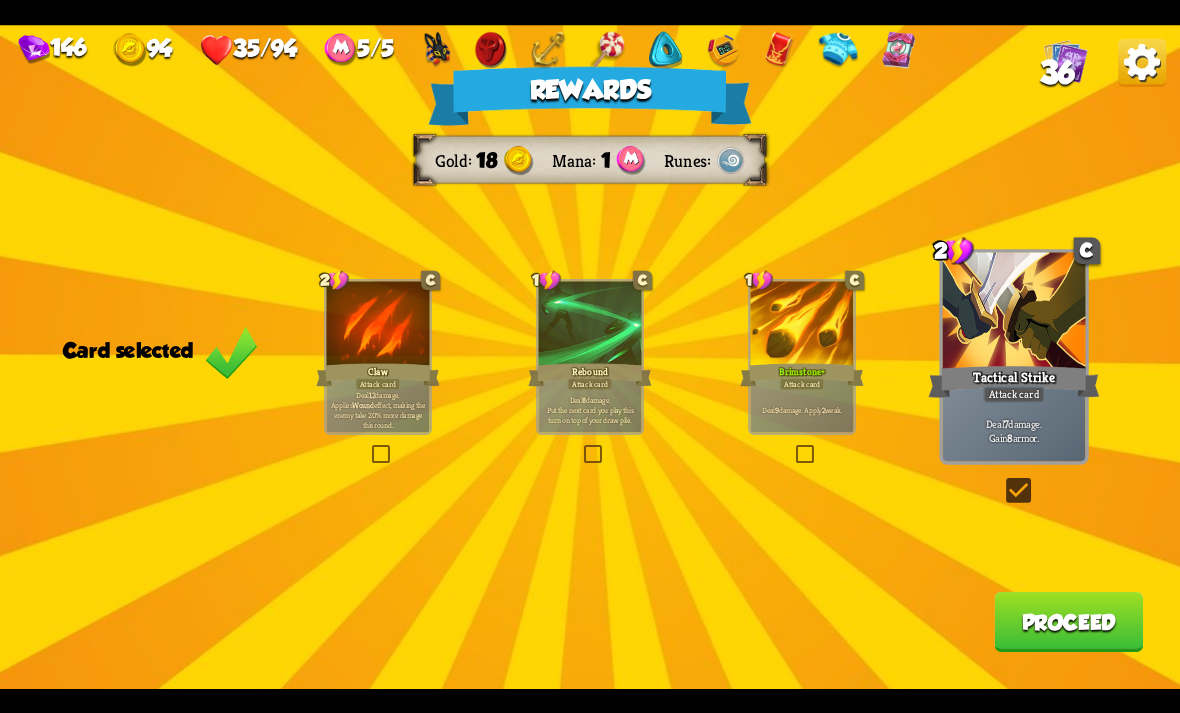 click on "Proceed" at bounding box center [1068, 622] 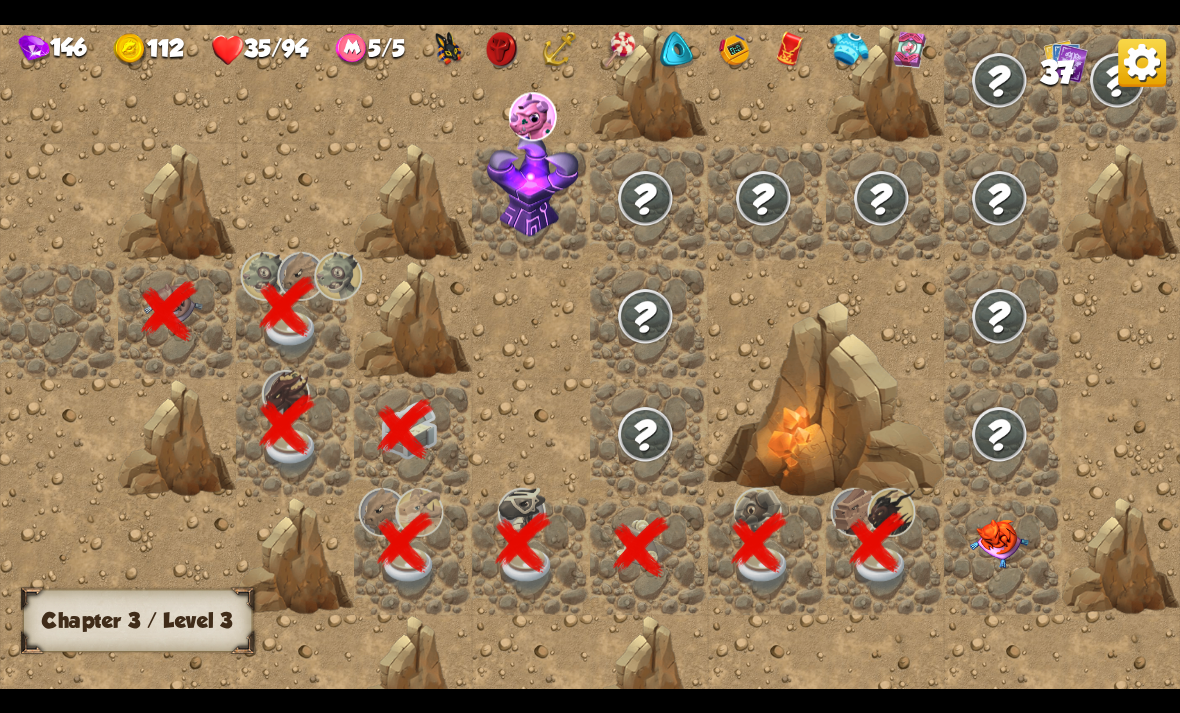 click at bounding box center [999, 543] 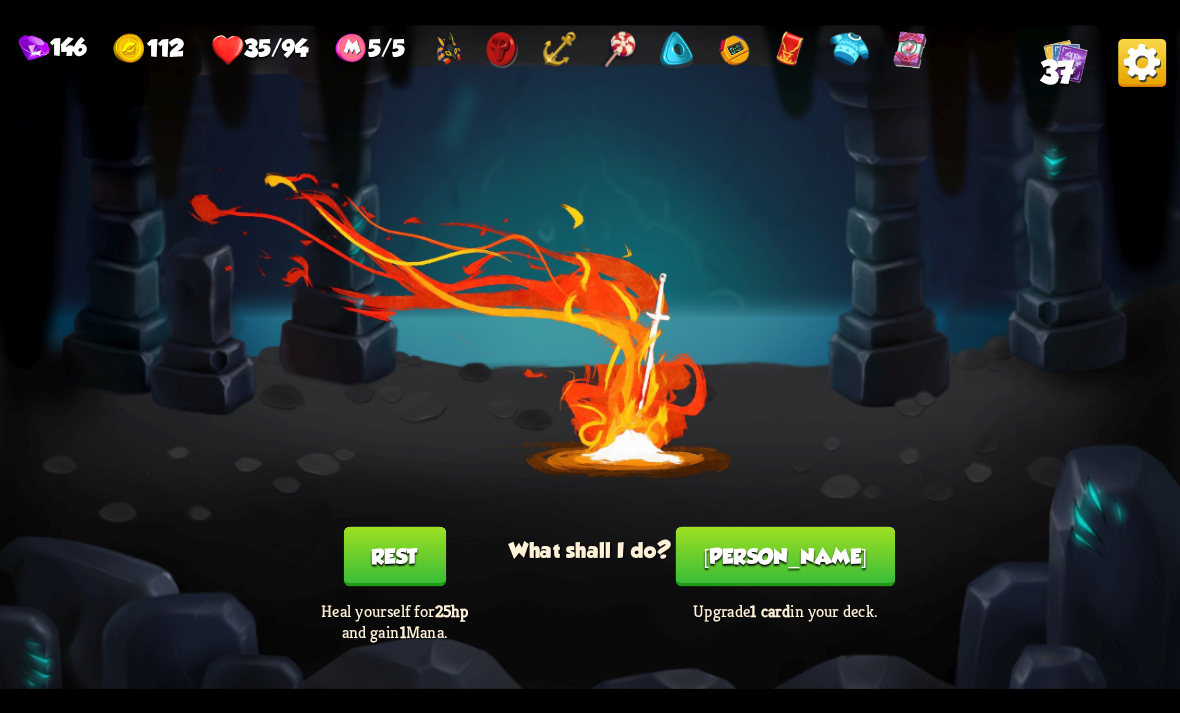 click on "[PERSON_NAME]" at bounding box center [785, 556] 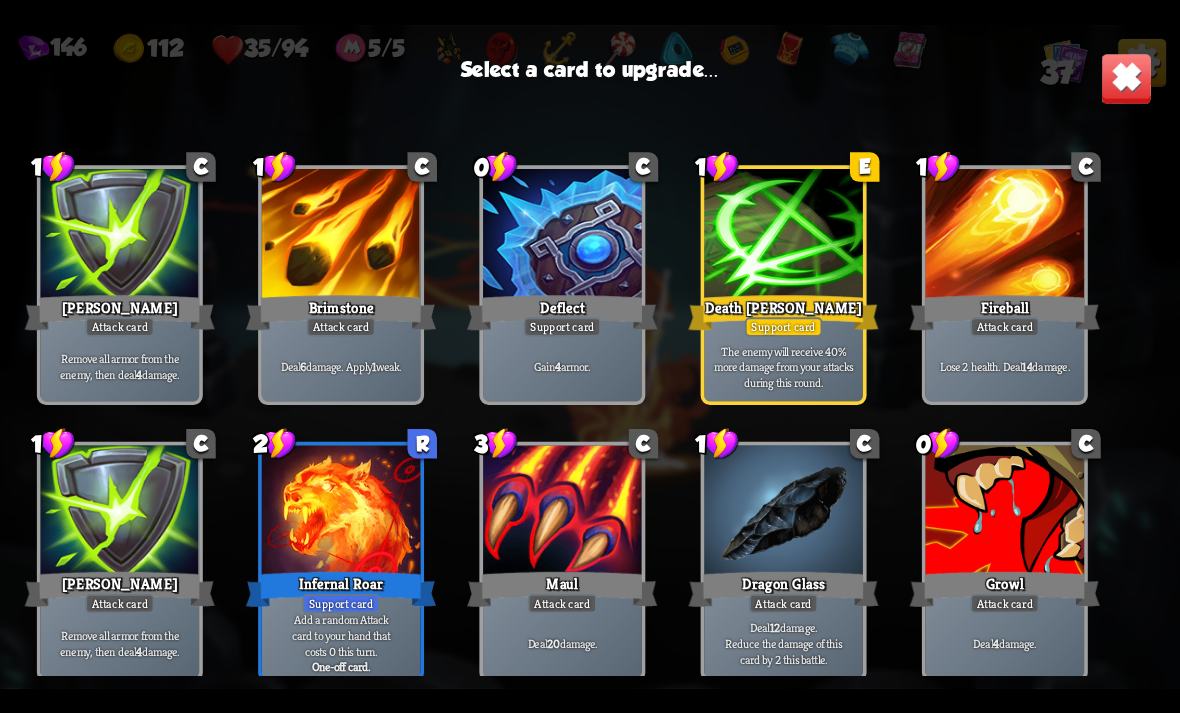 scroll, scrollTop: 1224, scrollLeft: 0, axis: vertical 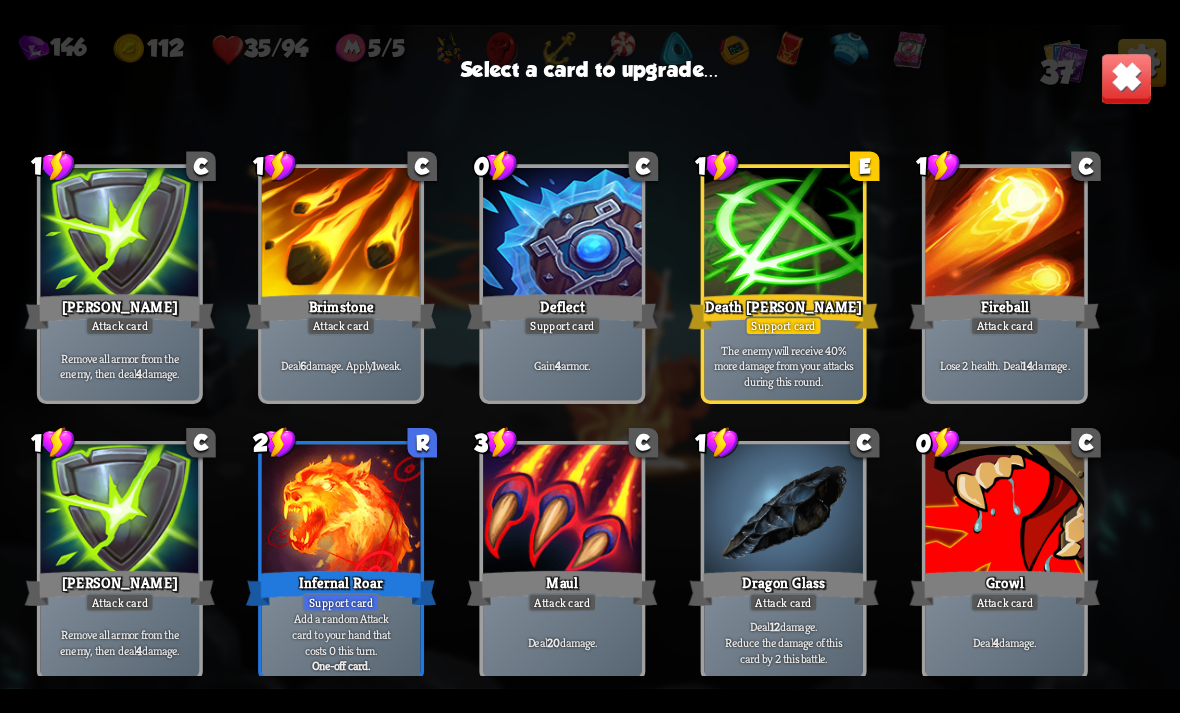 click on "The enemy will receive 40% more damage from your attacks during this round." at bounding box center [783, 365] 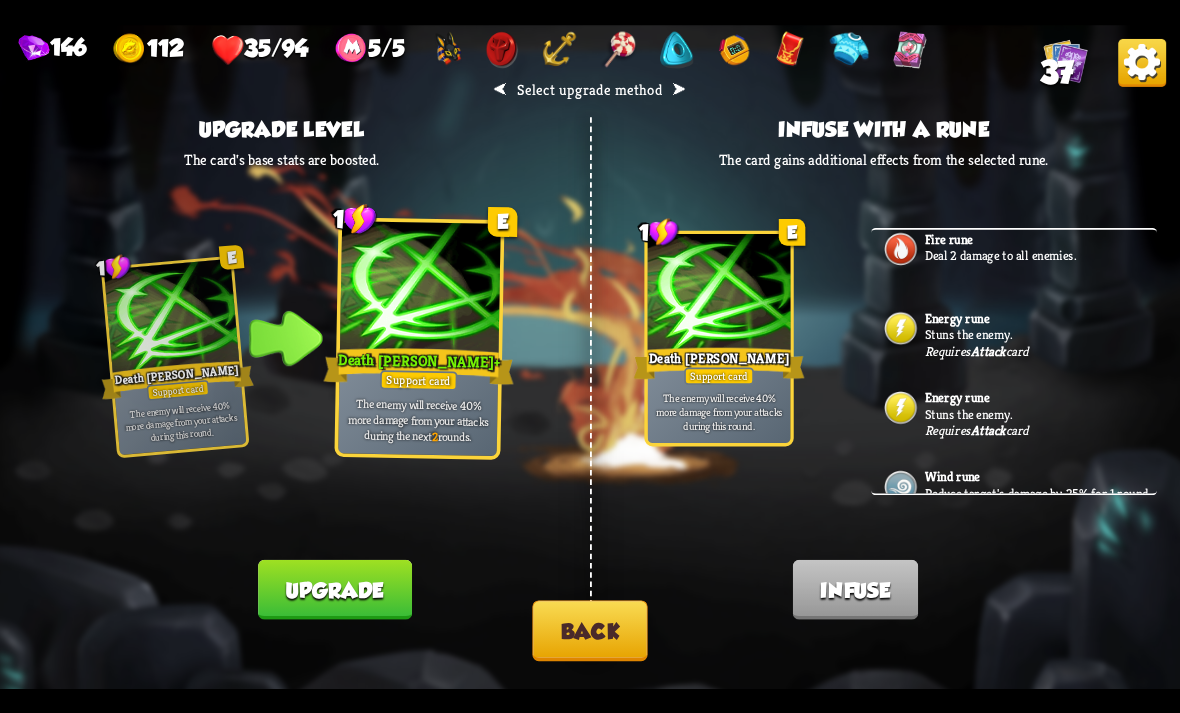 scroll, scrollTop: 469, scrollLeft: 0, axis: vertical 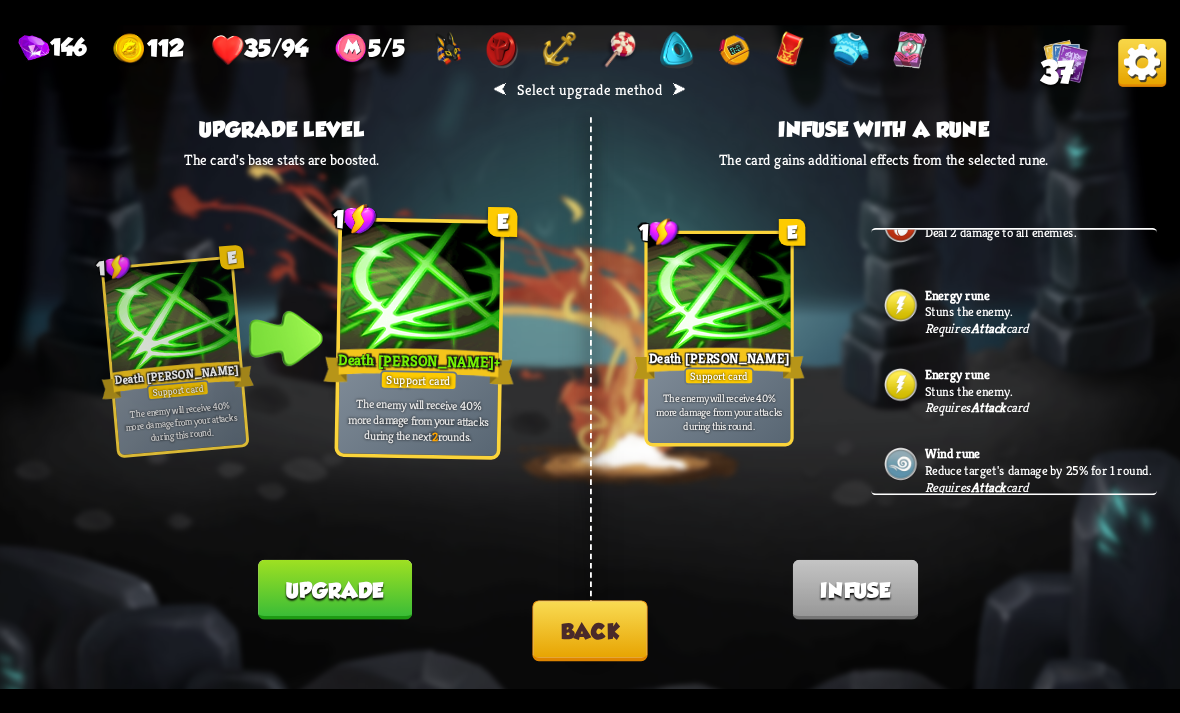click on "Back" at bounding box center [589, 630] 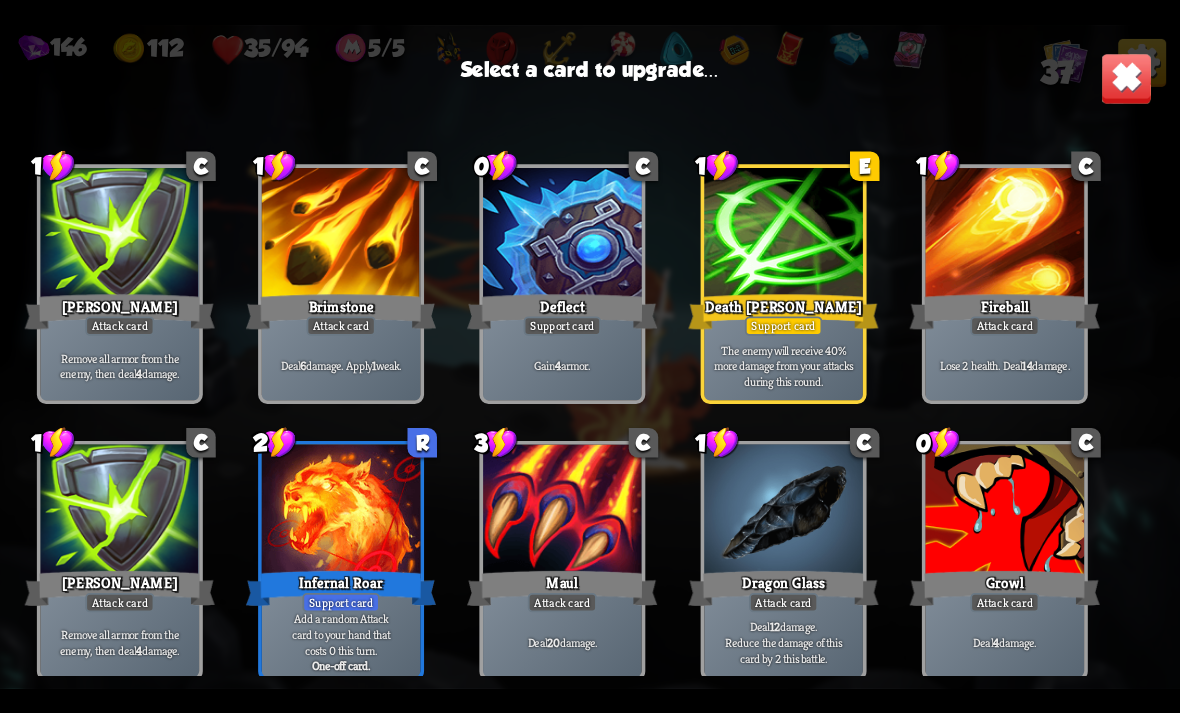 scroll, scrollTop: 1220, scrollLeft: 0, axis: vertical 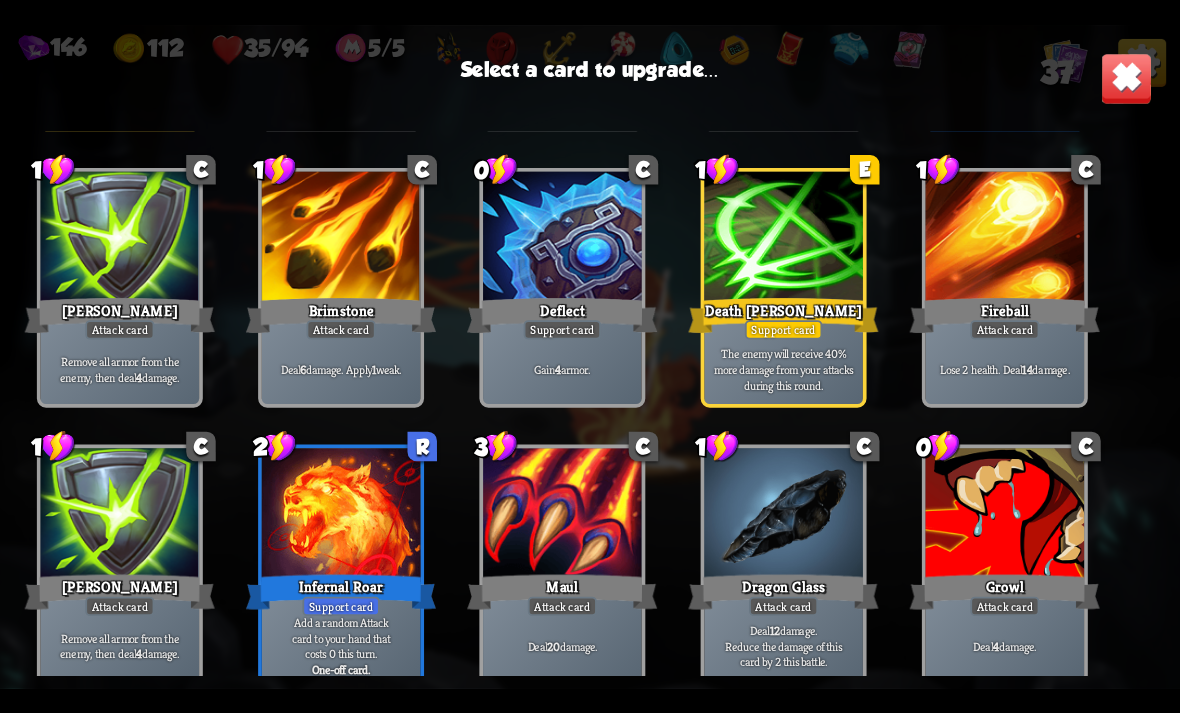 click on "Maul" at bounding box center [562, 592] 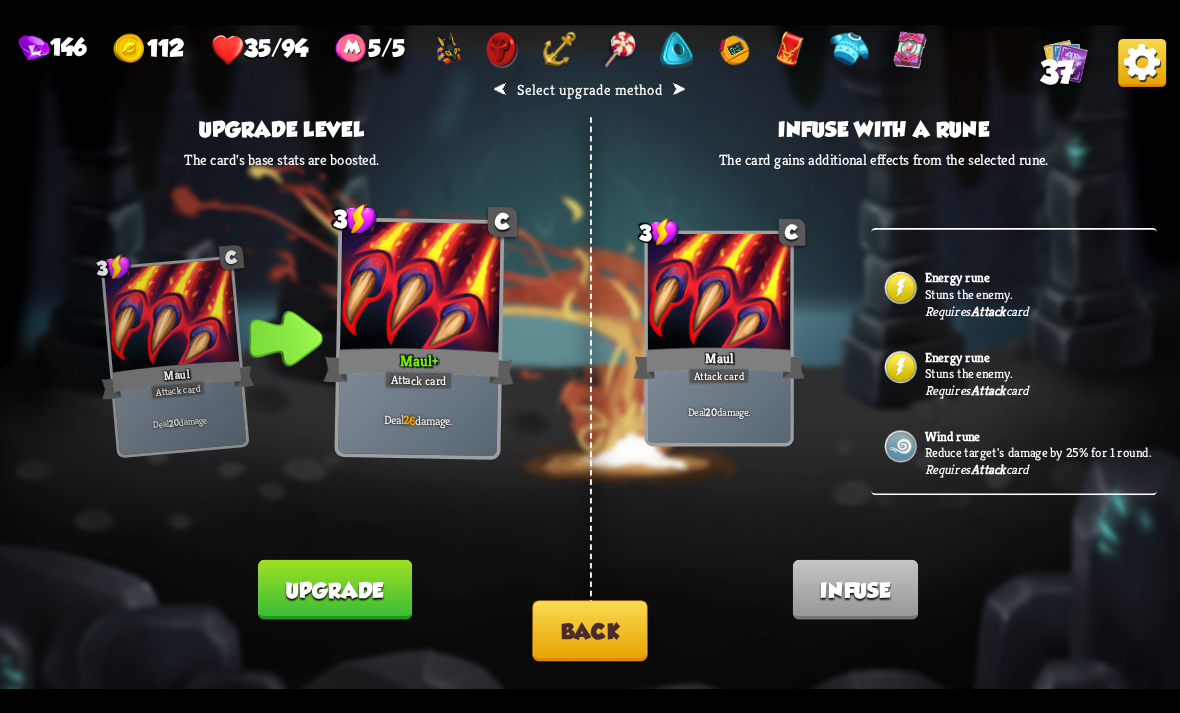 scroll, scrollTop: 563, scrollLeft: 0, axis: vertical 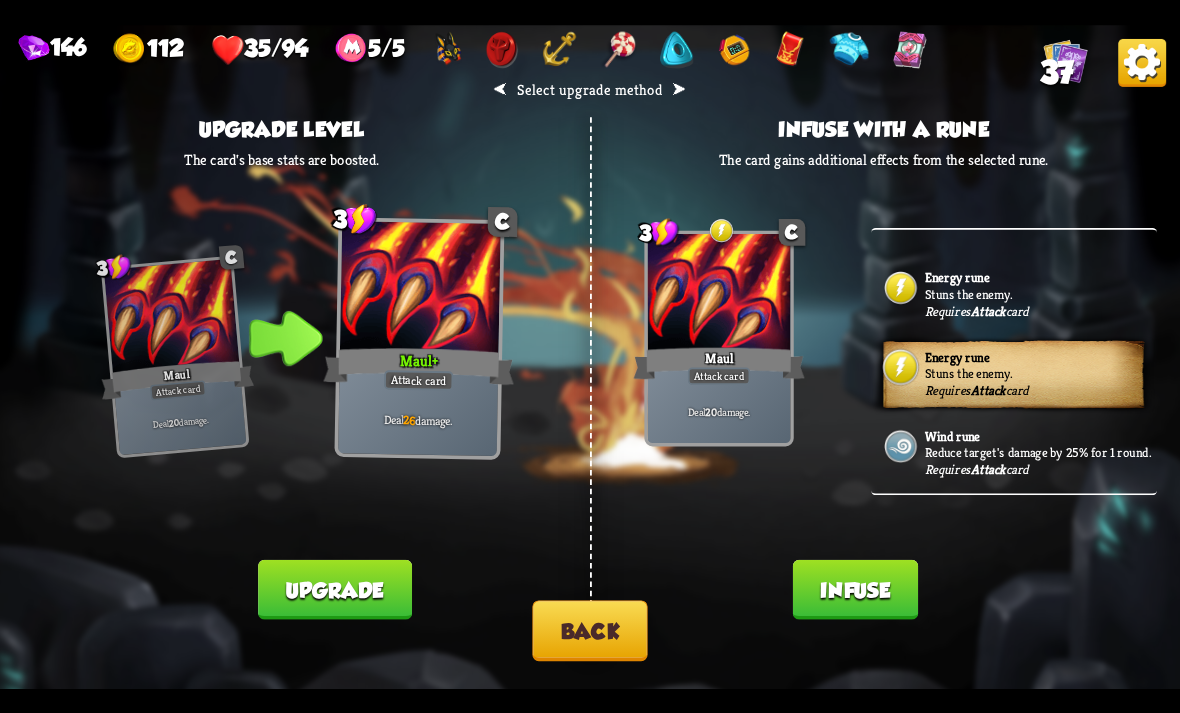 click on "Infuse" at bounding box center [855, 589] 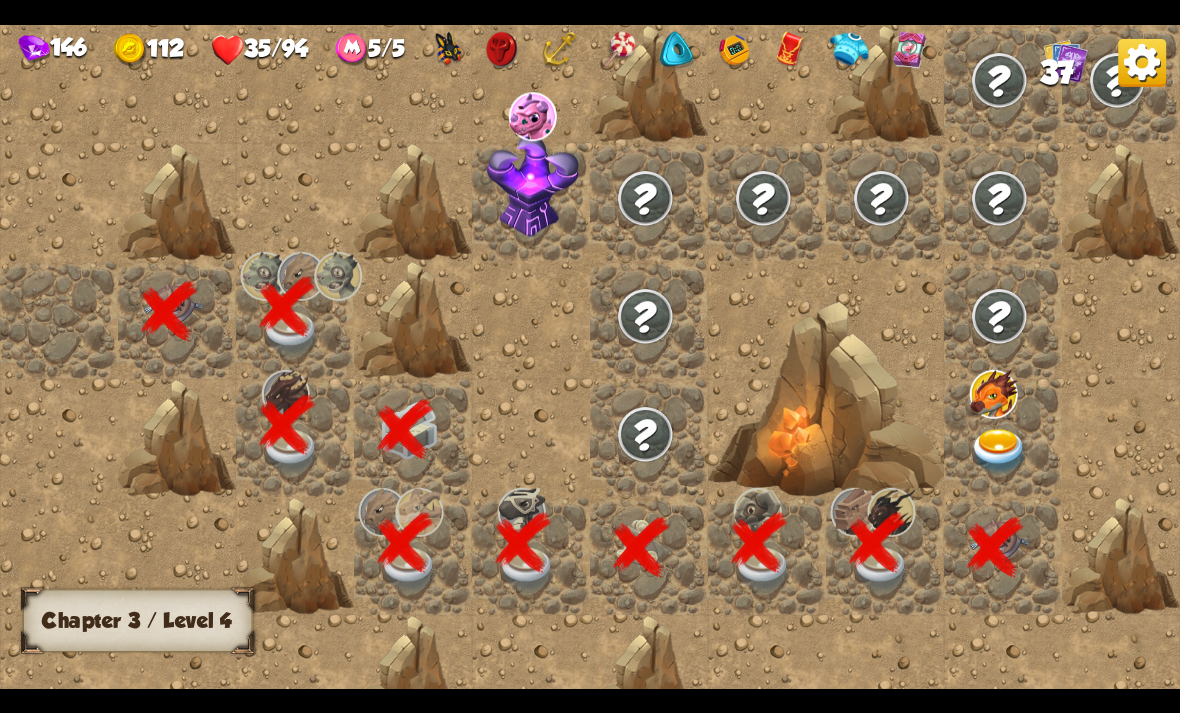 click at bounding box center [999, 451] 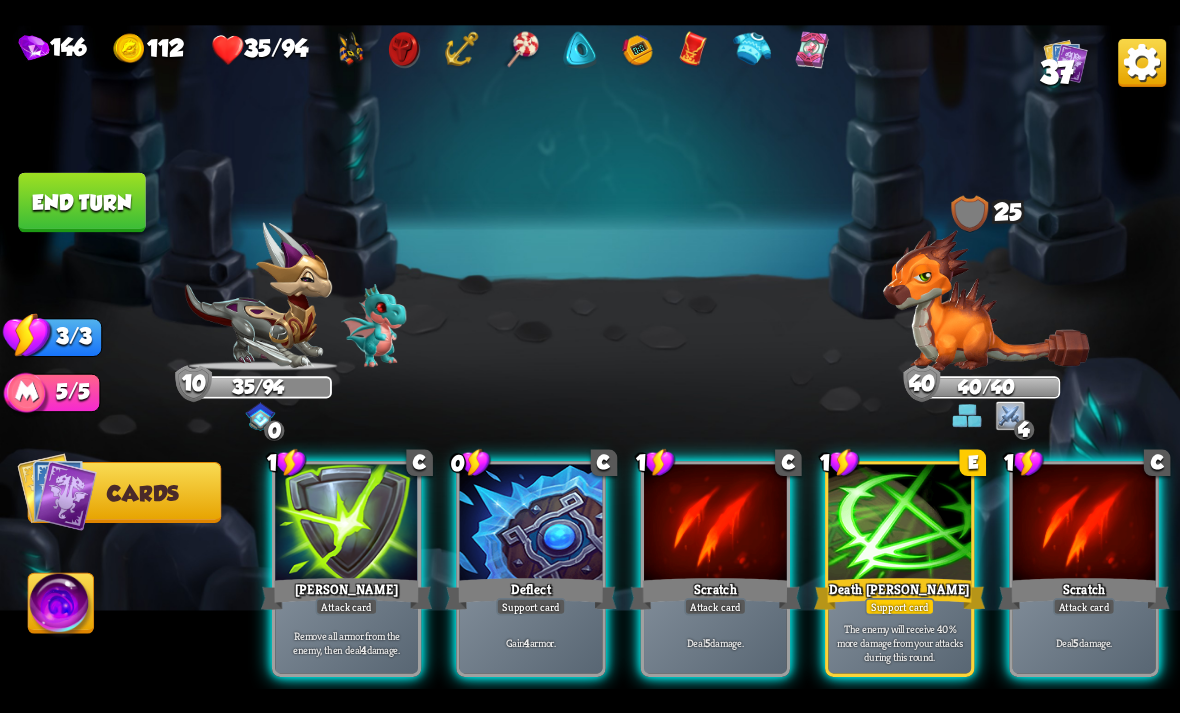 click at bounding box center (346, 524) 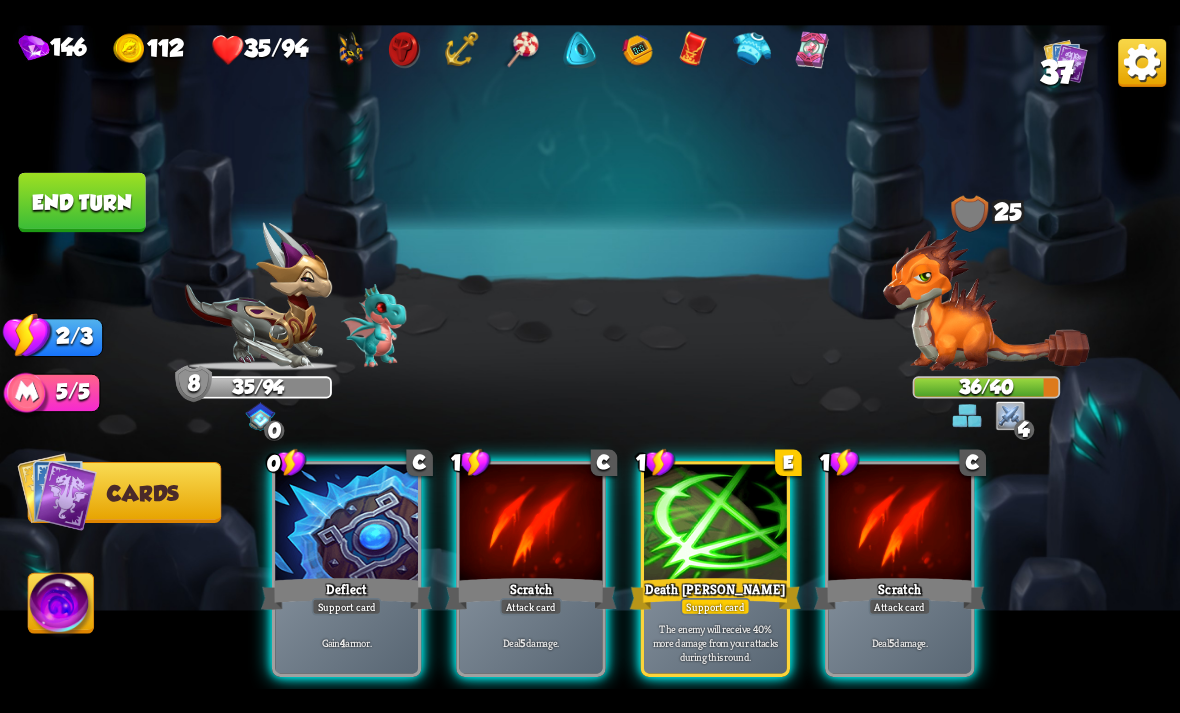 click on "Deflect" at bounding box center [346, 593] 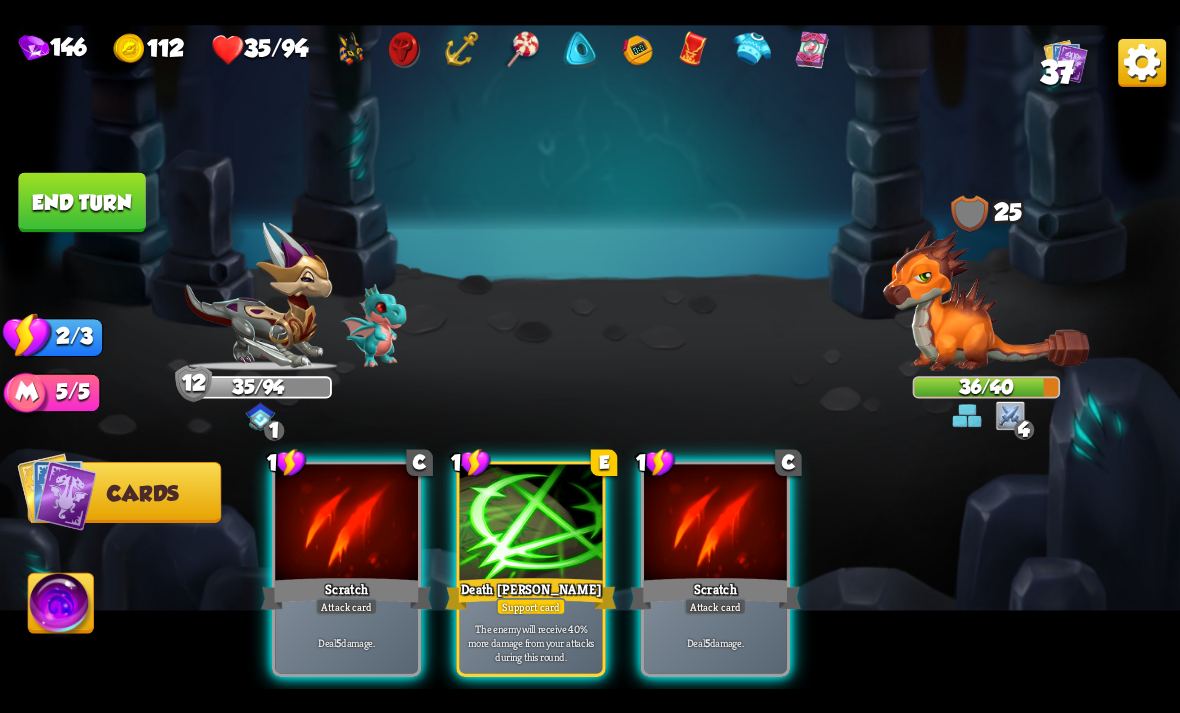 click on "Support card" at bounding box center [531, 606] 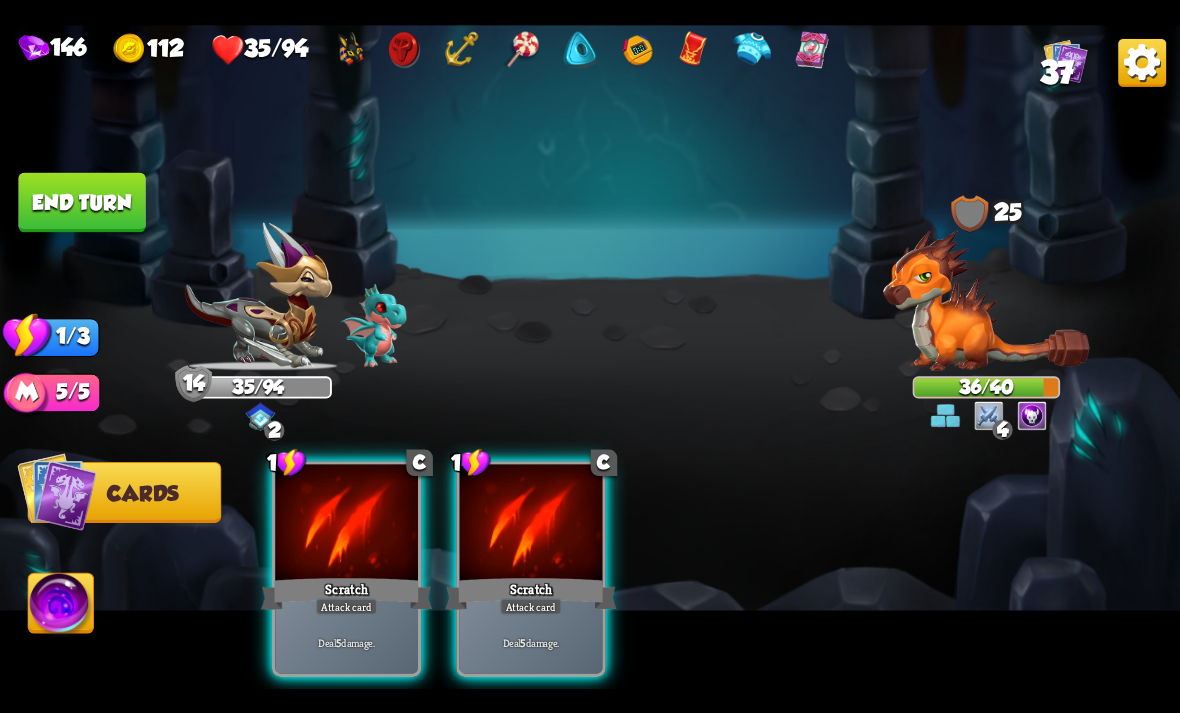 click on "Attack card" at bounding box center (347, 606) 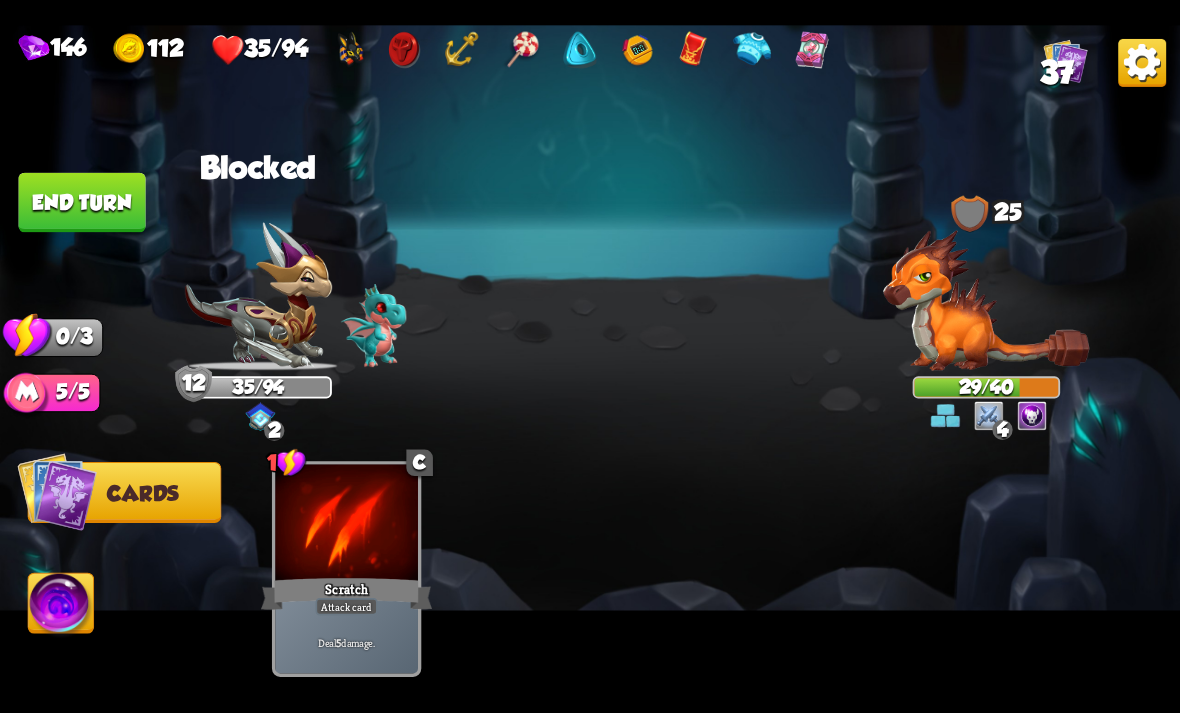click on "End turn" at bounding box center [81, 202] 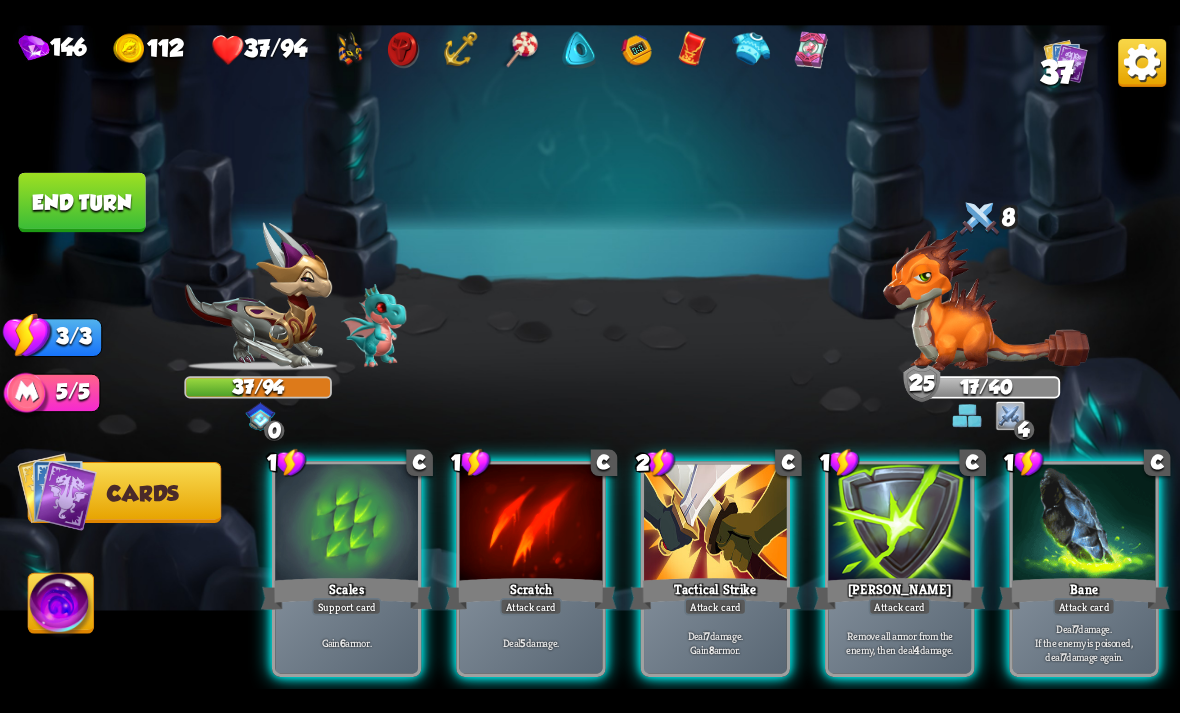 click on "Remove all armor from the enemy, then deal  4  damage." at bounding box center [899, 642] 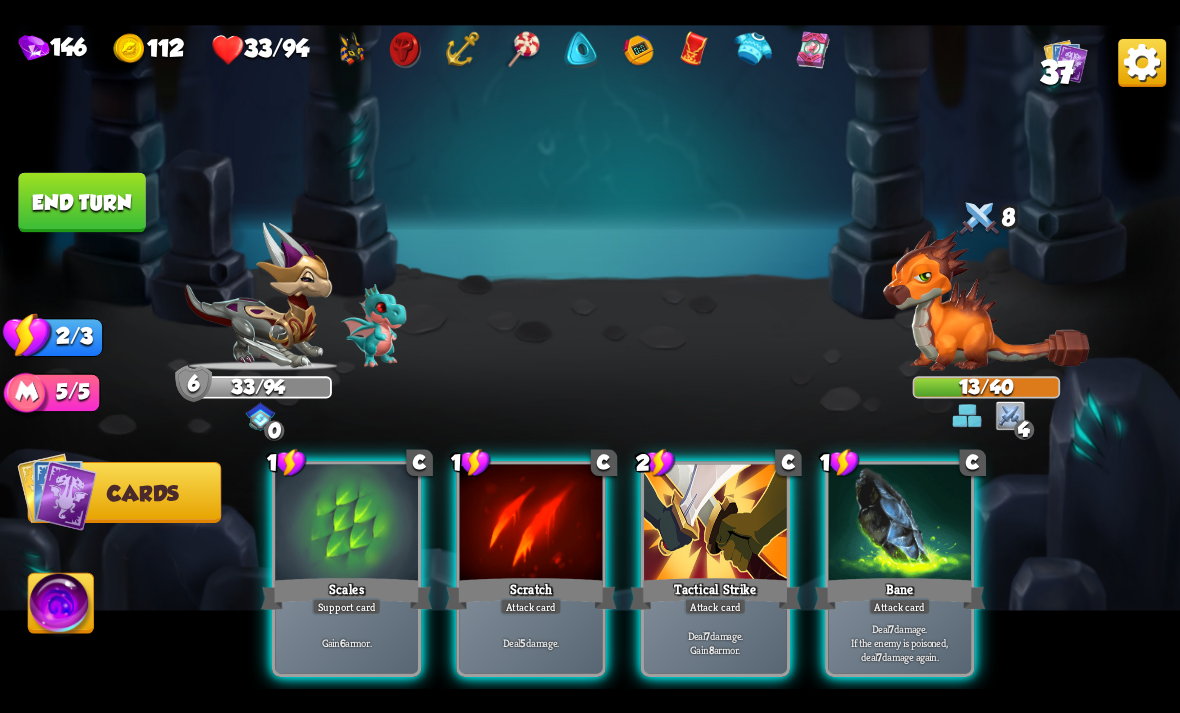 click on "Deal  5  damage." at bounding box center (531, 642) 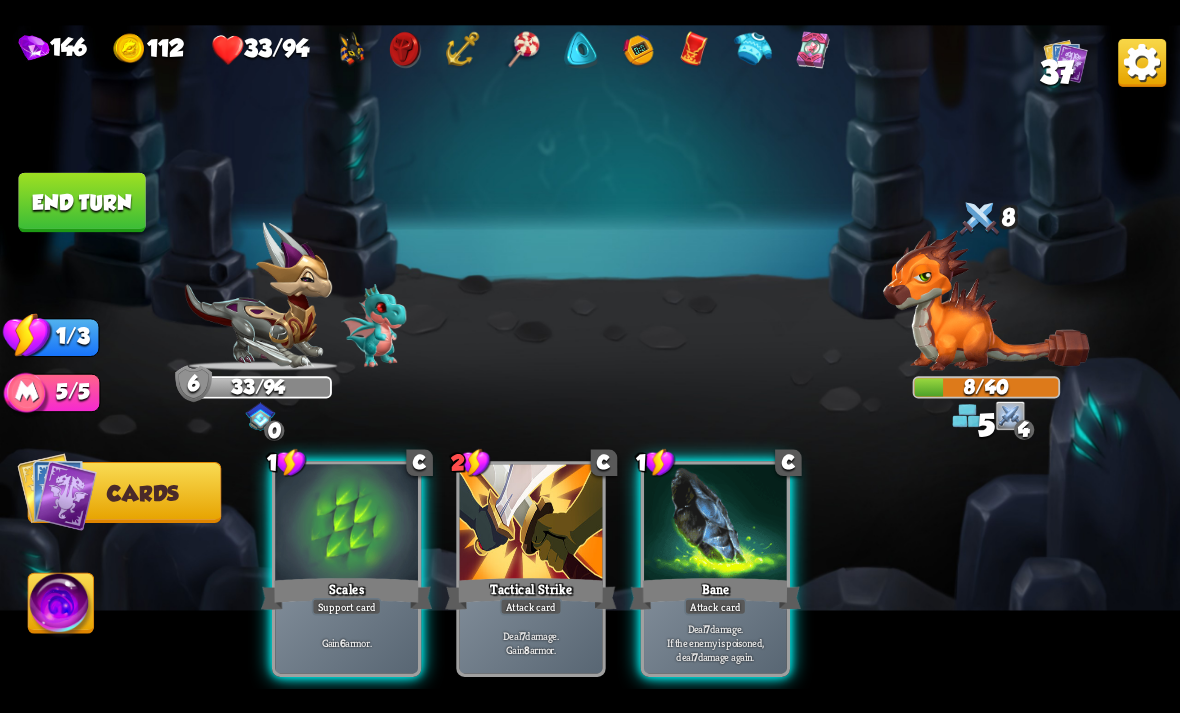click on "Deal  7  damage. If the enemy is poisoned, deal  7  damage again." at bounding box center [716, 642] 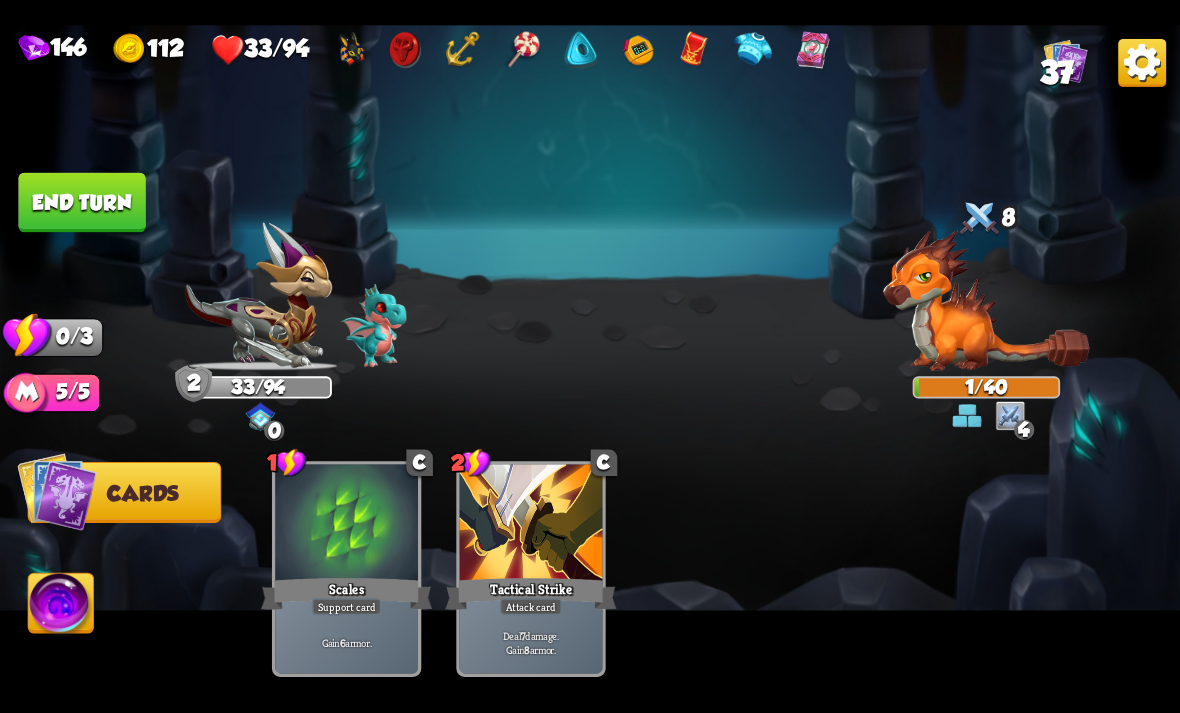 click on "End turn" at bounding box center (81, 202) 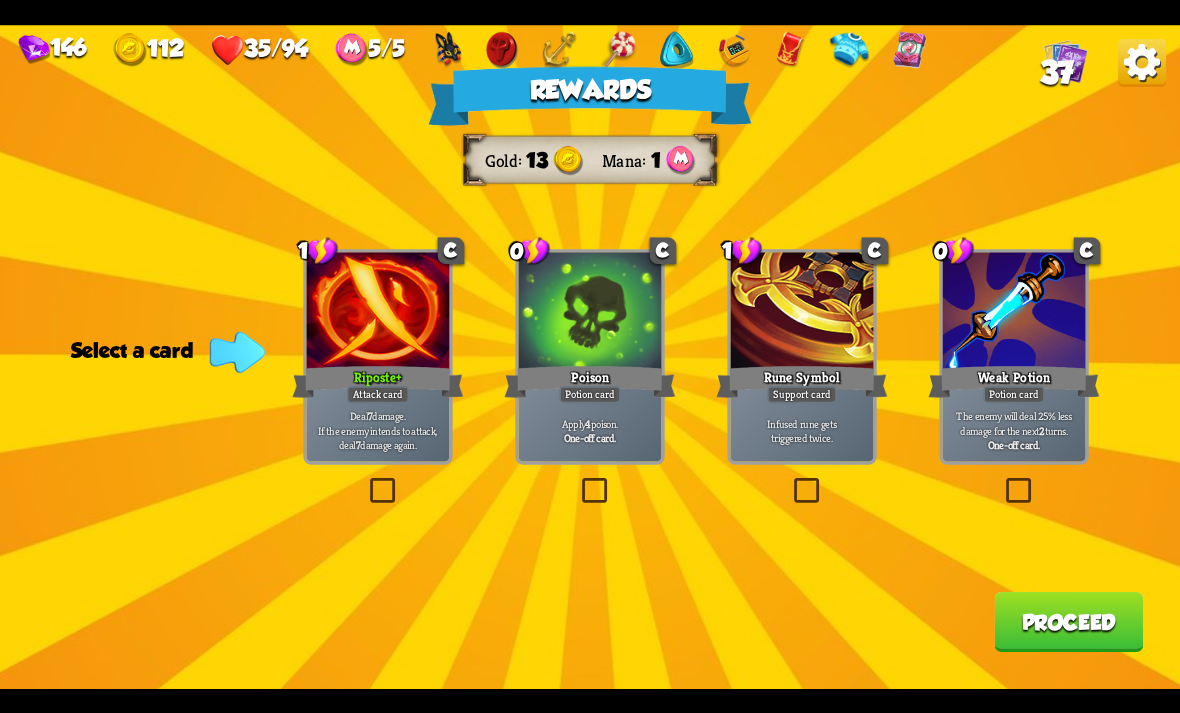 click on "Rewards           Gold   13     Mana   1
Select a card
1
C   Riposte +     Attack card   Deal  7  damage. If the enemy intends to attack, deal  7  damage again.
0
C   Poison     Potion card   Apply  4  poison.   One-off card.
1
C   Rune Symbol     Support card   Infused rune gets triggered twice.
0
C   Weak Potion     Potion card   The enemy will deal 25% less damage for the next  2  turns.   One-off card.             Proceed" at bounding box center [590, 357] 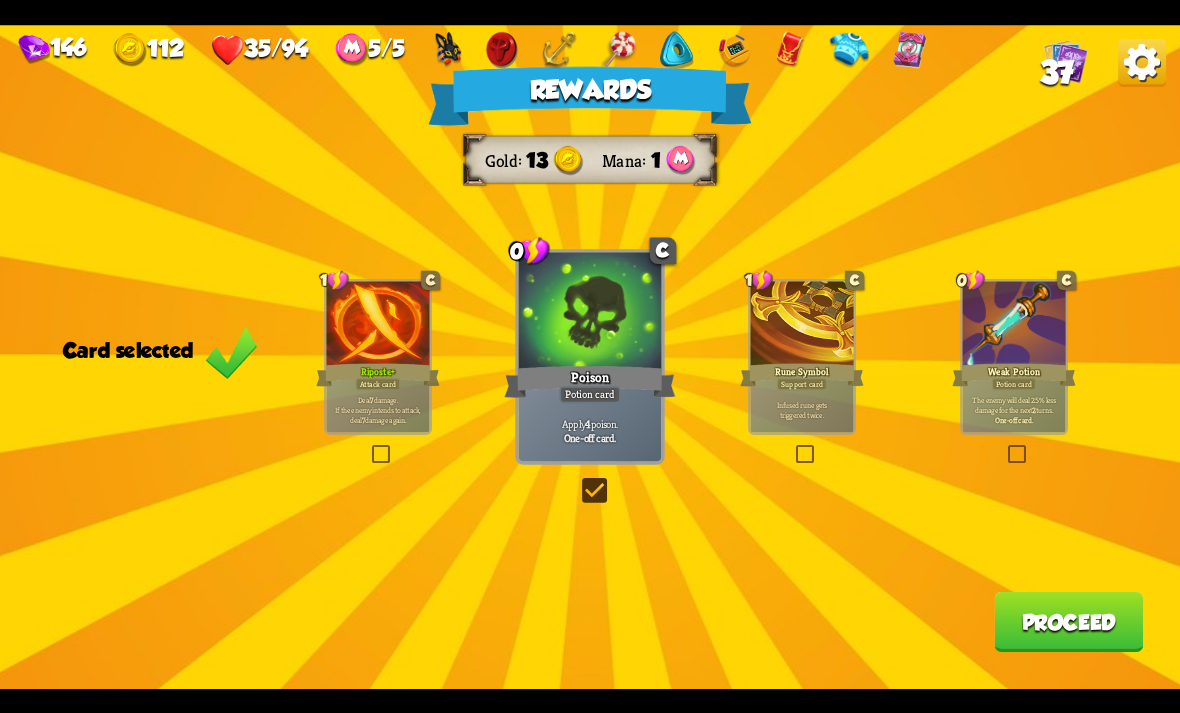 click on "Proceed" at bounding box center [1068, 622] 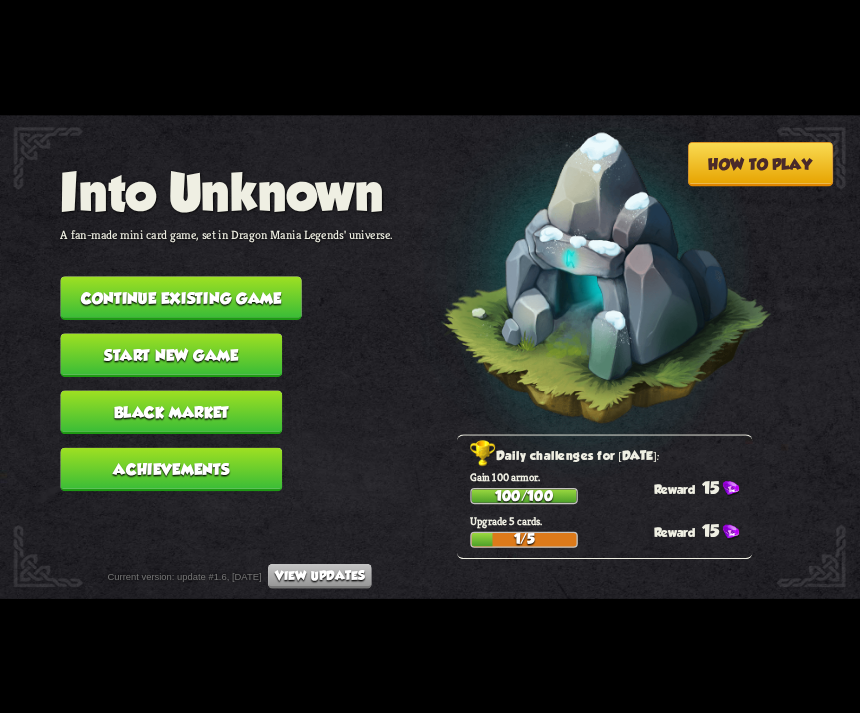scroll, scrollTop: 0, scrollLeft: 0, axis: both 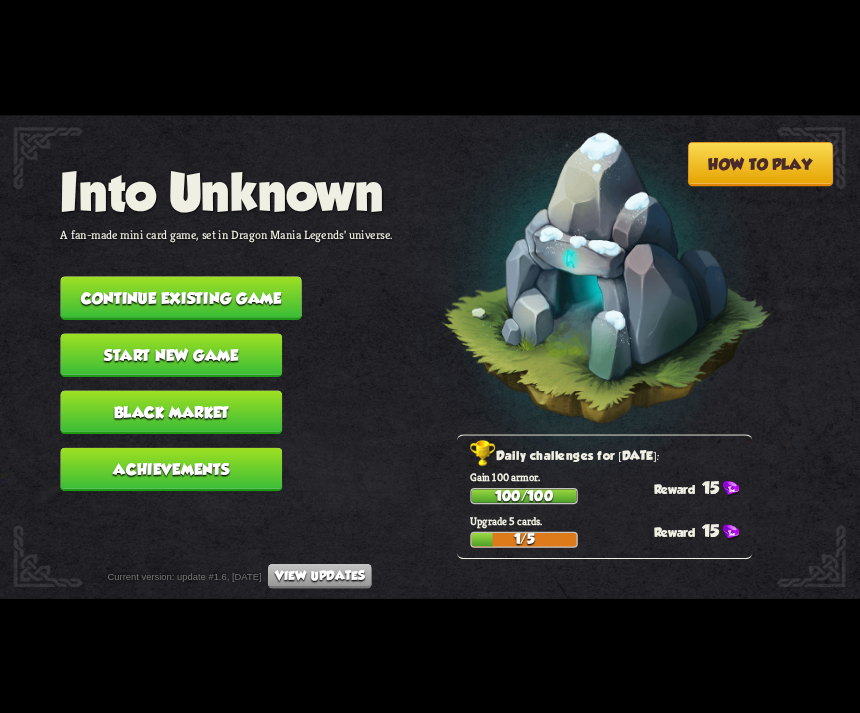 click on "Into Unknown   A fan-made mini card game, set in Dragon Mania Legends' universe.   Continue existing game   Start new game   Black Market
Achievements" at bounding box center [226, 333] 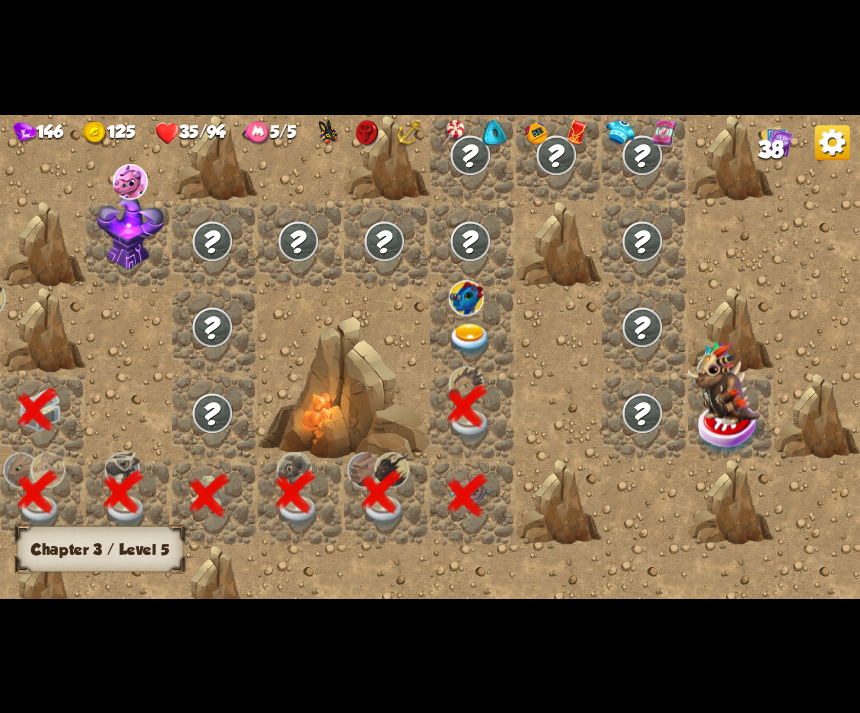 scroll, scrollTop: 0, scrollLeft: 384, axis: horizontal 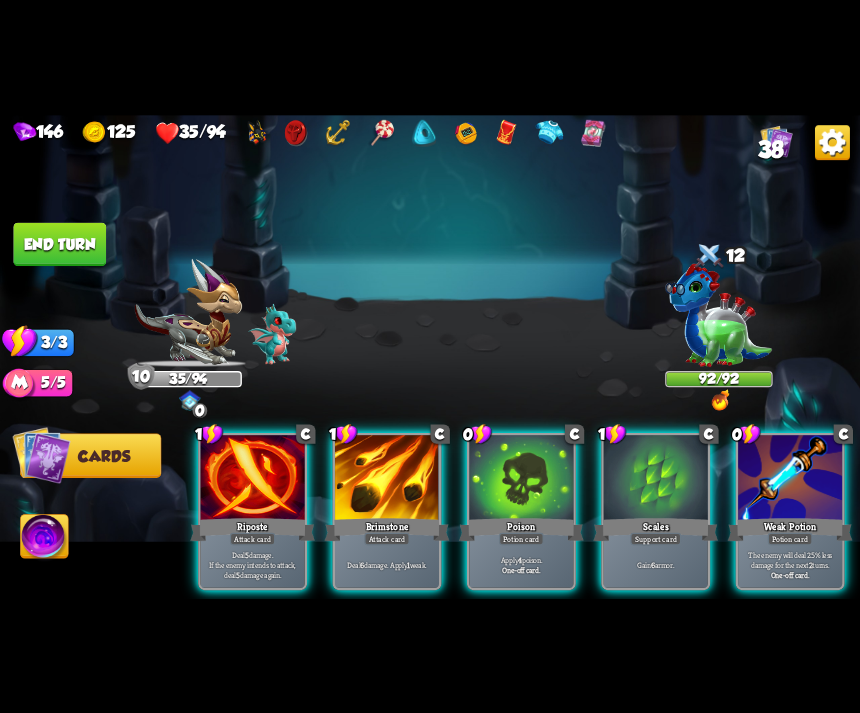 click on "The enemy will deal 25% less damage for the next  2  turns." at bounding box center (790, 559) 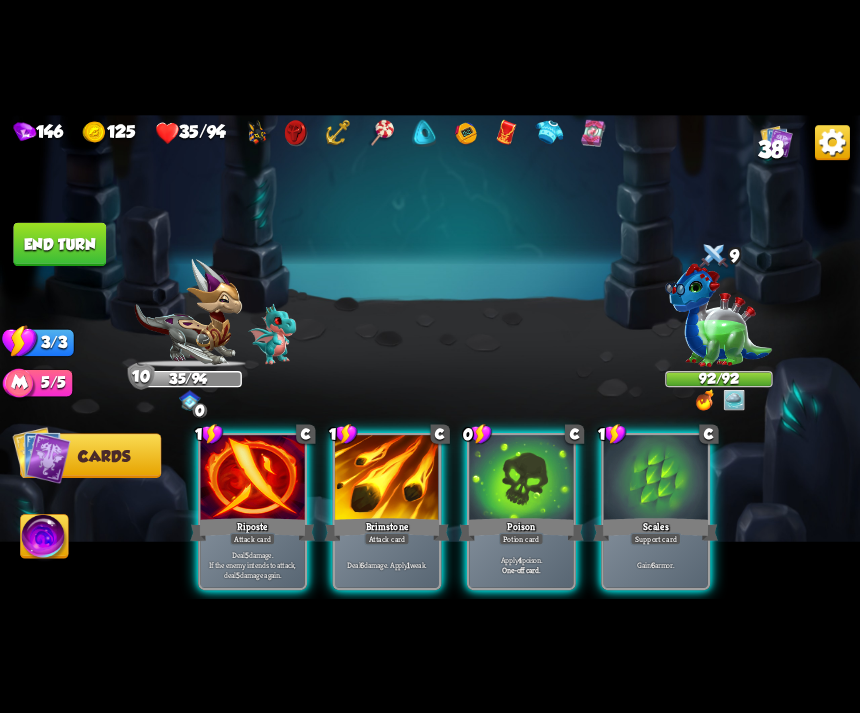click on "Apply  4  poison." at bounding box center [521, 559] 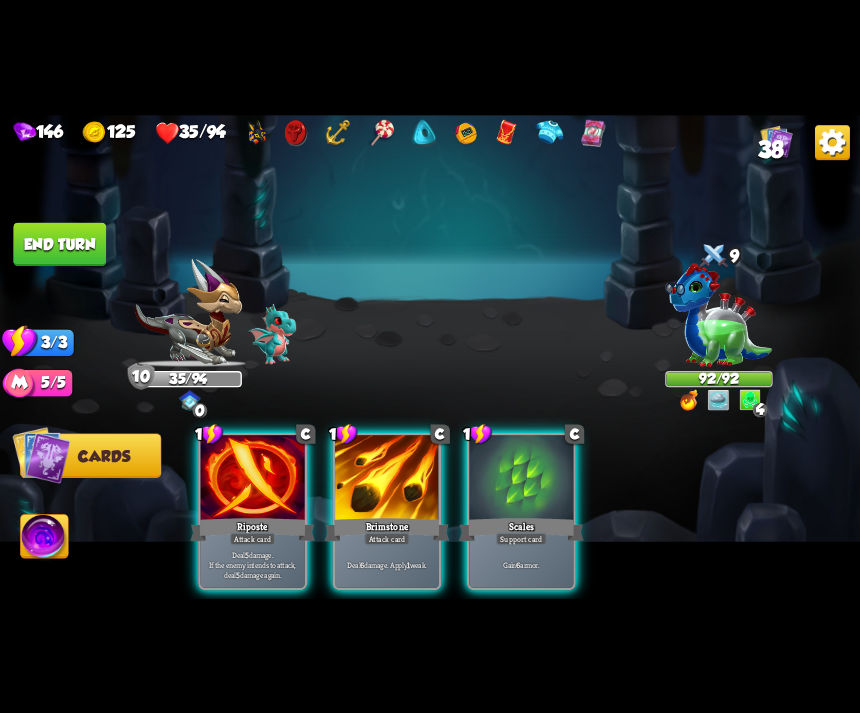 click on "Deal  5  damage. If the enemy intends to attack, deal  5  damage again." at bounding box center (253, 564) 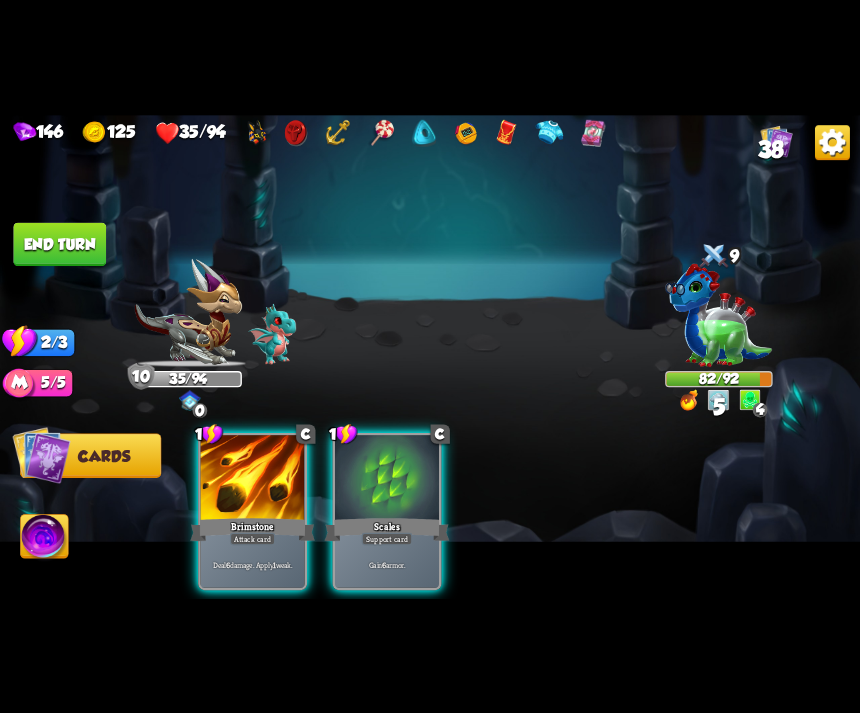 click on "Deal  6  damage. Apply  1  weak." at bounding box center [252, 564] 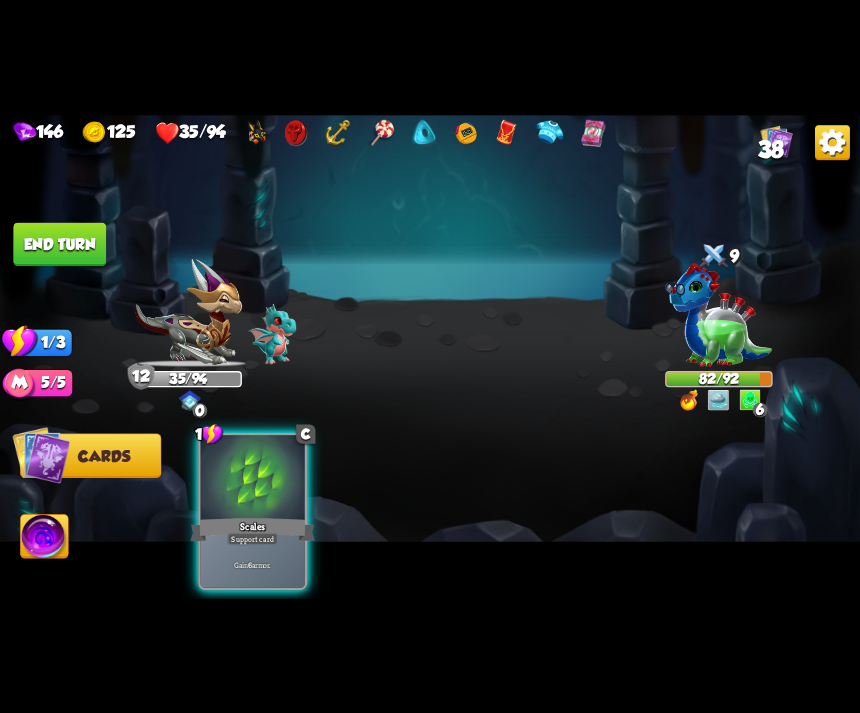 click on "Scales" at bounding box center [252, 529] 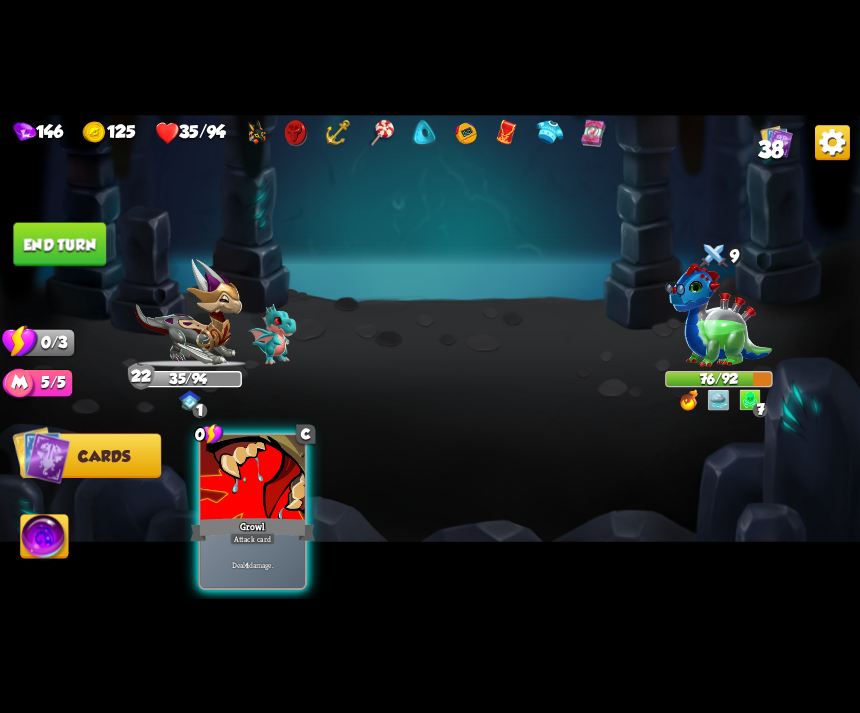 click on "Deal  4  damage." at bounding box center [253, 564] 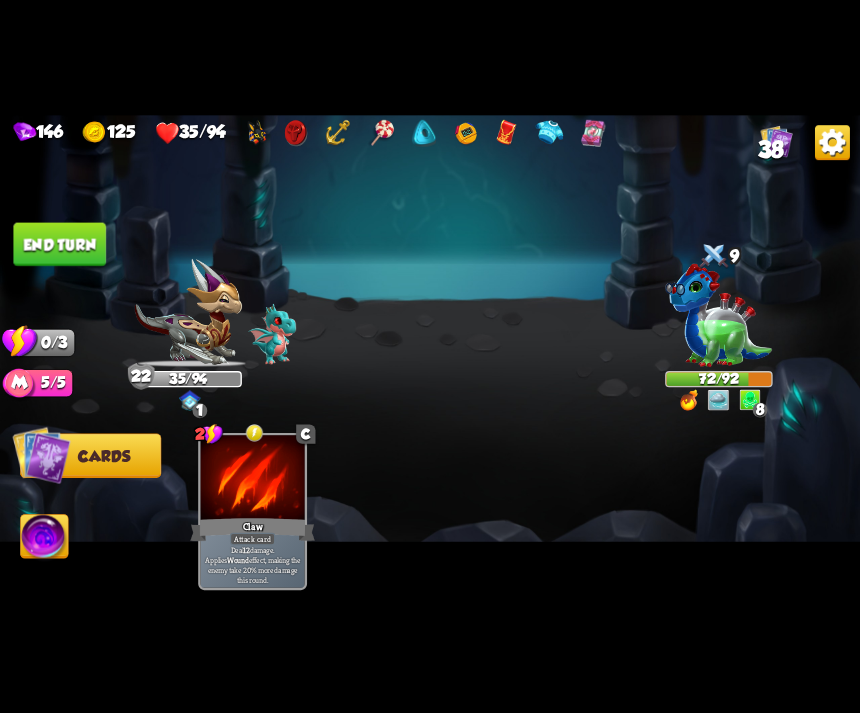click on "End turn" at bounding box center (59, 244) 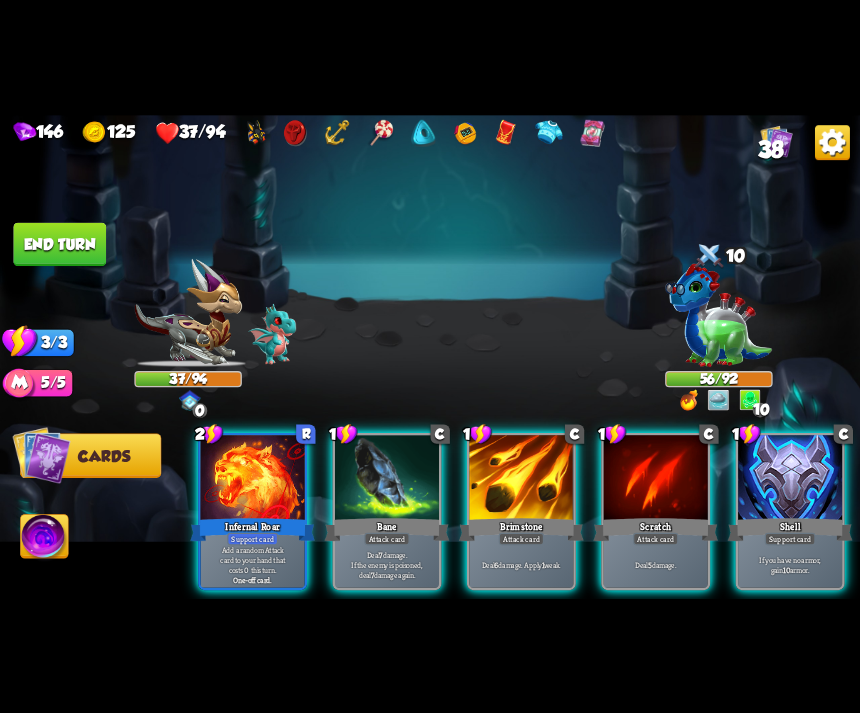 click on "Infernal Roar" at bounding box center [252, 529] 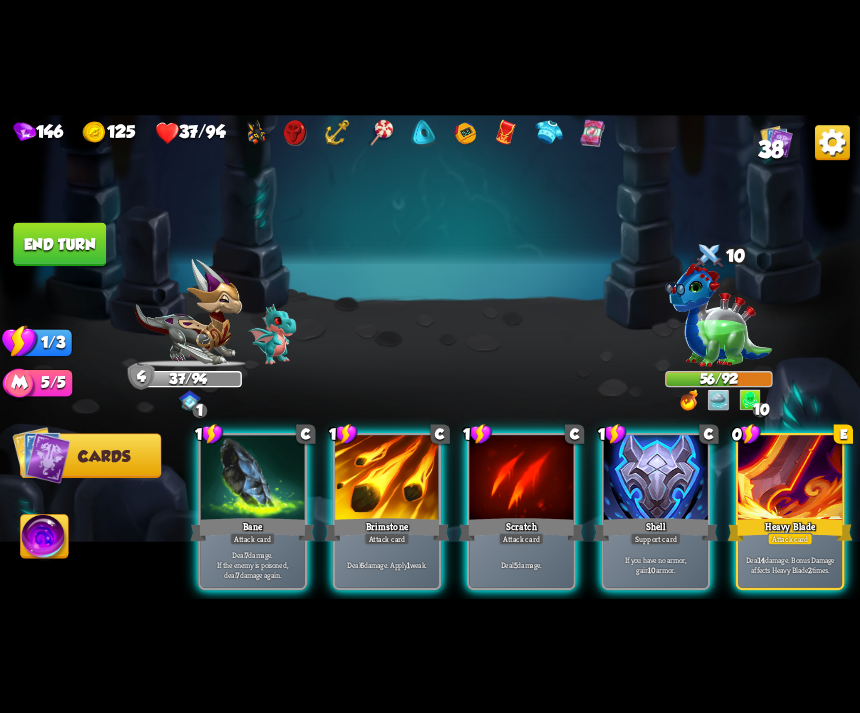 click on "Deal  14  damage. Bonus Damage affects Heavy Blade  2  times." at bounding box center [790, 564] 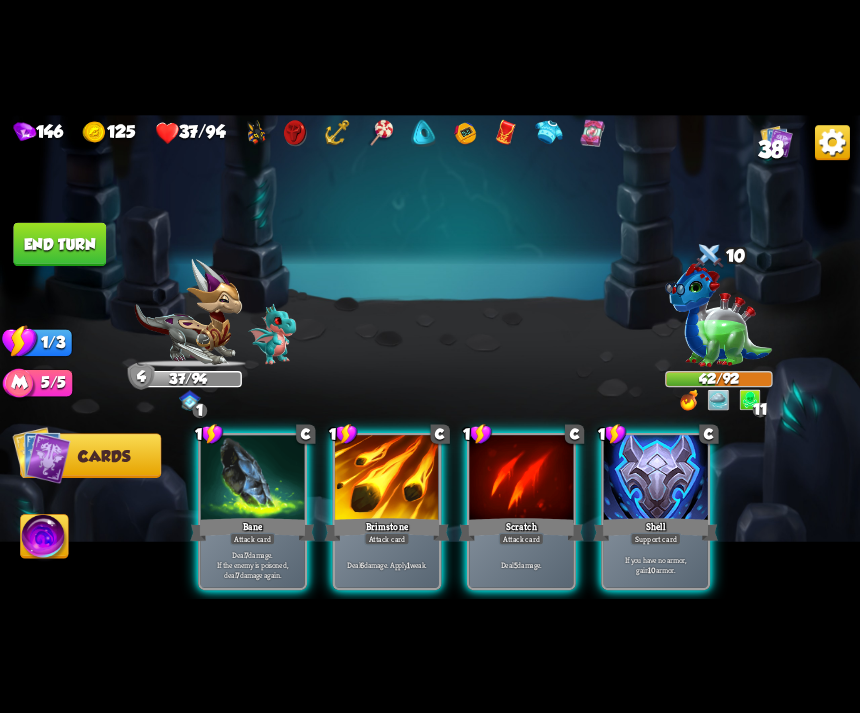 click on "Deal  7  damage. If the enemy is poisoned, deal  7  damage again." at bounding box center [252, 564] 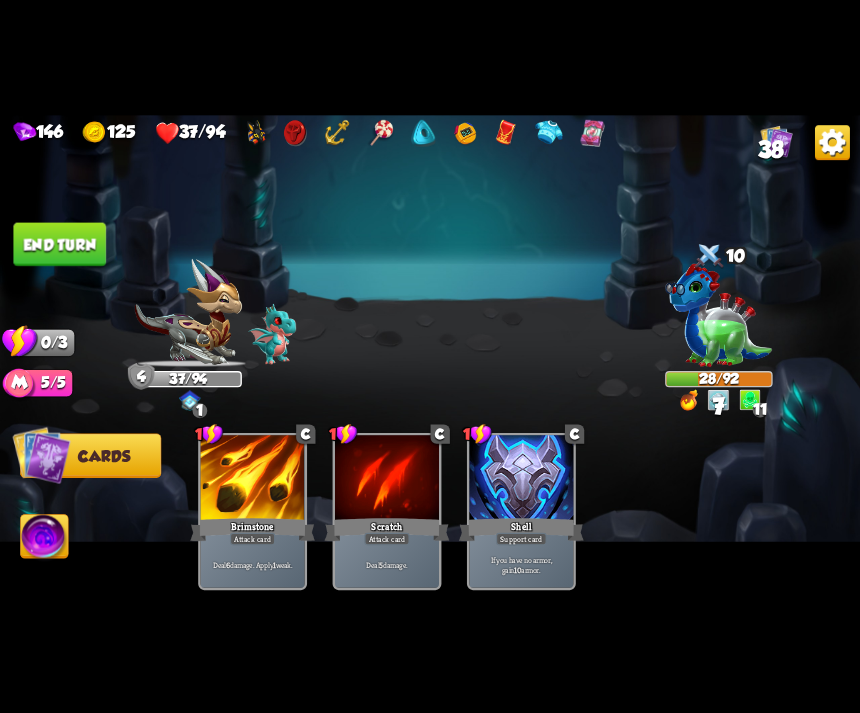 click on "End turn" at bounding box center (59, 244) 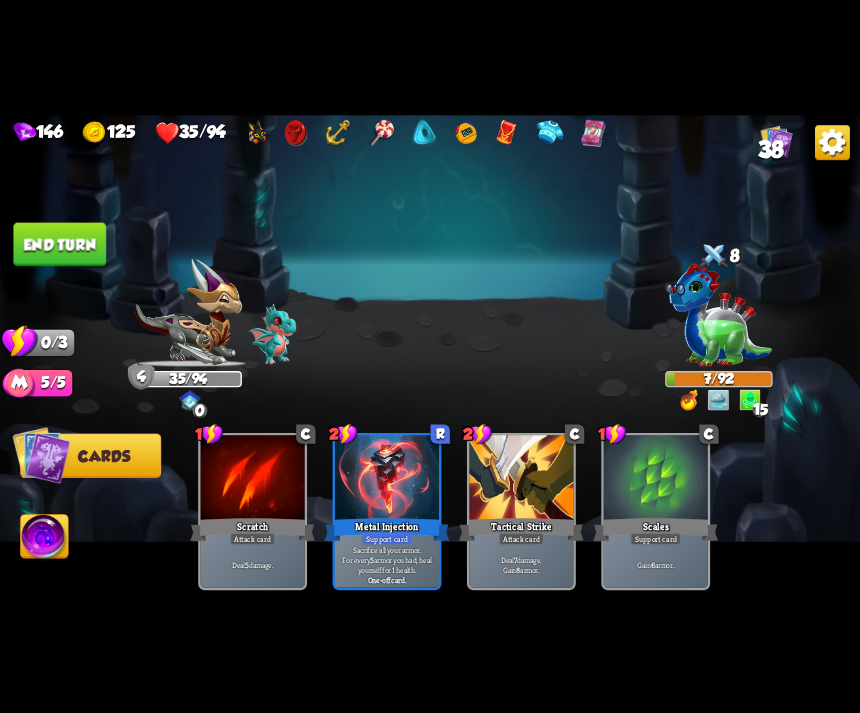 click on "Deal  5  damage." at bounding box center (252, 564) 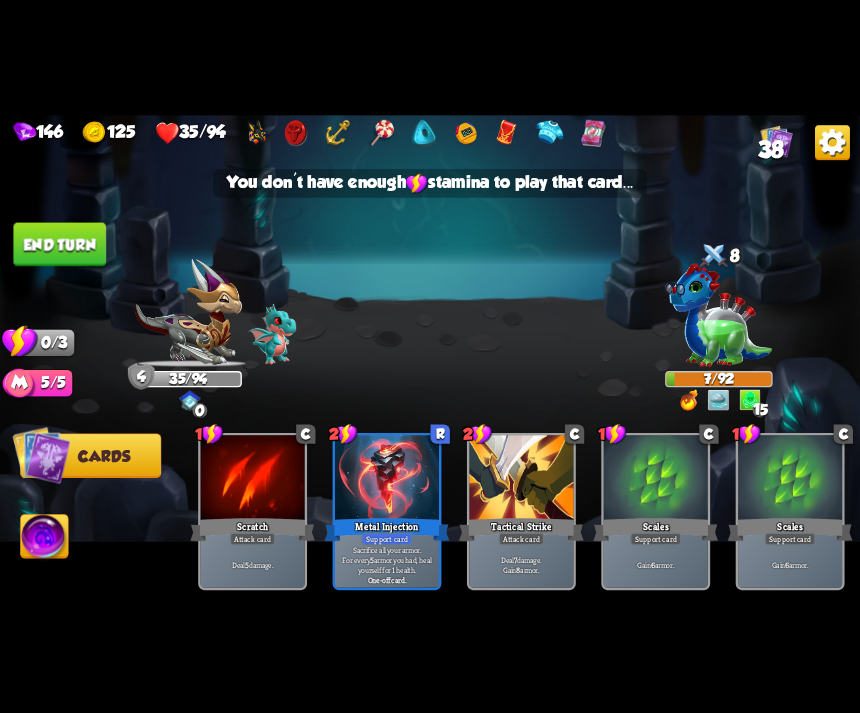 click on "Deal  5  damage." at bounding box center [253, 564] 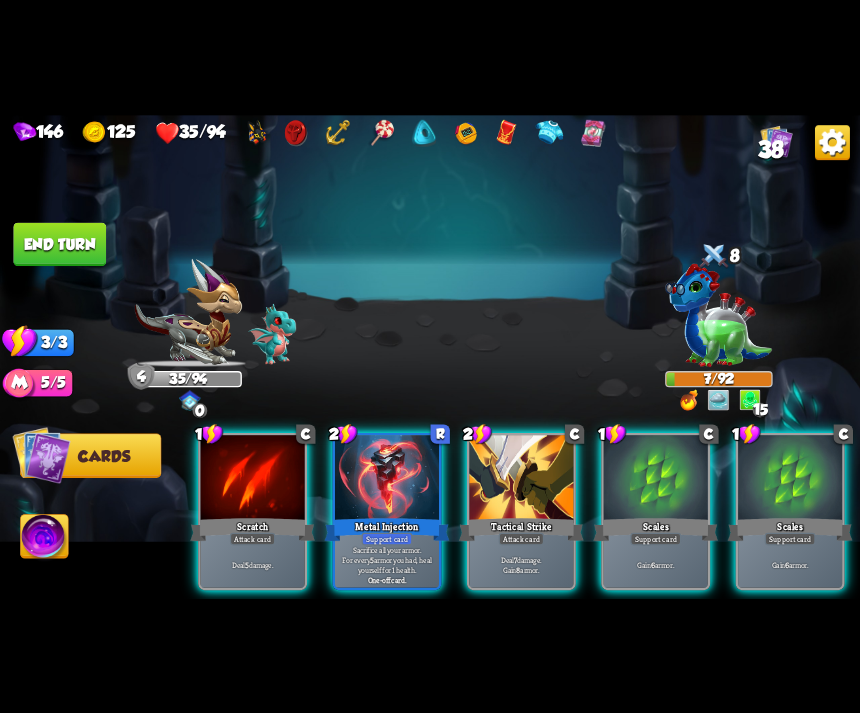 click on "Deal  5  damage." at bounding box center [252, 564] 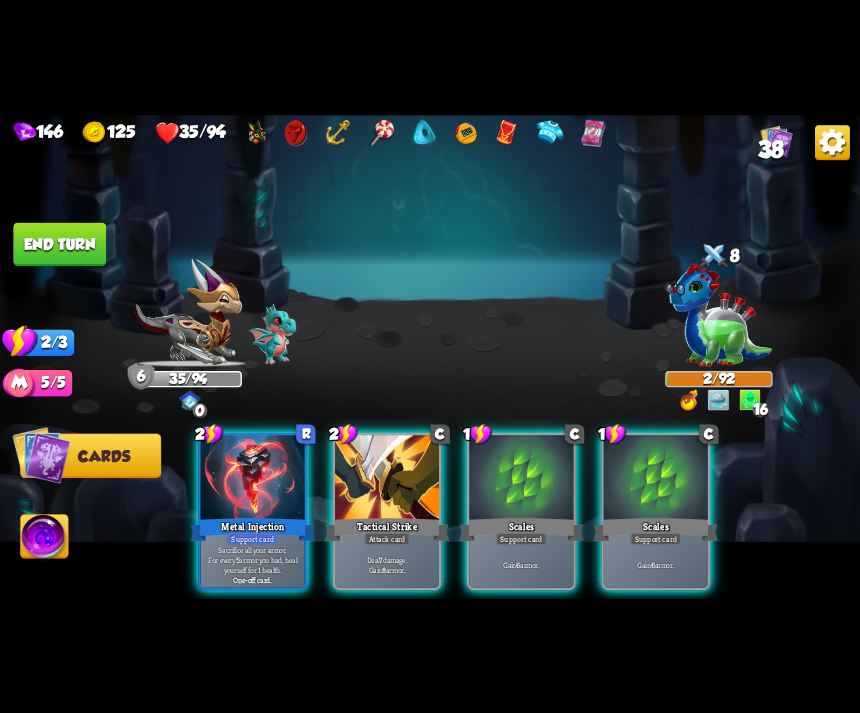 click on "Deal  7  damage. Gain  8  armor." at bounding box center [387, 564] 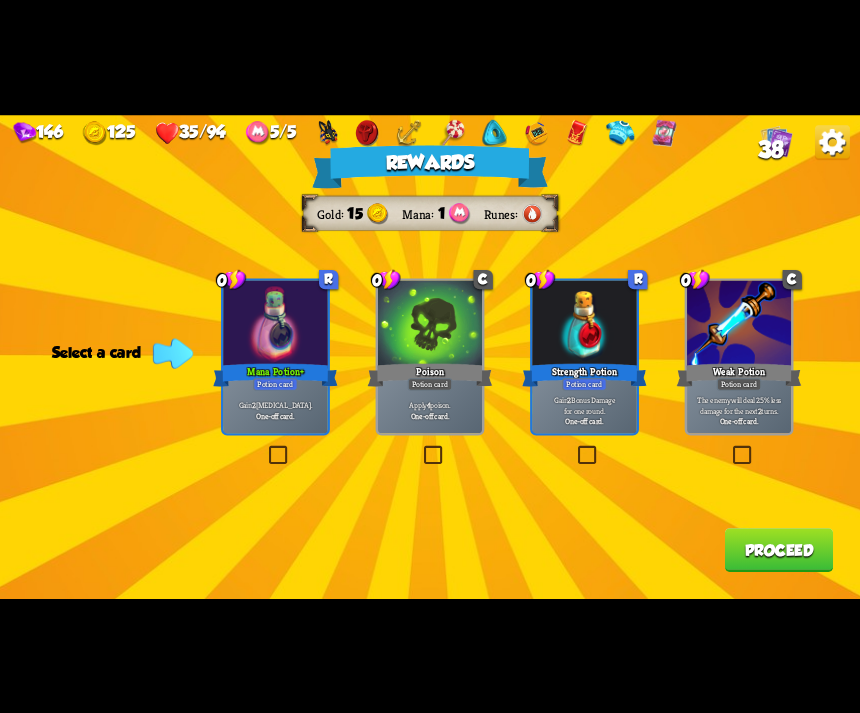 click at bounding box center (421, 447) 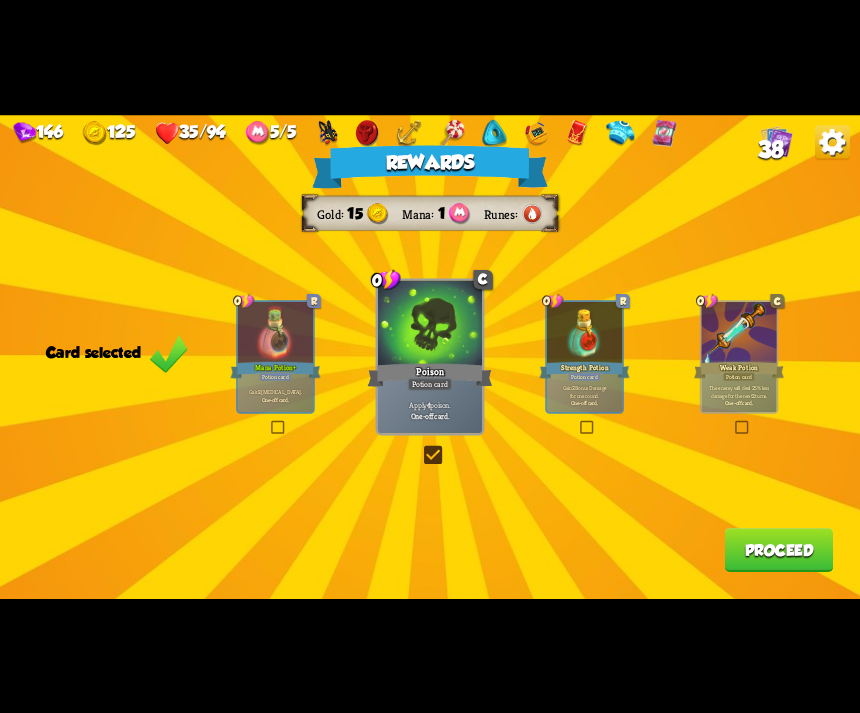 click on "Proceed" at bounding box center (779, 550) 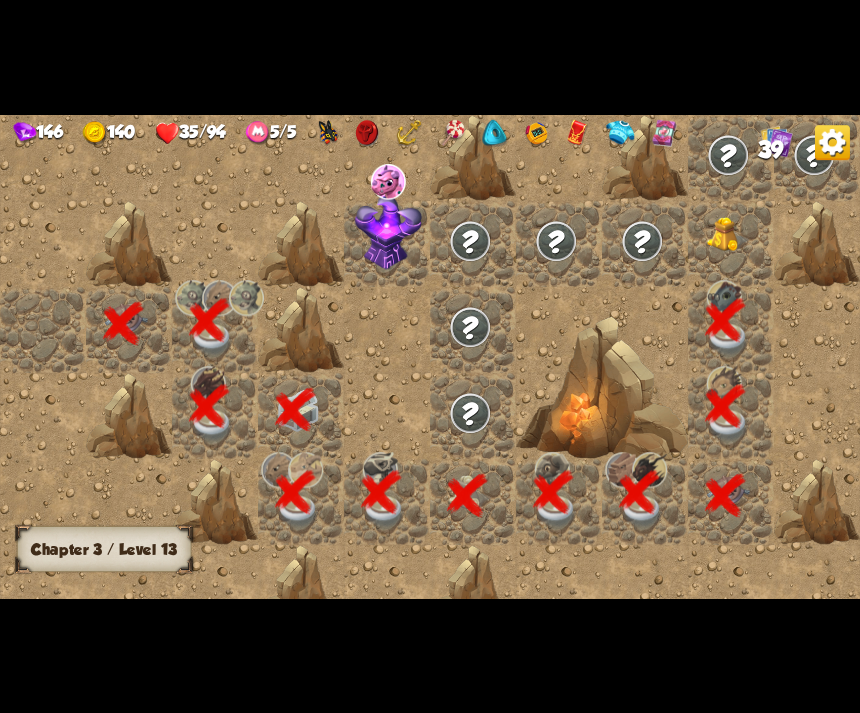 scroll, scrollTop: 0, scrollLeft: 384, axis: horizontal 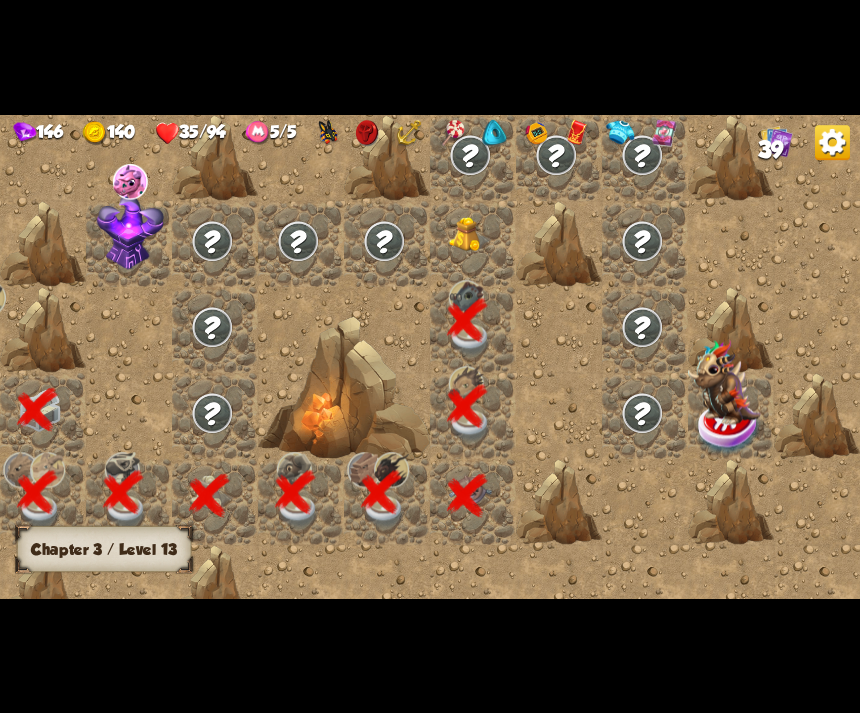 click at bounding box center (473, 244) 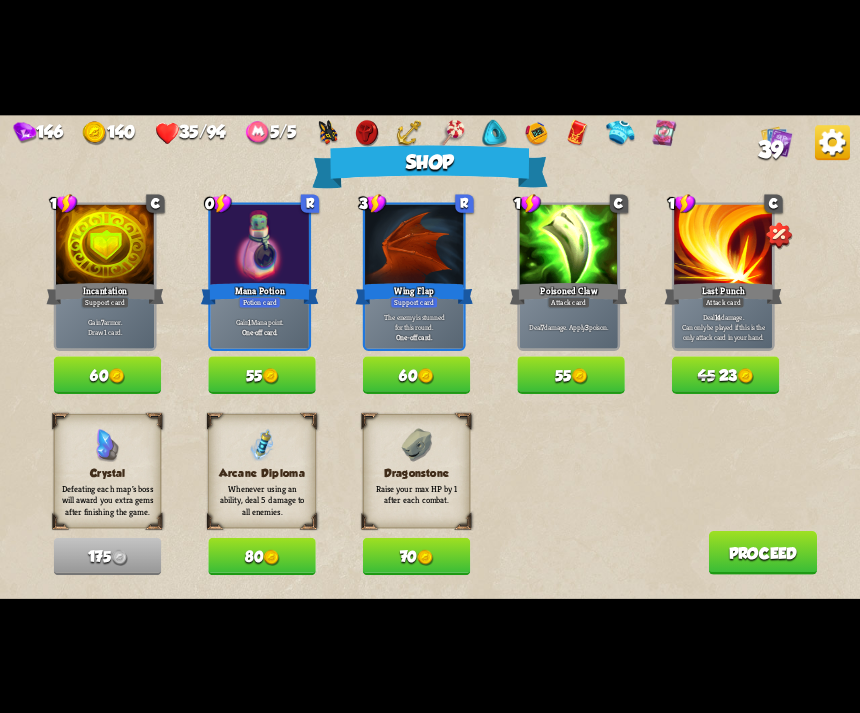 click at bounding box center [425, 557] 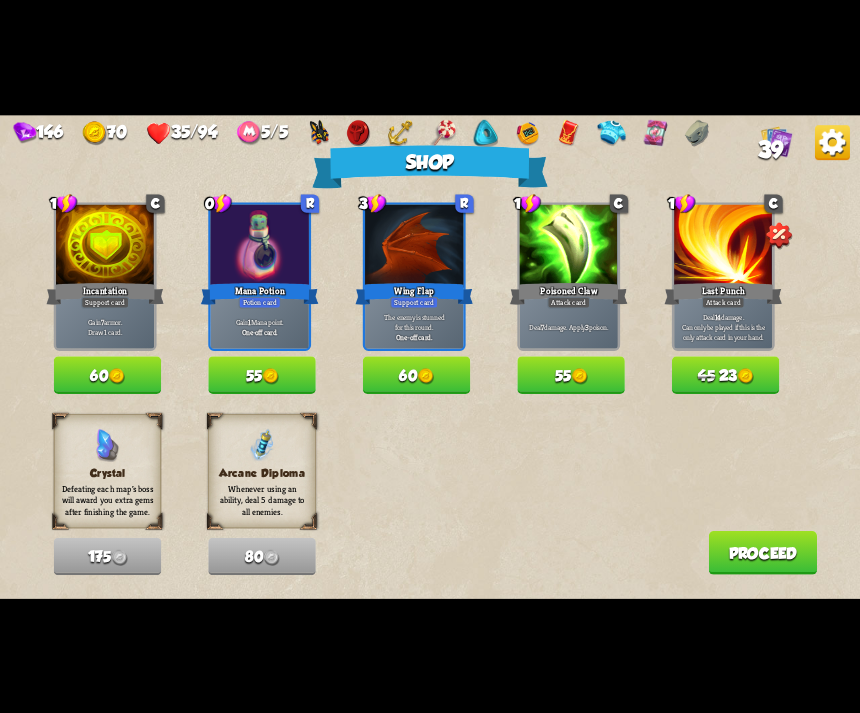 click on "Proceed" at bounding box center (762, 553) 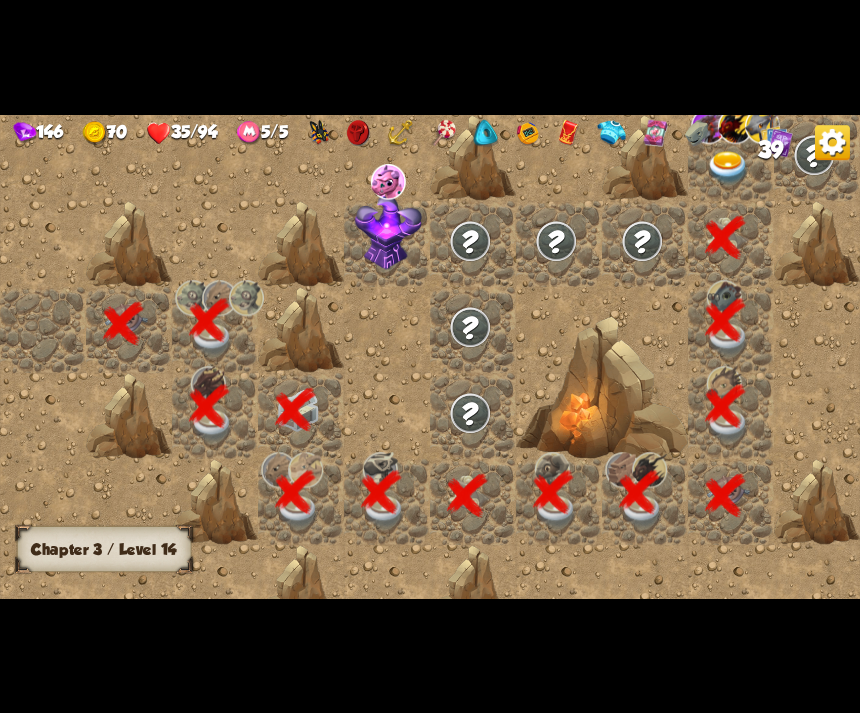 scroll, scrollTop: 0, scrollLeft: 384, axis: horizontal 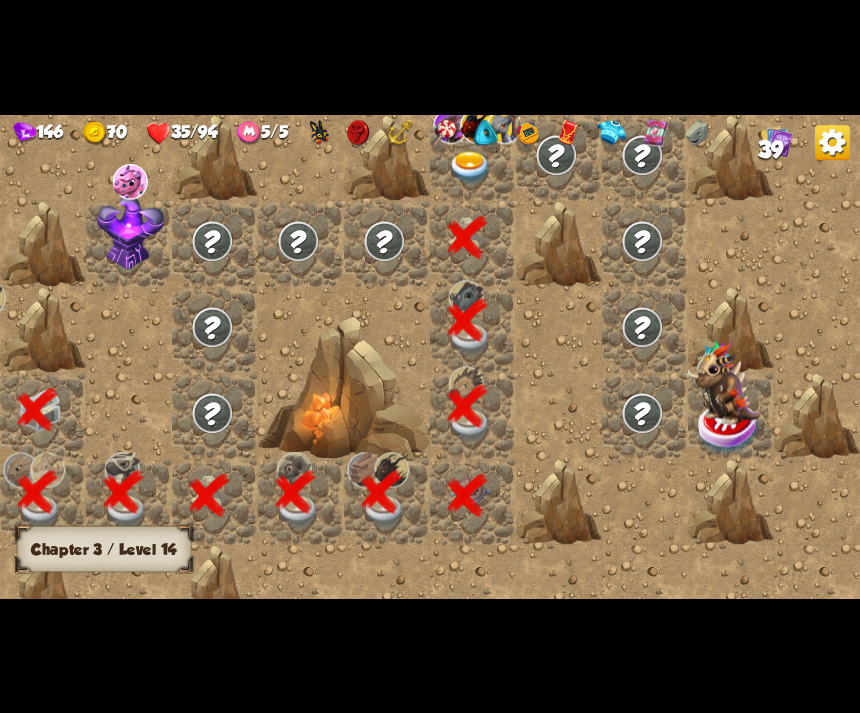 click at bounding box center [486, 132] 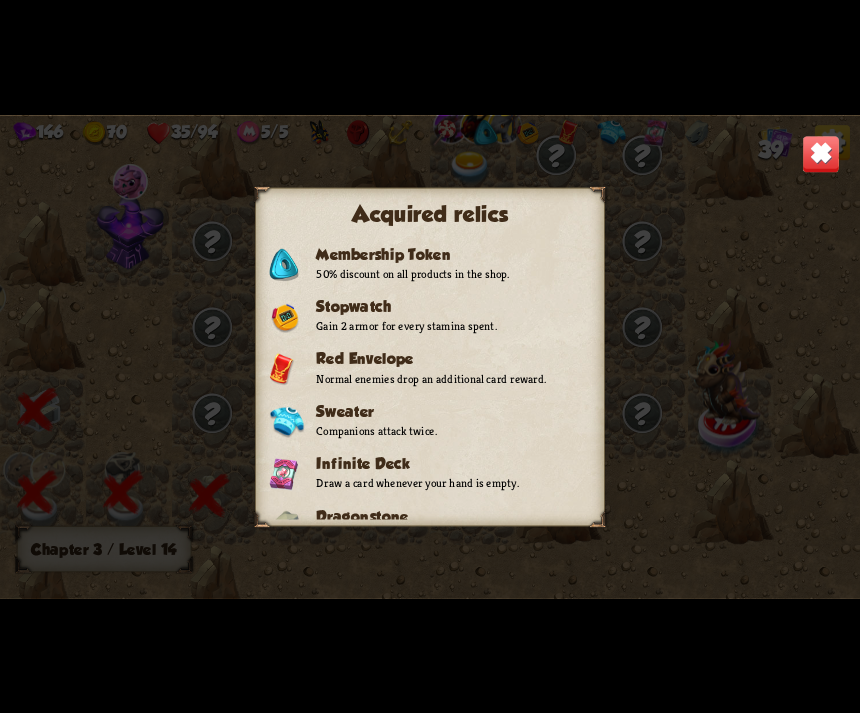 scroll, scrollTop: 413, scrollLeft: 0, axis: vertical 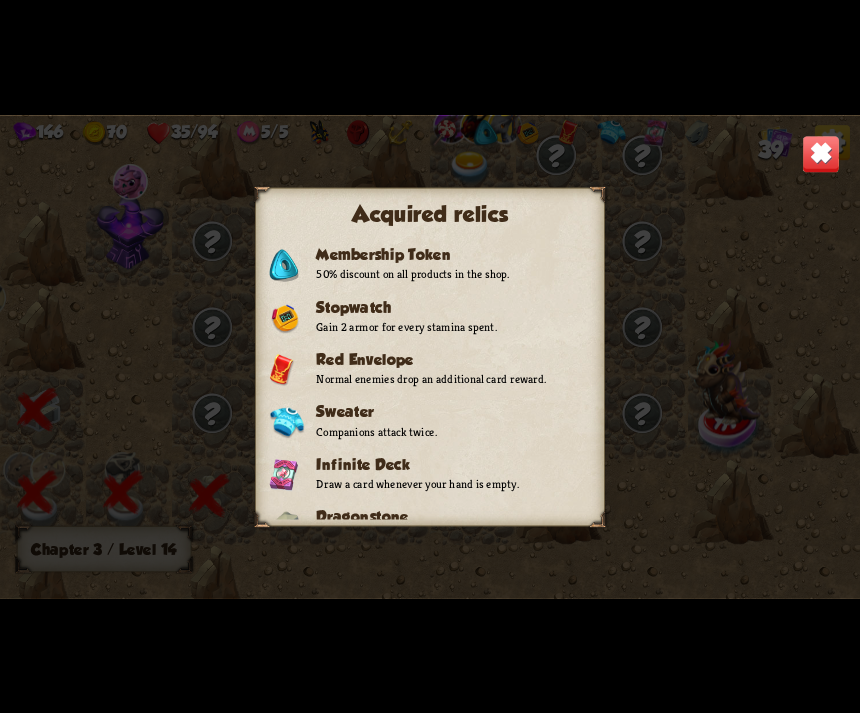 click at bounding box center (821, 154) 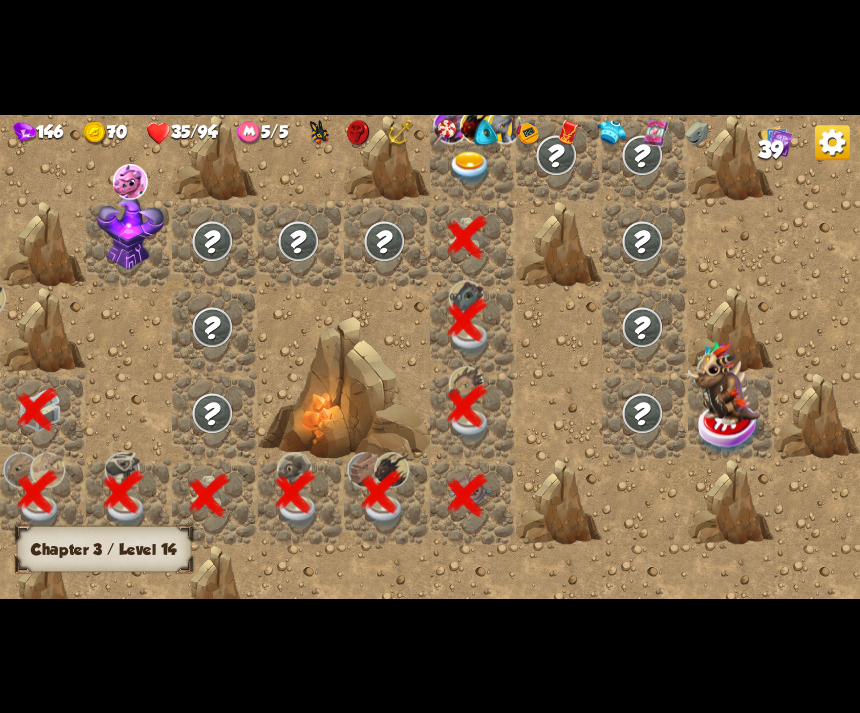scroll, scrollTop: 0, scrollLeft: 384, axis: horizontal 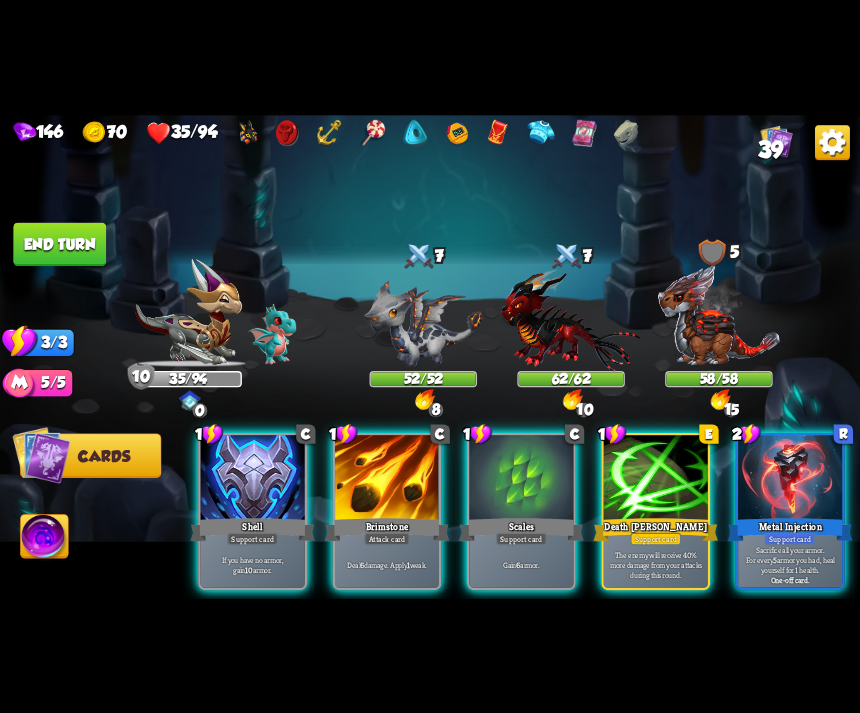 click on "The enemy will receive 40% more damage from your attacks during this round." at bounding box center [655, 564] 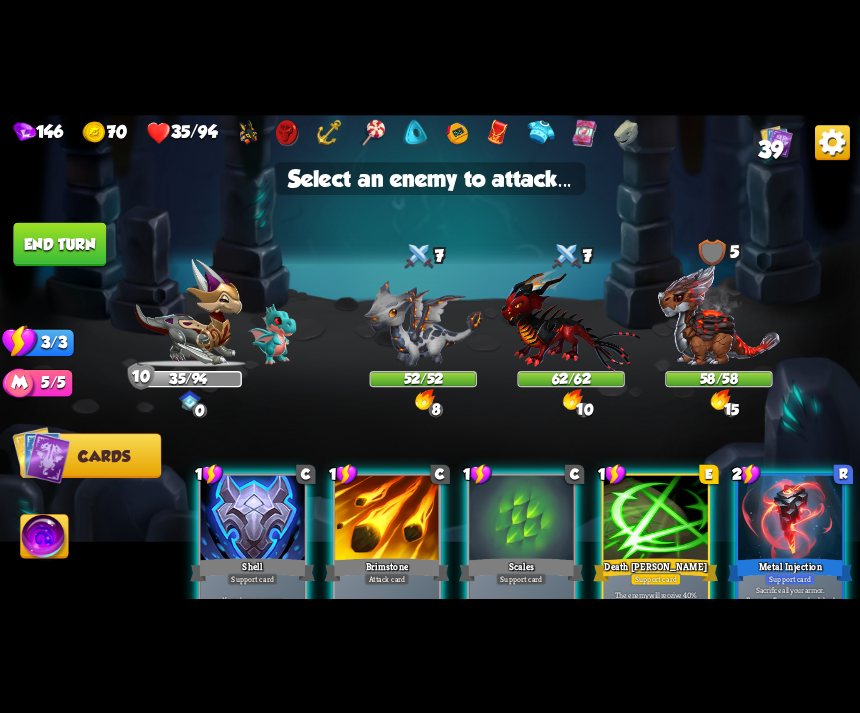 click at bounding box center [423, 323] 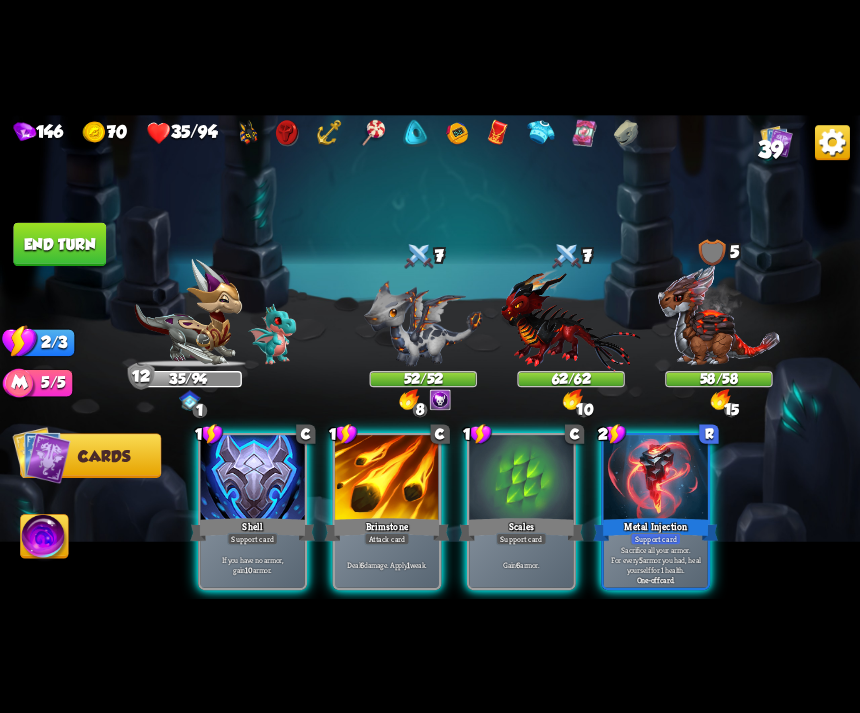 click on "Deal  6  damage. Apply  1  weak." at bounding box center [387, 564] 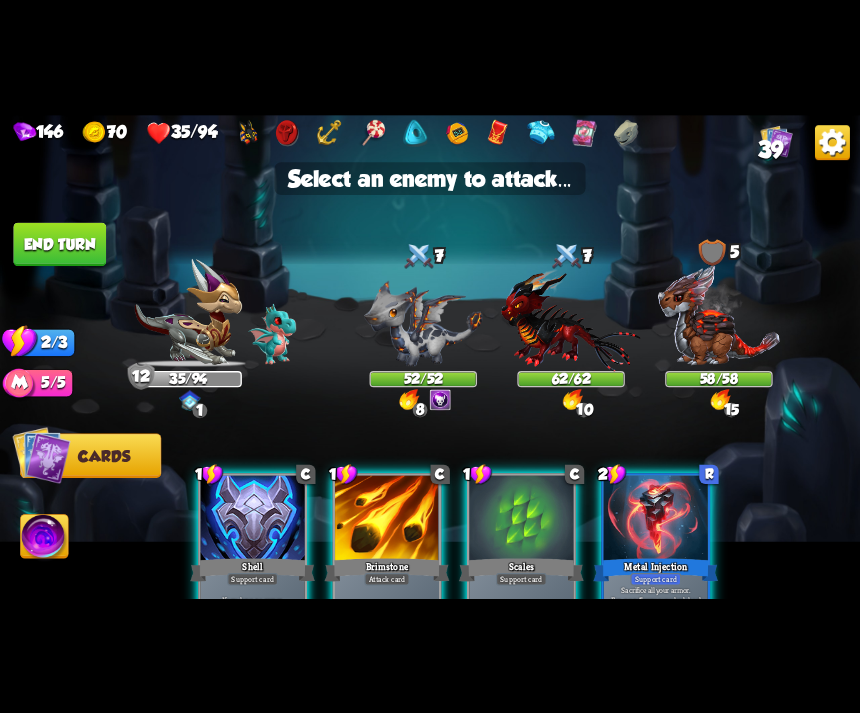 click at bounding box center [423, 323] 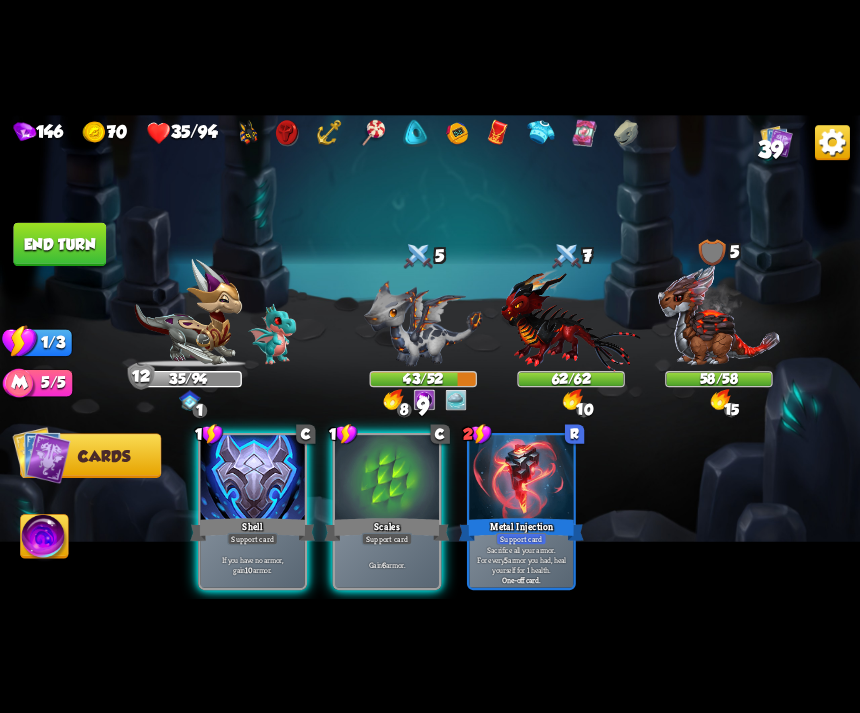 click on "End turn" at bounding box center [59, 244] 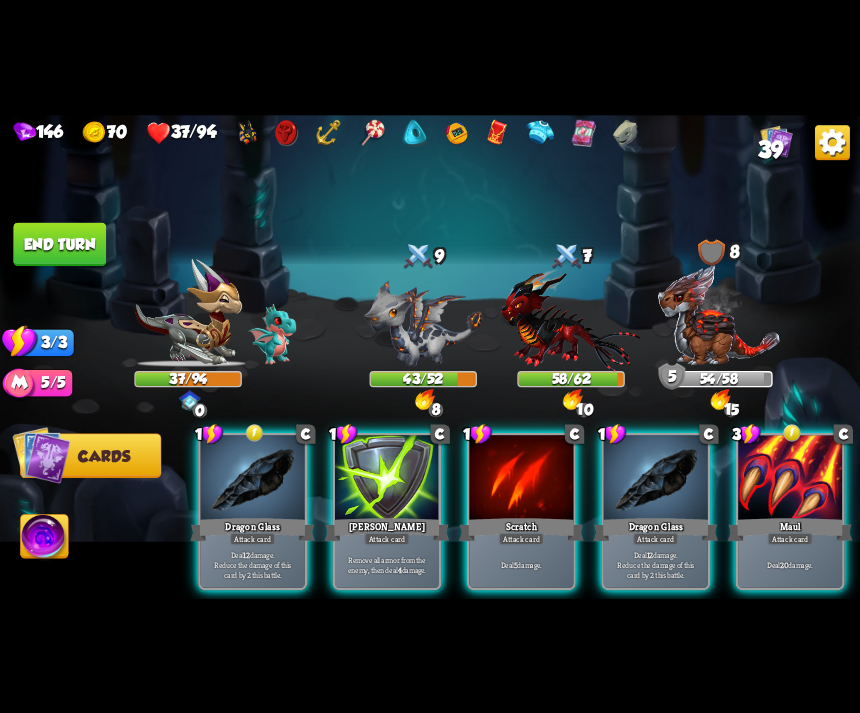 click on "Attack card" at bounding box center (789, 538) 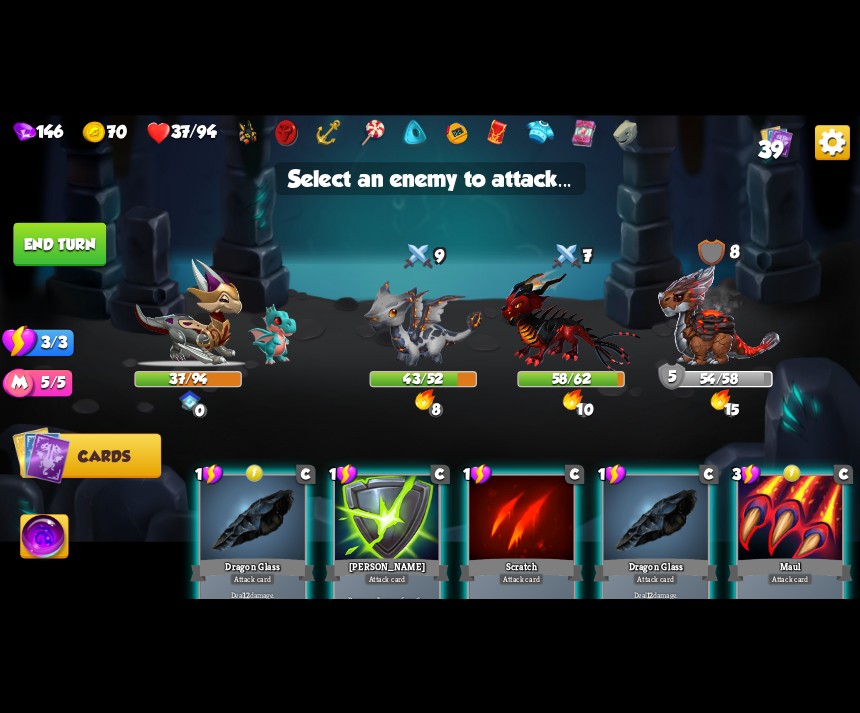 click at bounding box center (423, 323) 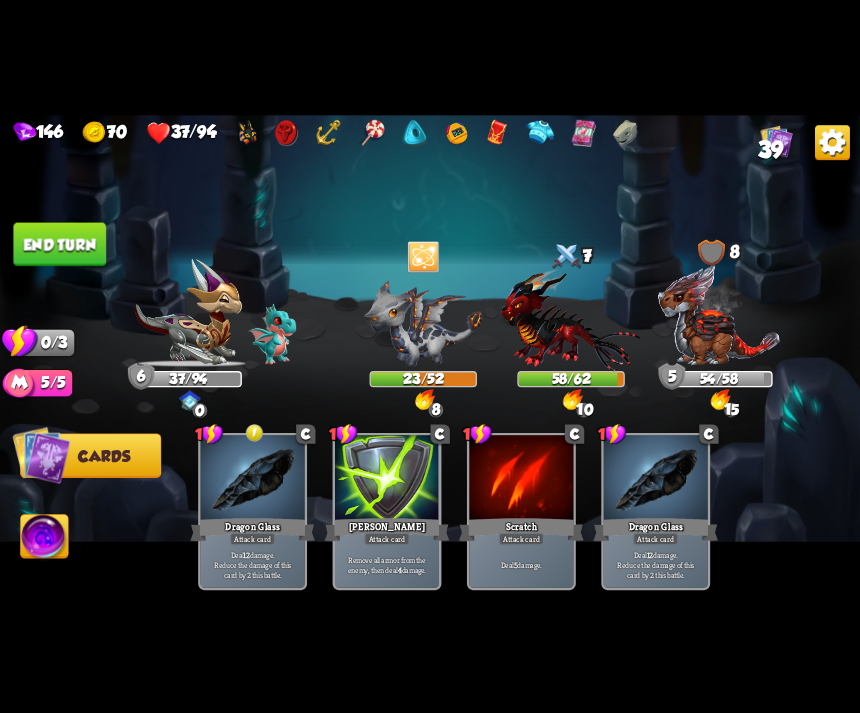 click on "End turn" at bounding box center [59, 244] 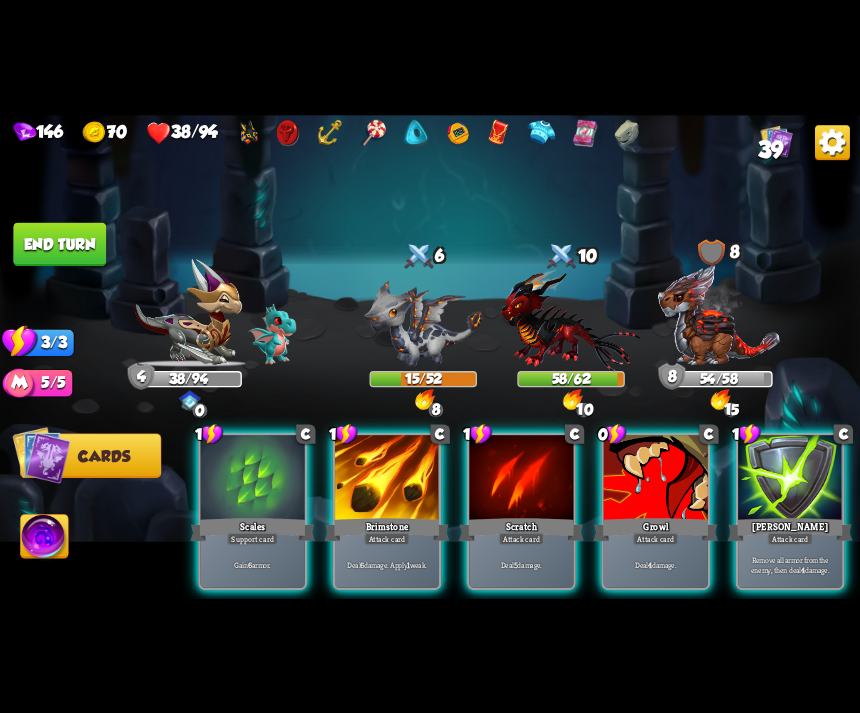 click on "Deal  4  damage." at bounding box center (656, 564) 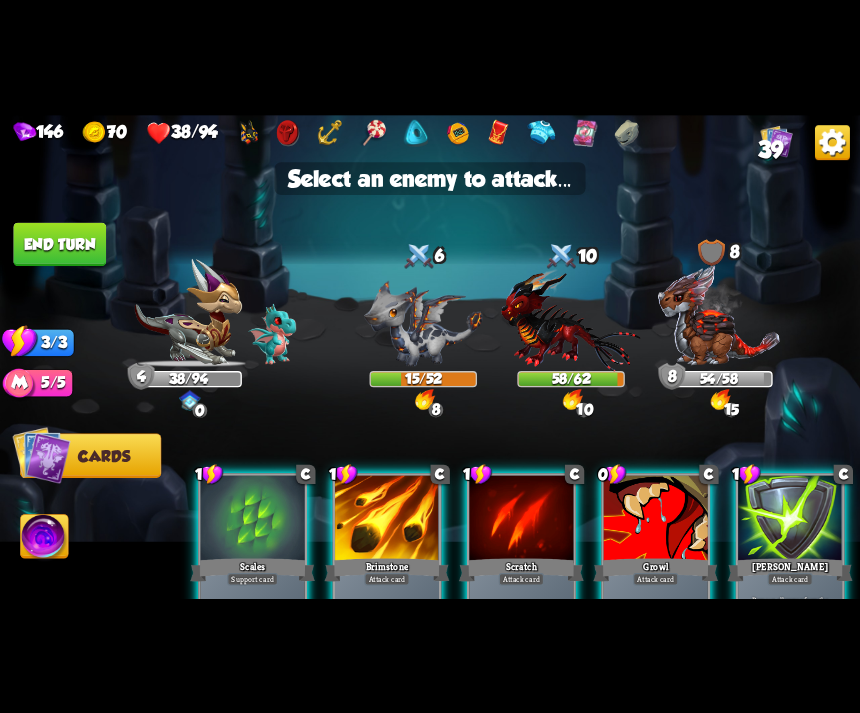 click at bounding box center [423, 323] 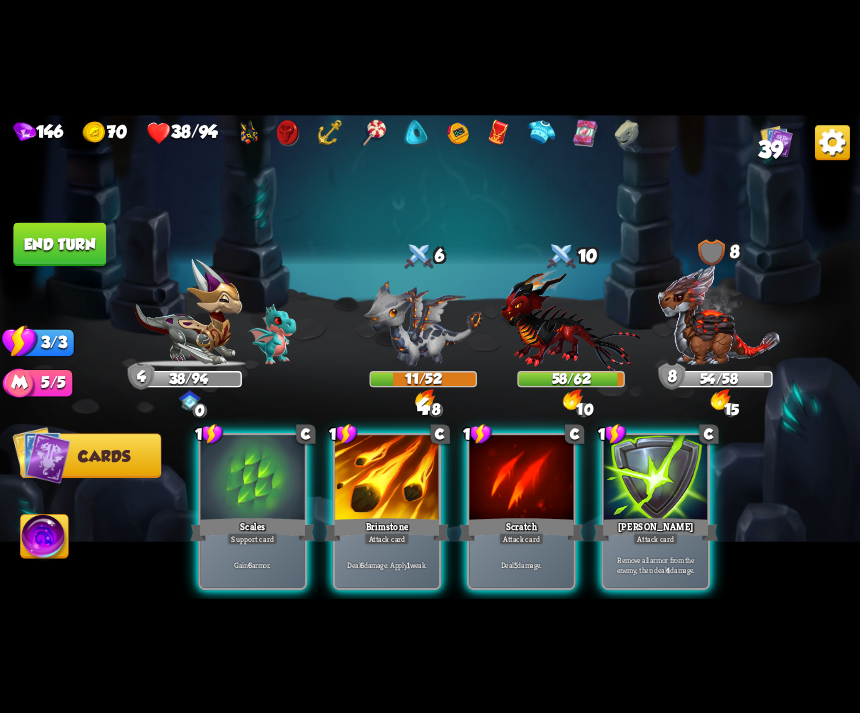 click on "Deal  6  damage. Apply  1  weak." at bounding box center (387, 564) 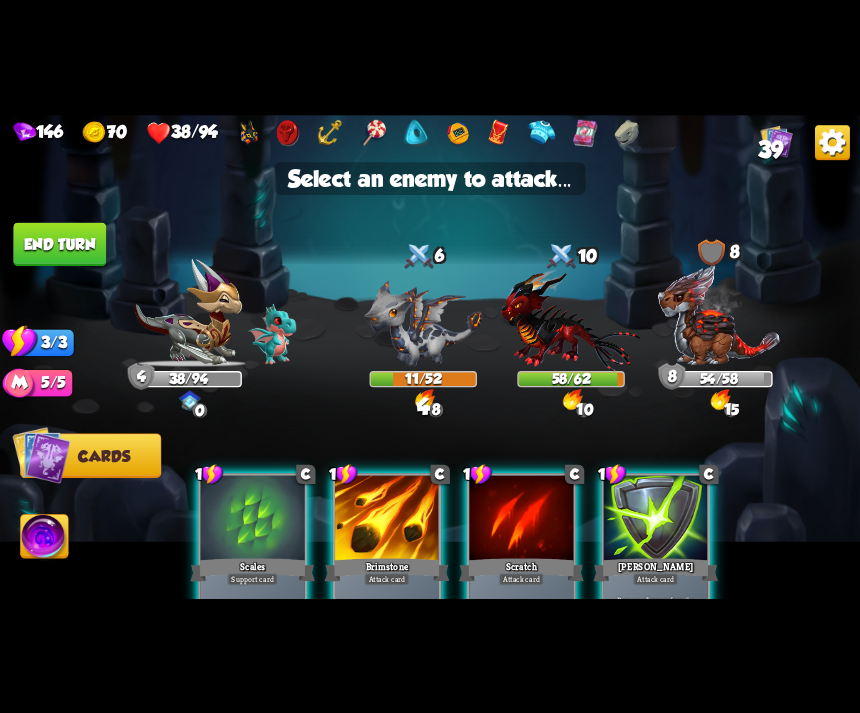 click at bounding box center [423, 323] 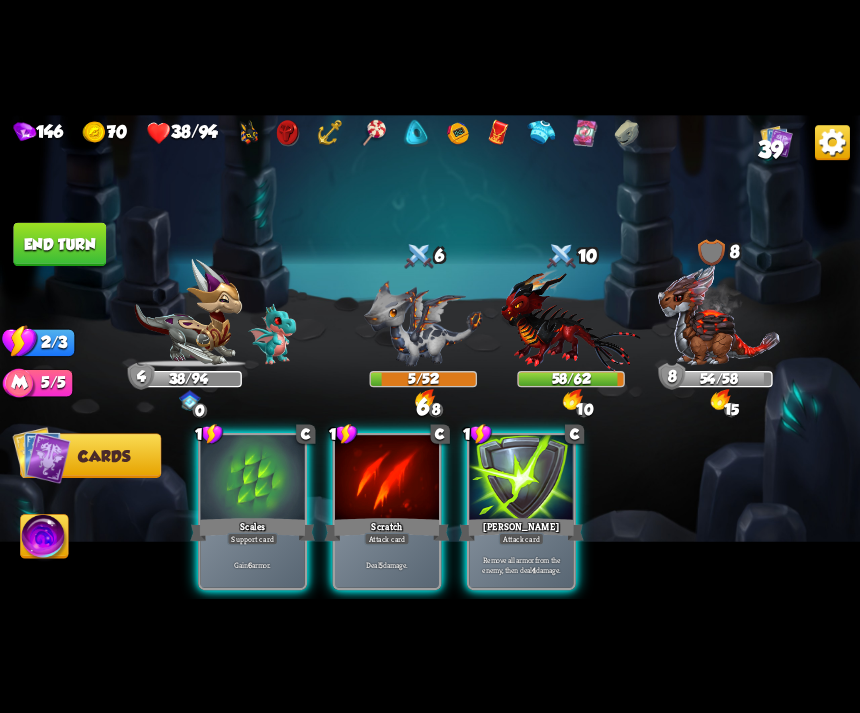 click on "Attack card" at bounding box center [386, 538] 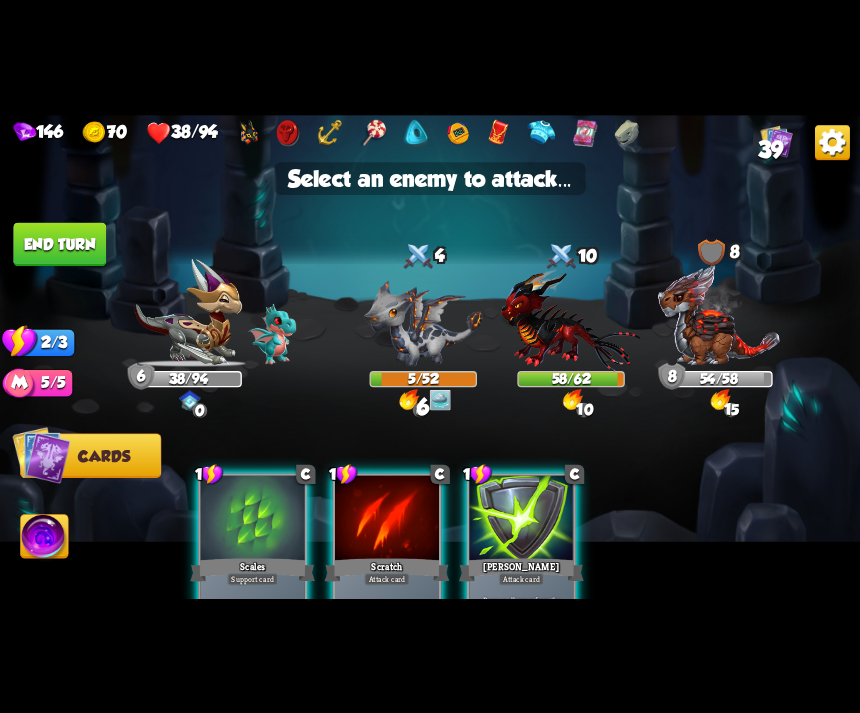 click at bounding box center [423, 323] 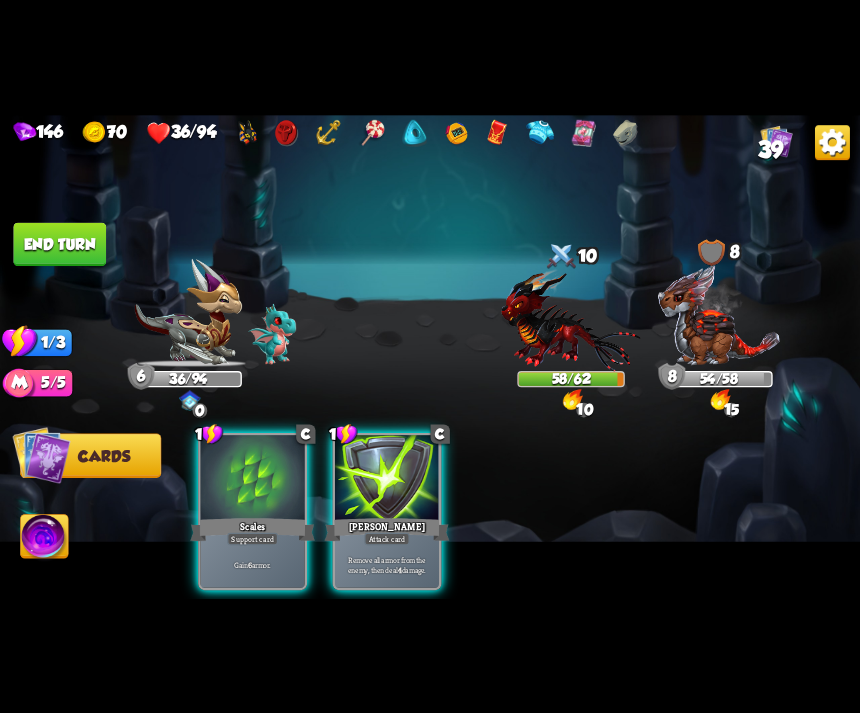 click on "Gain  6  armor." at bounding box center (253, 564) 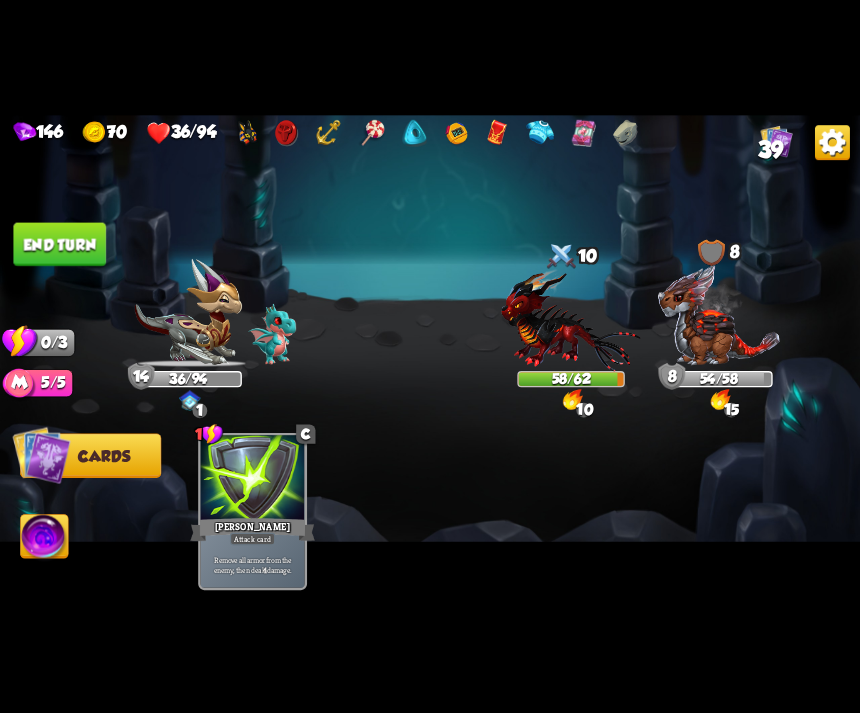 click on "End turn" at bounding box center [59, 244] 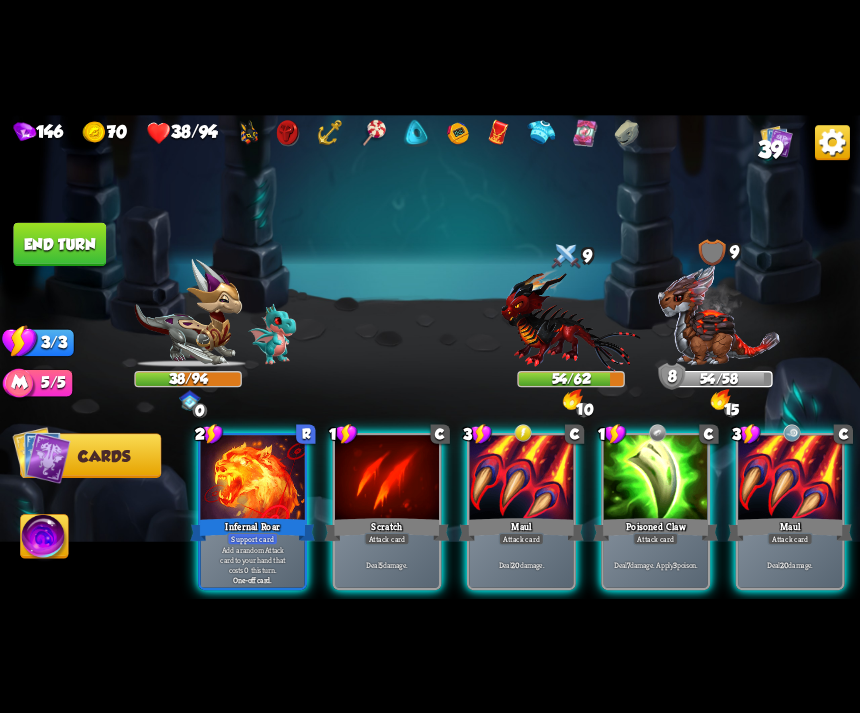 click on "Deal  20  damage." at bounding box center [521, 564] 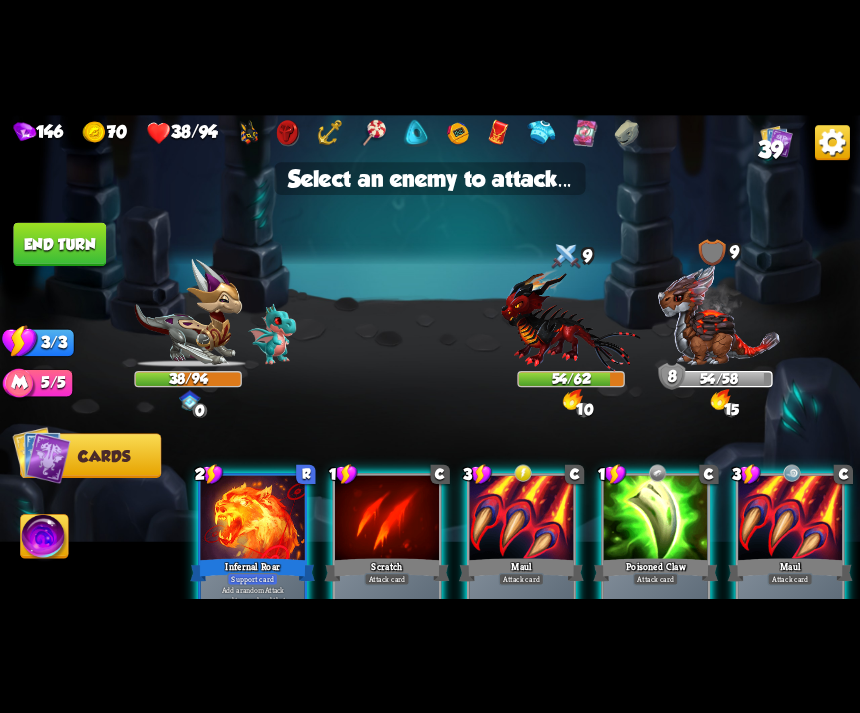 click at bounding box center (571, 319) 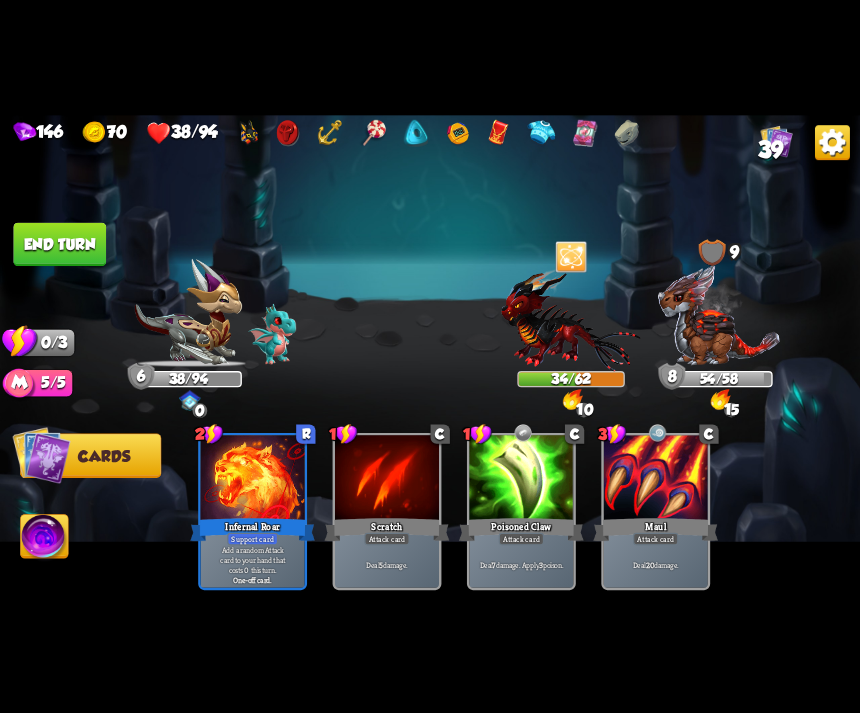 click at bounding box center [430, 357] 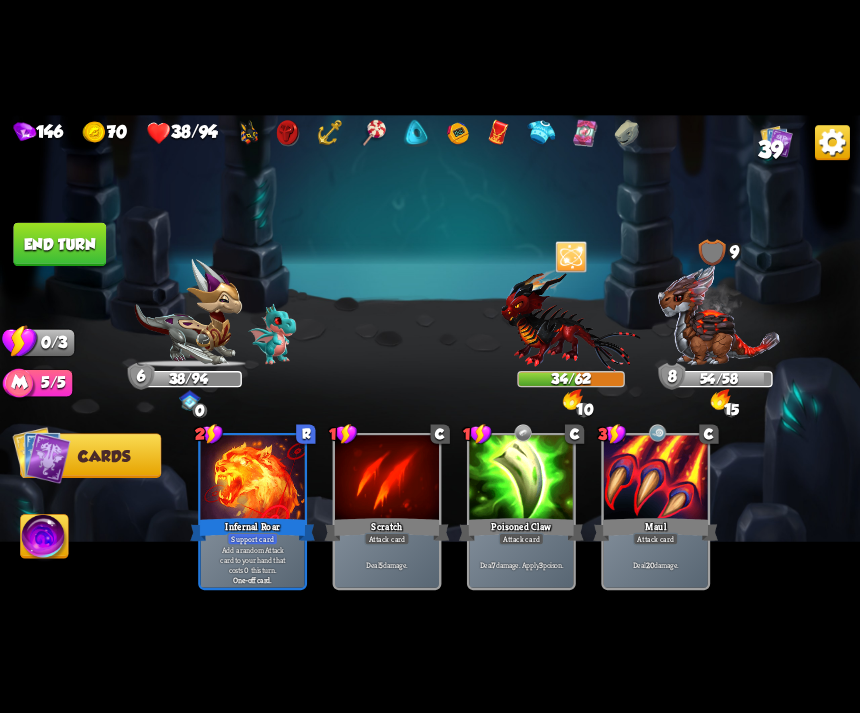 click on "End turn" at bounding box center [59, 244] 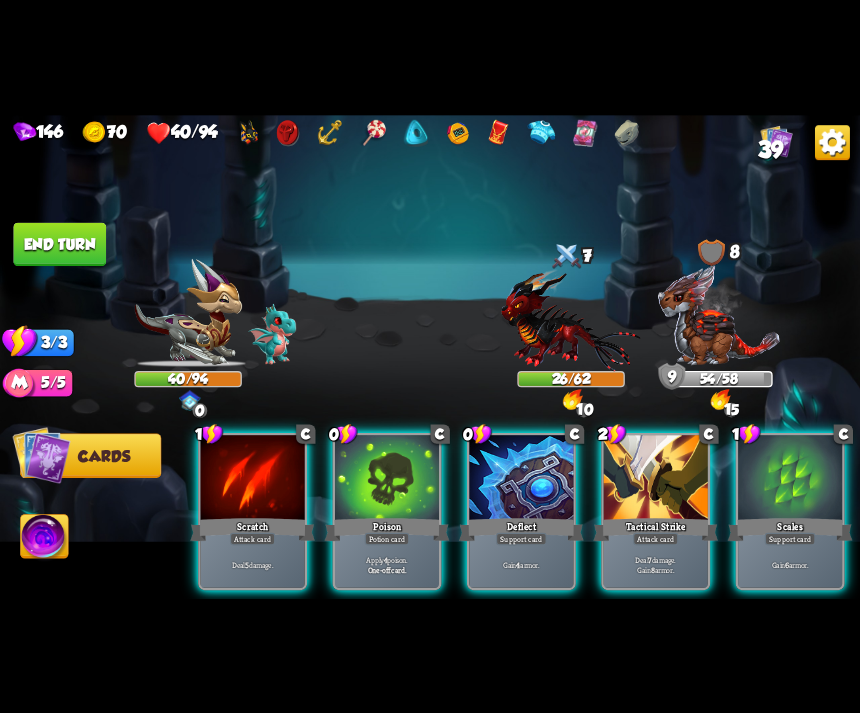 click on "Apply  4  poison.   One-off card." at bounding box center [387, 564] 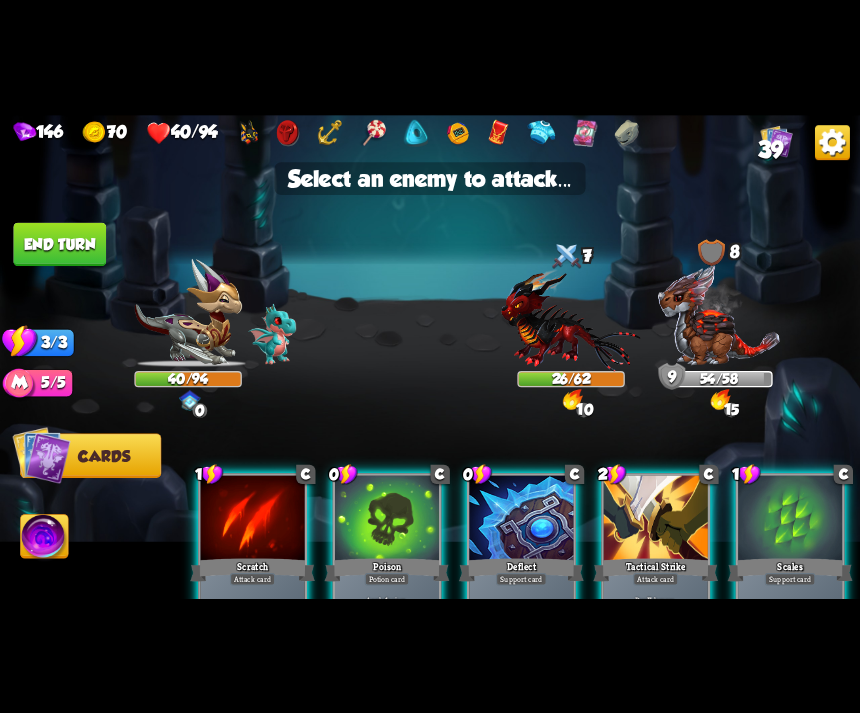 click on "Deflect" at bounding box center (521, 570) 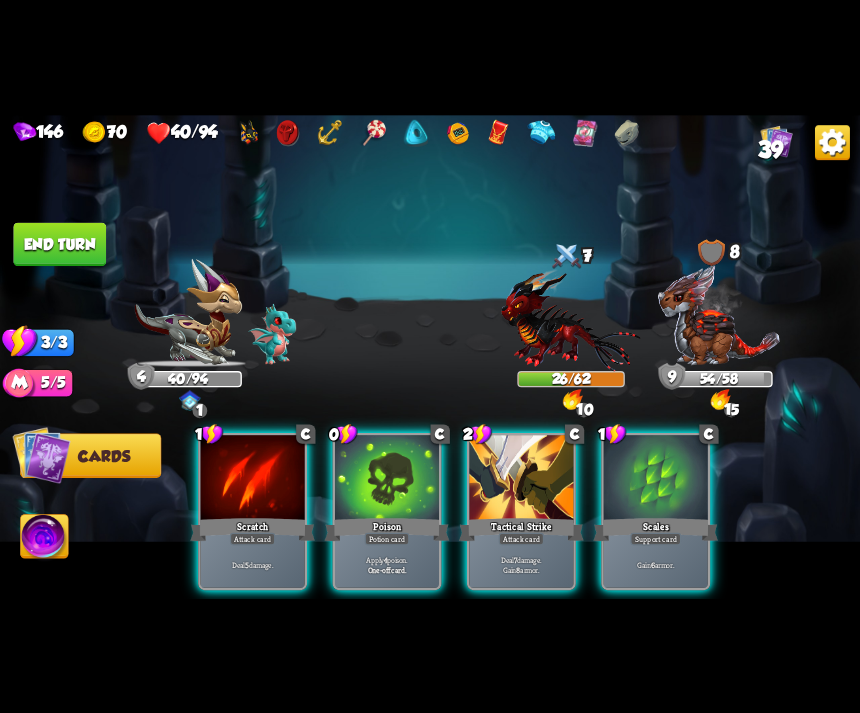 click on "Poison" at bounding box center [387, 529] 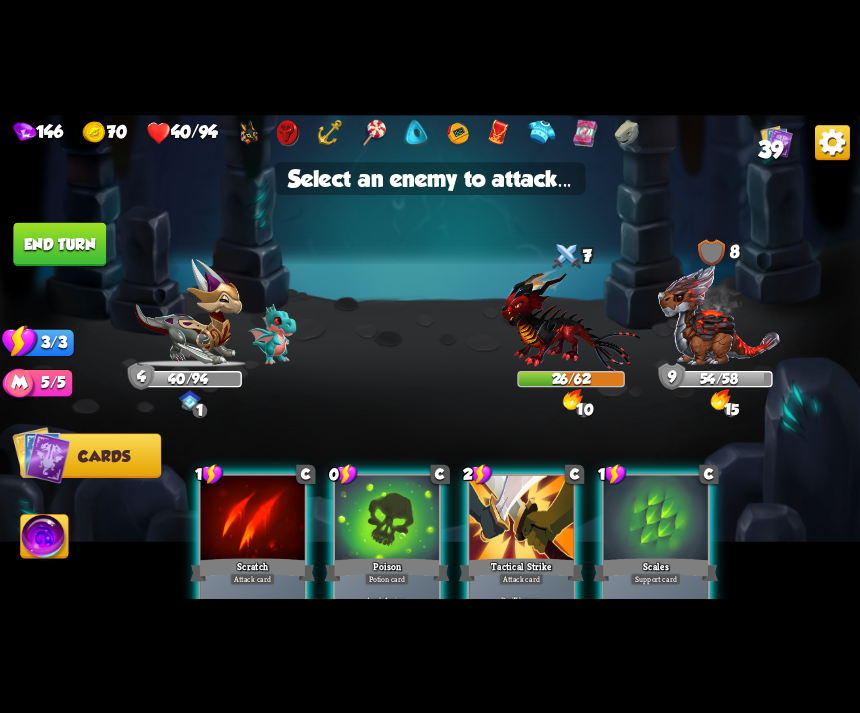 click at bounding box center [571, 319] 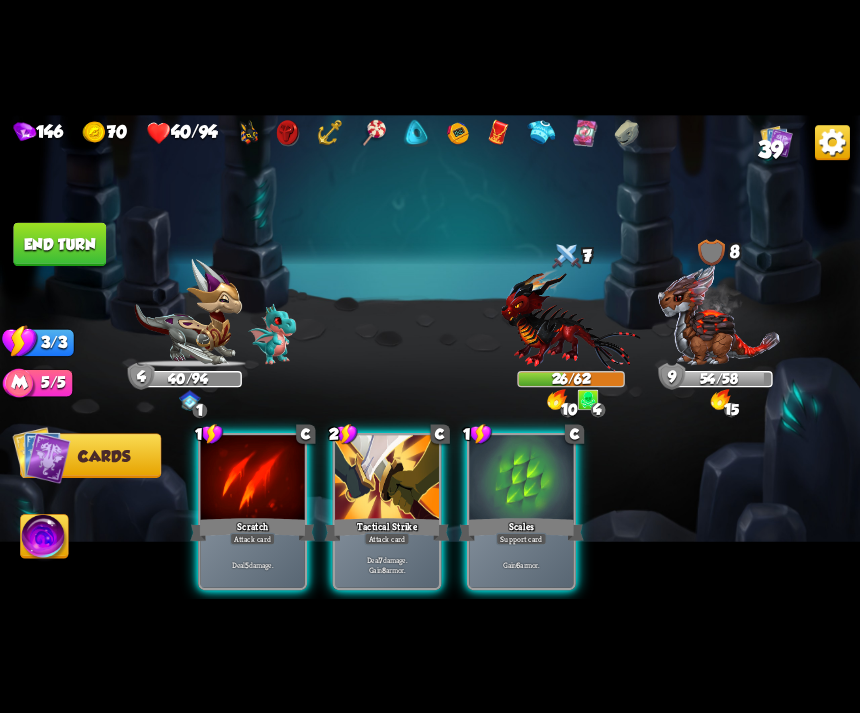 click on "Deal  7  damage. Gain  8  armor." at bounding box center [387, 564] 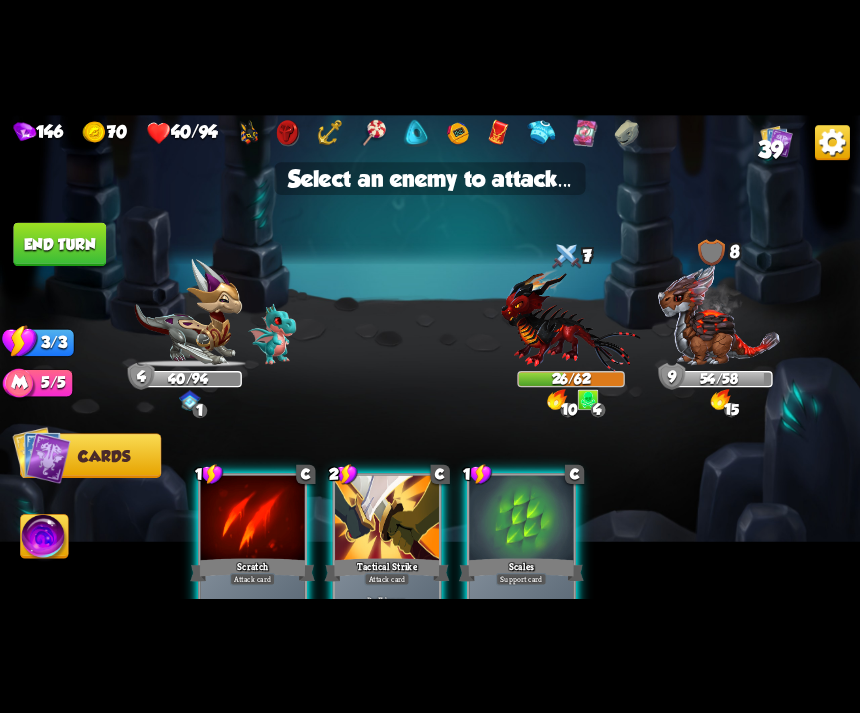 click at bounding box center (571, 319) 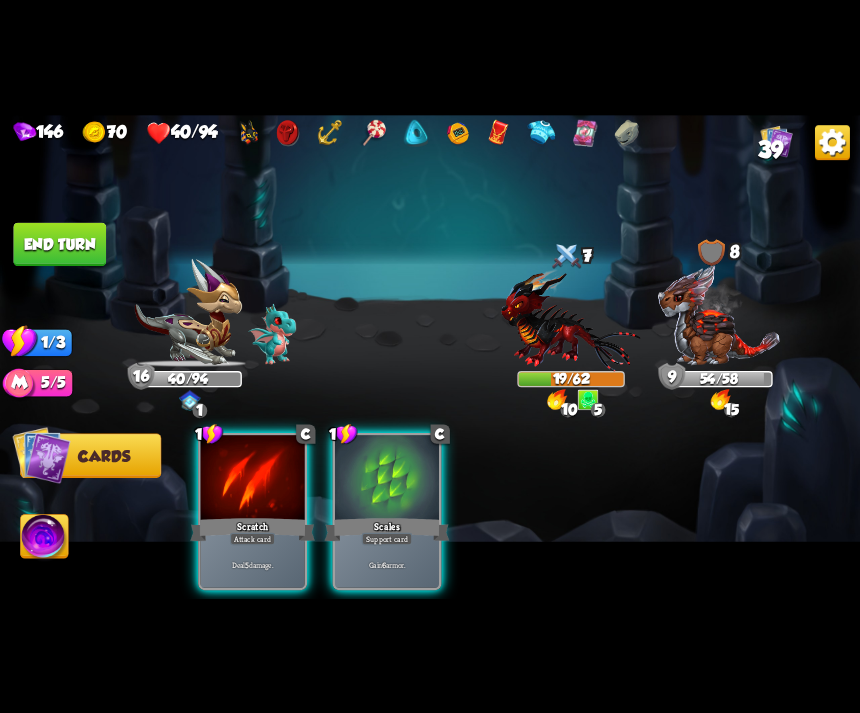 click on "Deal  5  damage." at bounding box center (253, 564) 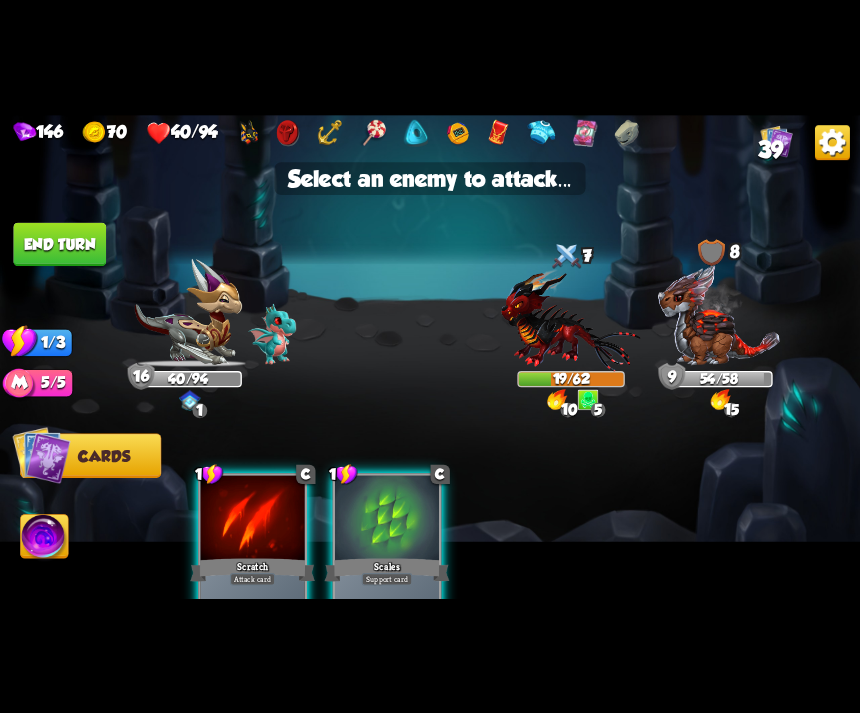 click at bounding box center [571, 319] 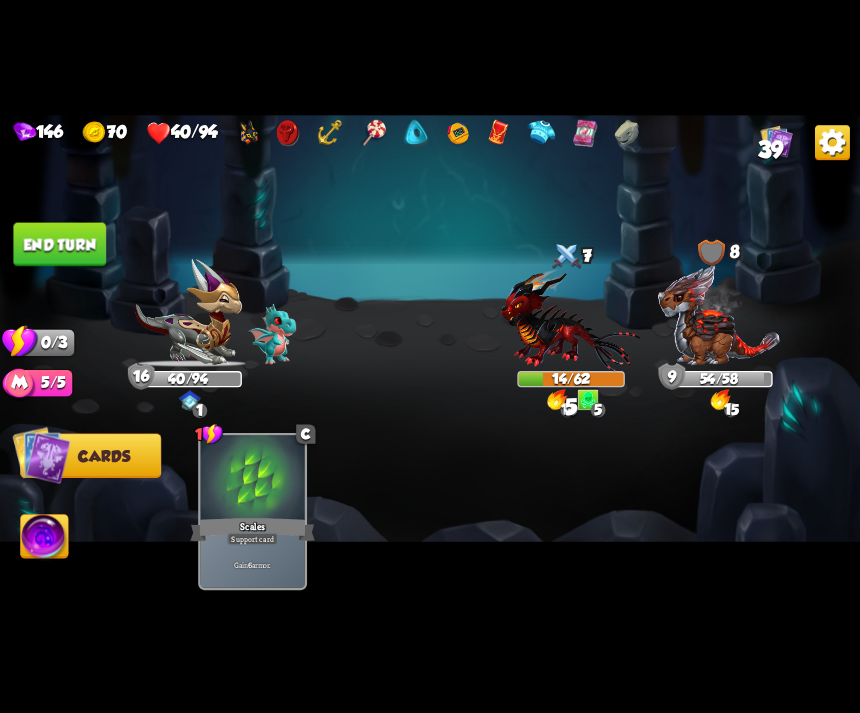 click on "End turn" at bounding box center (59, 244) 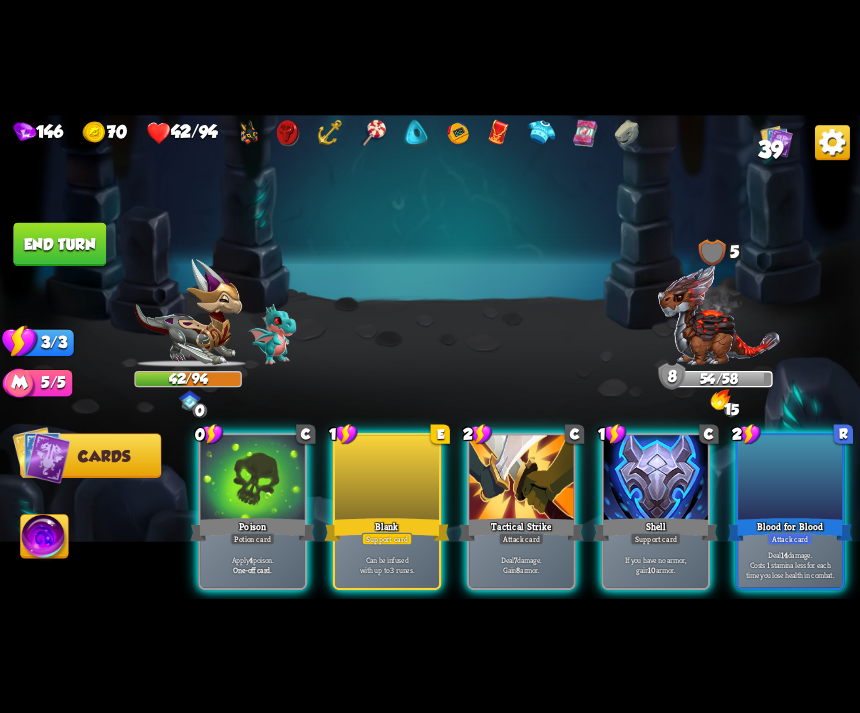 click on "0
C   Poison     Potion card   Apply  4  poison.   One-off card." at bounding box center [252, 510] 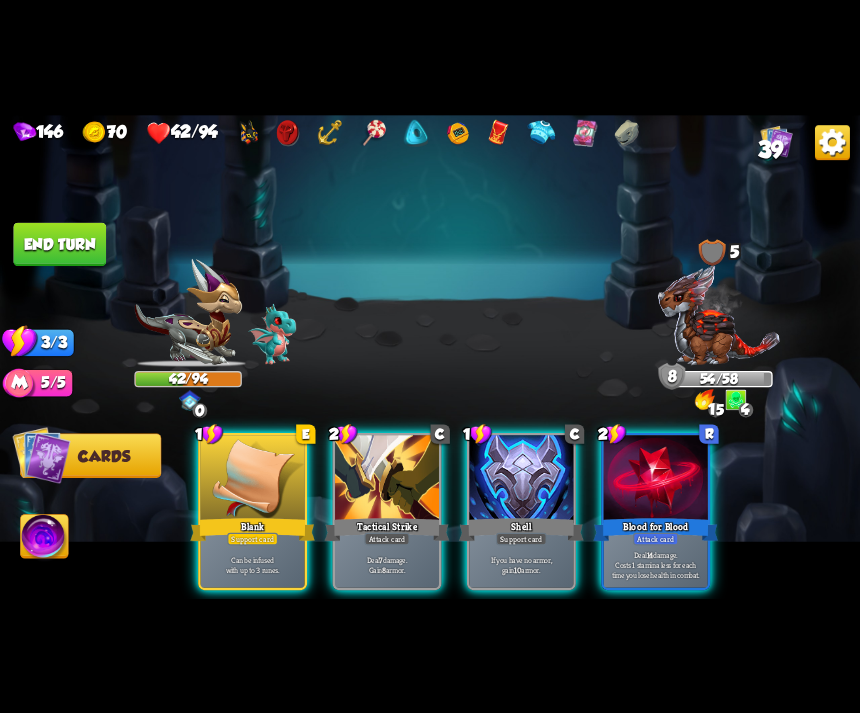 click at bounding box center [719, 315] 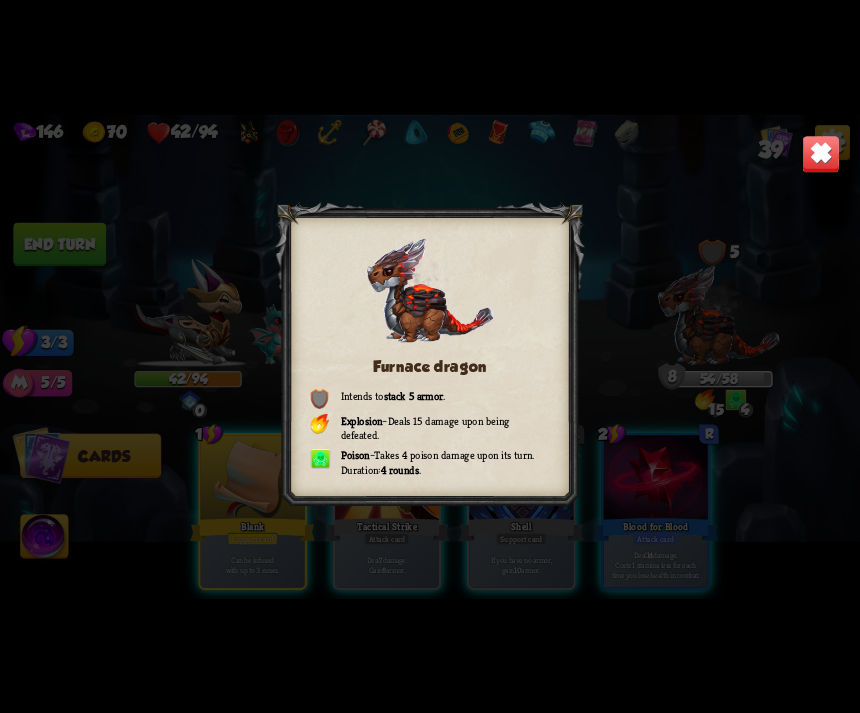 click at bounding box center (821, 154) 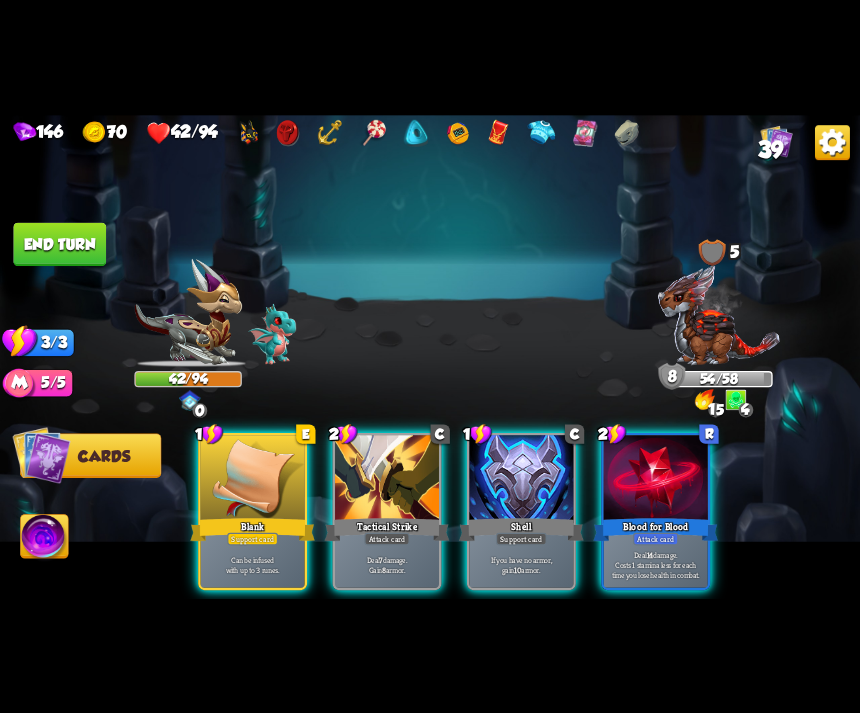 click on "Deal  14  damage.
Costs 1 stamina less for each time you lose health in combat." at bounding box center (655, 564) 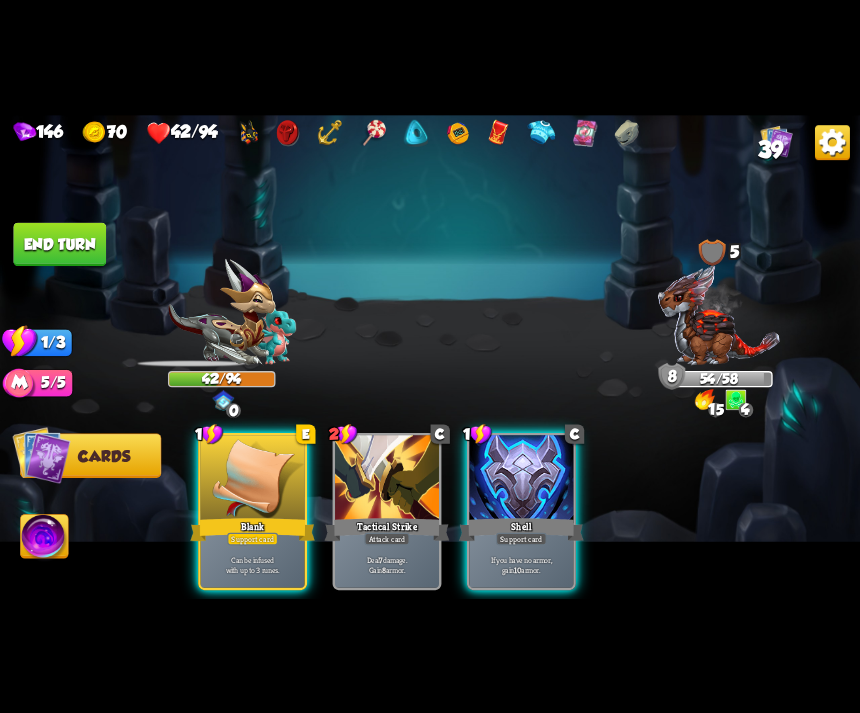 click at bounding box center (719, 315) 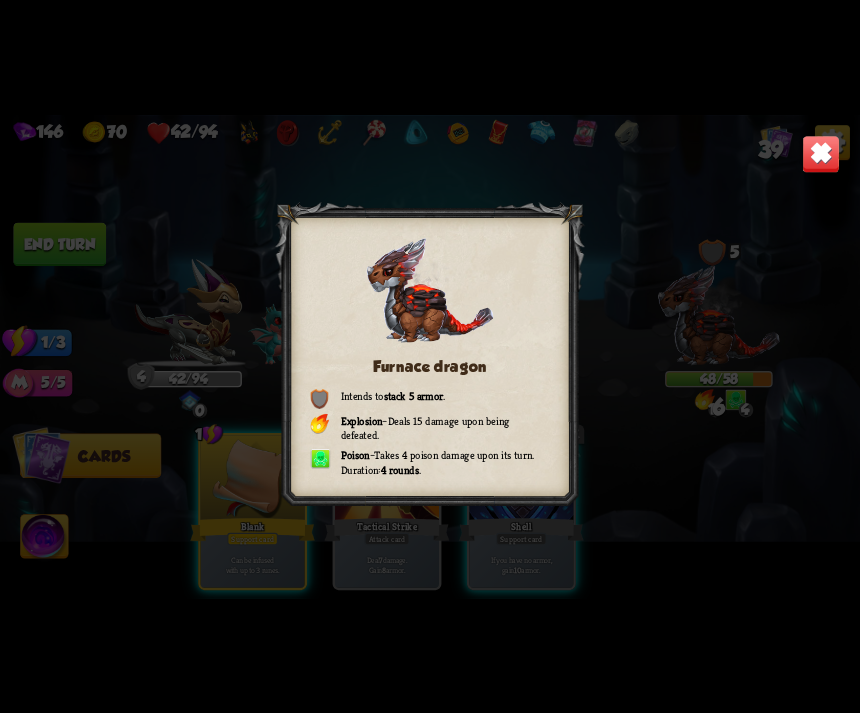 click at bounding box center (821, 154) 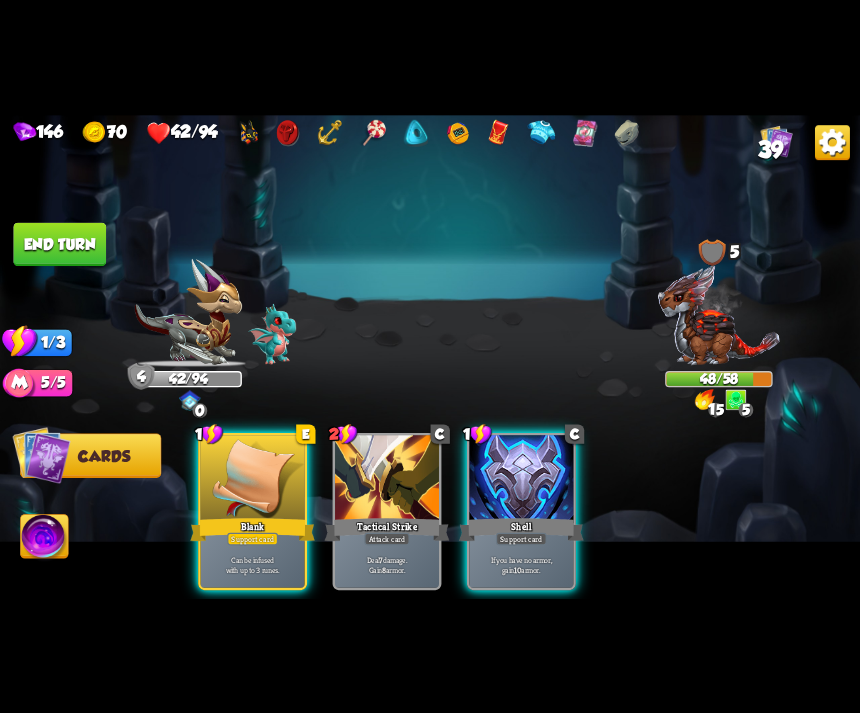 click on "End turn" at bounding box center (59, 244) 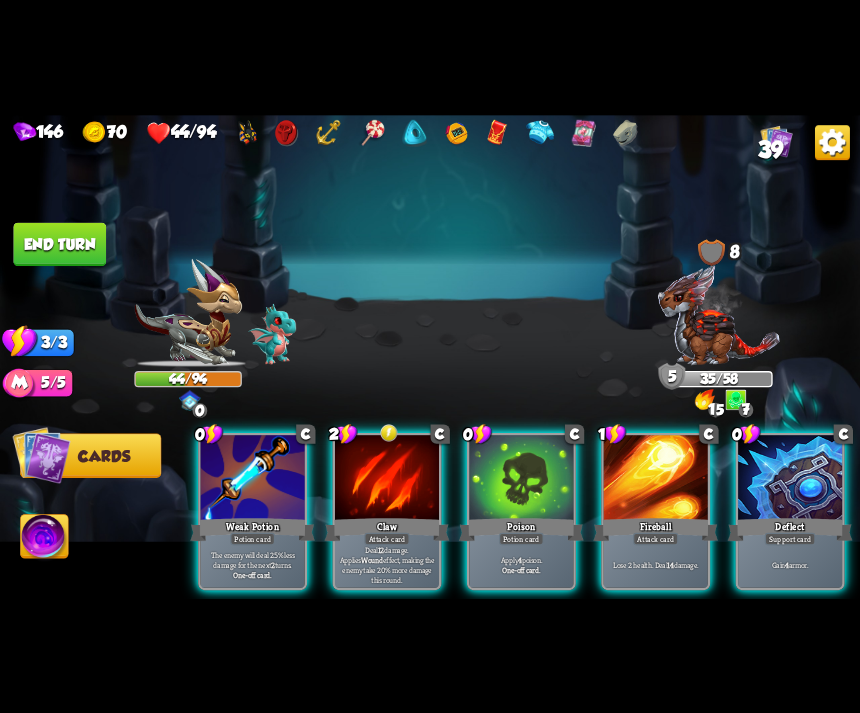 click on "One-off card." at bounding box center (521, 570) 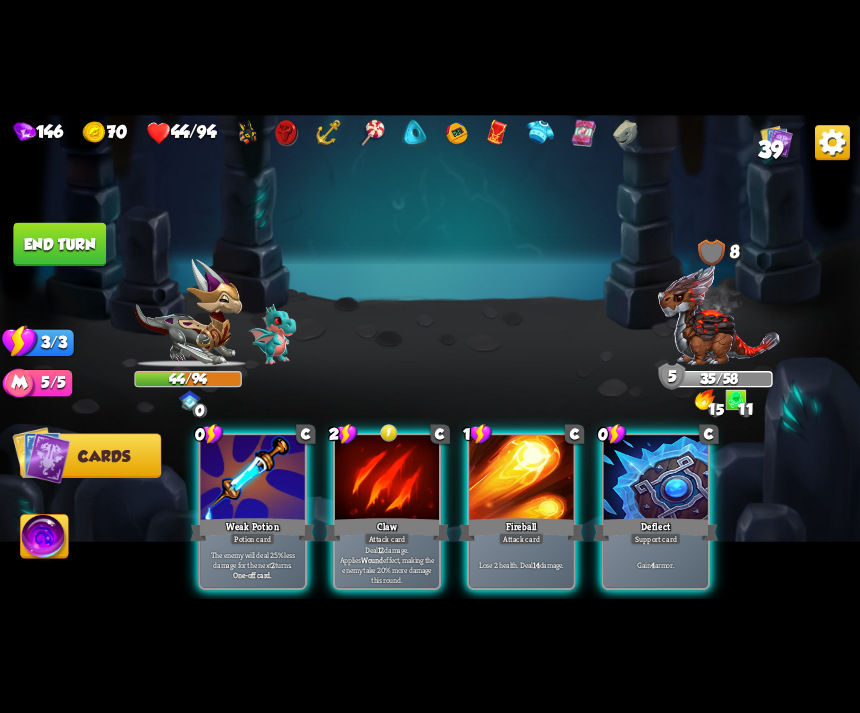 click on "The enemy will deal 25% less damage for the next  2  turns." at bounding box center [252, 559] 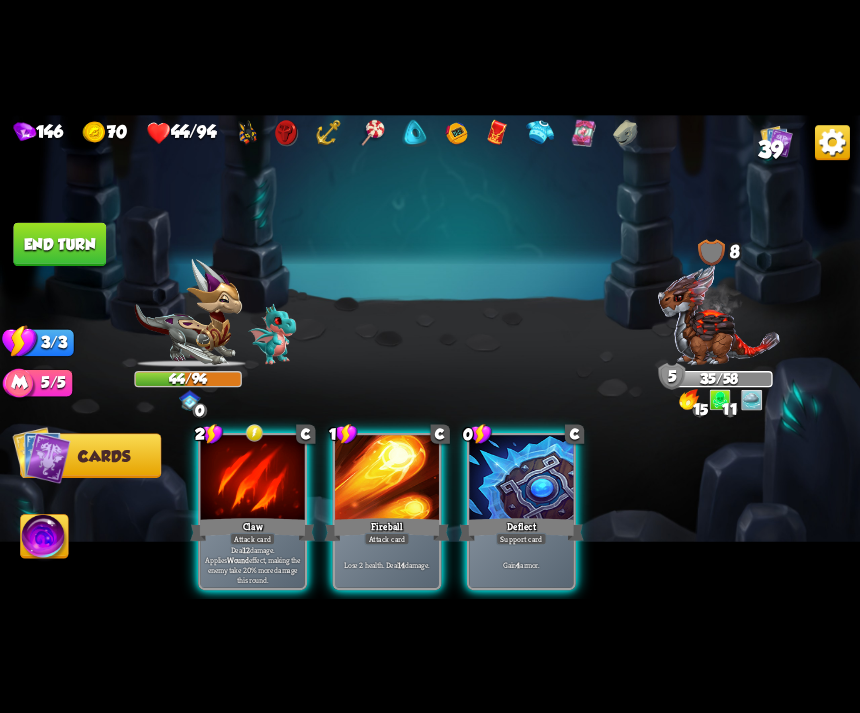 click on "Deal  12  damage. Applies  Wound  effect, making the enemy take 20% more damage this round." at bounding box center (252, 564) 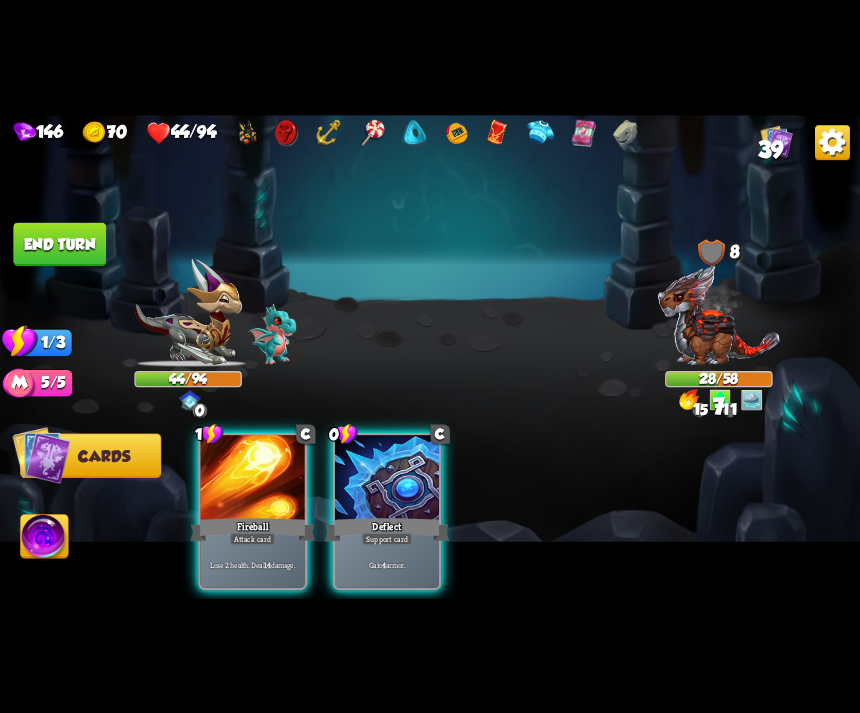 click on "Support card" at bounding box center [387, 538] 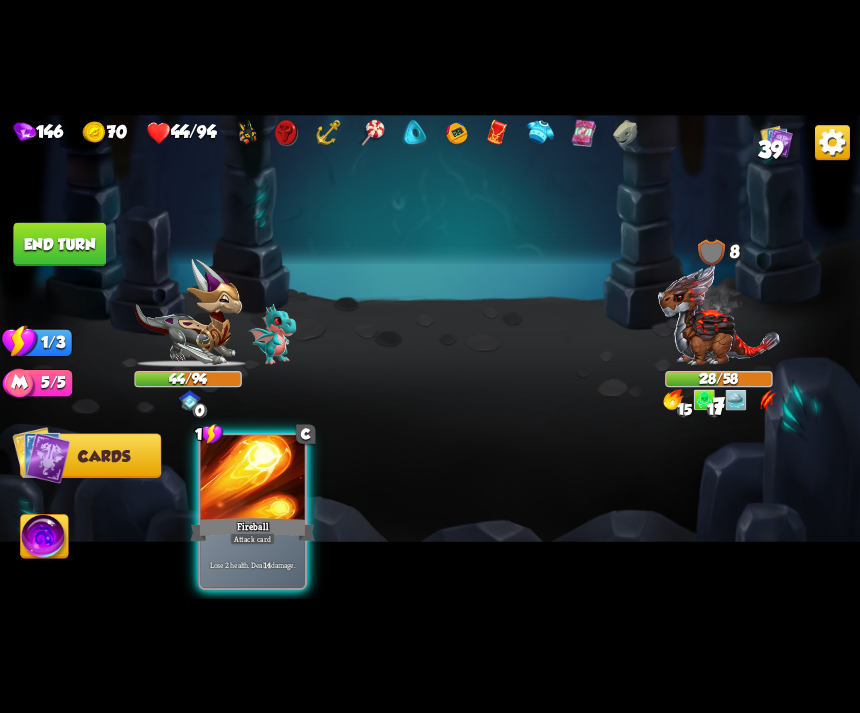 click on "Lose 2 health. Deal  14  damage." at bounding box center (253, 564) 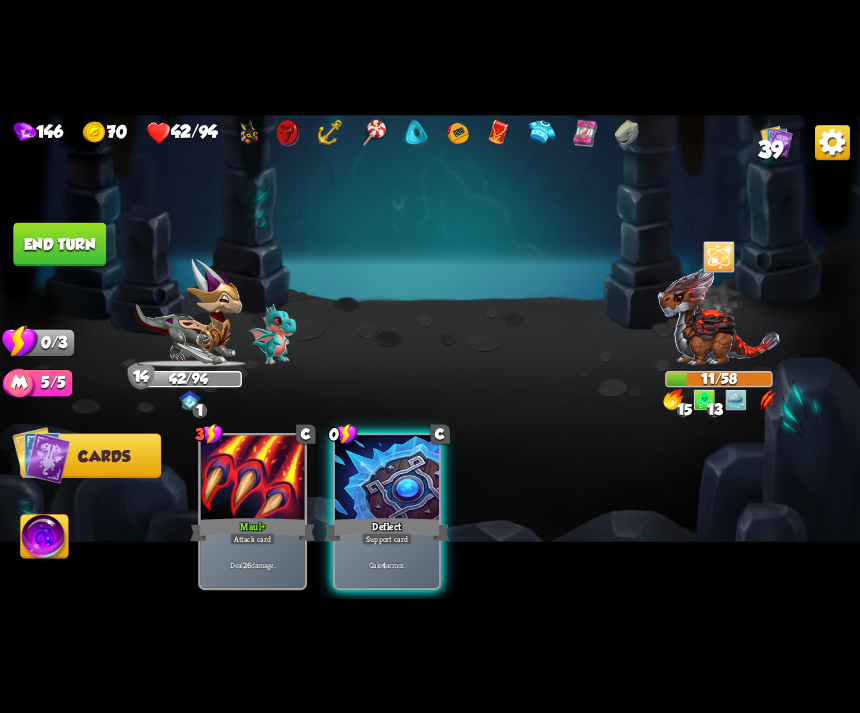 click on "Support card" at bounding box center [387, 538] 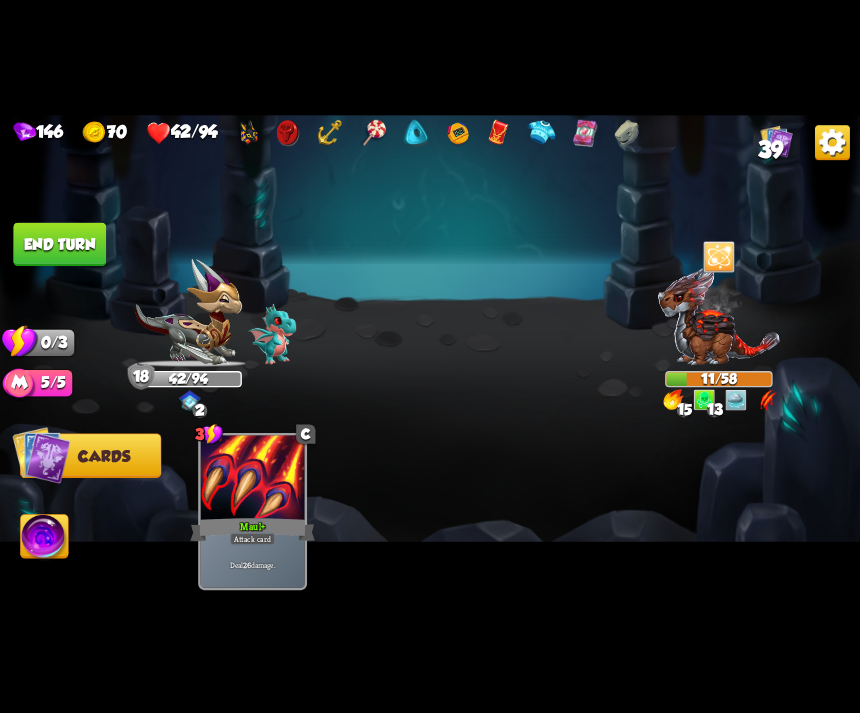click on "End turn" at bounding box center [59, 244] 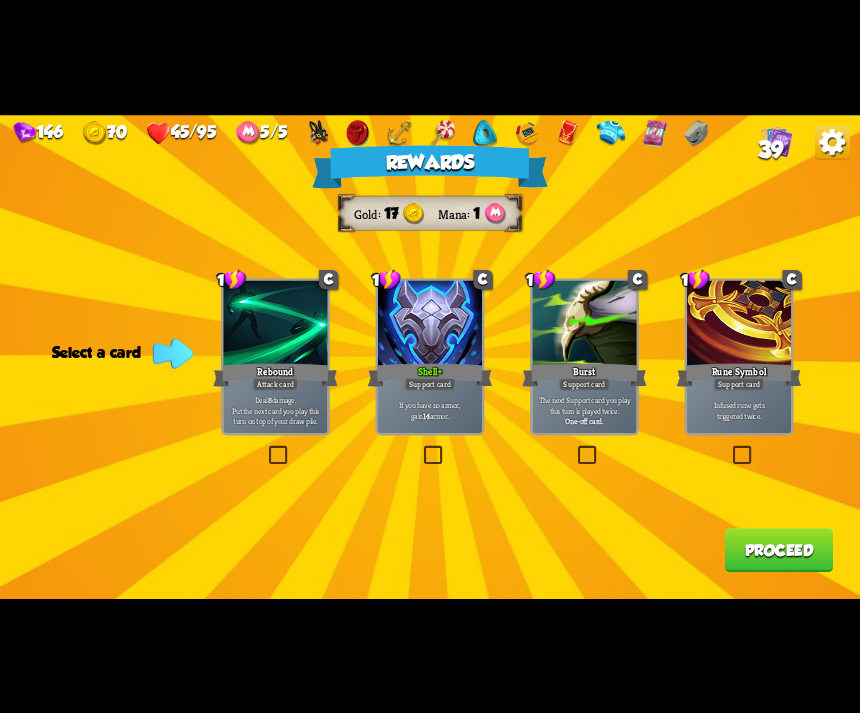 click on "Rewards           Gold   17     Mana   1
Select a card
1
C   Rebound     Attack card   Deal  8  damage. Put the next card you play this turn on top of your draw pile.
1
C   Shell +     Support card   If you have no armor, gain  14  armor.
1
C   Burst     Support card   The next Support card you play this turn is played twice.   One-off card.
1
C   Rune Symbol     Support card   Infused rune gets triggered twice.               Proceed" at bounding box center (430, 357) 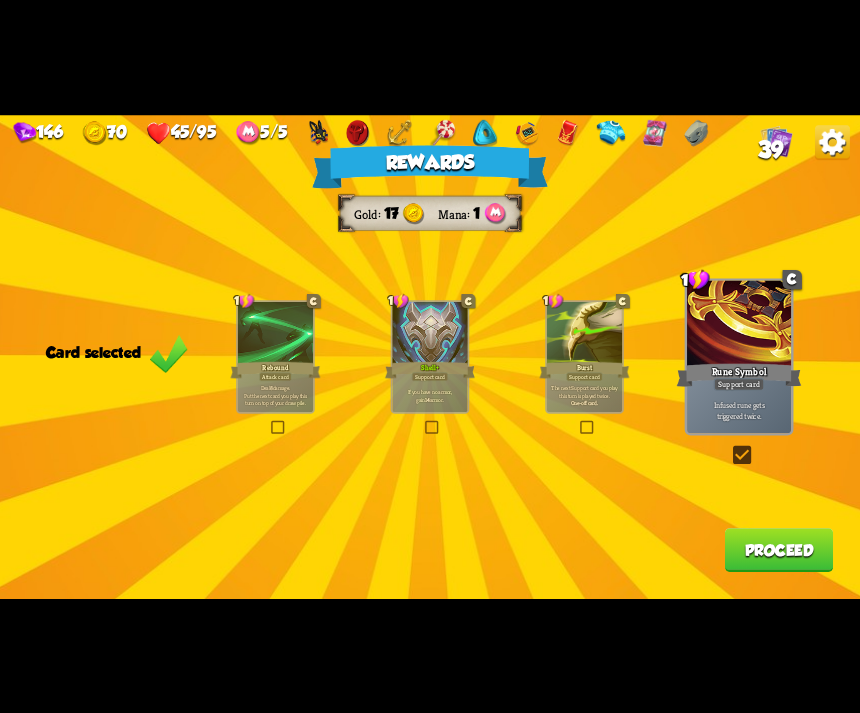 click on "Deal  8  damage. Put the next card you play this turn on top of your draw pile." at bounding box center (275, 395) 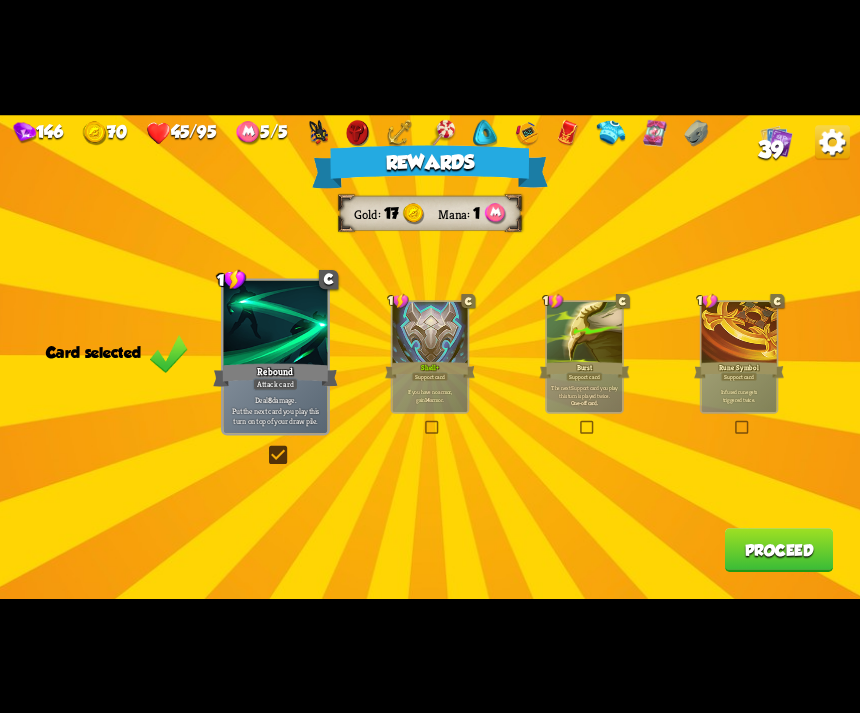 click on "If you have no armor, gain  14  armor." at bounding box center [429, 395] 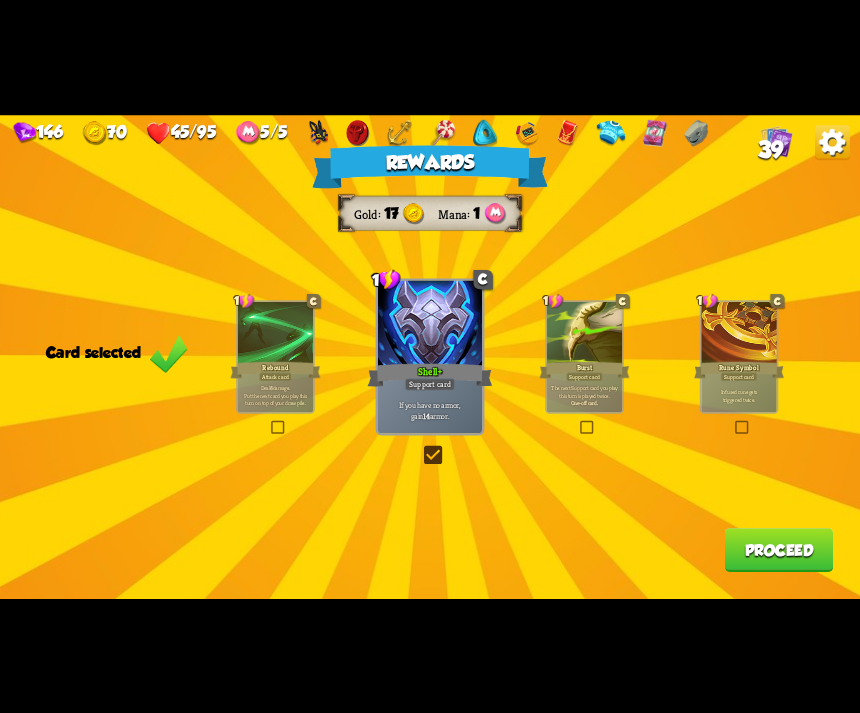 click on "Proceed" at bounding box center [779, 550] 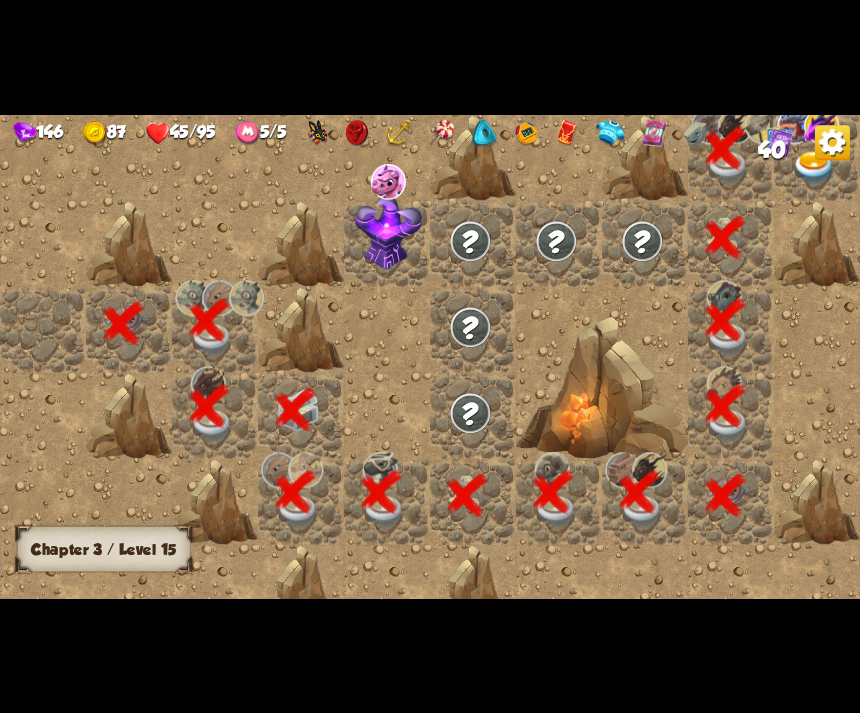 scroll, scrollTop: 0, scrollLeft: 384, axis: horizontal 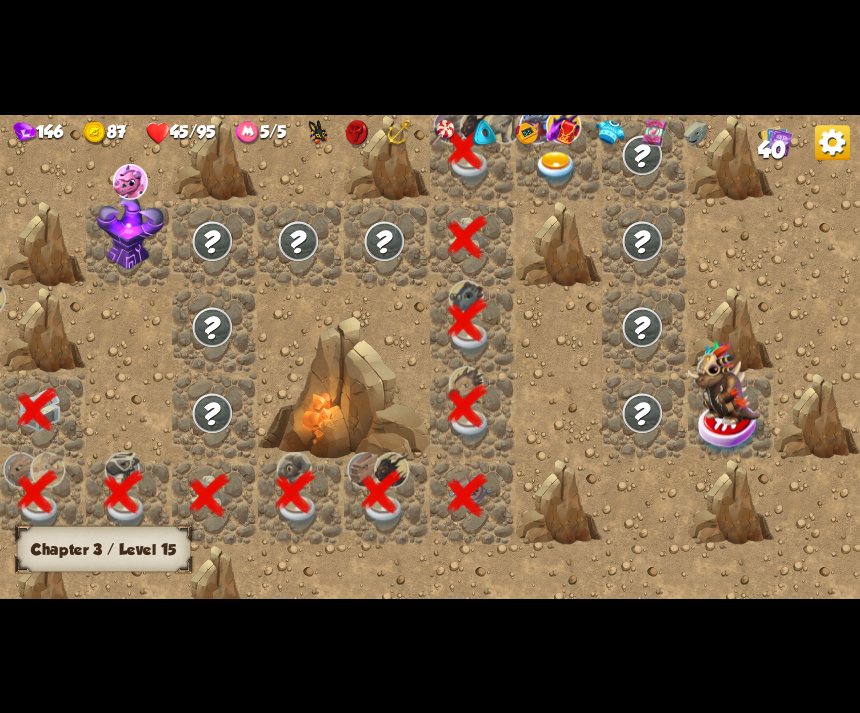 click at bounding box center (556, 168) 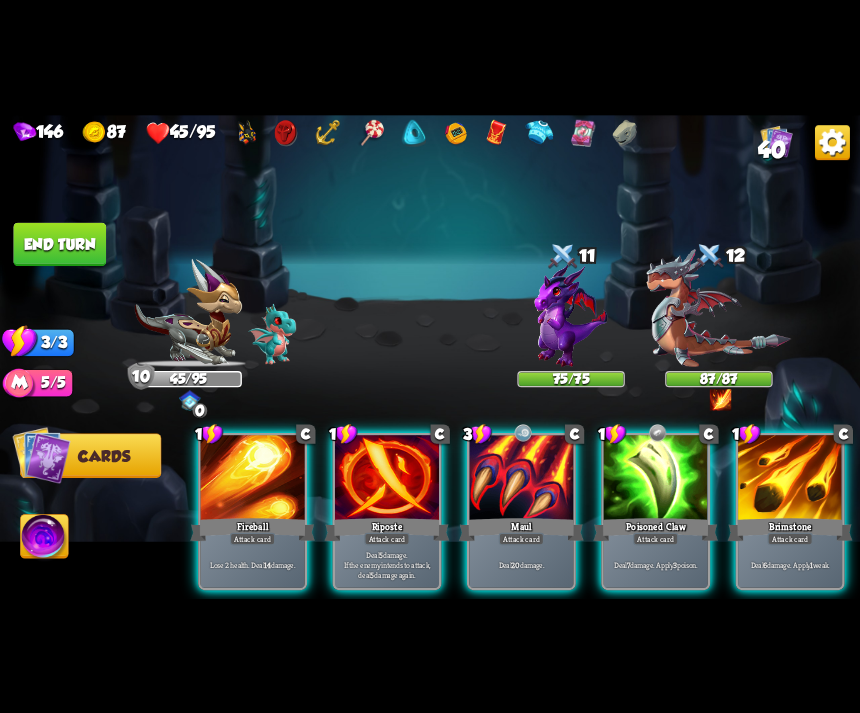 click on "Deal  20  damage." at bounding box center (521, 564) 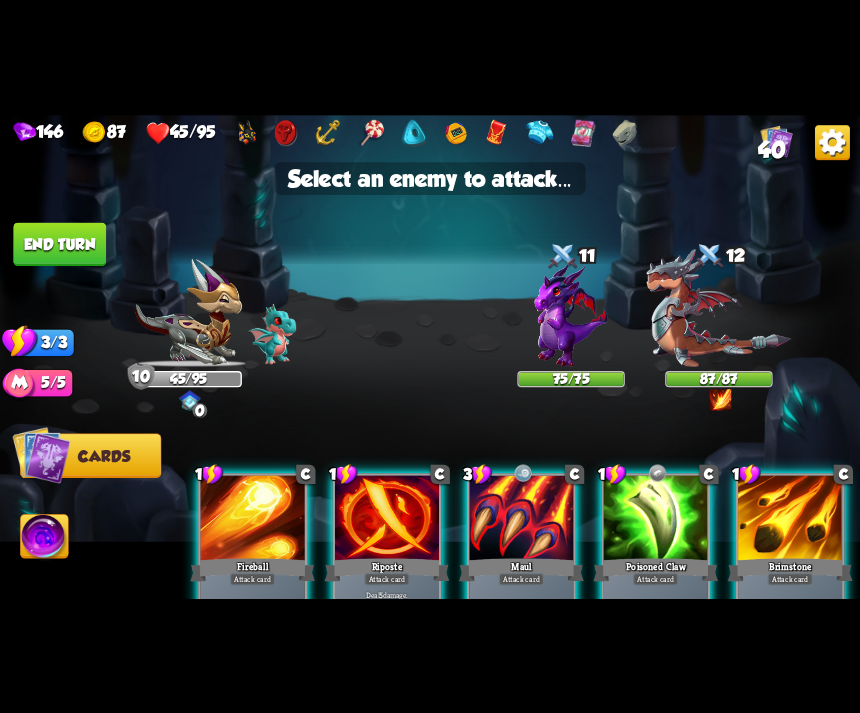 click at bounding box center [718, 307] 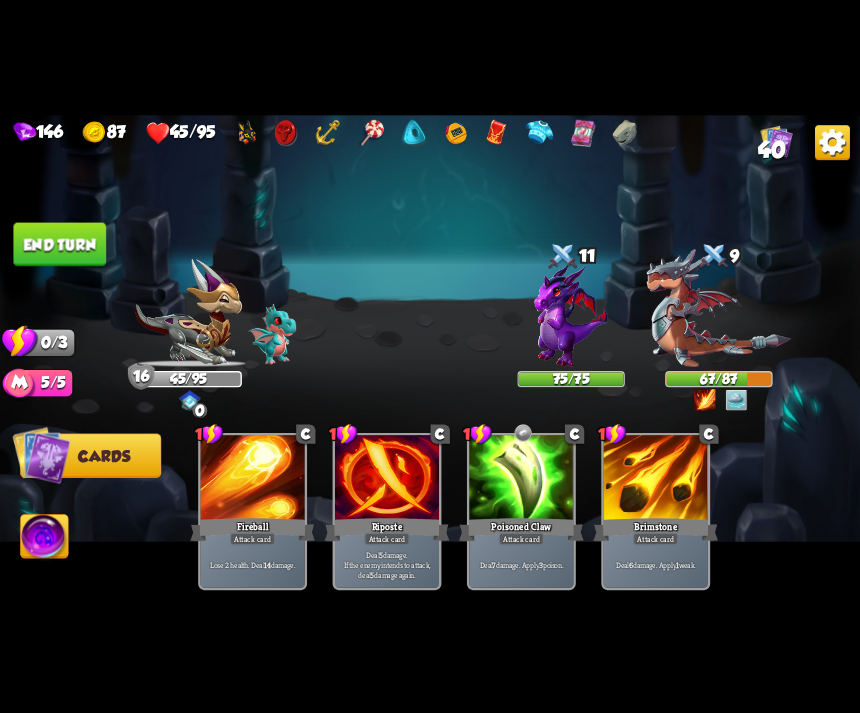 click on "End turn" at bounding box center [59, 244] 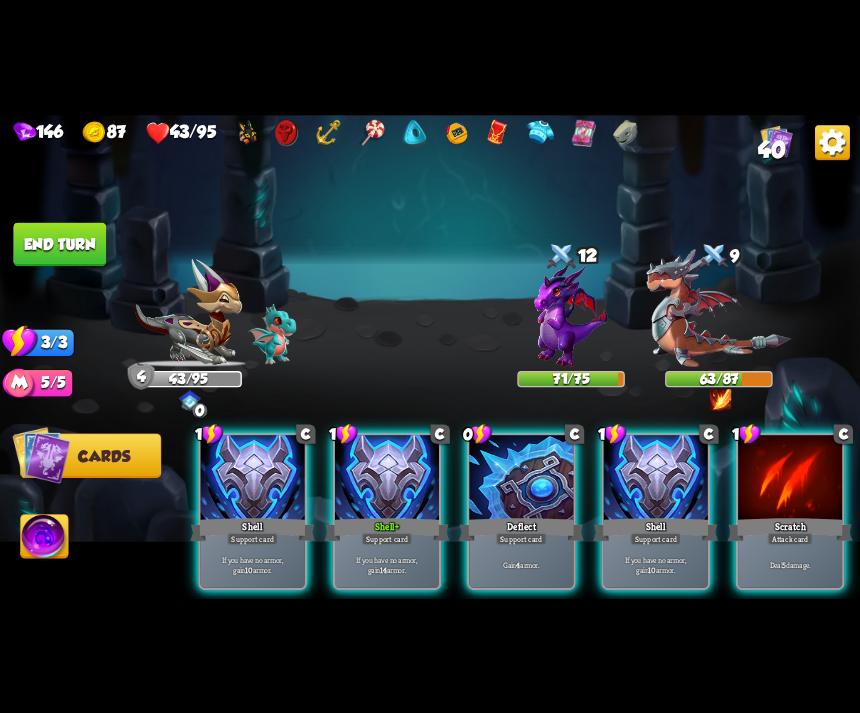 click on "Gain  4  armor." at bounding box center (521, 564) 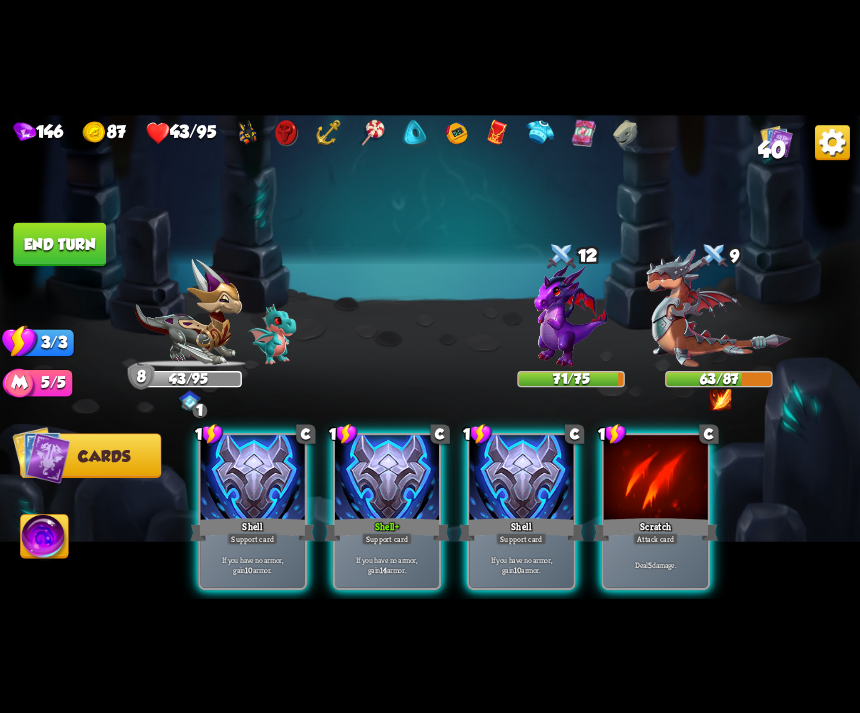 click on "Deal  5  damage." at bounding box center (655, 564) 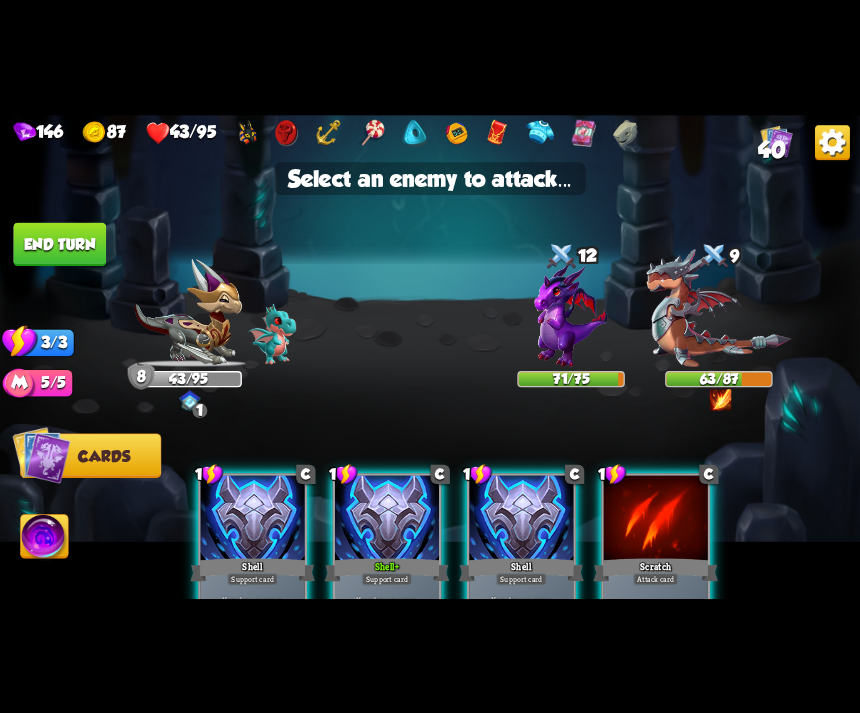 click at bounding box center [718, 307] 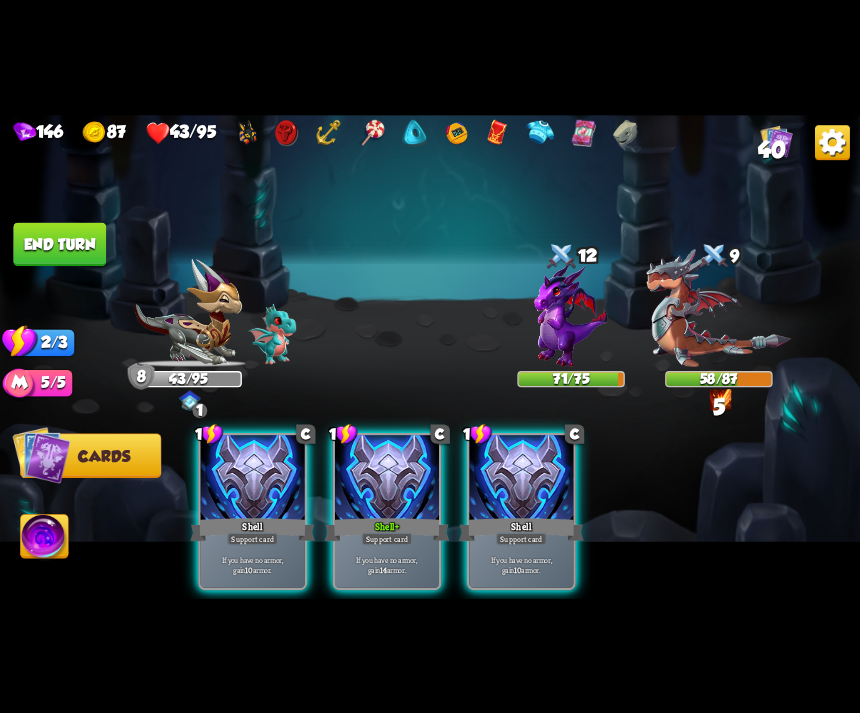 click at bounding box center (521, 479) 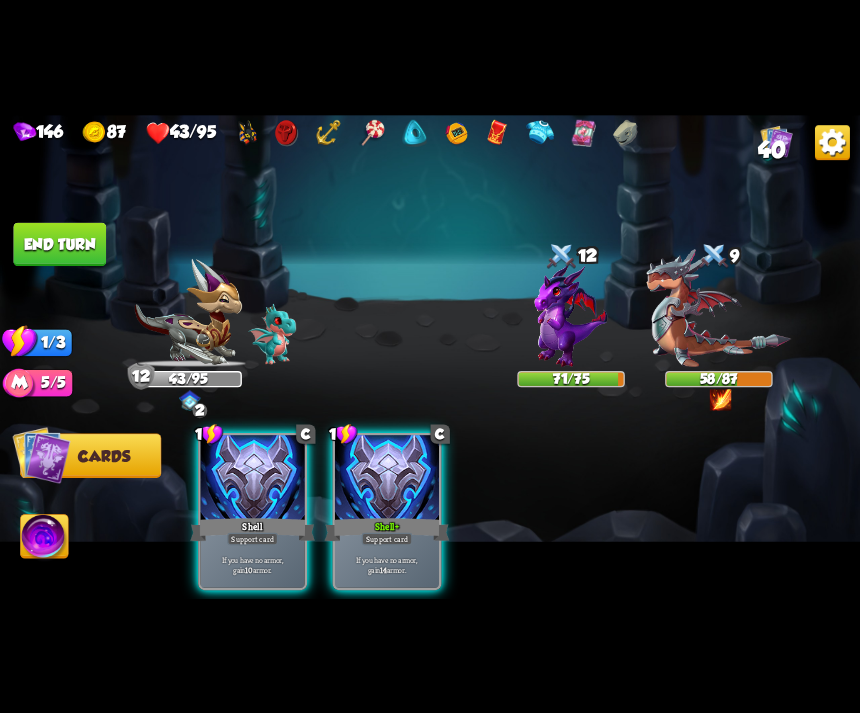 click on "If you have no armor, gain  14  armor." at bounding box center [387, 564] 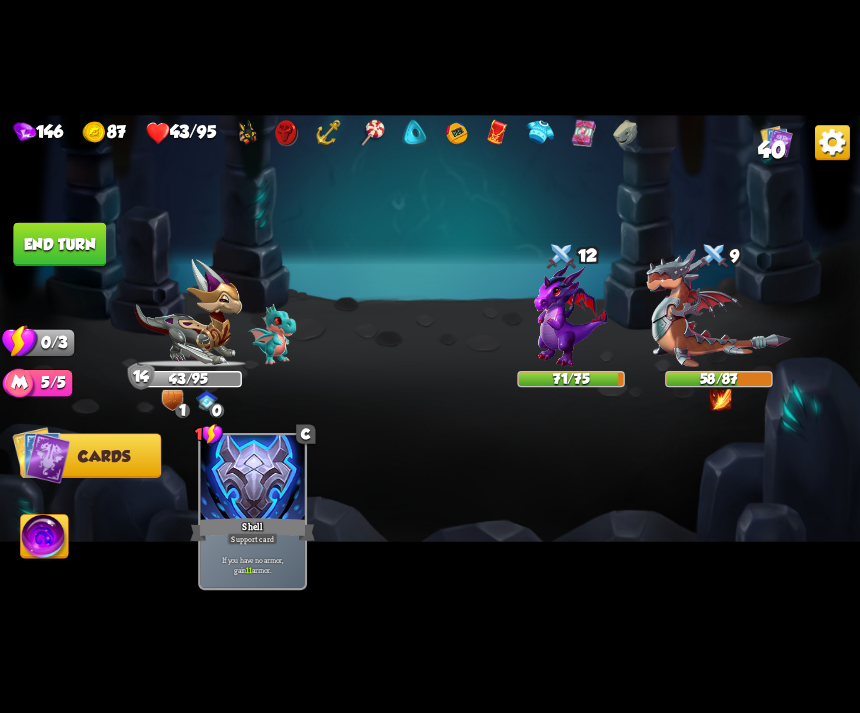 click on "End turn" at bounding box center (59, 244) 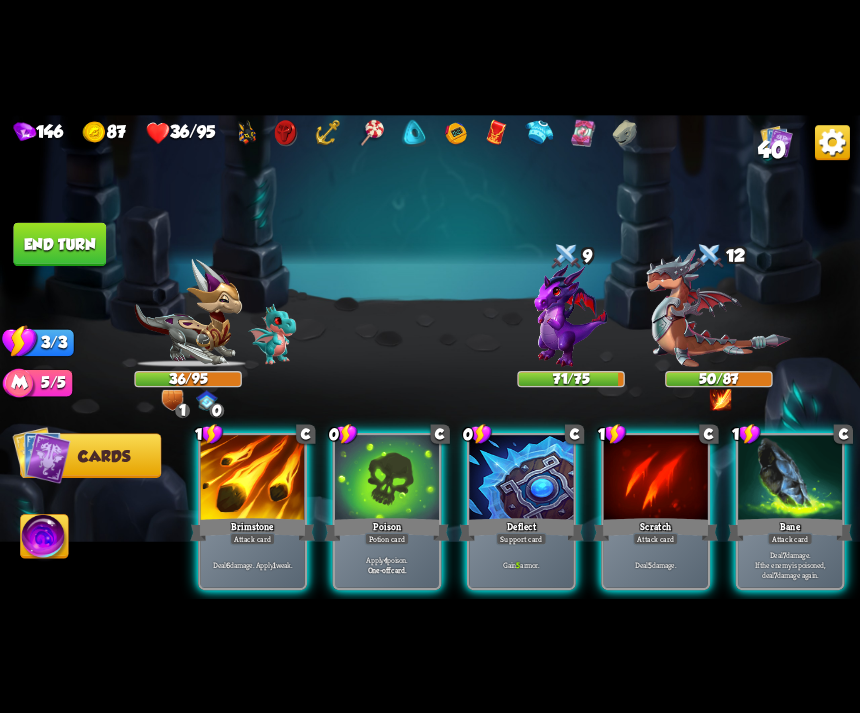click on "Apply  4  poison.   One-off card." at bounding box center (387, 564) 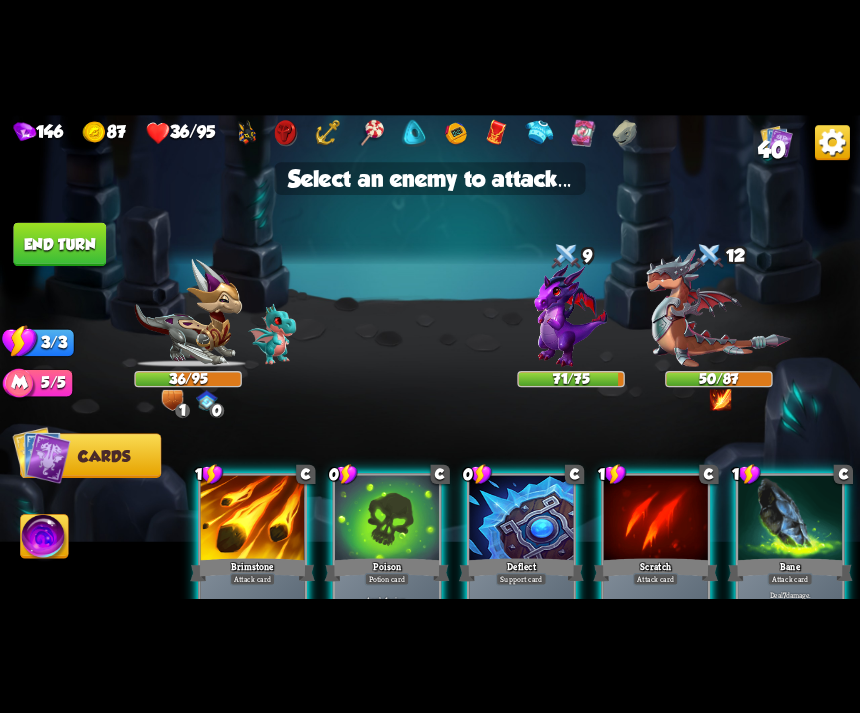 click at bounding box center [718, 307] 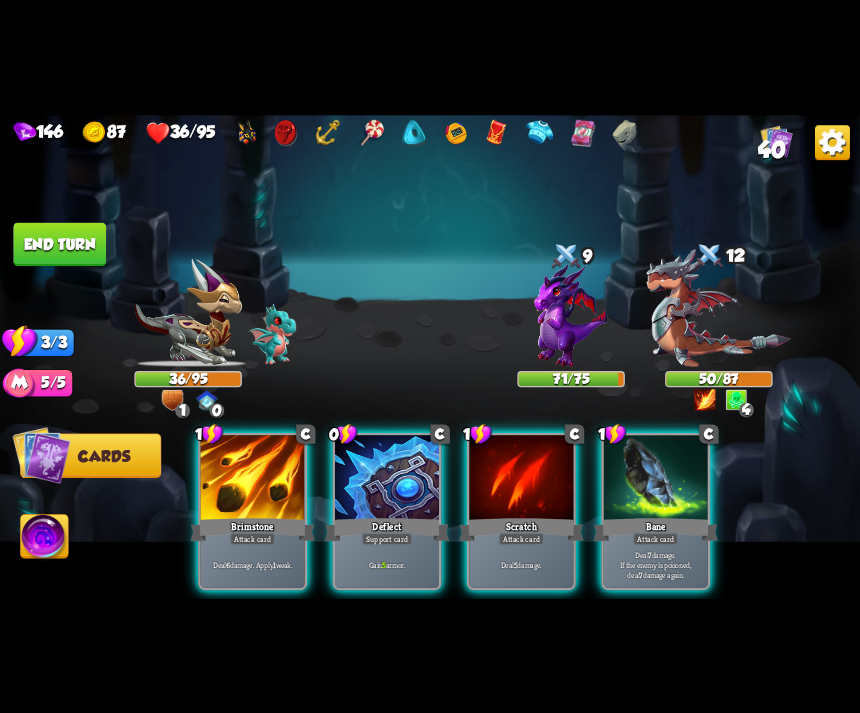 click on "Gain  5  armor." at bounding box center (387, 564) 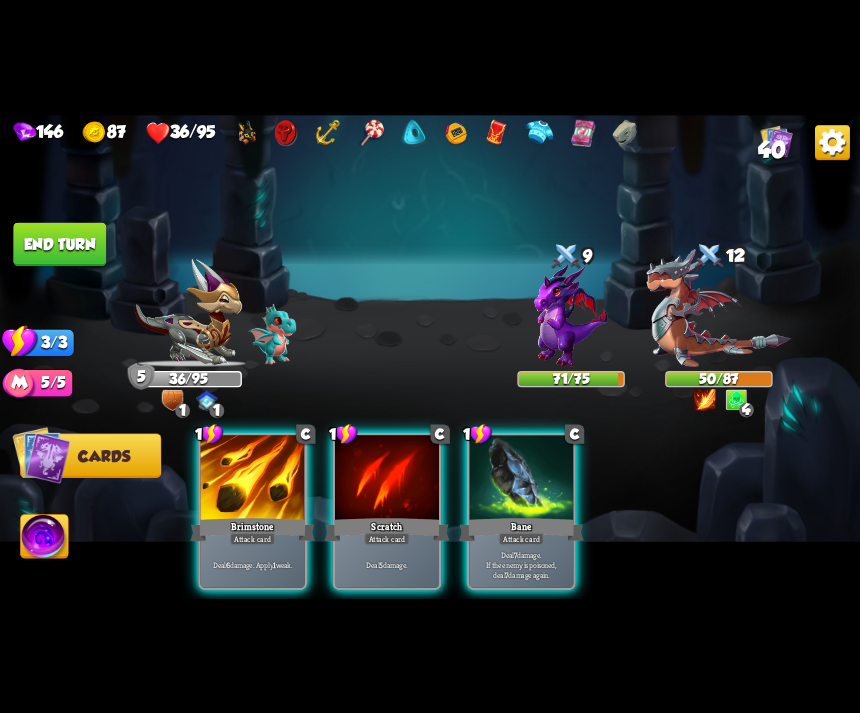 click on "1
C   Bane     Attack card   Deal  7  damage. If the enemy is poisoned, deal  7  damage again." at bounding box center [521, 510] 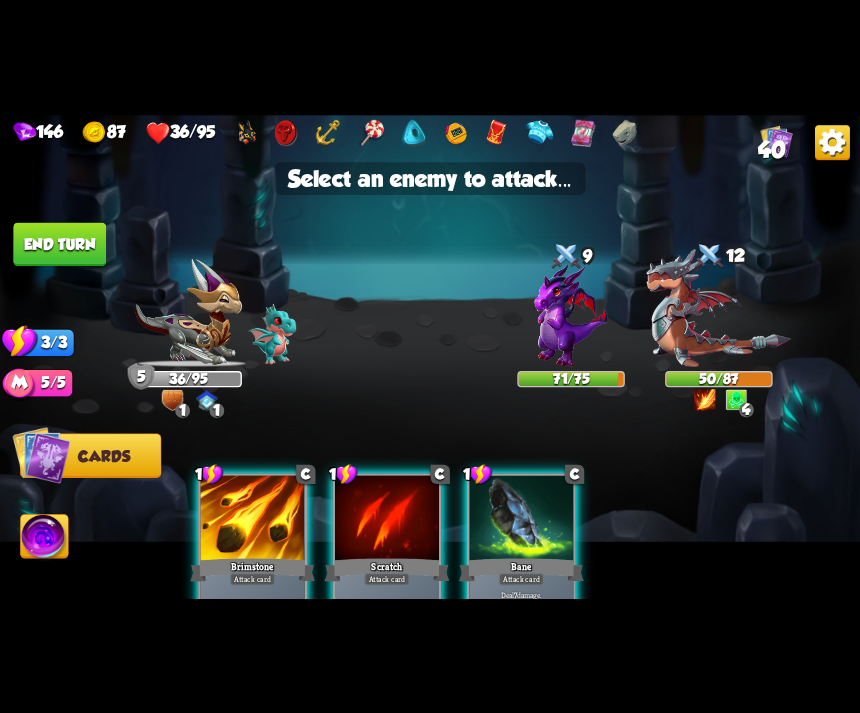 click at bounding box center (718, 307) 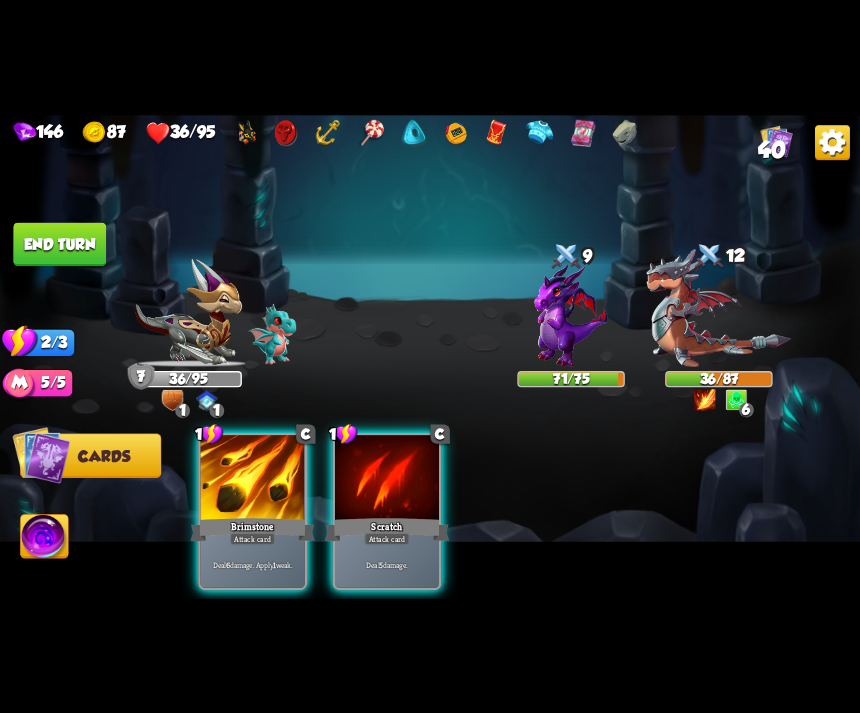 click on "Deal  6  damage. Apply  1  weak." at bounding box center (253, 564) 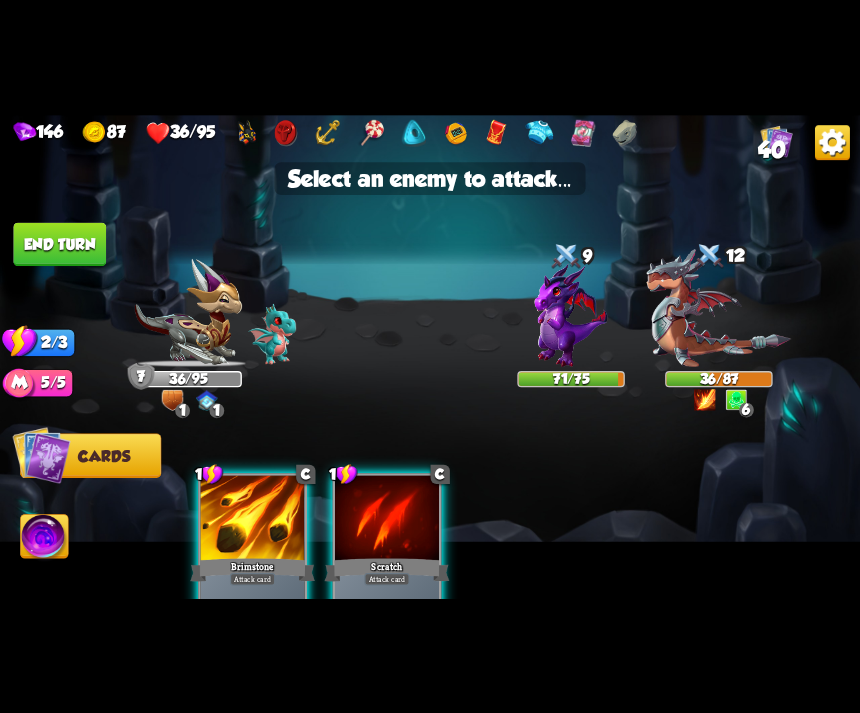 click at bounding box center [718, 307] 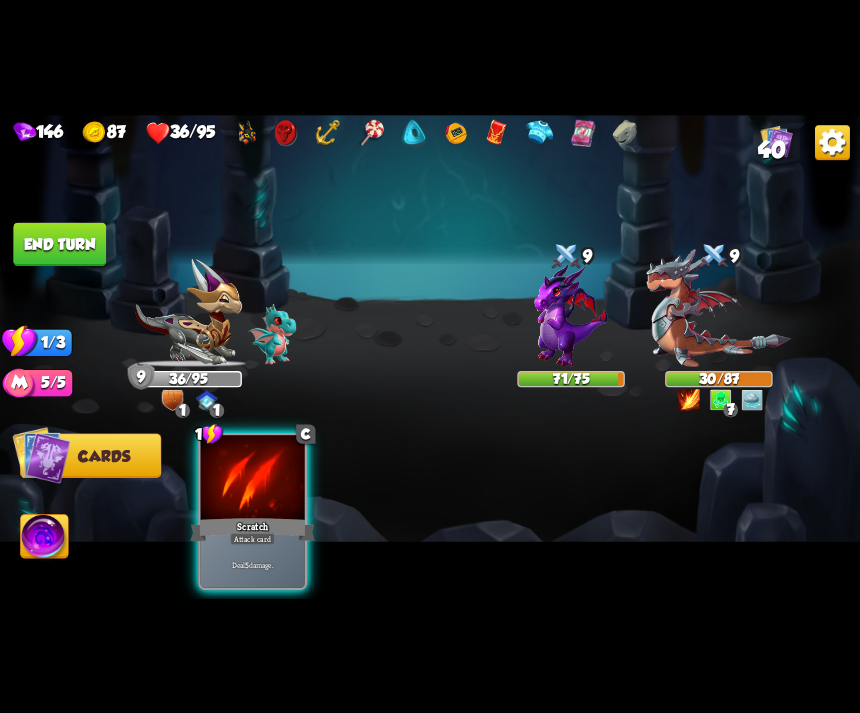 click on "Deal  5  damage." at bounding box center [253, 564] 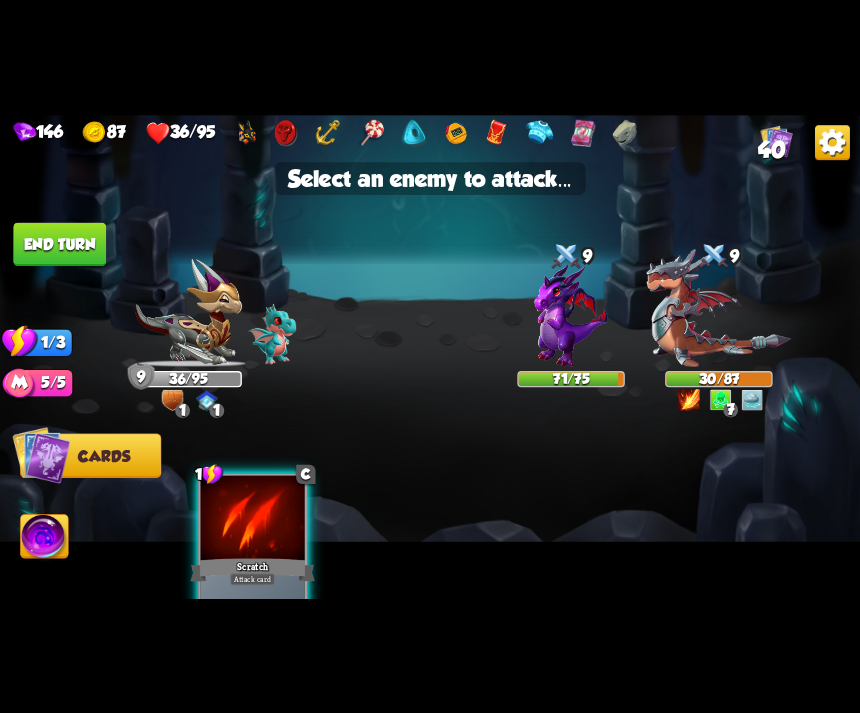 click at bounding box center [718, 307] 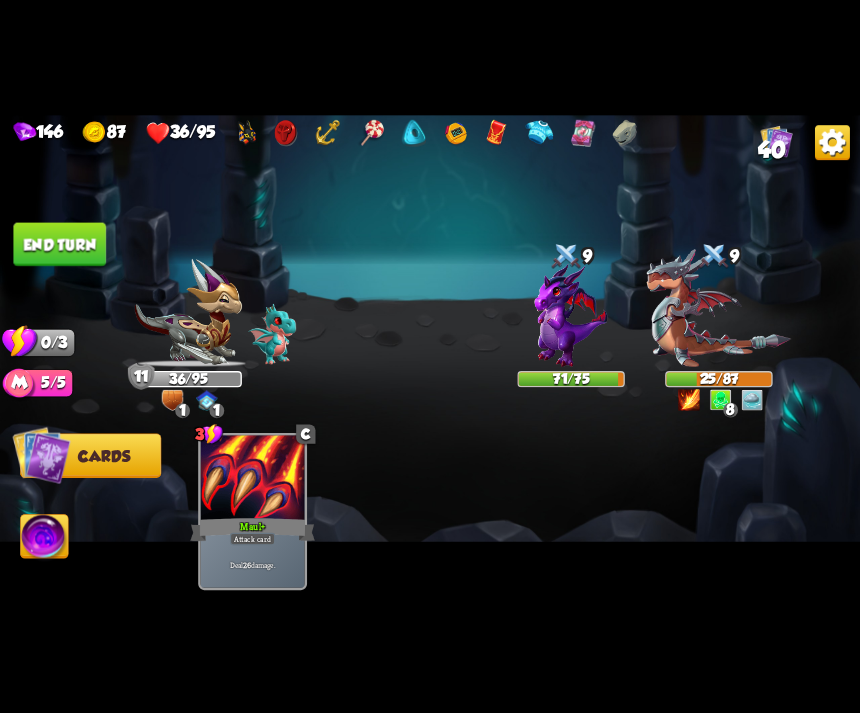 click on "End turn" at bounding box center (59, 244) 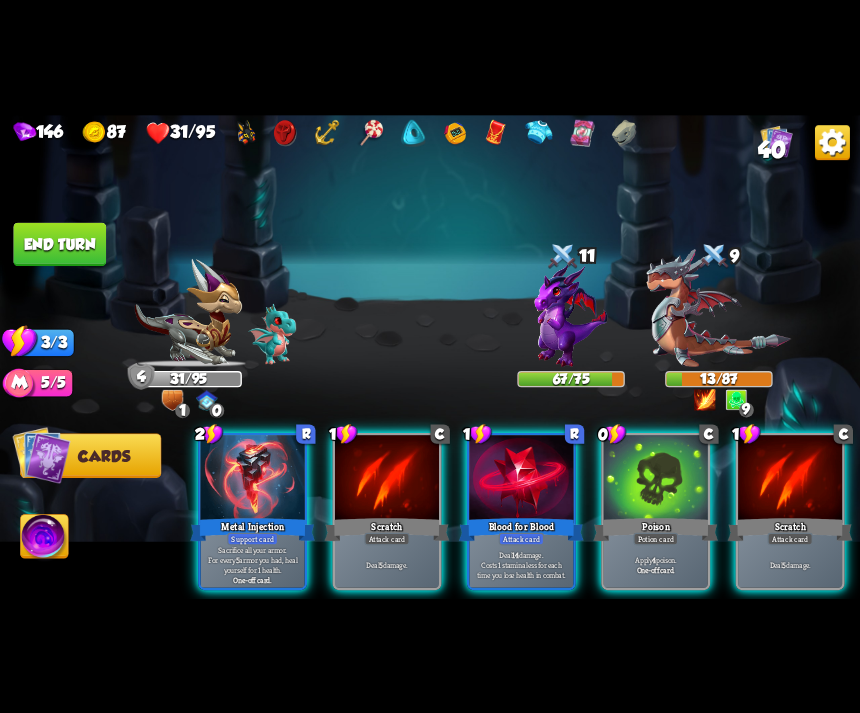 click on "Apply  4  poison." at bounding box center [655, 559] 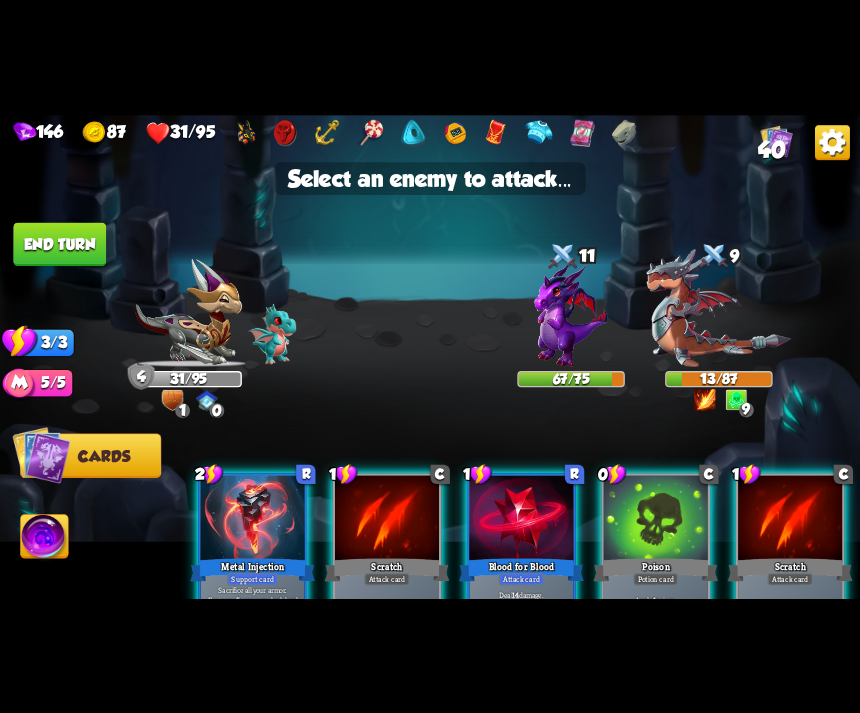 click at bounding box center [718, 307] 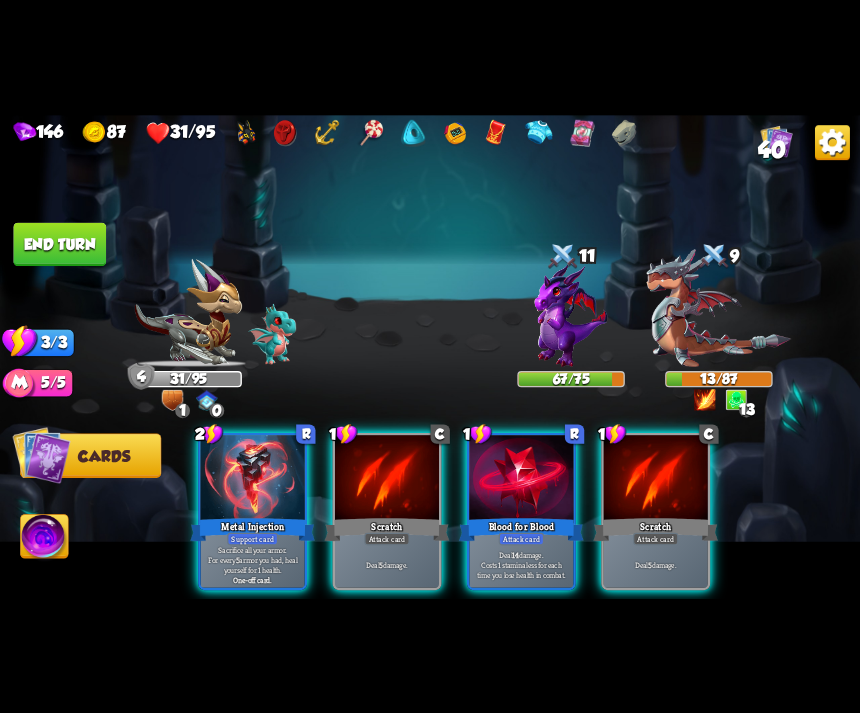 click on "Deal  14  damage.
Costs 1 stamina less for each time you lose health in combat." at bounding box center [521, 564] 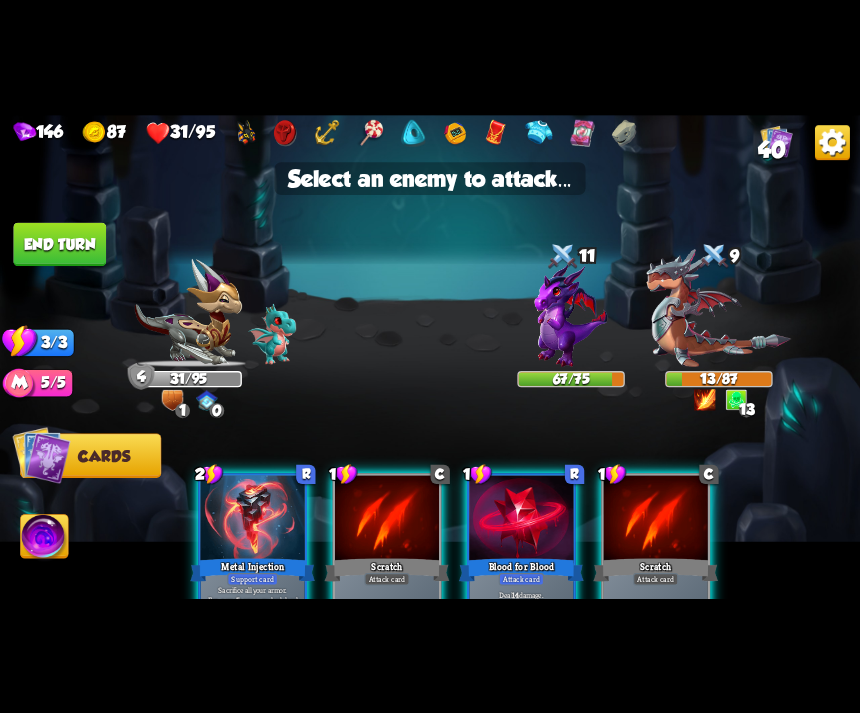 click at bounding box center (570, 314) 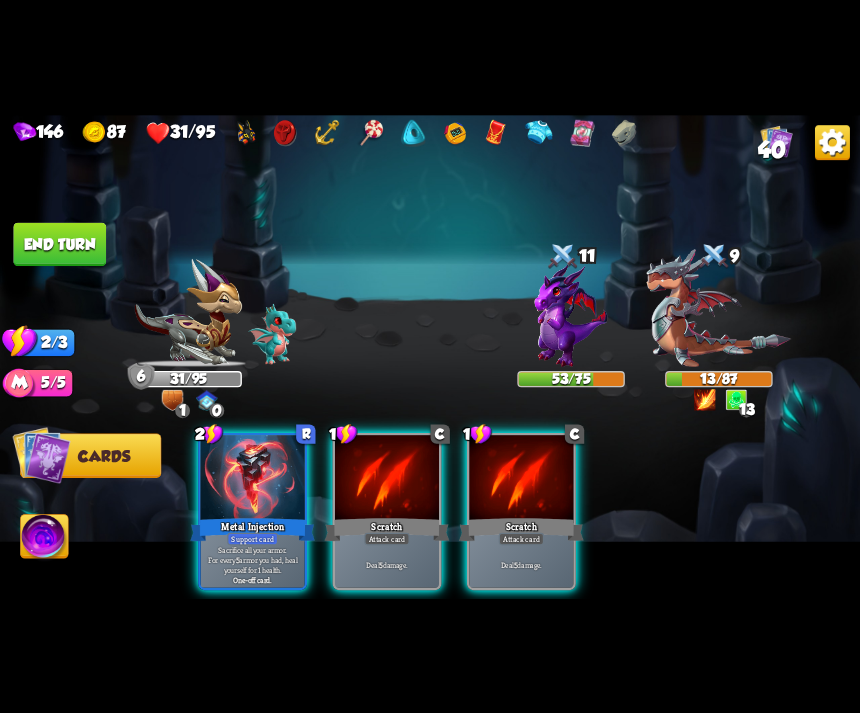 click on "Attack card" at bounding box center (521, 538) 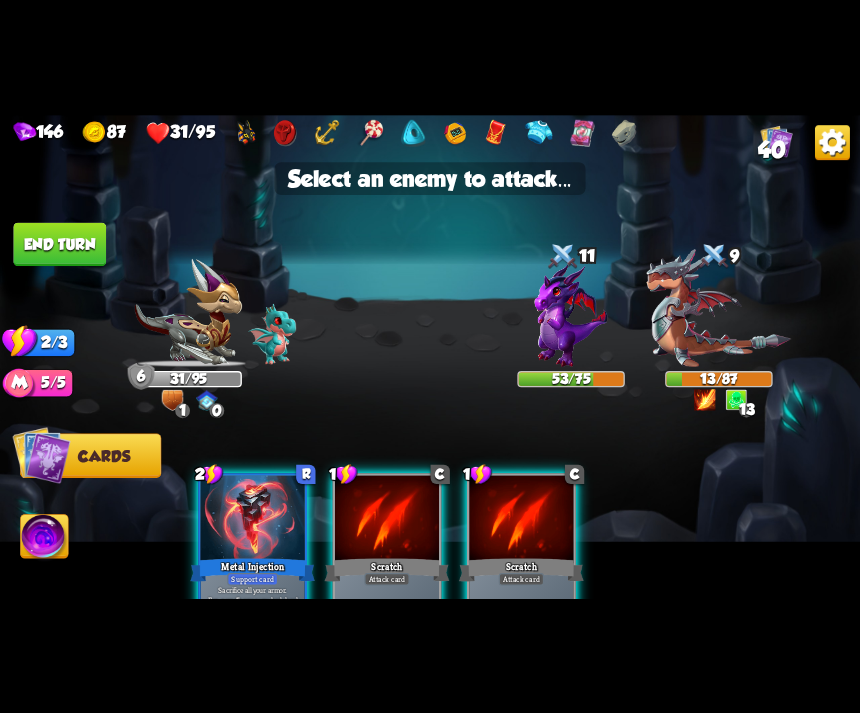 click at bounding box center (570, 314) 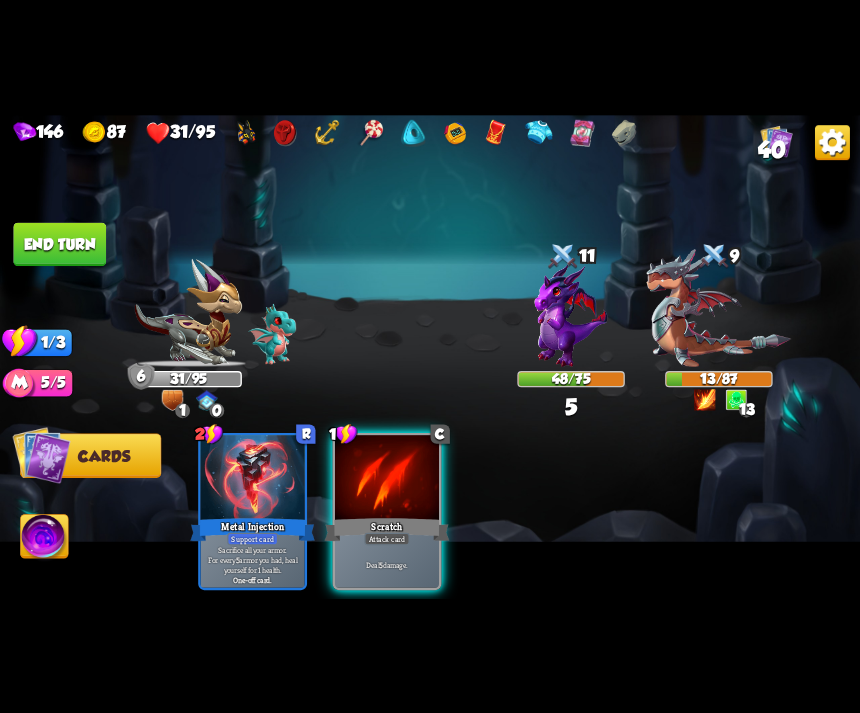 click on "Attack card" at bounding box center [386, 538] 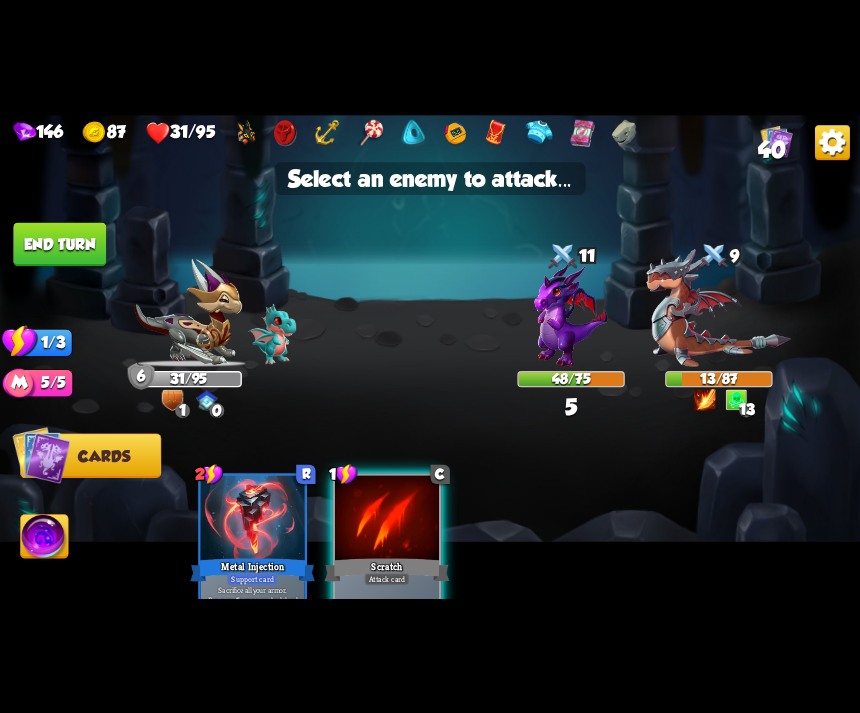click at bounding box center (570, 314) 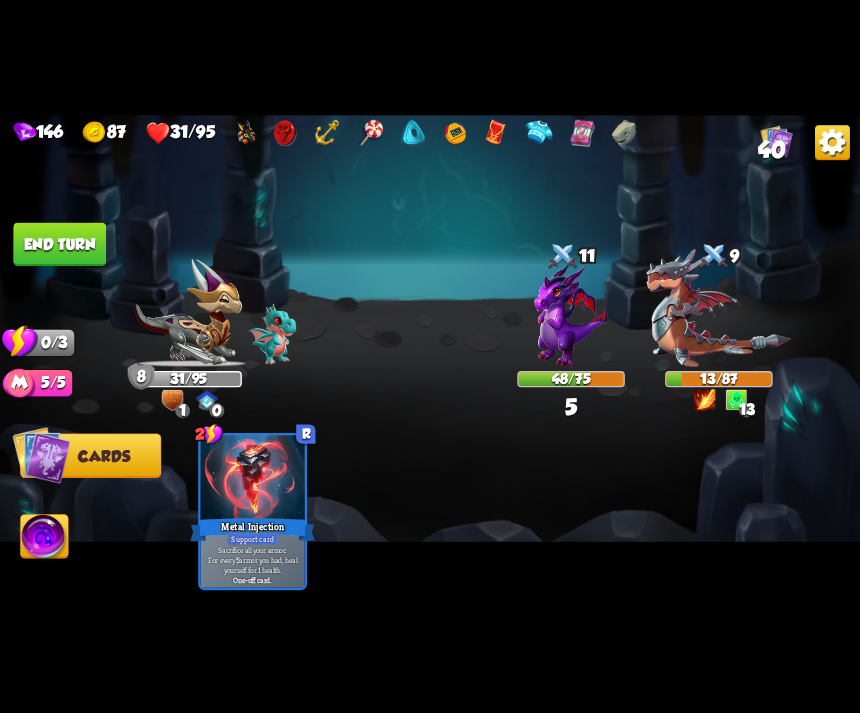 click on "End turn" at bounding box center [59, 244] 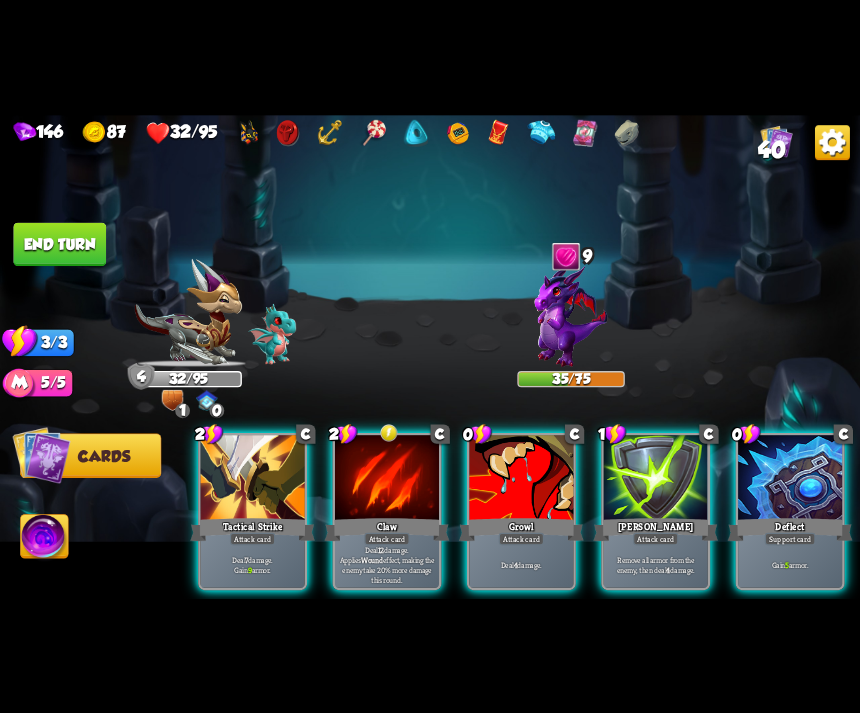 click on "Deal  4  damage." at bounding box center (521, 564) 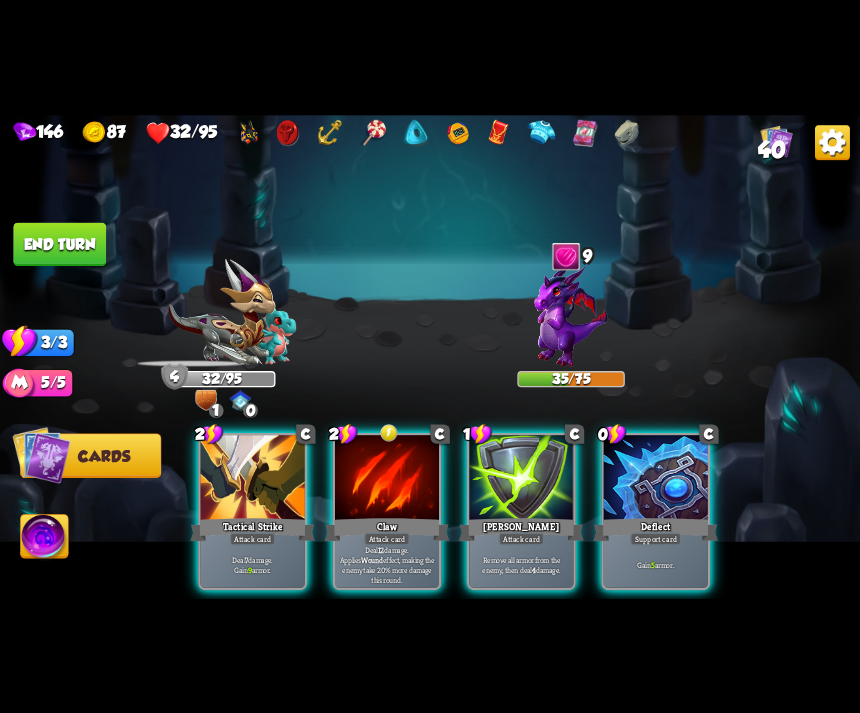 click at bounding box center (570, 314) 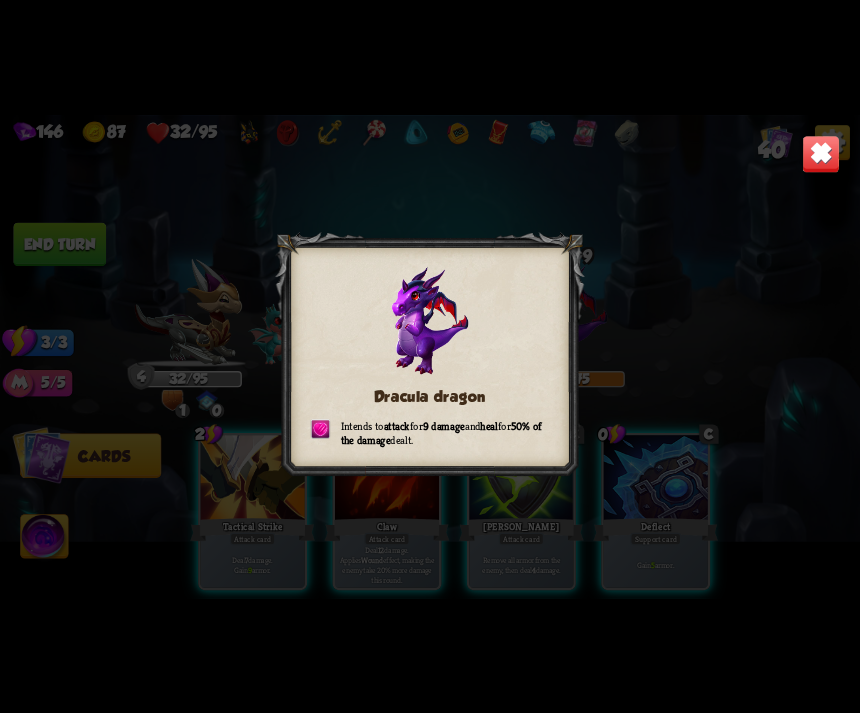 click at bounding box center [821, 154] 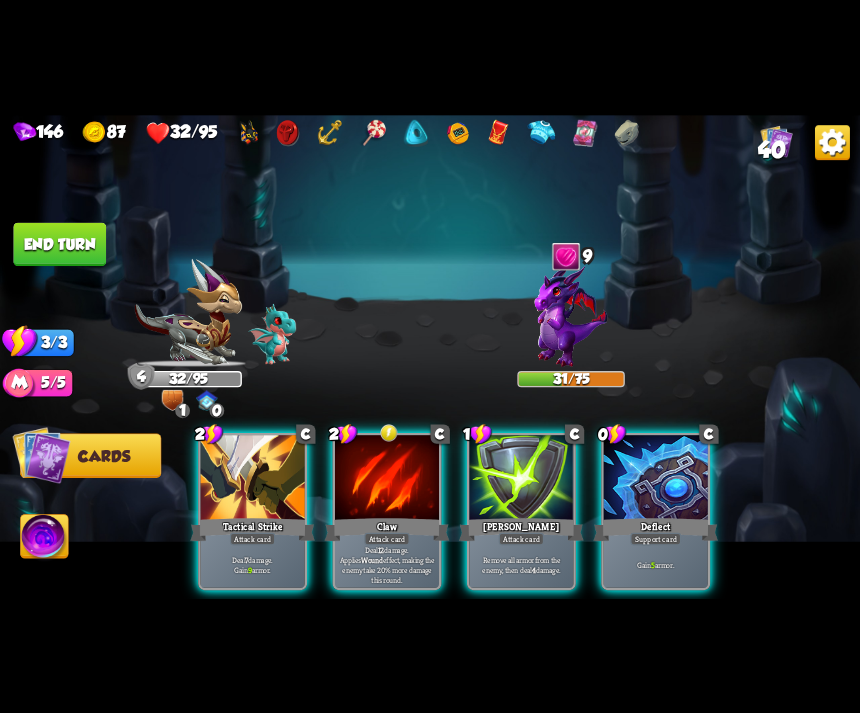 click on "Support card" at bounding box center [655, 538] 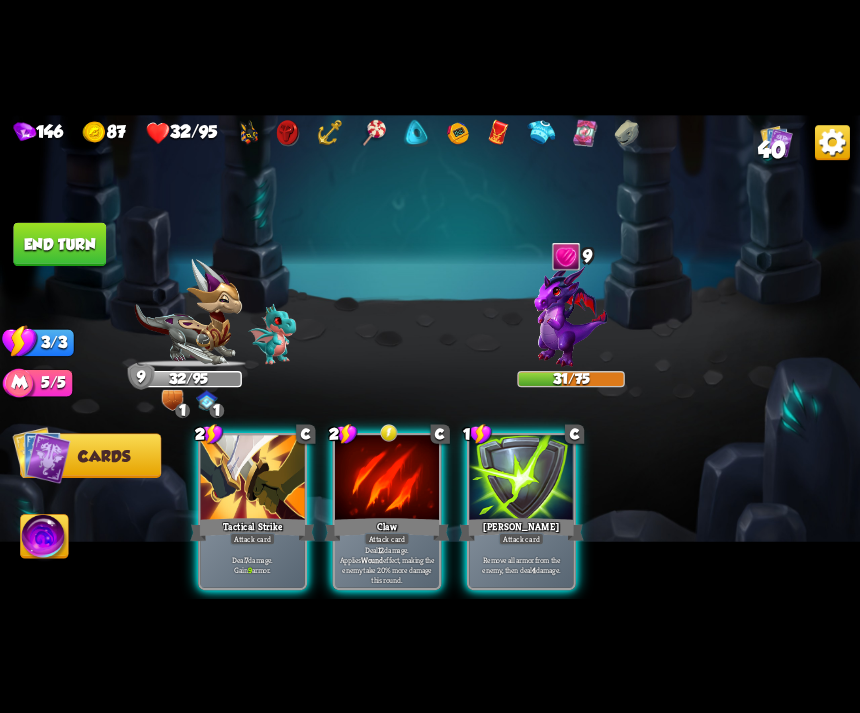 click on "Attack card" at bounding box center [386, 538] 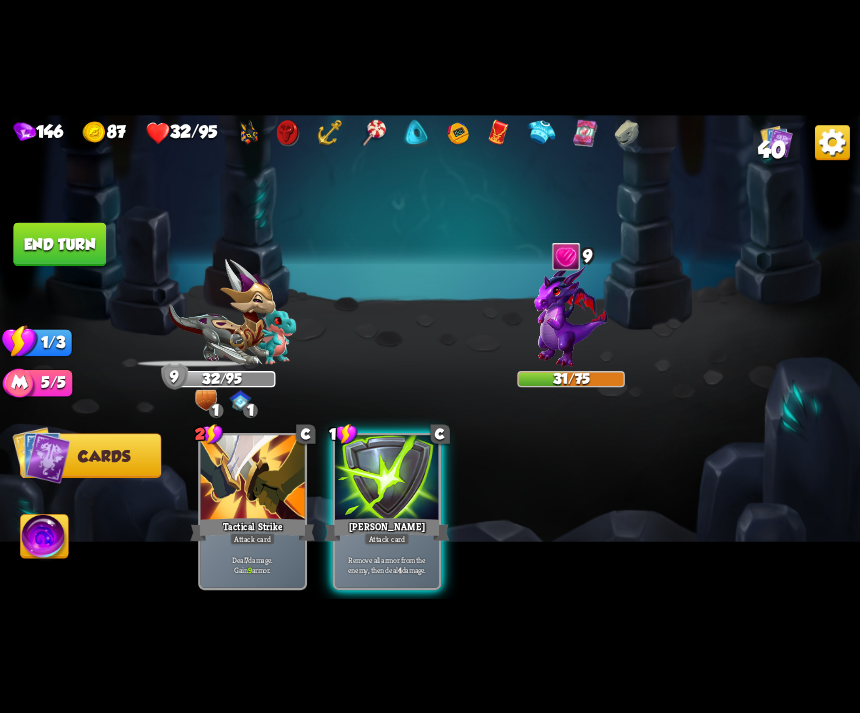 click at bounding box center [570, 314] 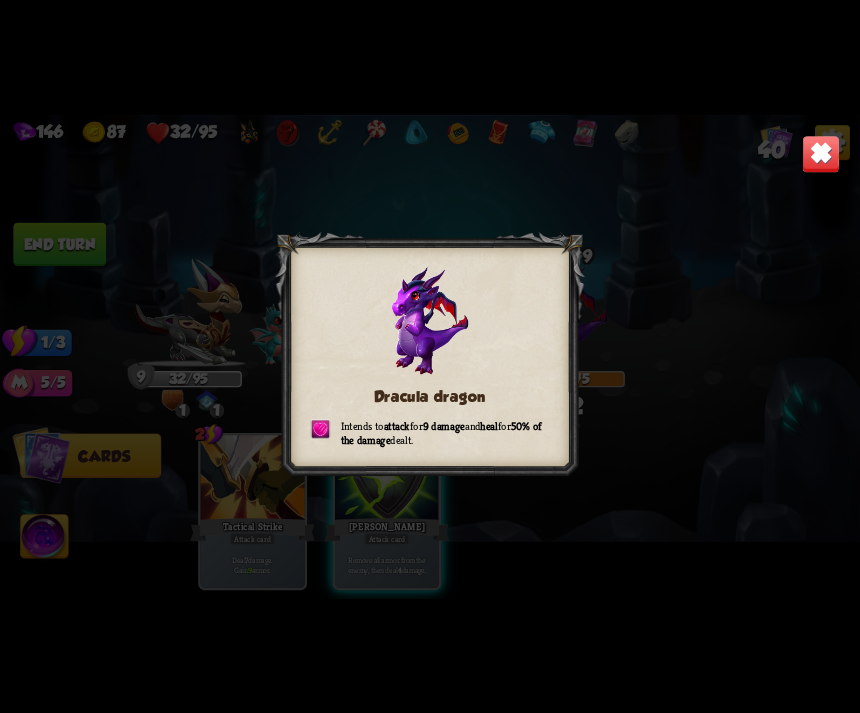 click at bounding box center [821, 154] 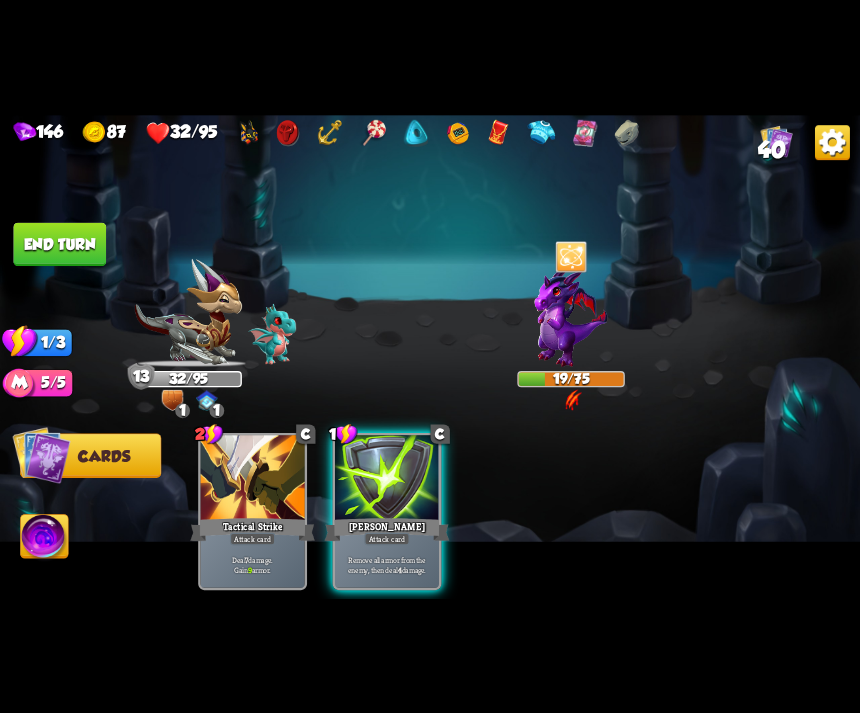 click on "Remove all armor from the enemy, then deal  4  damage." at bounding box center (387, 564) 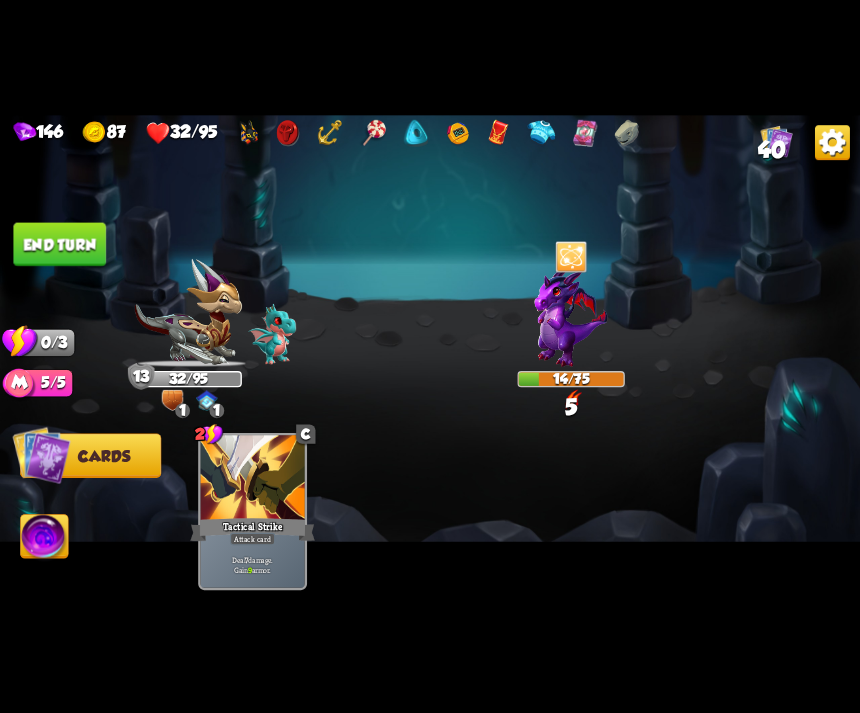 click on "End turn" at bounding box center [59, 244] 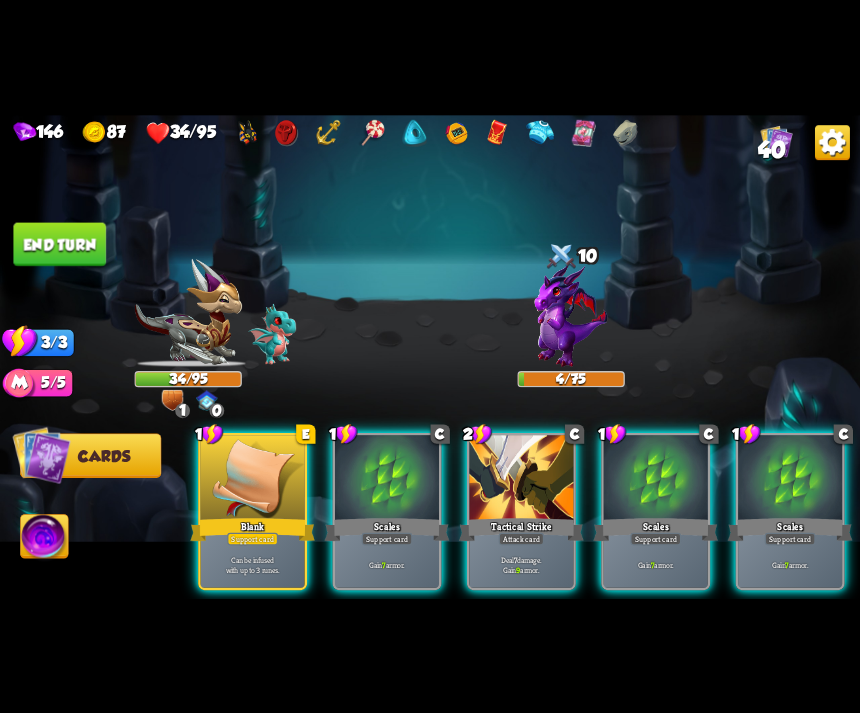 click on "Attack card" at bounding box center [521, 538] 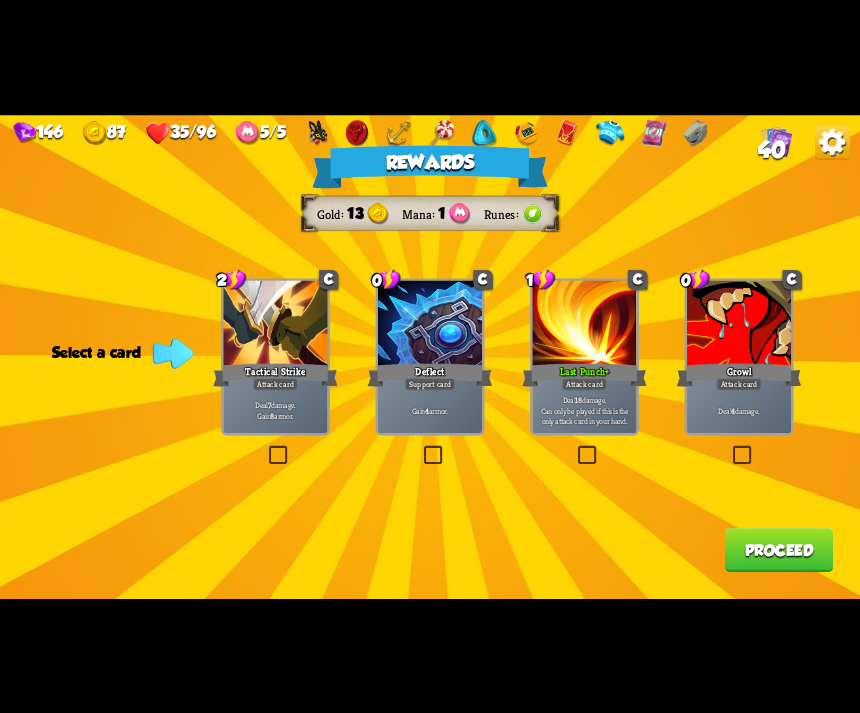 click at bounding box center (730, 447) 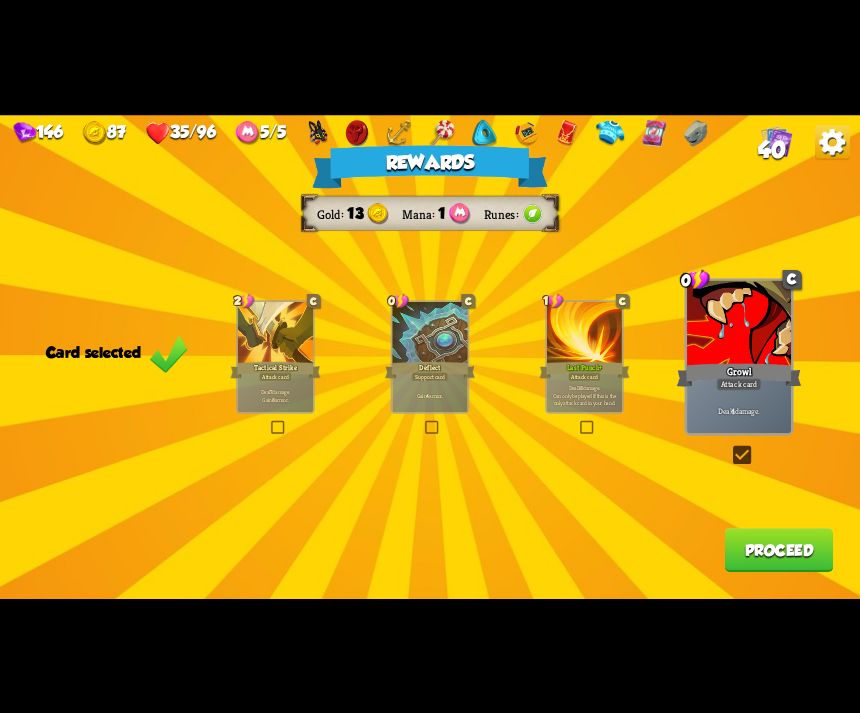click on "Proceed" at bounding box center [779, 550] 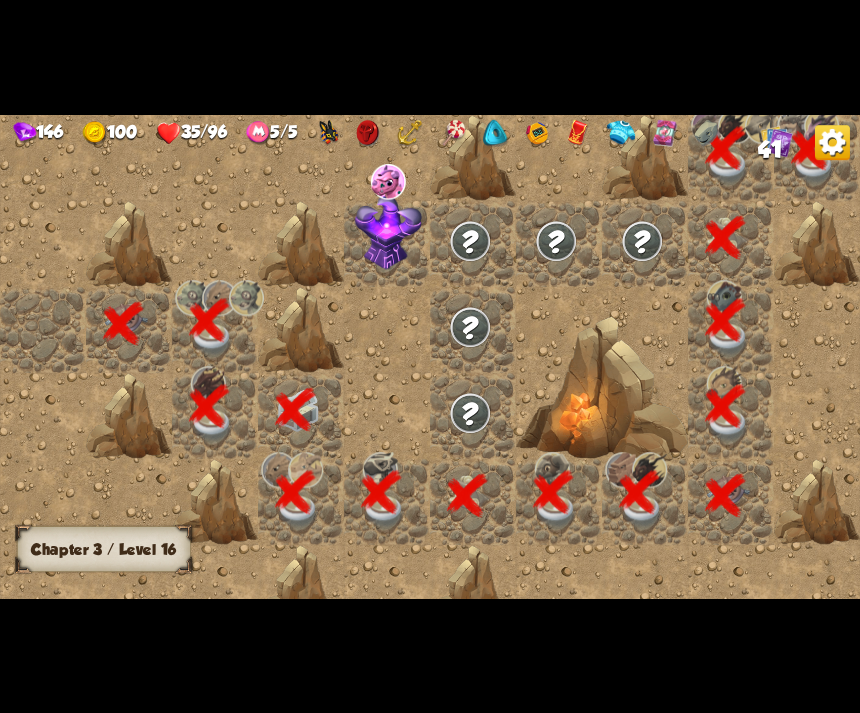 scroll, scrollTop: 0, scrollLeft: 384, axis: horizontal 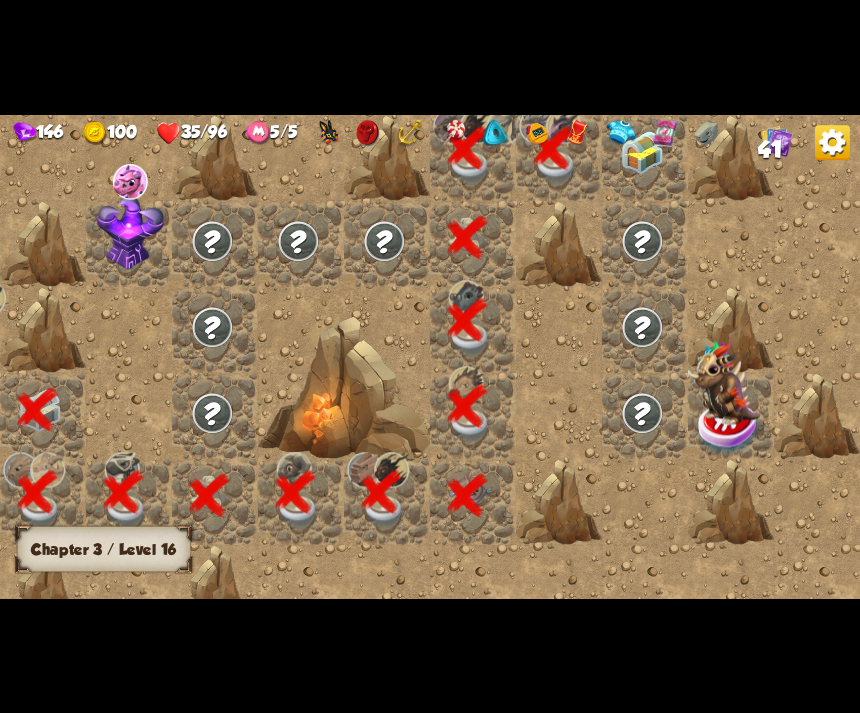 click at bounding box center (642, 152) 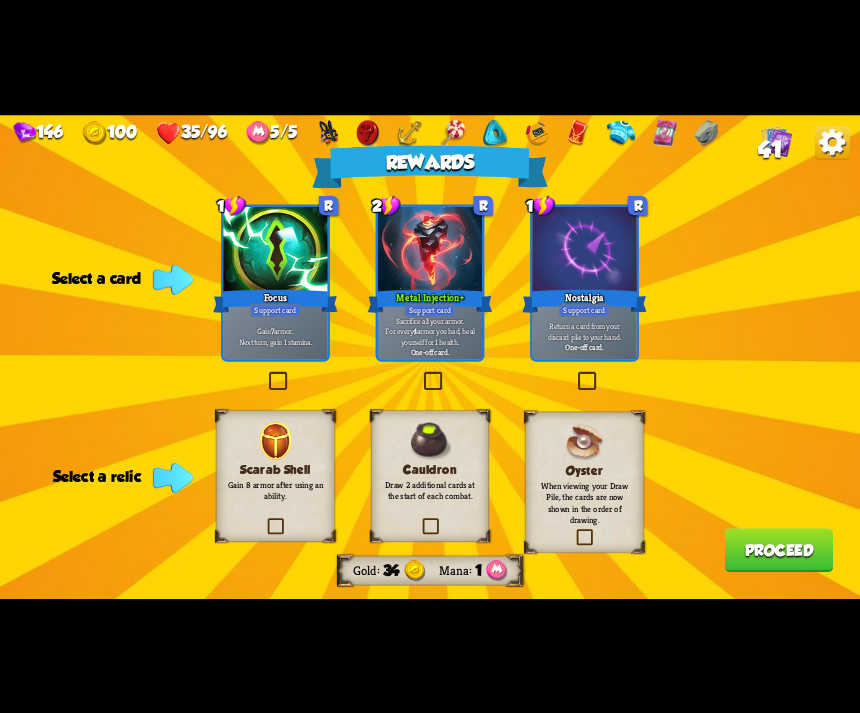 click on "Scarab Shell   Gain 8 armor after using an ability." at bounding box center (275, 476) 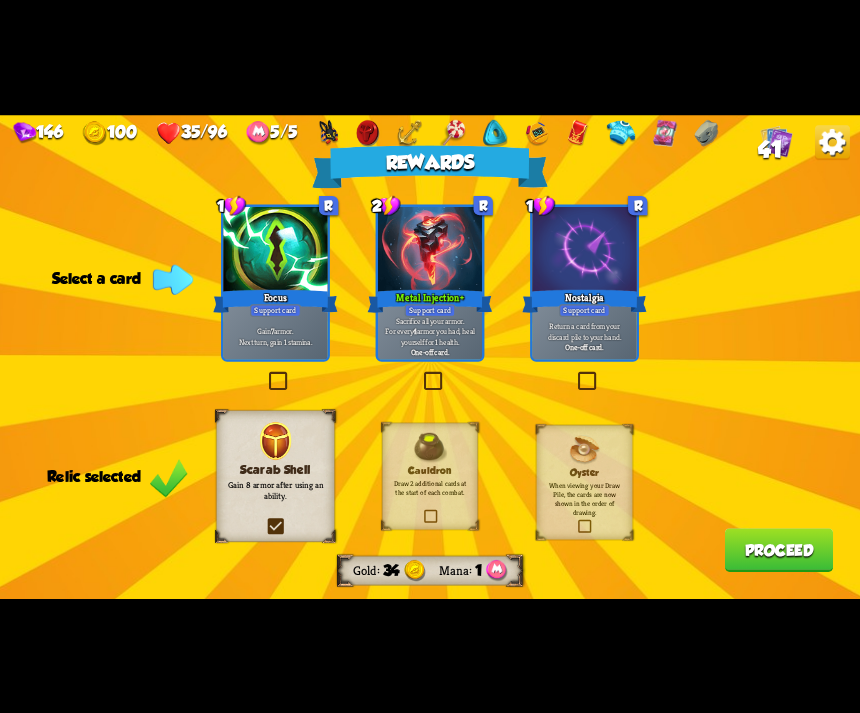 click at bounding box center (266, 373) 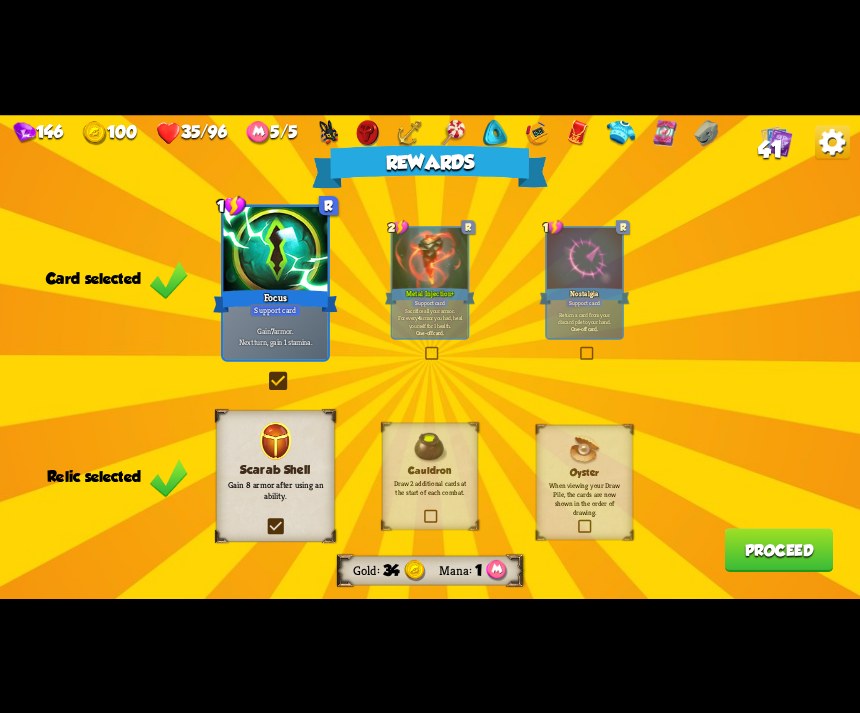 click on "Proceed" at bounding box center [779, 550] 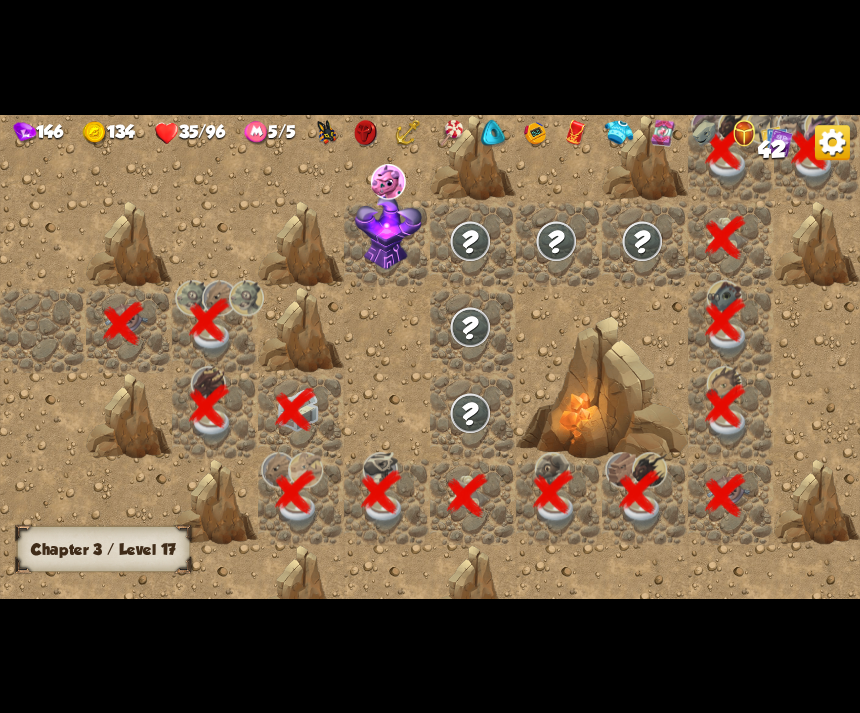 scroll, scrollTop: 0, scrollLeft: 384, axis: horizontal 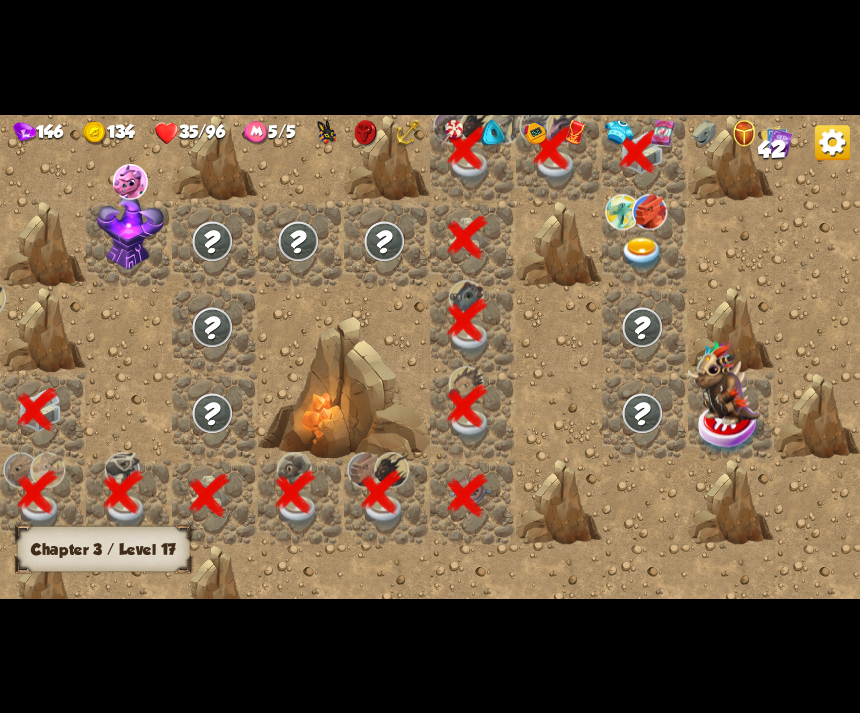 click at bounding box center (642, 254) 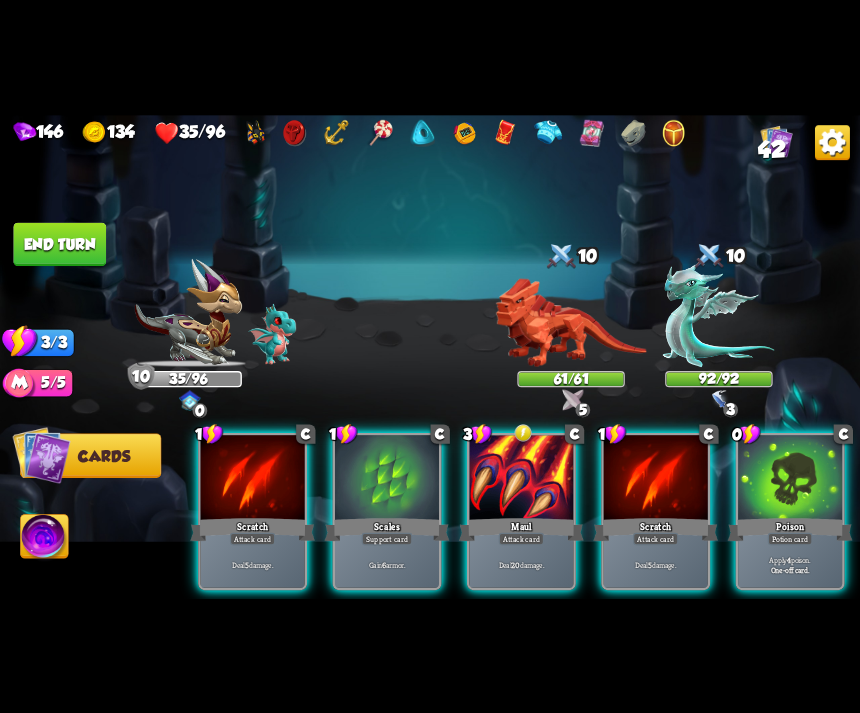 click at bounding box center (790, 479) 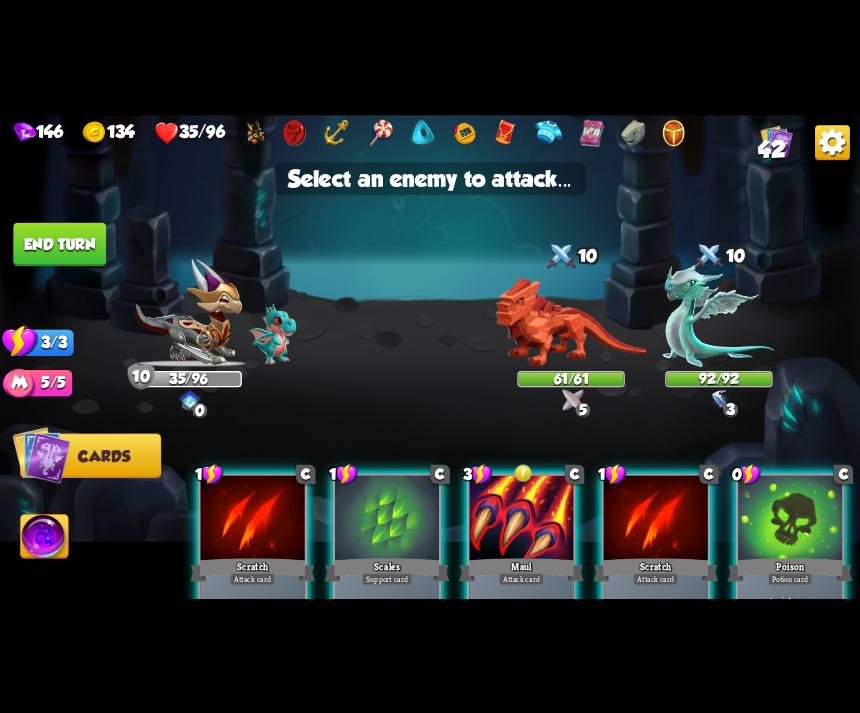 click at bounding box center (719, 314) 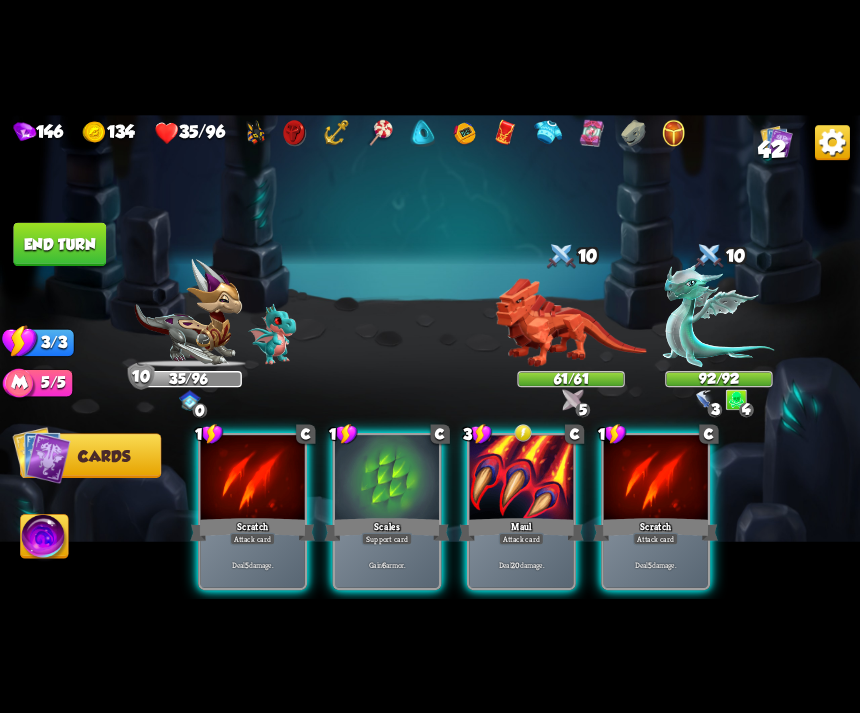 click on "Deal  20  damage." at bounding box center (521, 564) 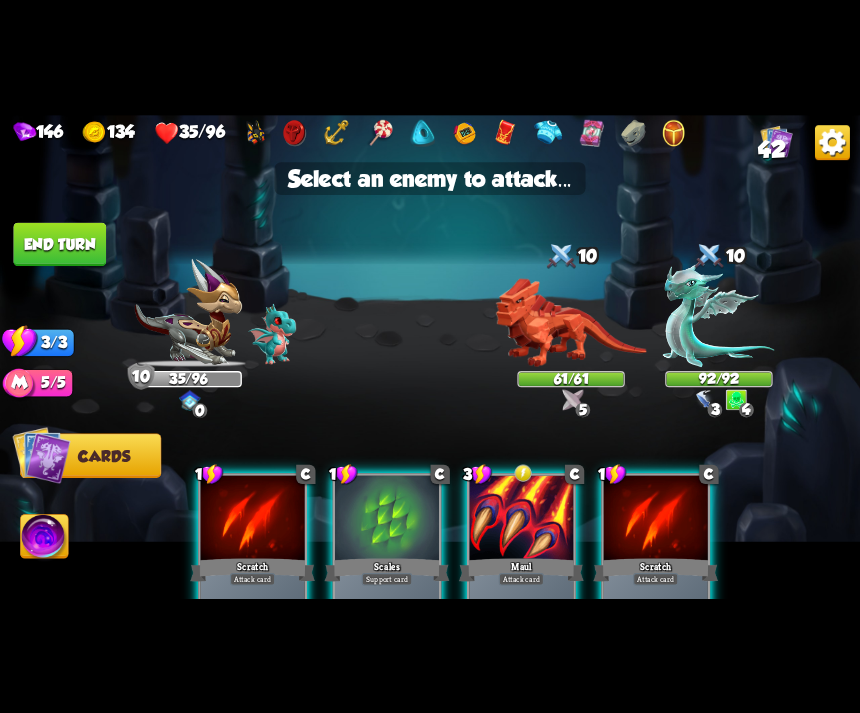 click at bounding box center (719, 314) 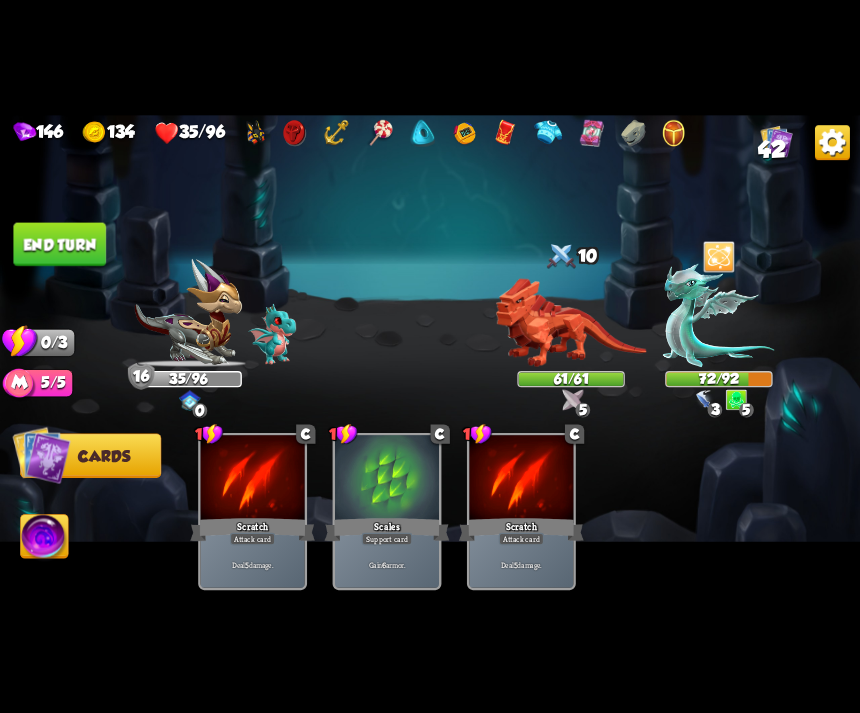 click on "End turn" at bounding box center [59, 244] 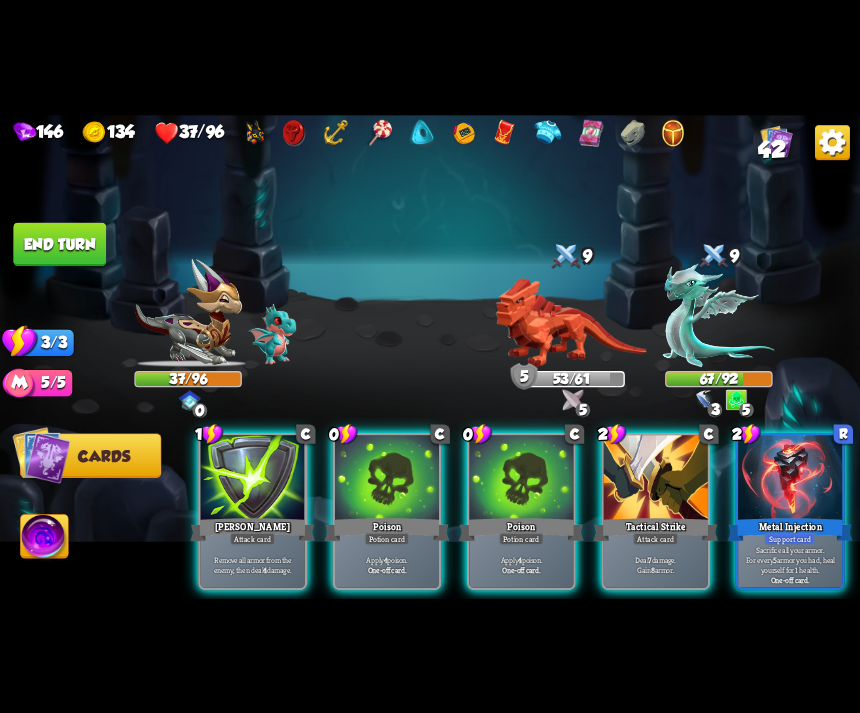 click on "Apply  4  poison.   One-off card." at bounding box center (521, 564) 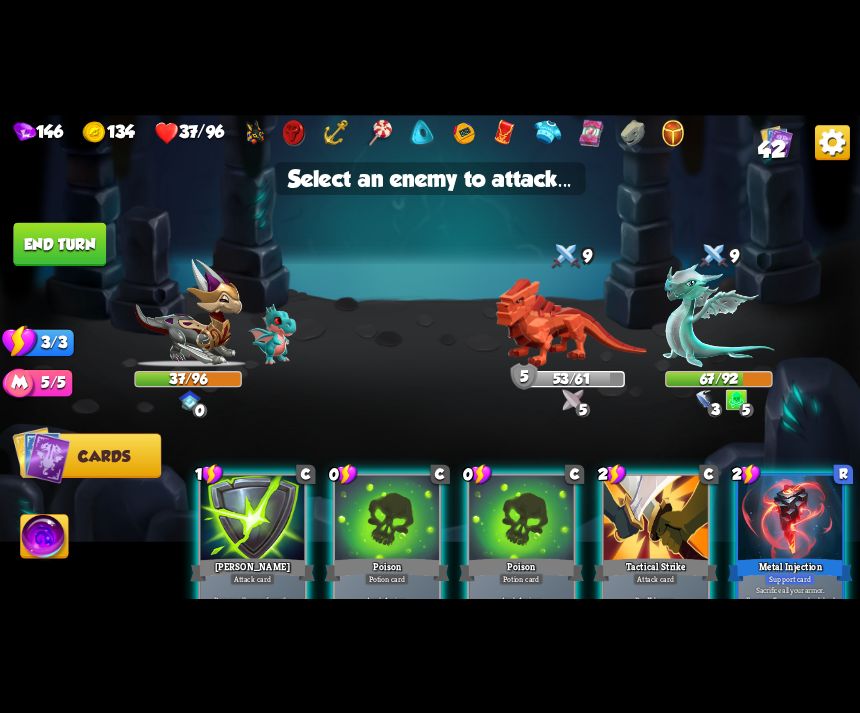 click at bounding box center (719, 314) 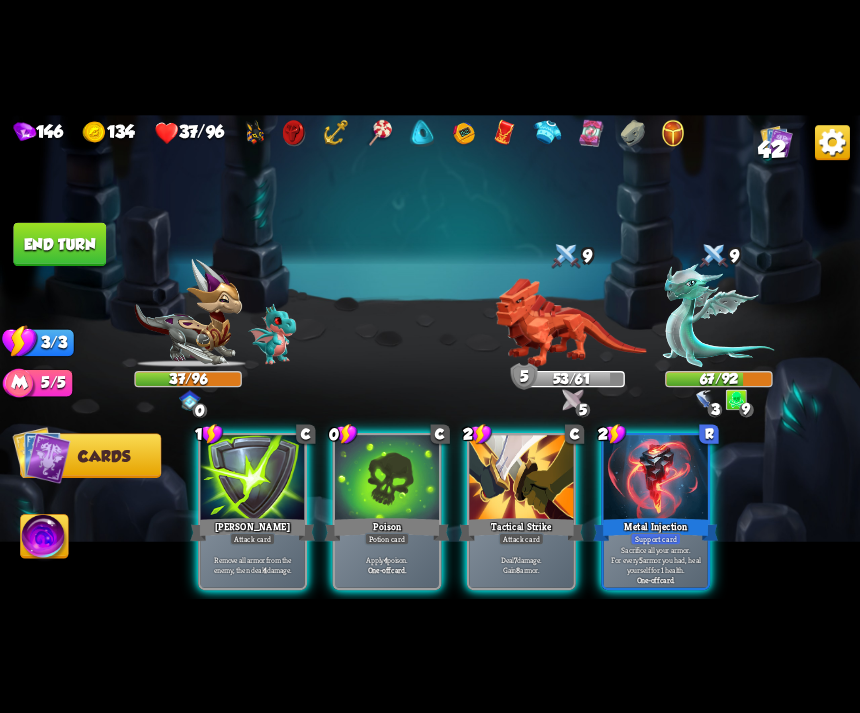 click on "Potion card" at bounding box center (387, 538) 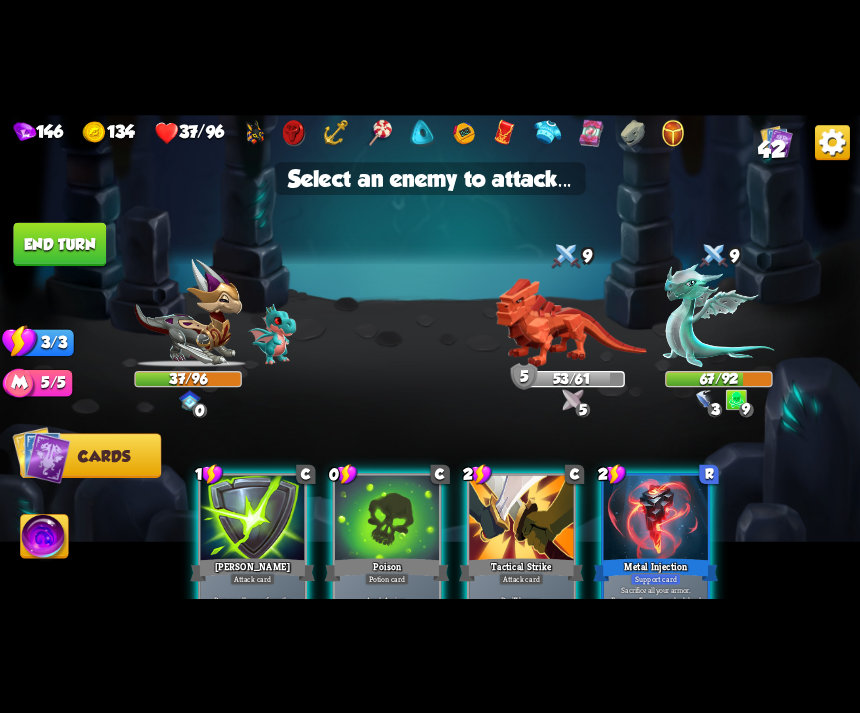 click at bounding box center (719, 314) 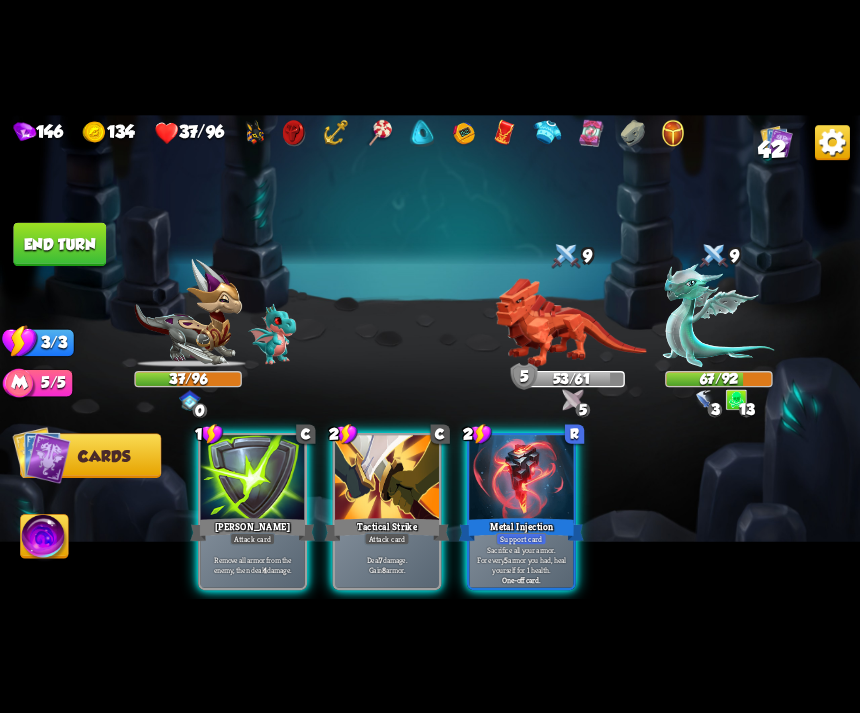 click on "[PERSON_NAME]" at bounding box center [252, 529] 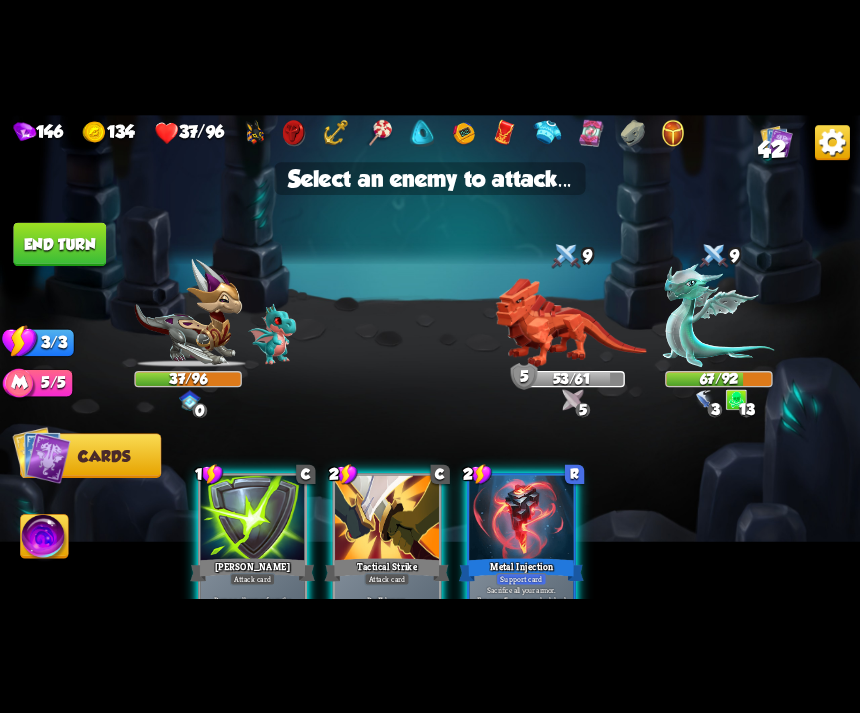 click at bounding box center [571, 322] 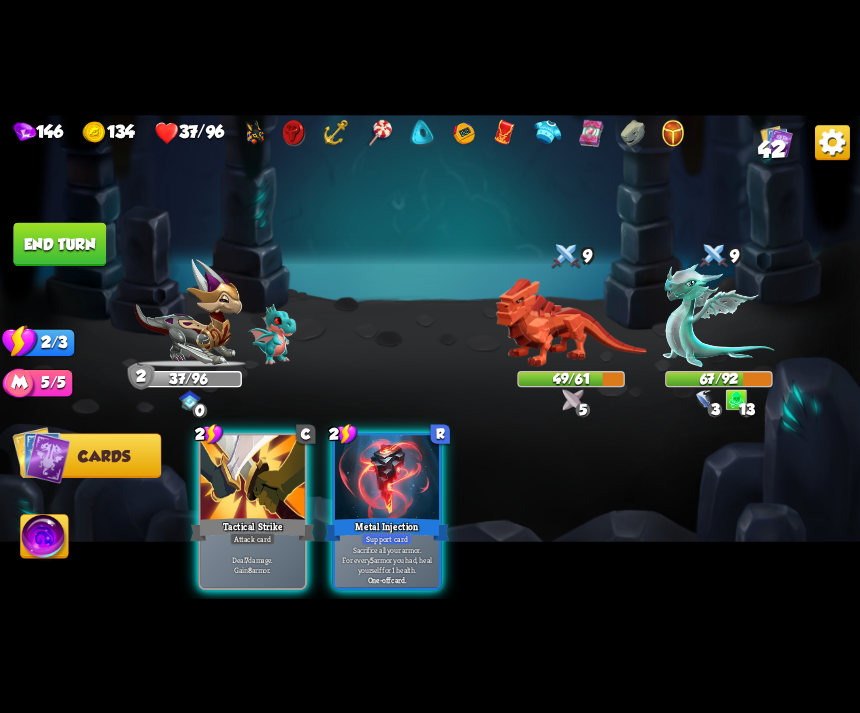 click on "Tactical Strike" at bounding box center (252, 529) 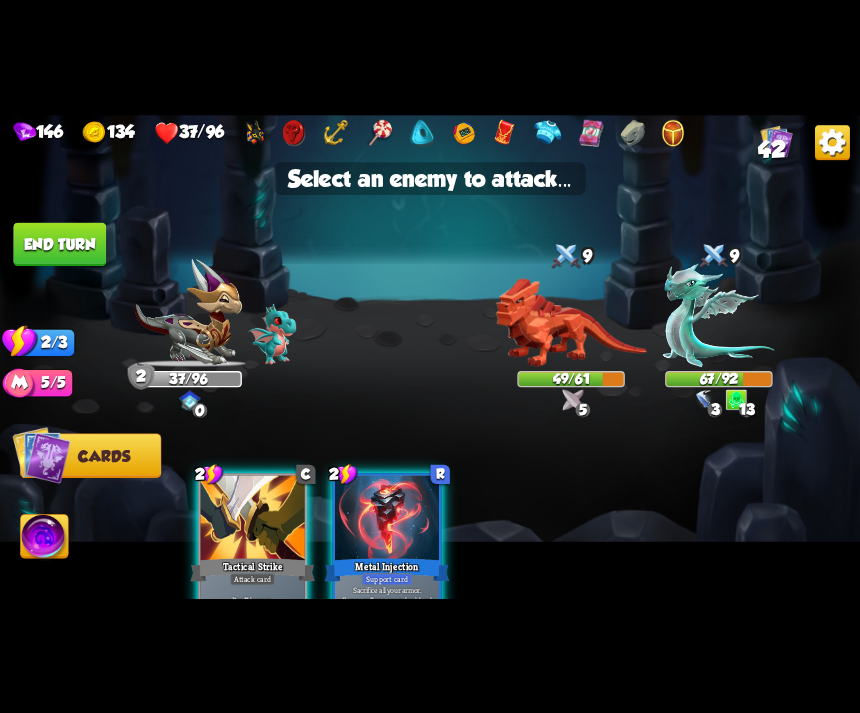 click at bounding box center (719, 314) 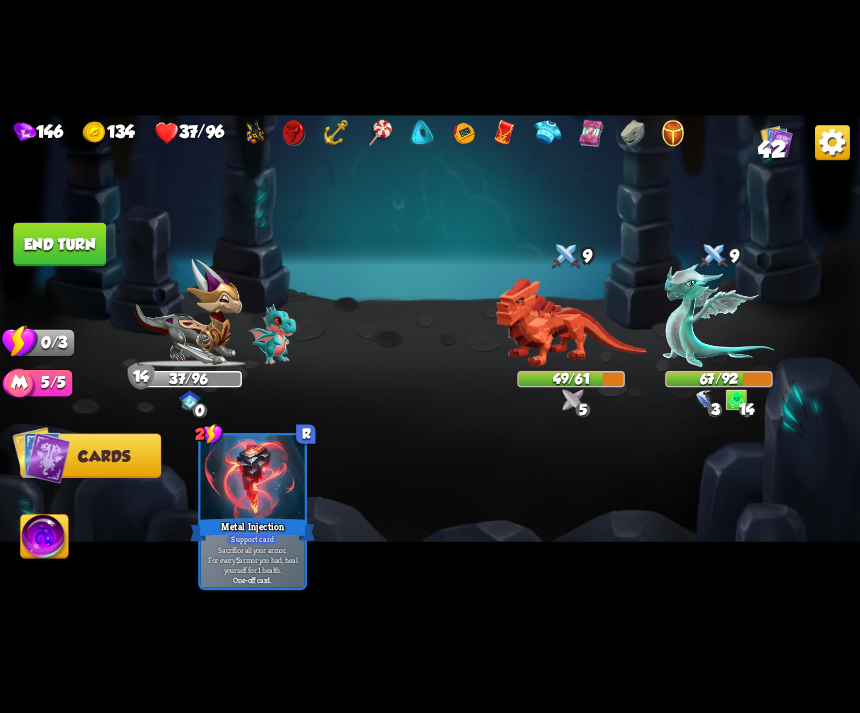 click on "End turn" at bounding box center [59, 244] 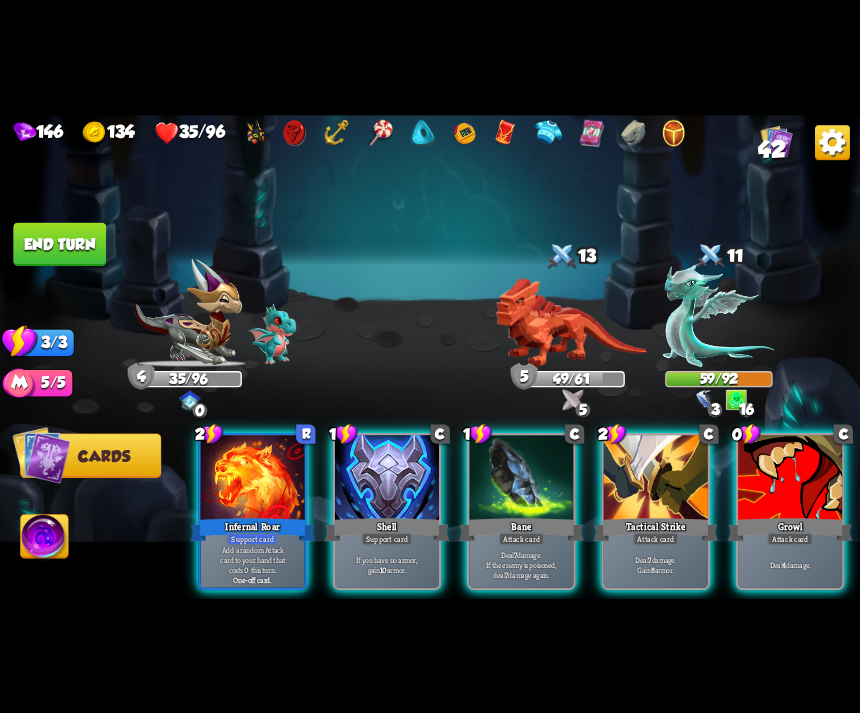 click on "Deal  4  damage." at bounding box center [790, 564] 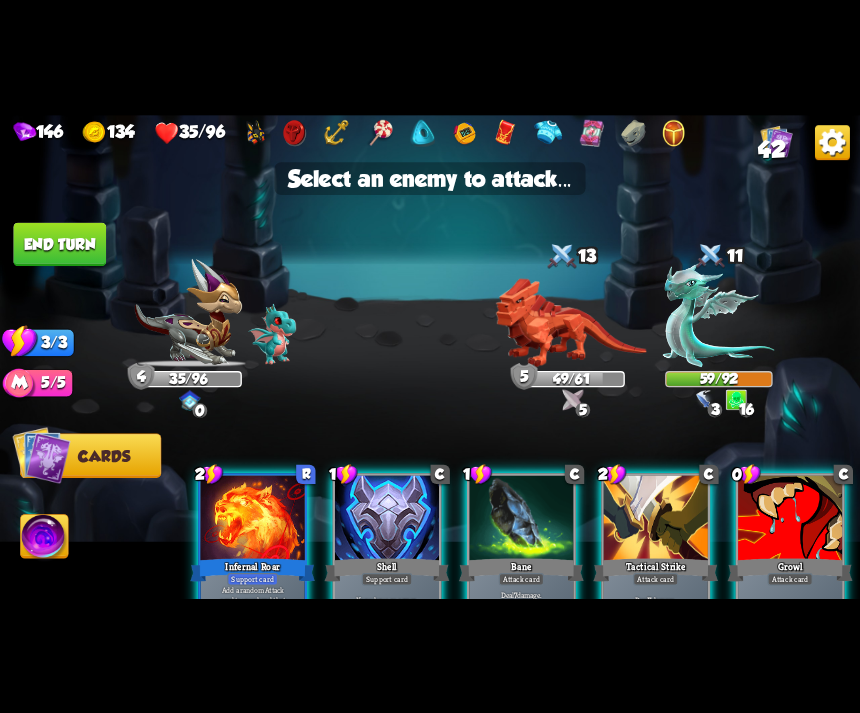 click at bounding box center [719, 314] 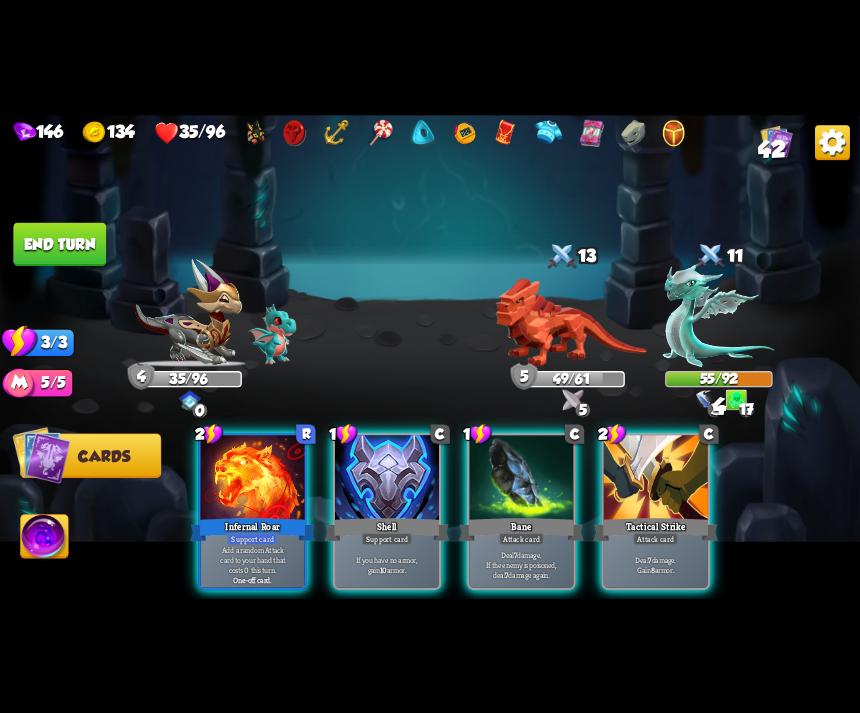 click on "Deal  7  damage. If the enemy is poisoned, deal  7  damage again." at bounding box center [521, 564] 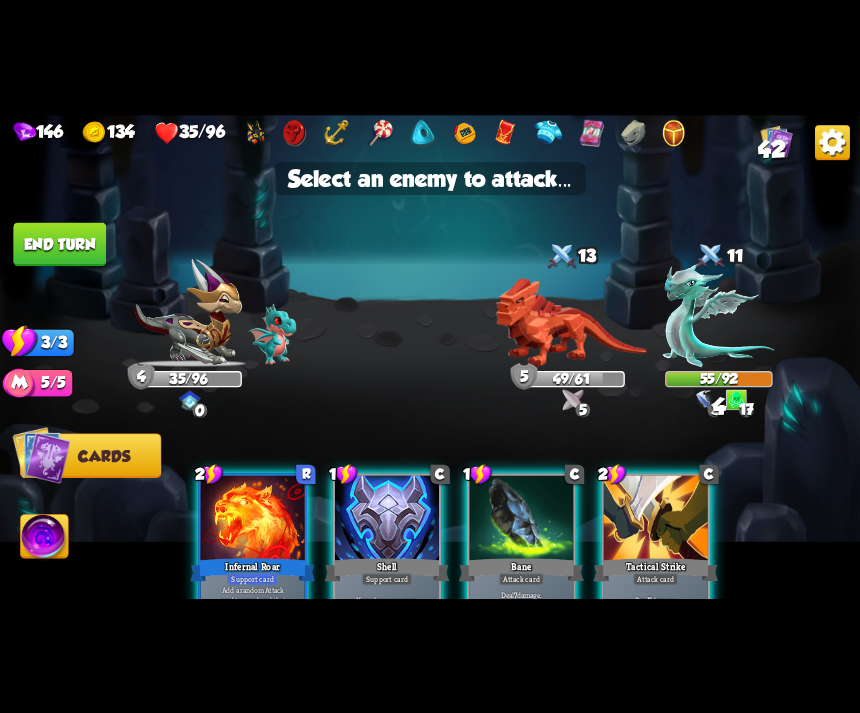 click at bounding box center (719, 314) 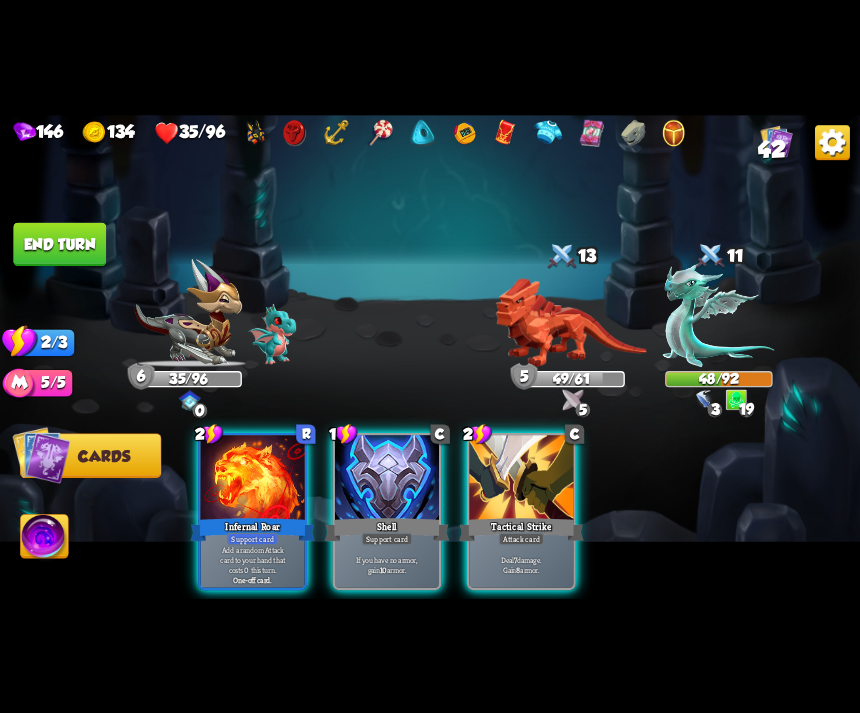 click on "Tactical Strike" at bounding box center (521, 529) 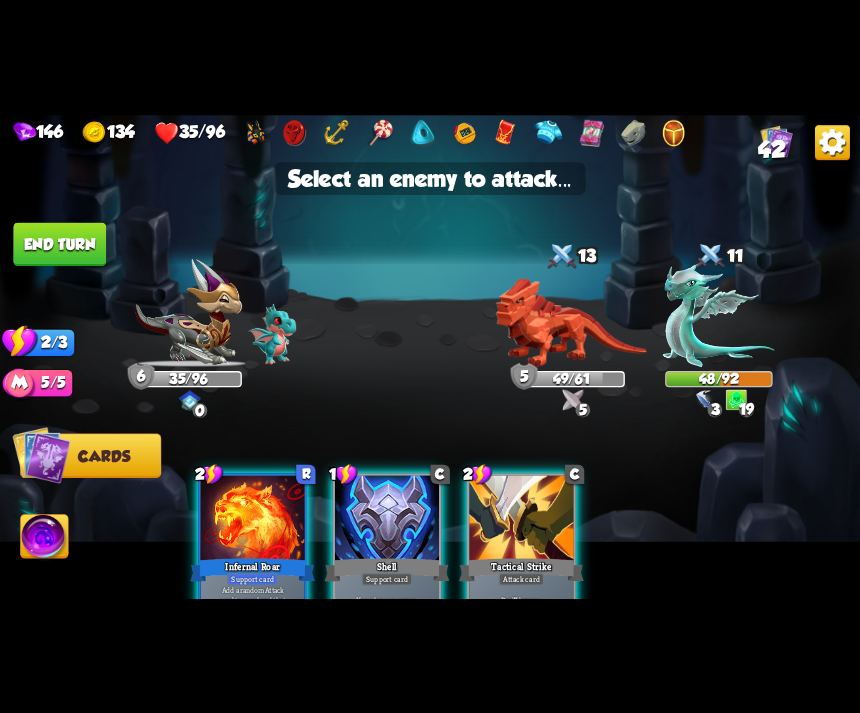 click at bounding box center (719, 314) 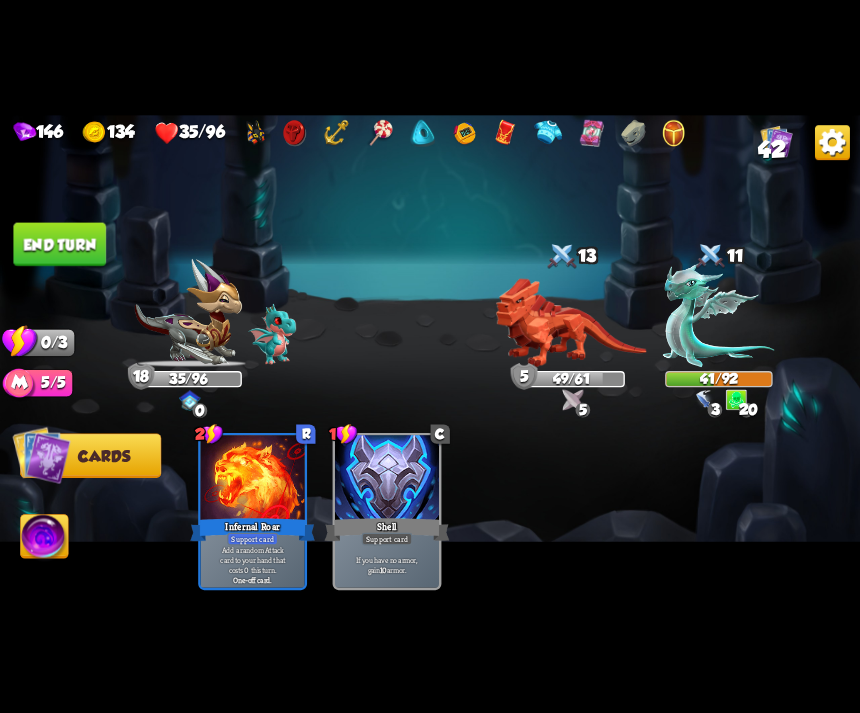 click on "End turn" at bounding box center [59, 244] 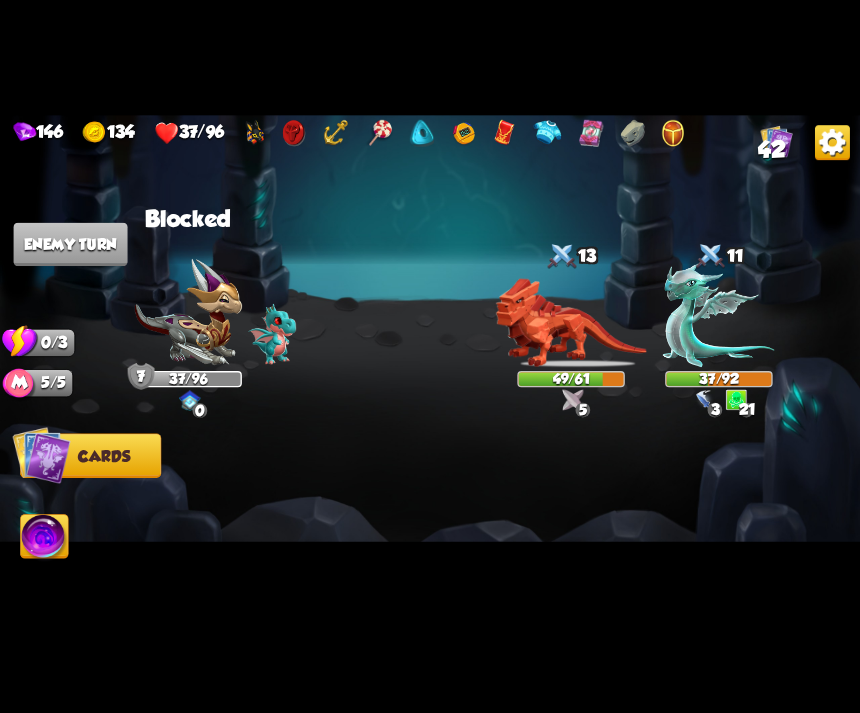 click at bounding box center [516, 490] 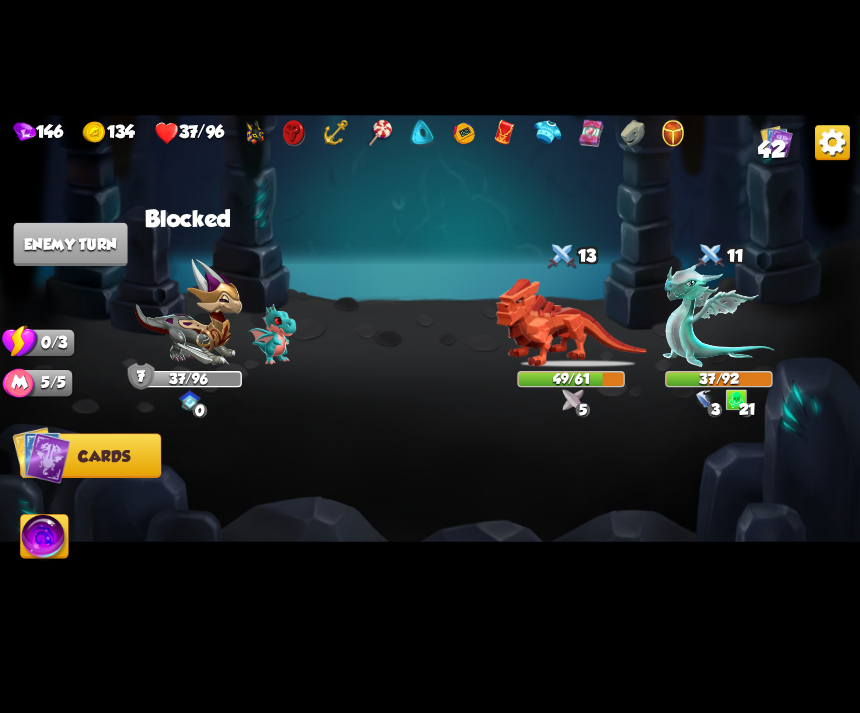 click at bounding box center [705, 400] 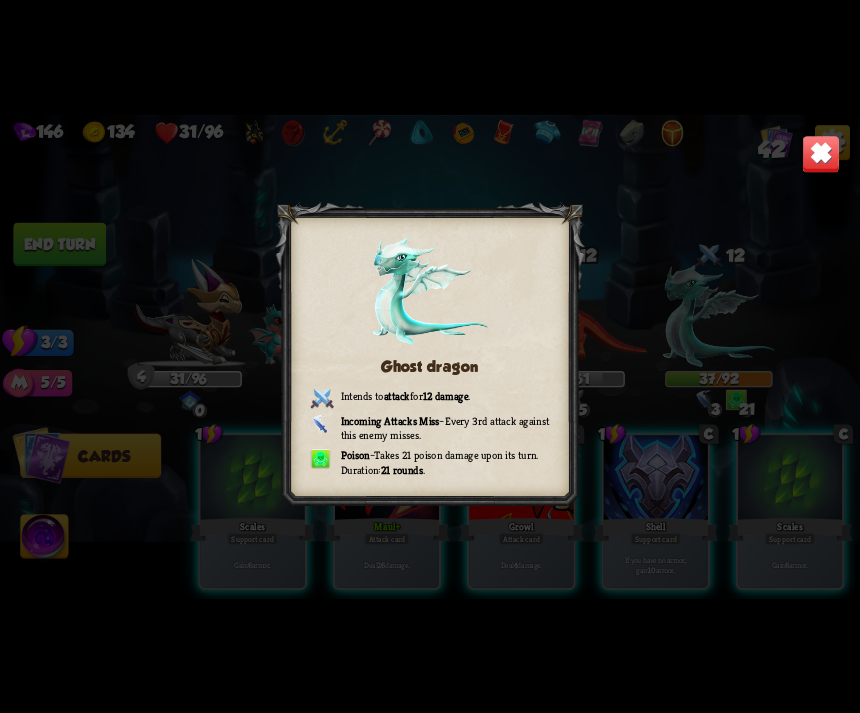 click at bounding box center [821, 154] 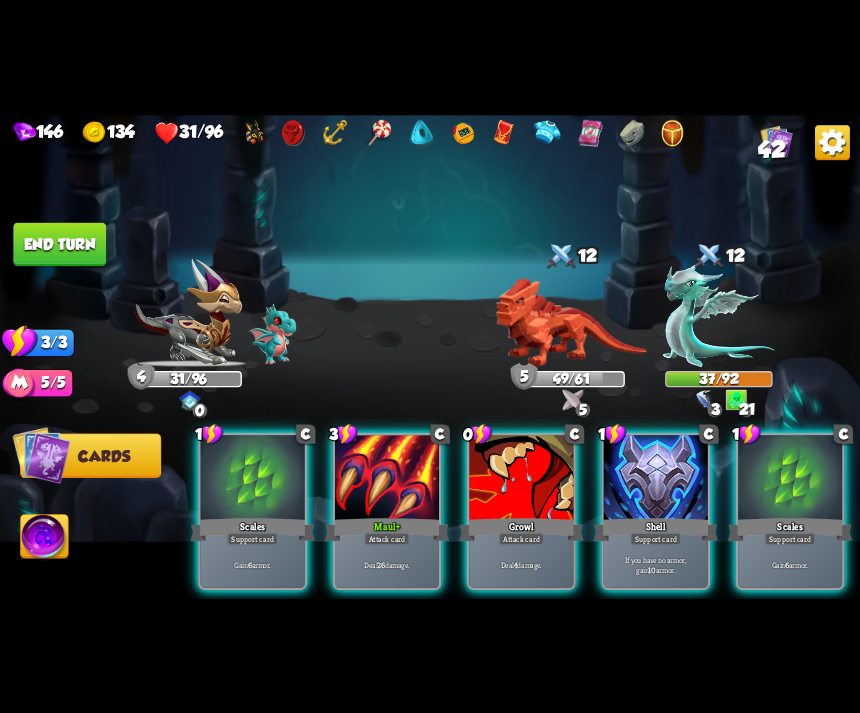 click on "Deal  26  damage." at bounding box center (387, 564) 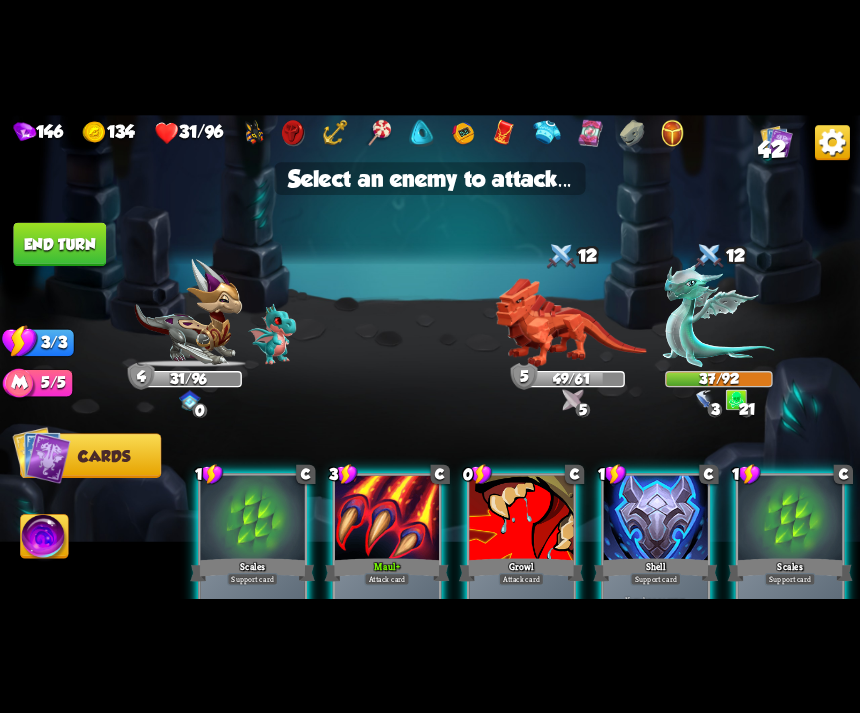 click at bounding box center [719, 314] 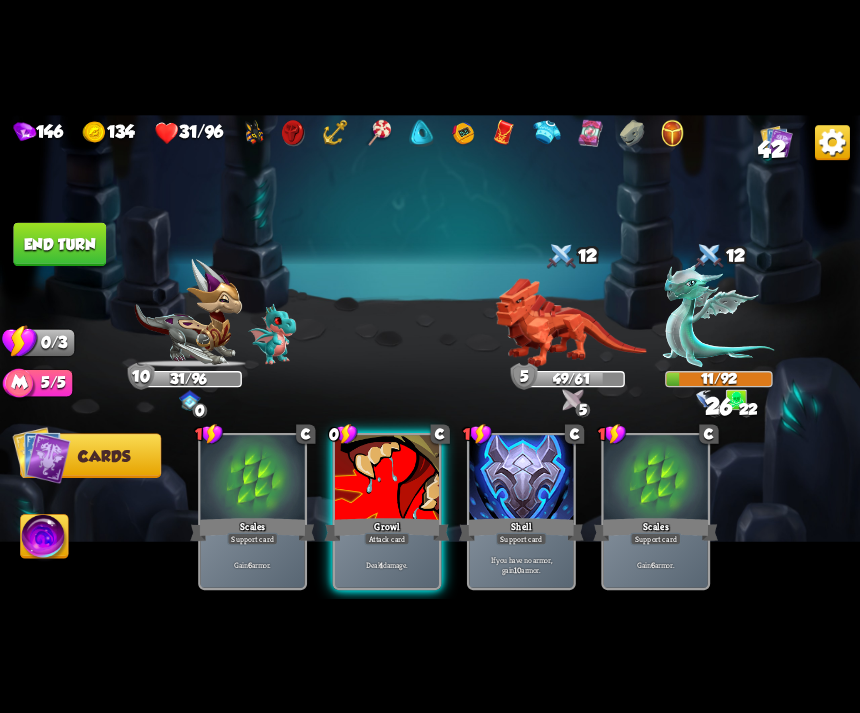 click on "End turn" at bounding box center (59, 244) 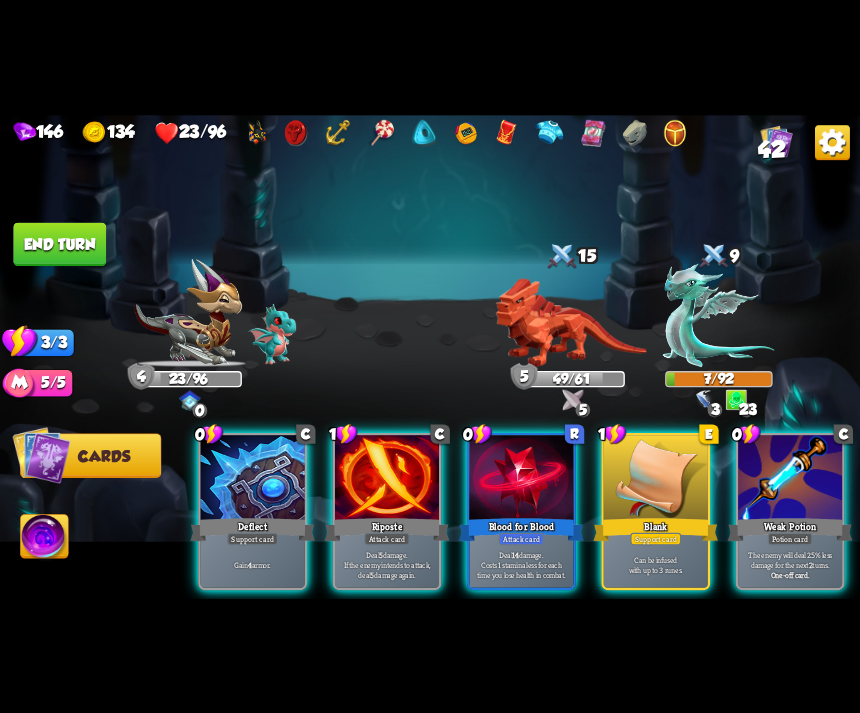 click on "Deal  14  damage.
Costs 1 stamina less for each time you lose health in combat." at bounding box center [521, 564] 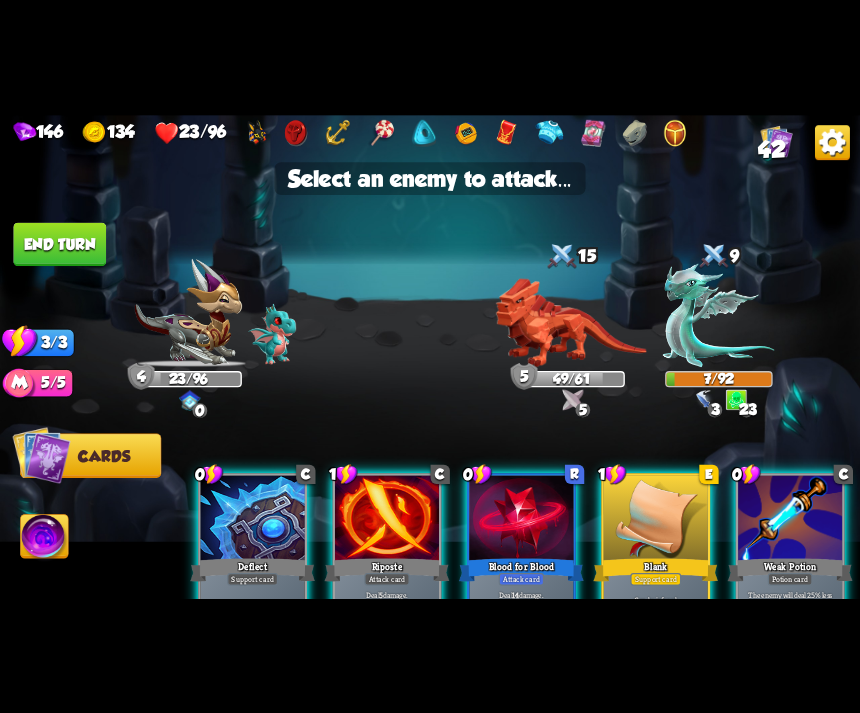 click at bounding box center [719, 314] 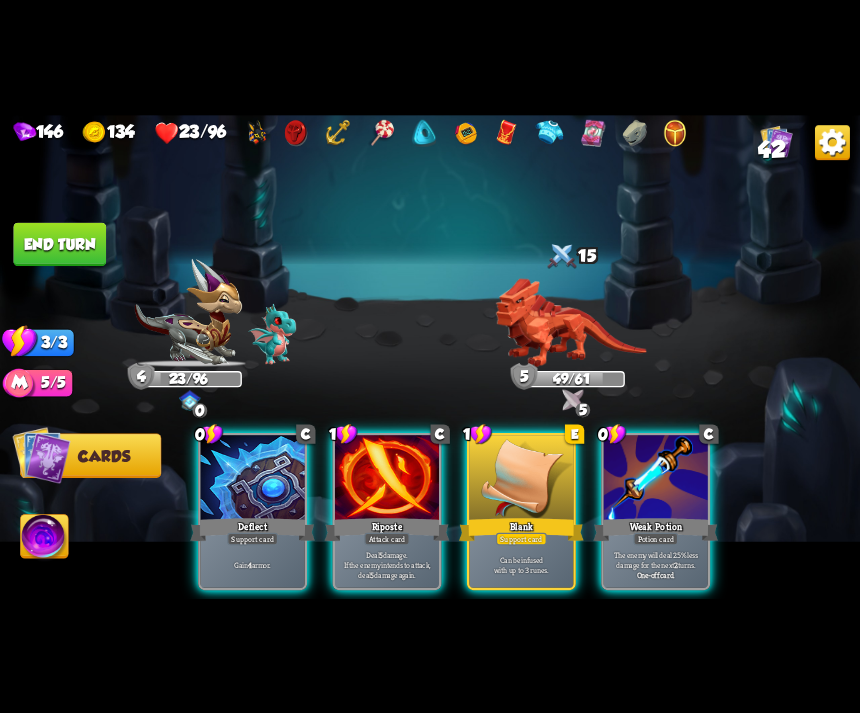 click on "The enemy will deal 25% less damage for the next  2  turns.   One-off card." at bounding box center [656, 564] 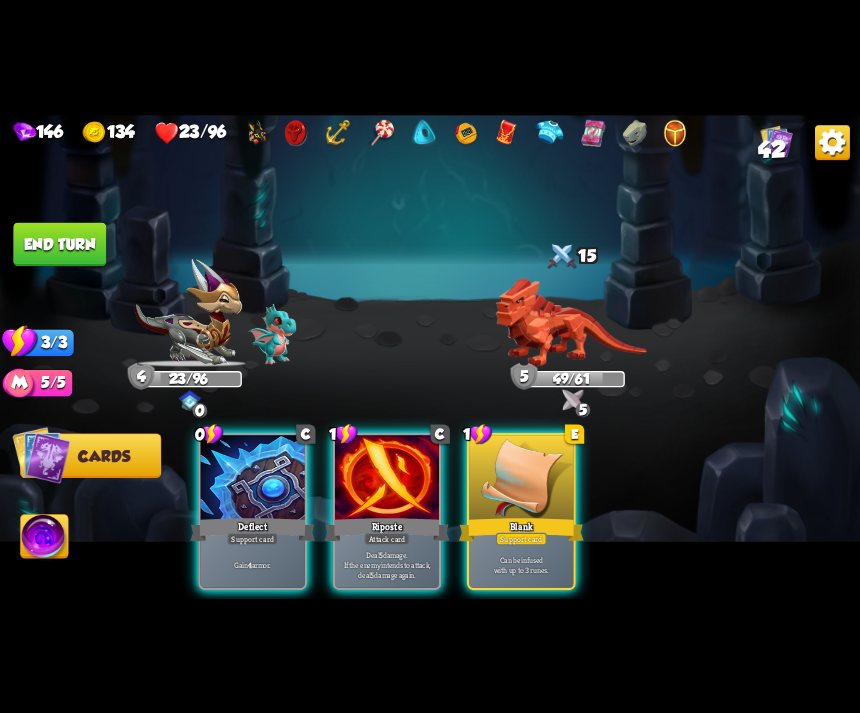 click at bounding box center [571, 322] 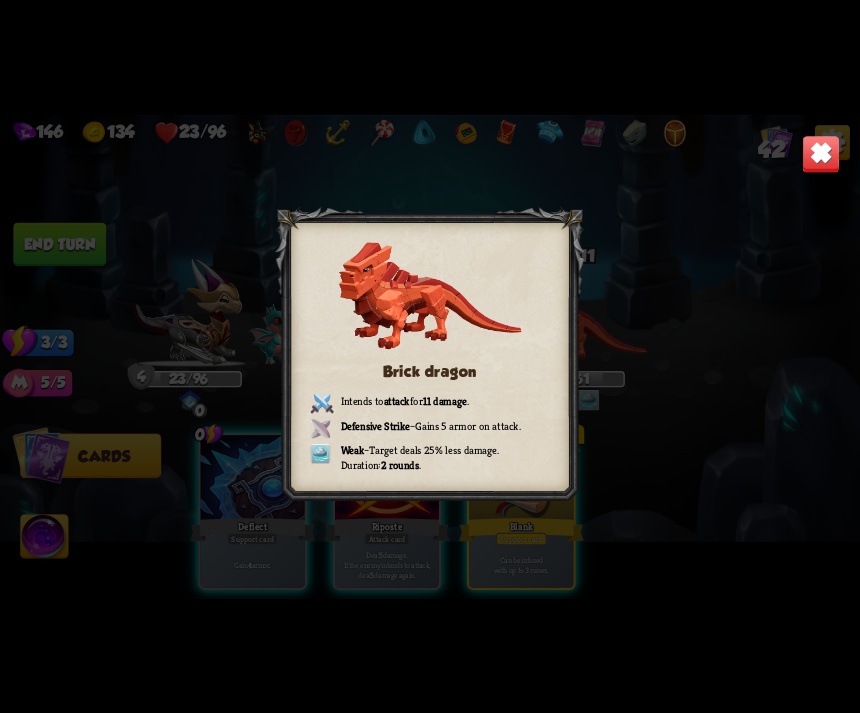 click at bounding box center [821, 154] 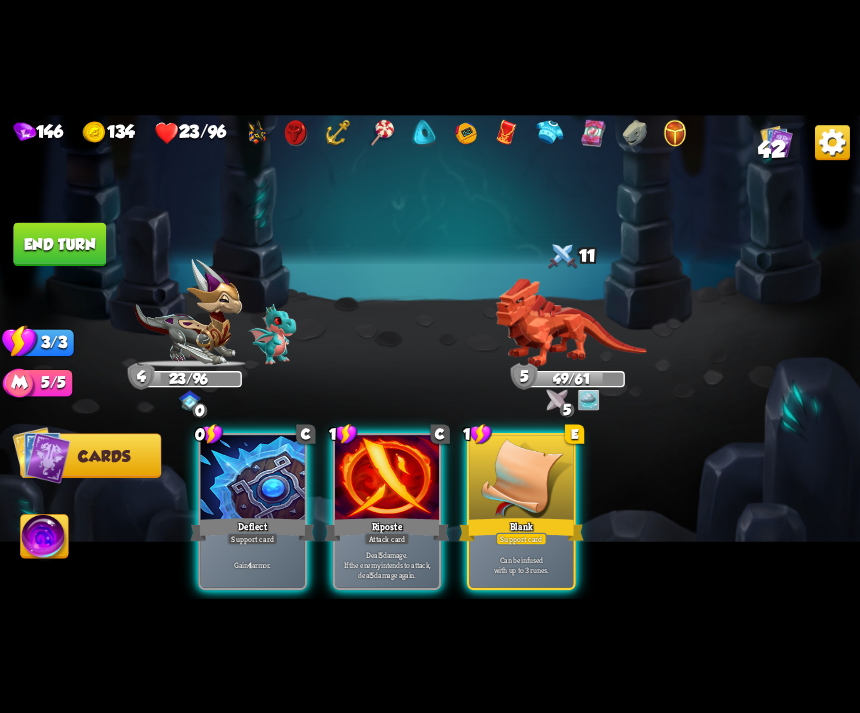 click on "Support card" at bounding box center [252, 538] 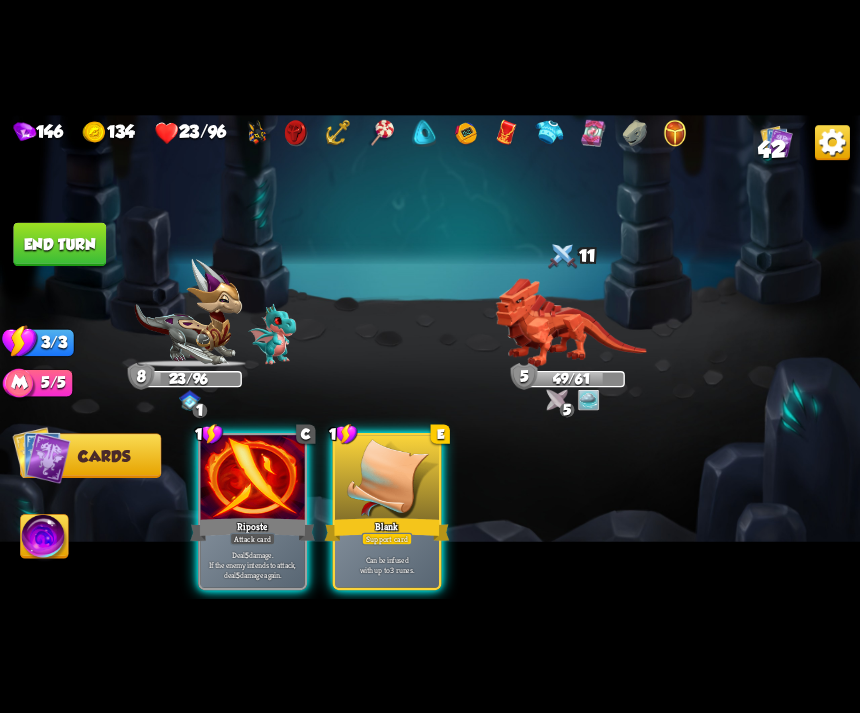 click on "Deal  5  damage. If the enemy intends to attack, deal  5  damage again." at bounding box center (252, 564) 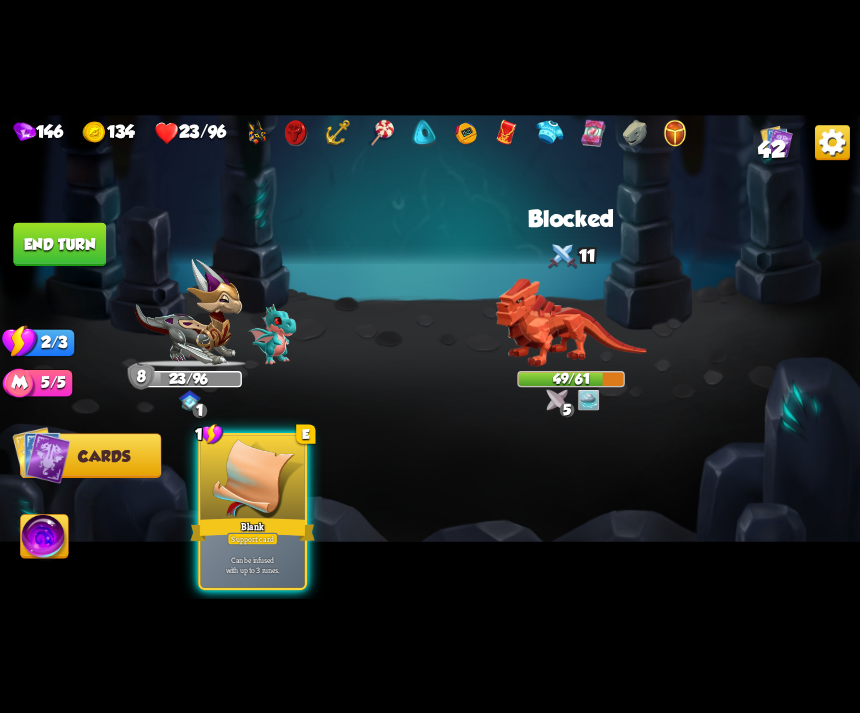 click on "Support card" at bounding box center [252, 538] 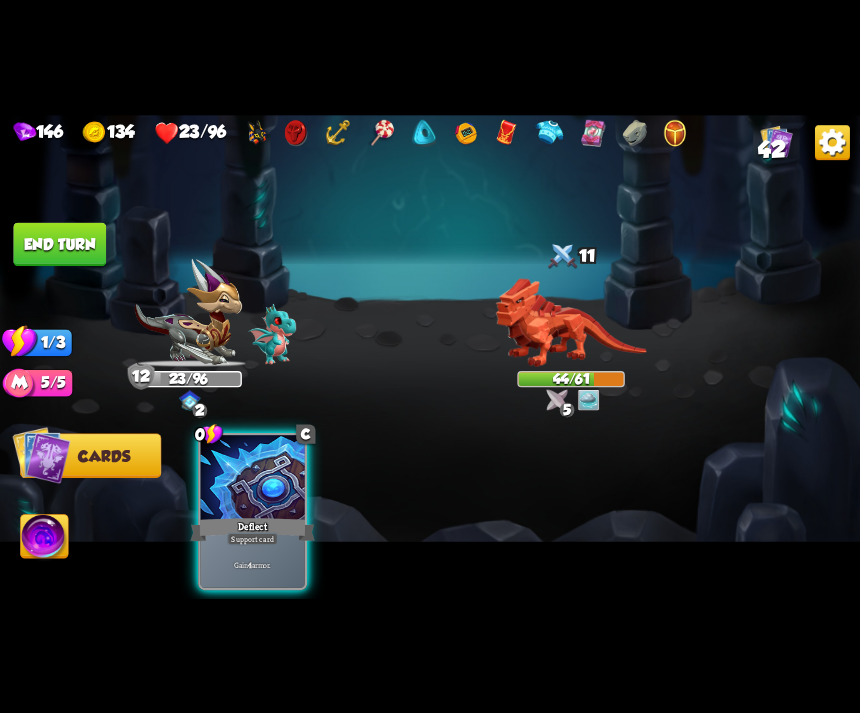click at bounding box center (253, 479) 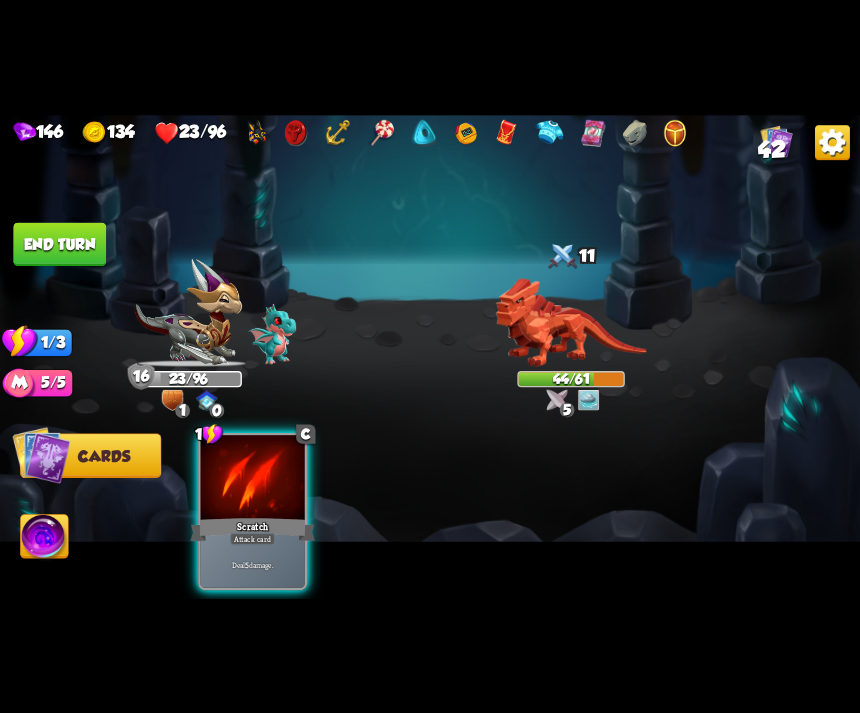 click on "Deal  5  damage." at bounding box center (253, 564) 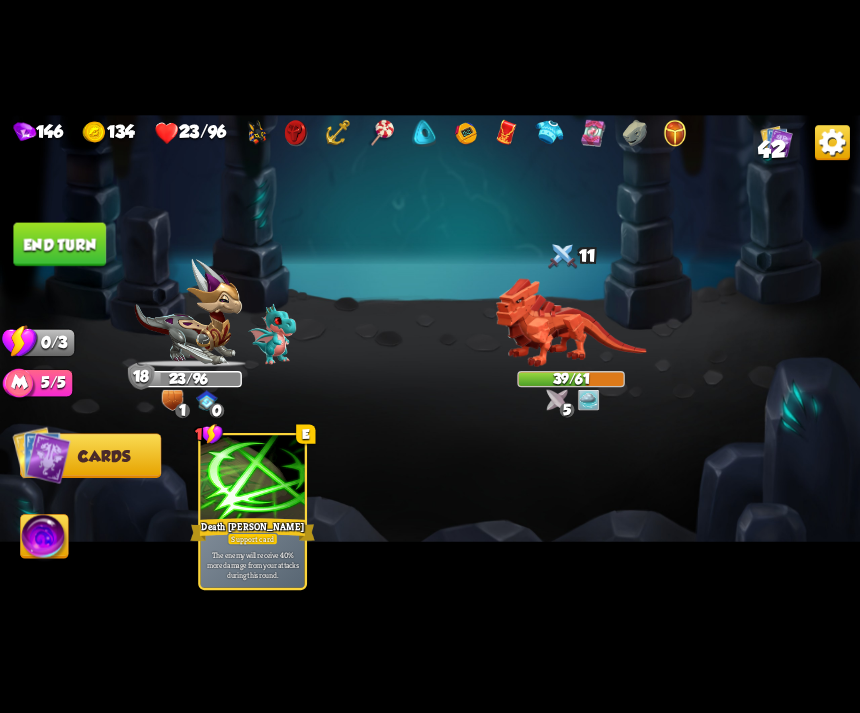 click at bounding box center (430, 357) 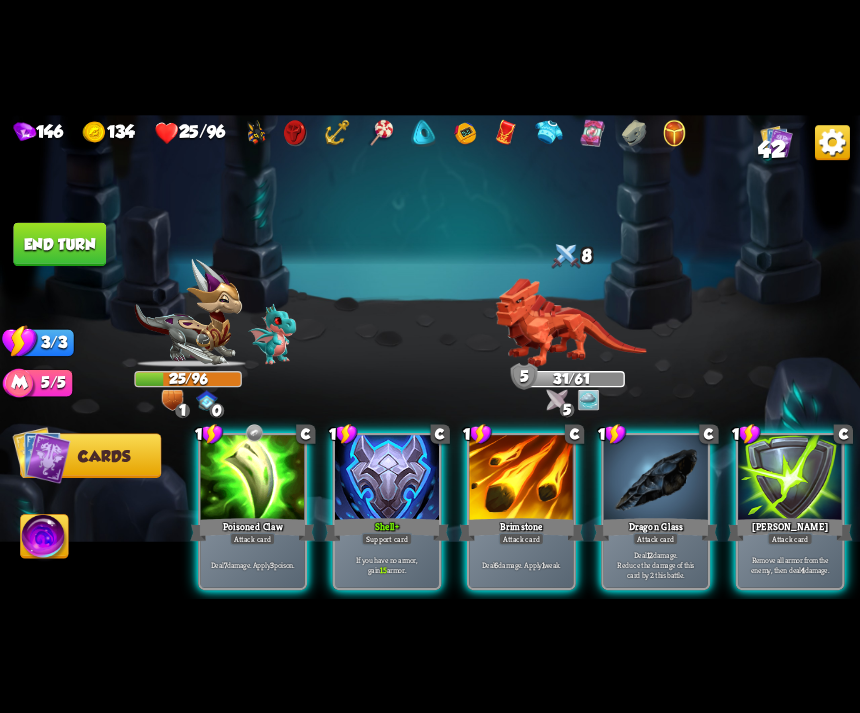 click on "Poisoned Claw" at bounding box center [252, 529] 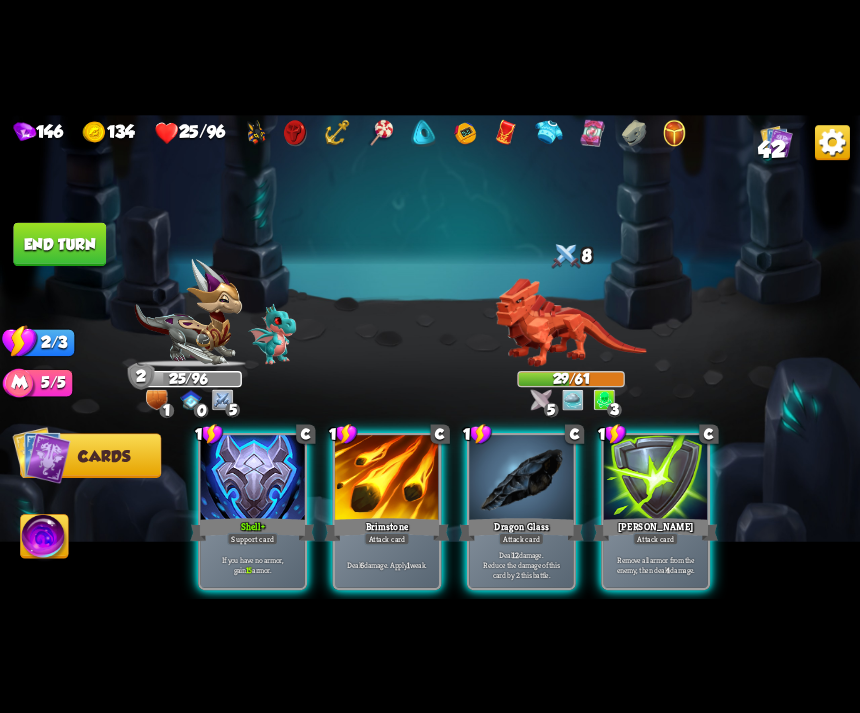 click on "Attack card" at bounding box center [521, 538] 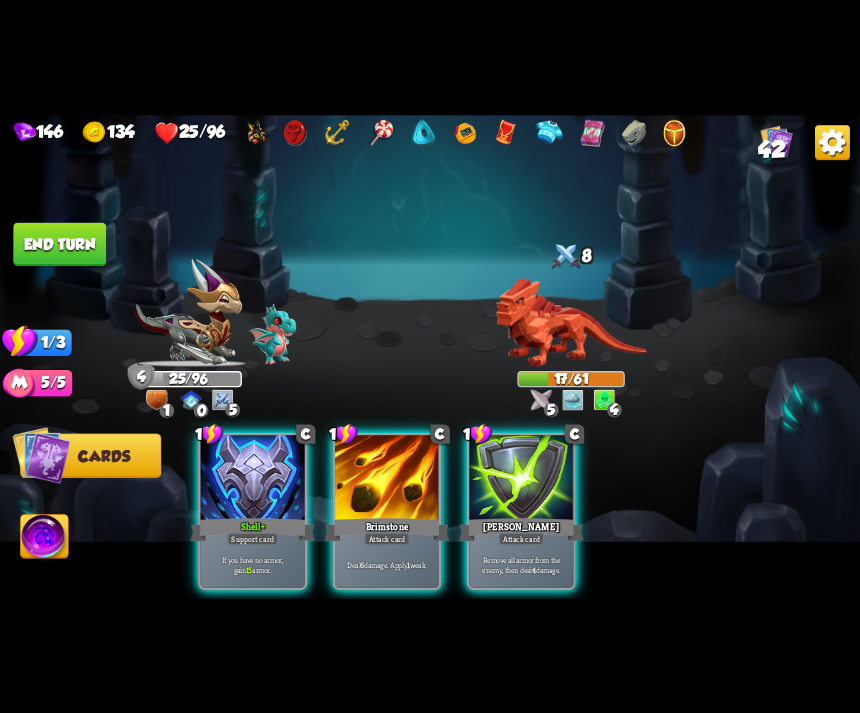 click on "Attack card" at bounding box center (521, 538) 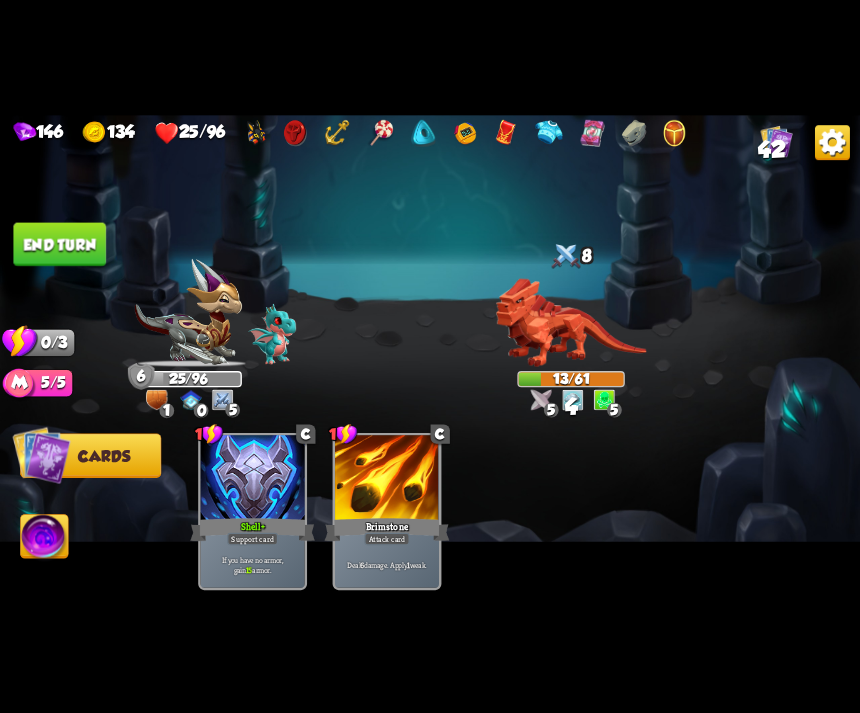click on "End turn" at bounding box center [59, 244] 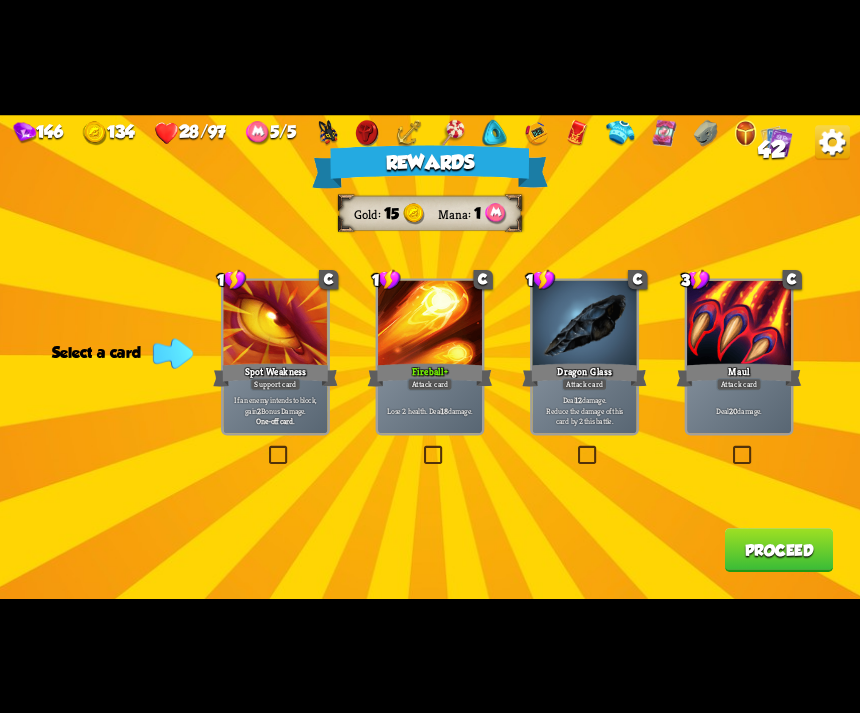 click on "Rewards           Gold   15     Mana   1
Select a card
1
C   Spot Weakness     Support card   If an enemy intends to block, gain  2  Bonus Damage.   One-off card.
1
C   Fireball +     Attack card   Lose 2 health. Deal  18  damage.
1
C   Dragon Glass     Attack card   Deal  12  damage. Reduce the damage of this card by 2 this battle.
3
C   Maul     Attack card   Deal  20  damage.               Proceed" at bounding box center [430, 357] 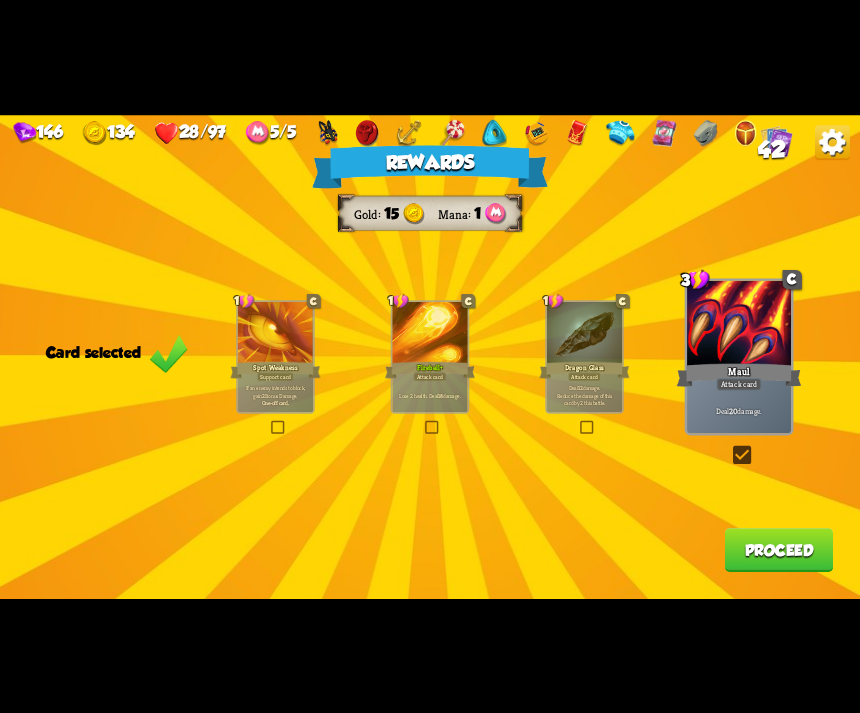 click on "Proceed" at bounding box center [779, 550] 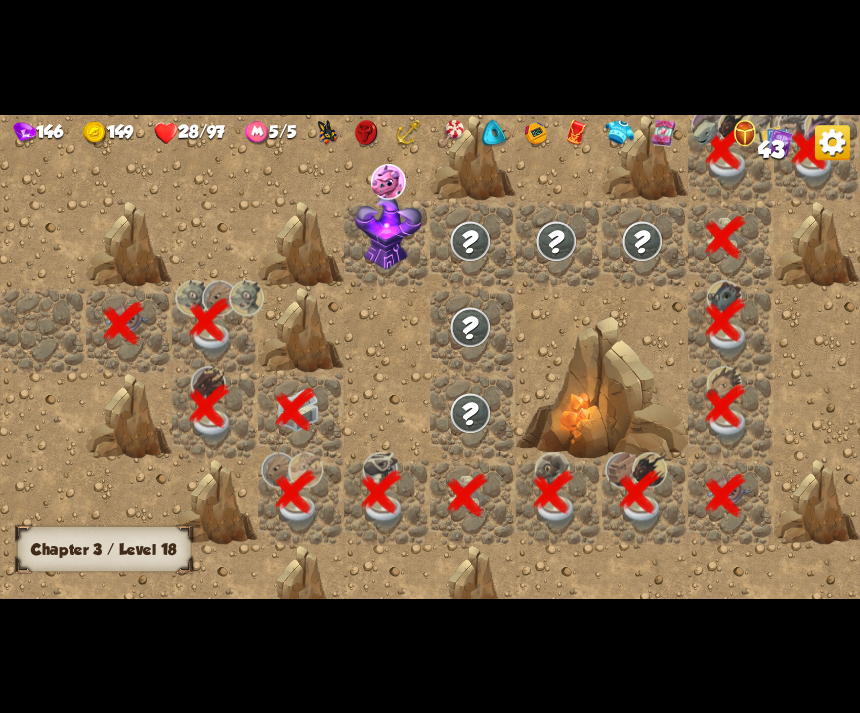 scroll, scrollTop: 0, scrollLeft: 384, axis: horizontal 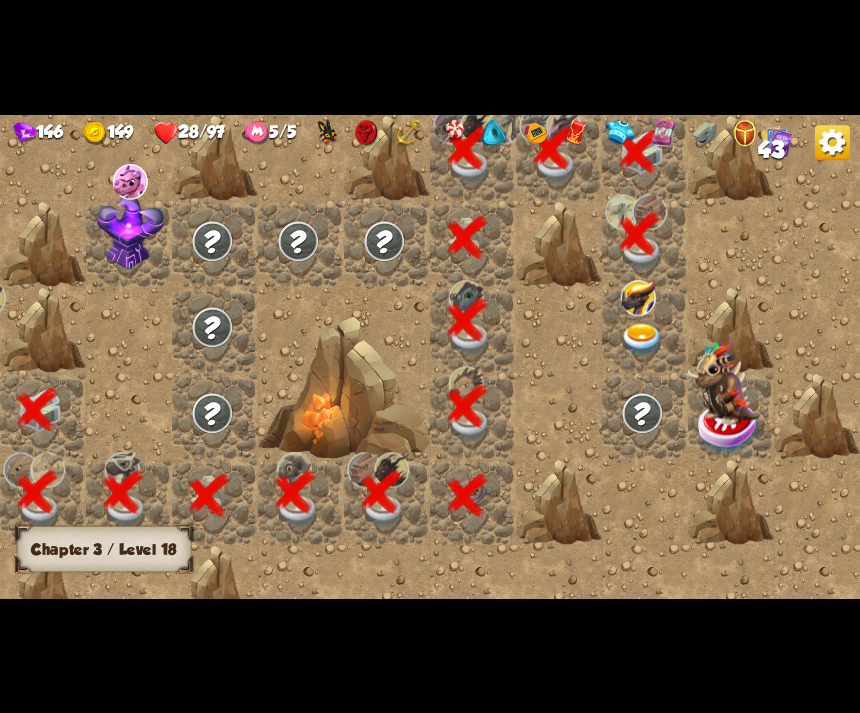 click at bounding box center (638, 297) 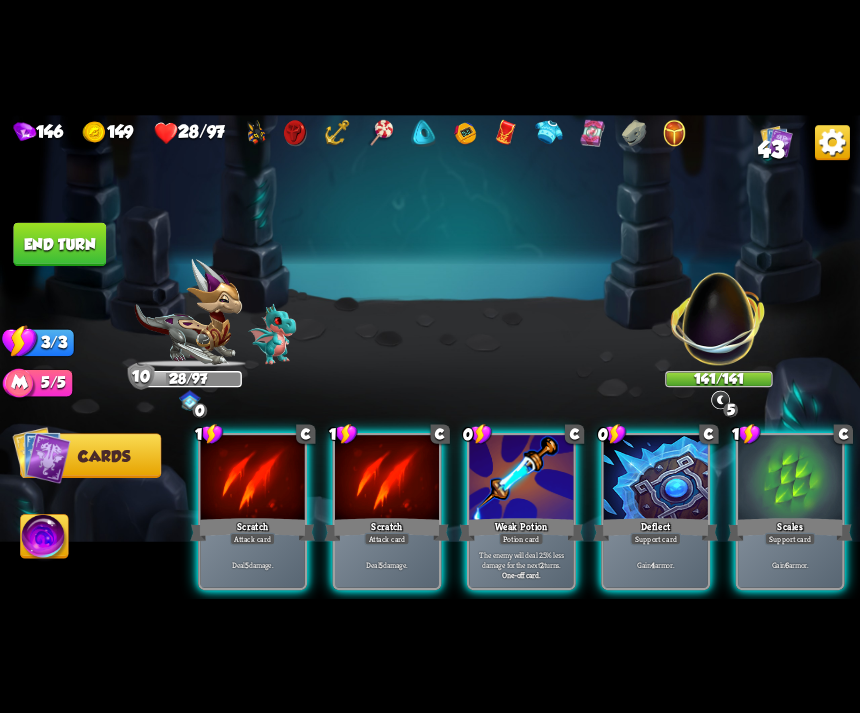 click on "Gain  4  armor." at bounding box center (656, 564) 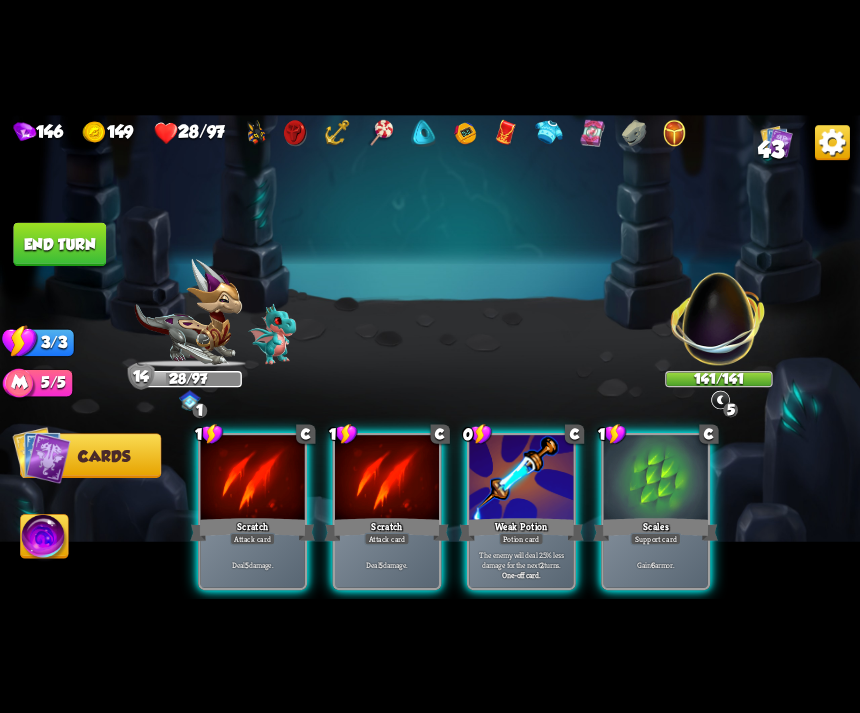 click on "One-off card." at bounding box center (521, 575) 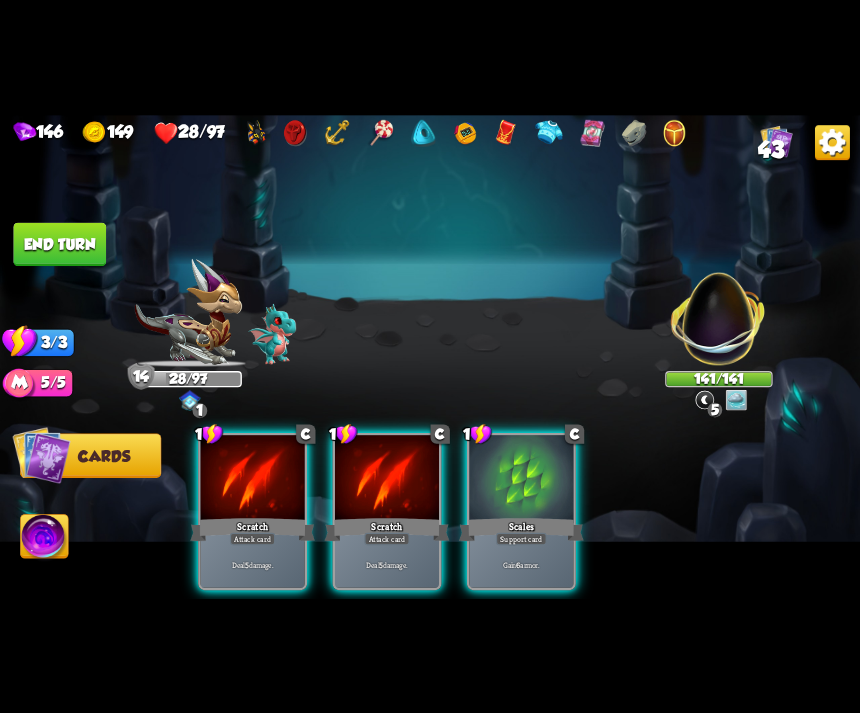 click on "Support card" at bounding box center (521, 538) 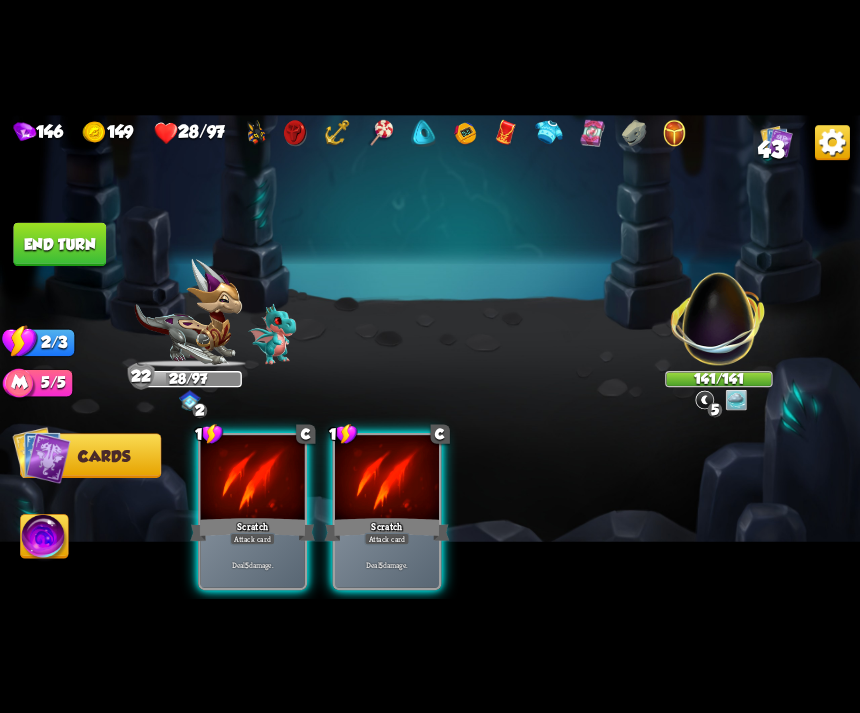 click on "Deal  5  damage." at bounding box center (387, 564) 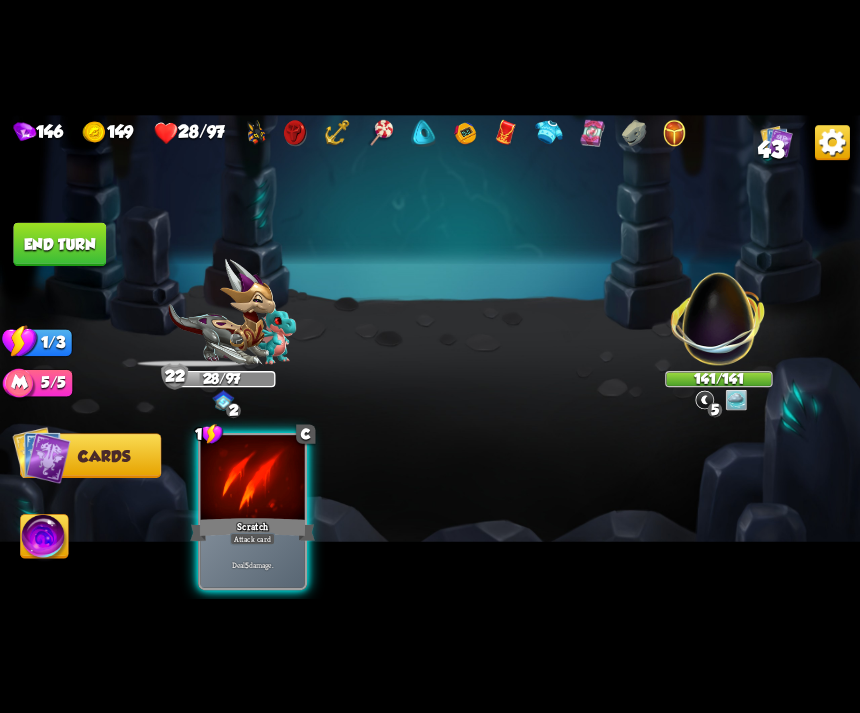 click on "Attack card" at bounding box center [252, 538] 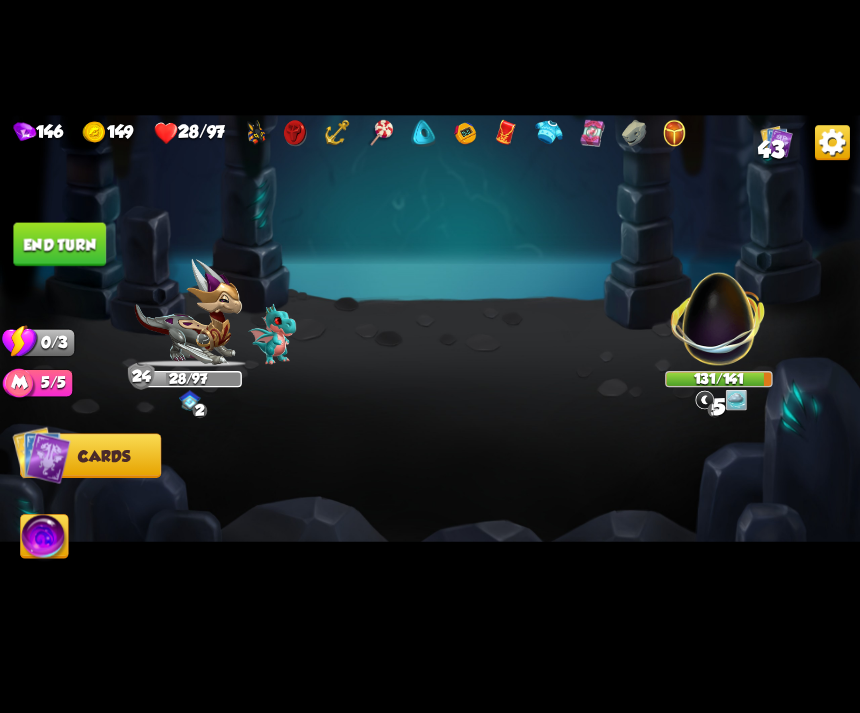click on "End turn" at bounding box center [59, 244] 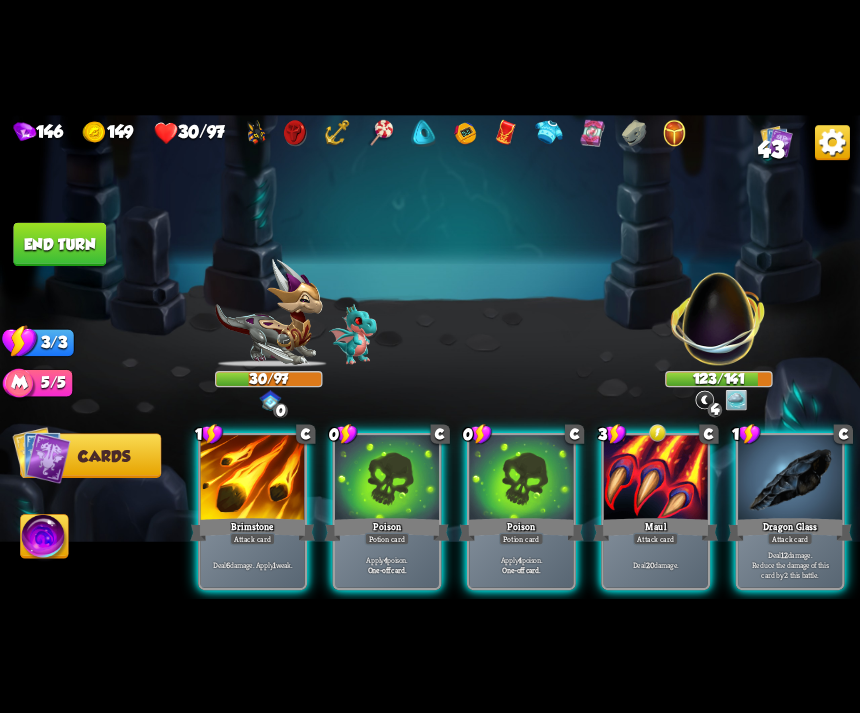 click on "Apply  4  poison." at bounding box center [521, 559] 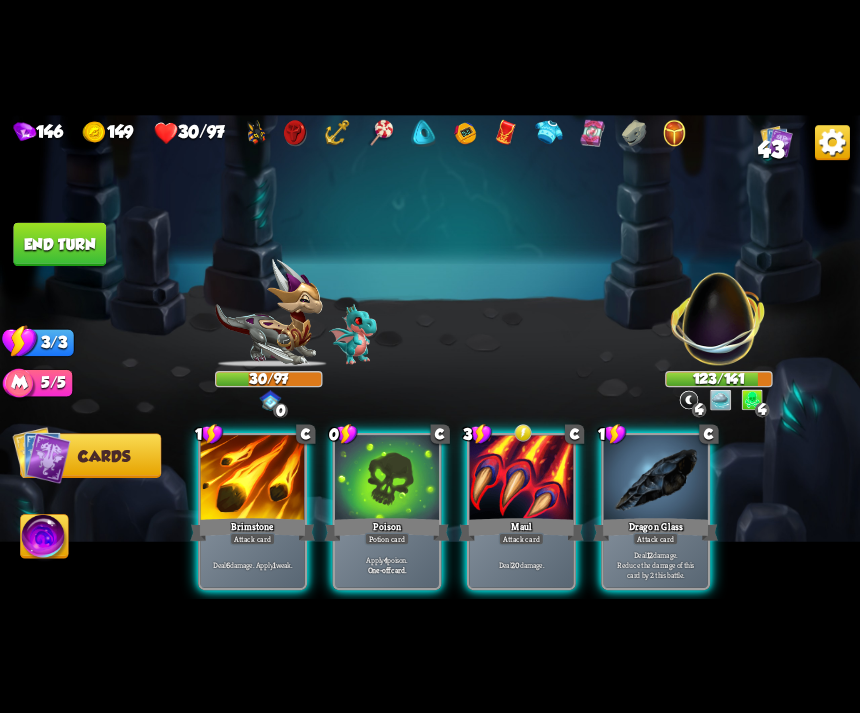 click on "One-off card." at bounding box center (387, 570) 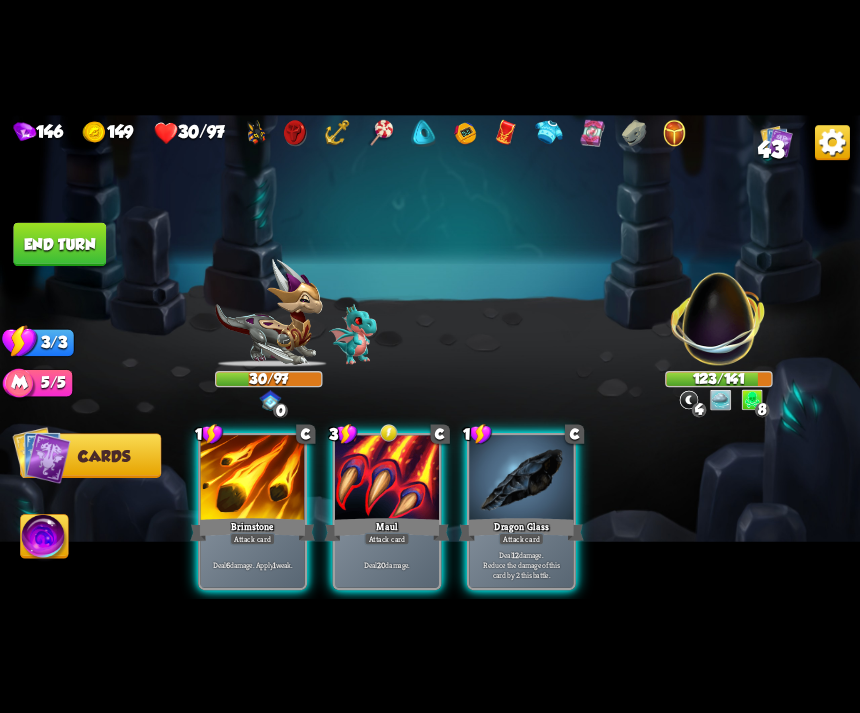 click on "Maul" at bounding box center (387, 529) 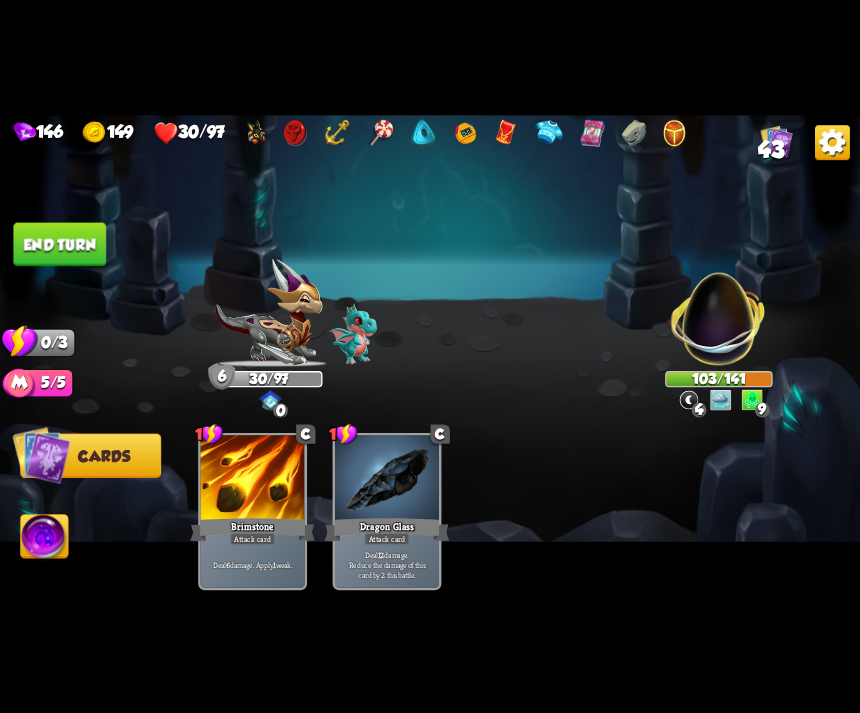 click on "End turn" at bounding box center [59, 244] 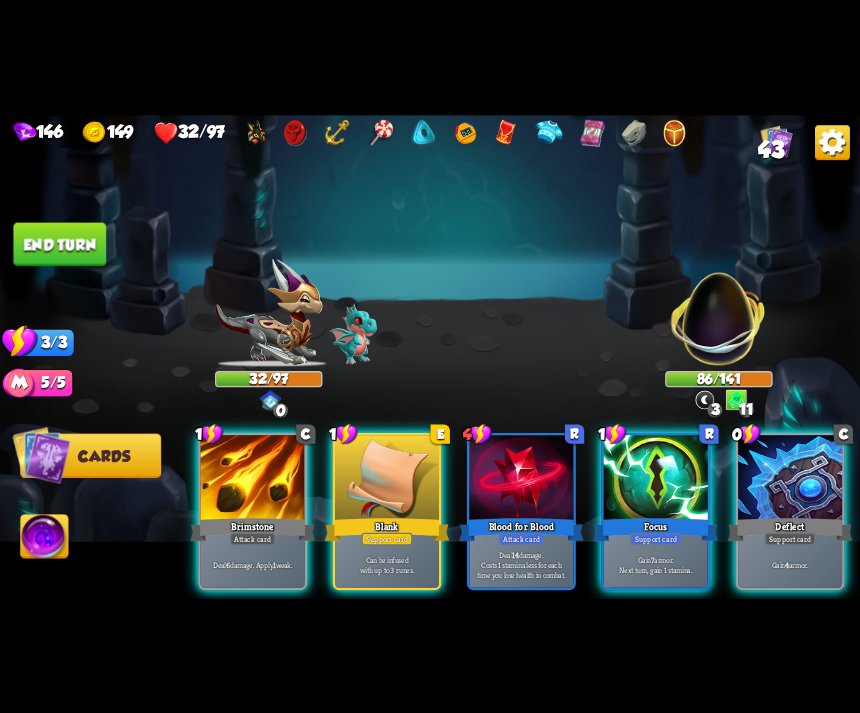 click on "Gain  4  armor." at bounding box center (790, 564) 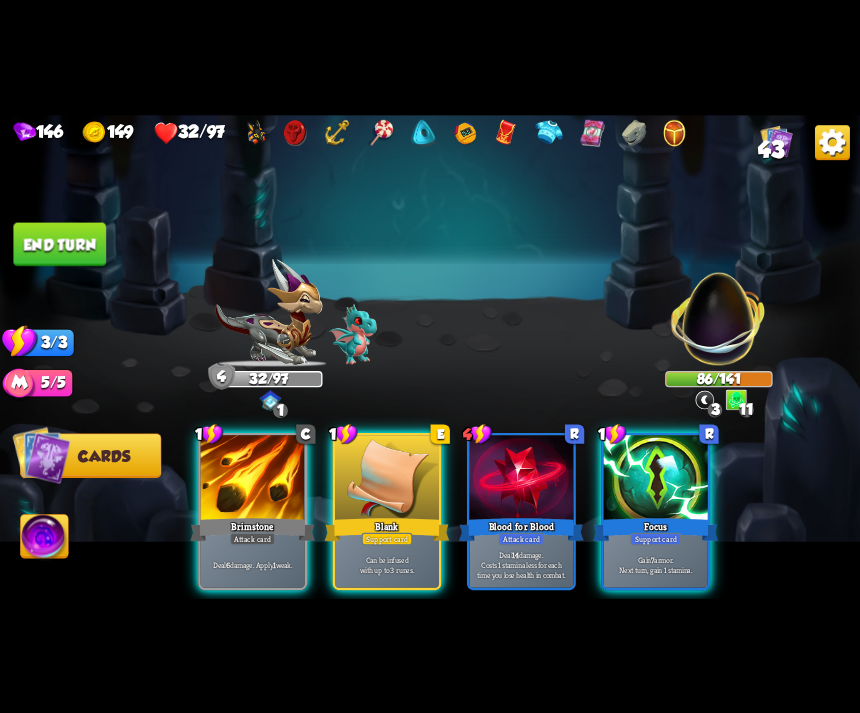 click on "Deal  6  damage. Apply  1  weak." at bounding box center [253, 564] 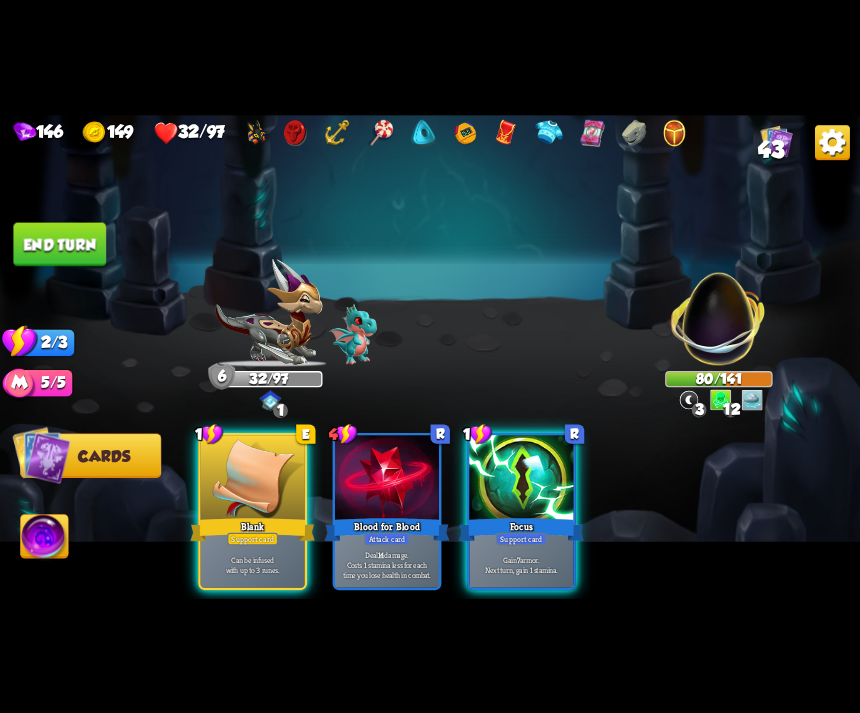 click on "1
E   Blank     Support card   Can be infused with up to 3 runes.
4
R   Blood for Blood     Attack card
Deal  14  damage.
Costs 1 stamina less for each time you lose health in combat.
1
R   Focus     Support card   Gain  7  armor. Next turn, gain 1 stamina." at bounding box center (516, 490) 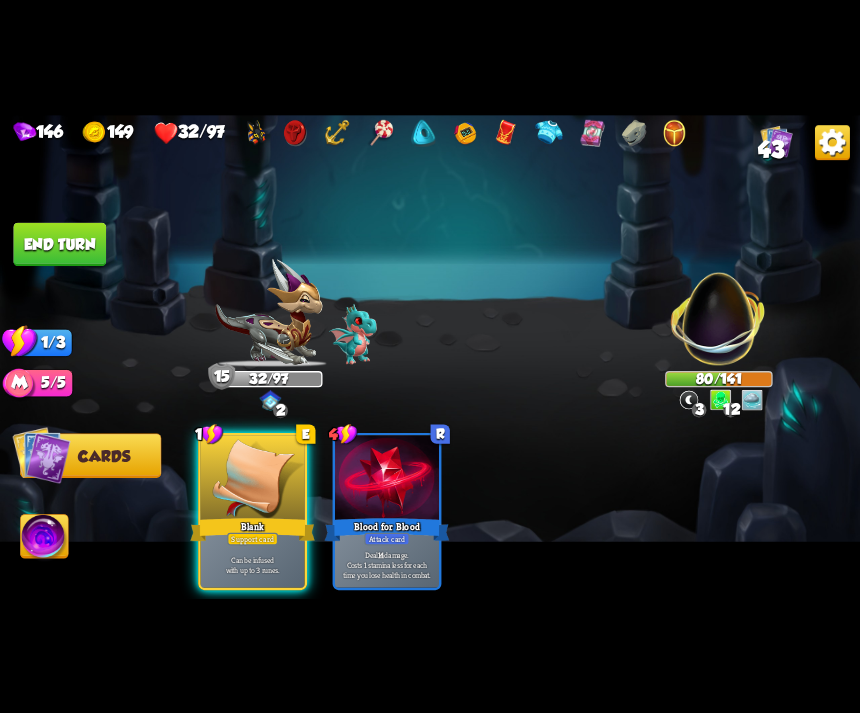 click on "Can be infused with up to 3 runes." at bounding box center [253, 564] 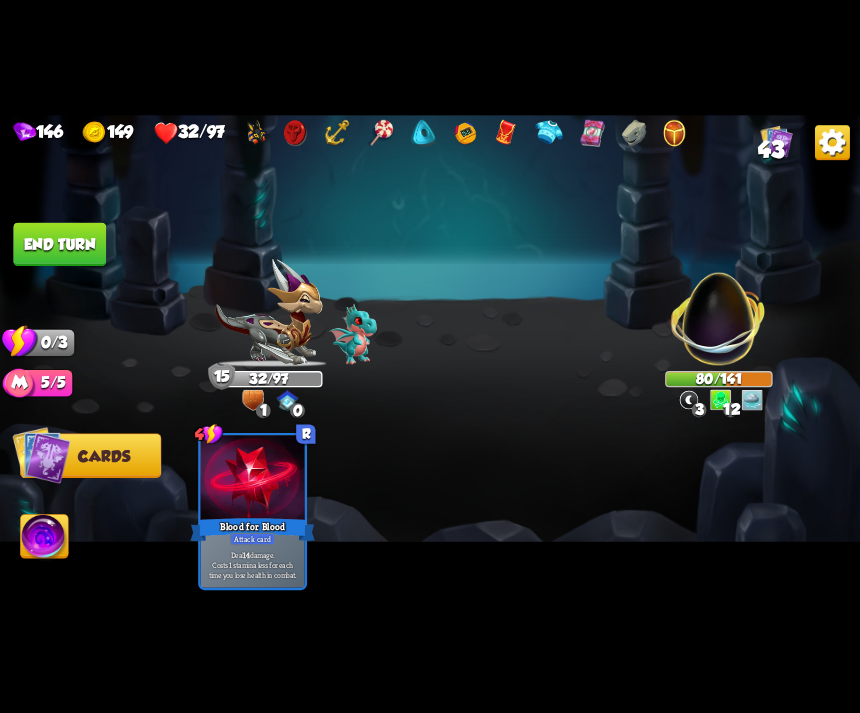 click at bounding box center [430, 357] 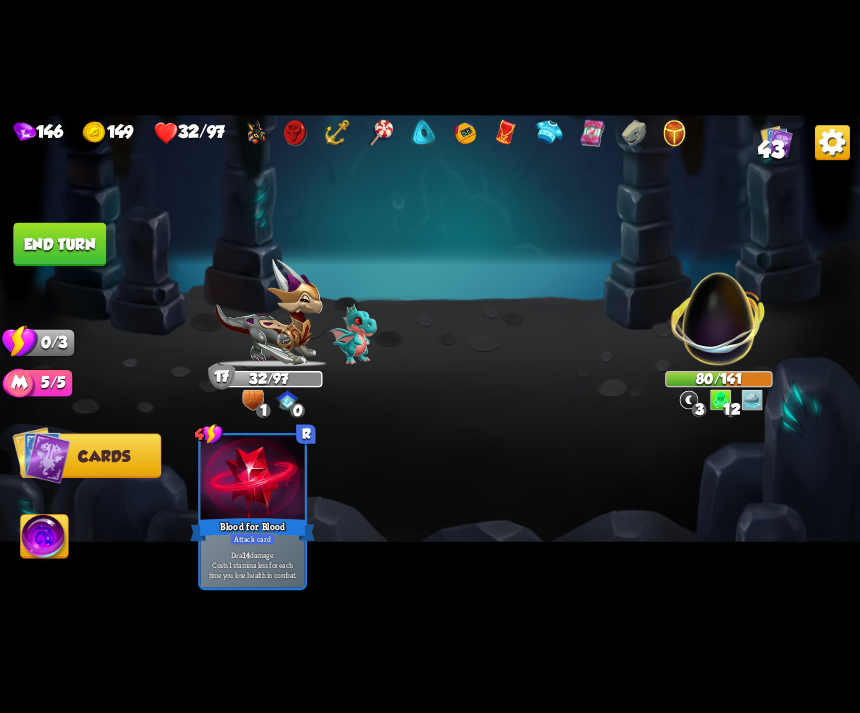 click at bounding box center (430, 357) 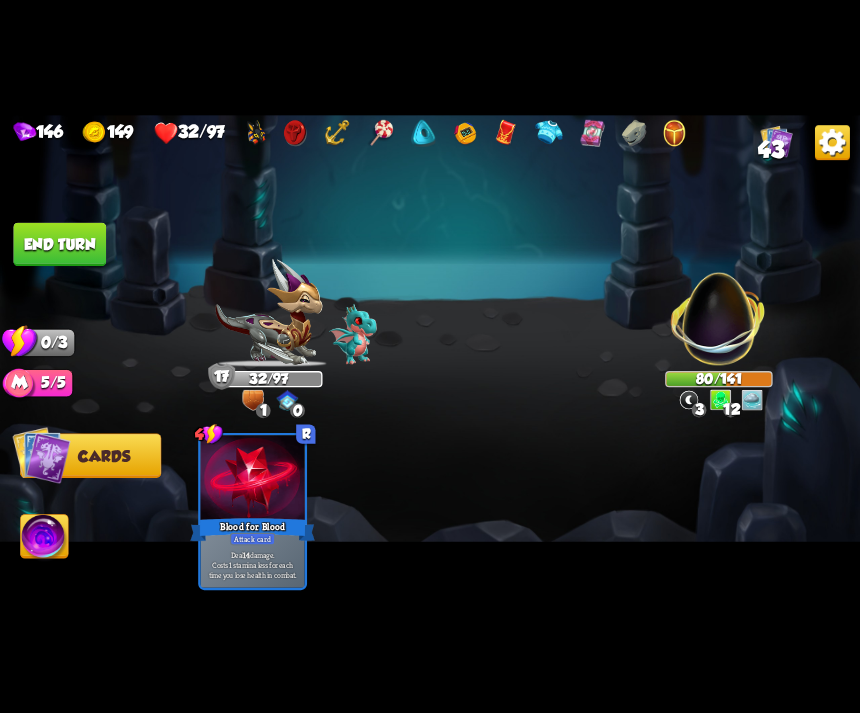 click at bounding box center (430, 357) 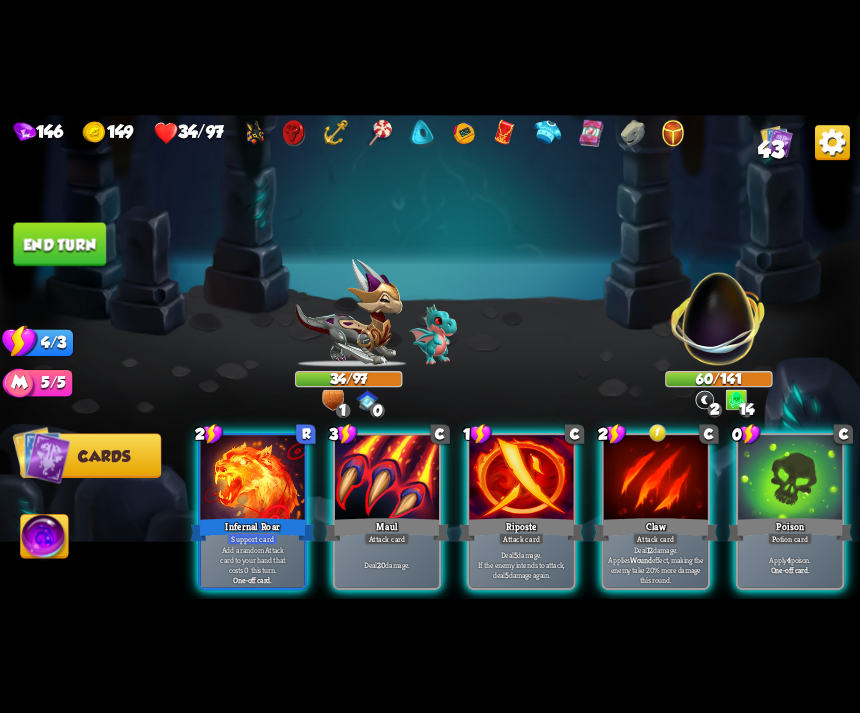 click on "Poison" at bounding box center [790, 529] 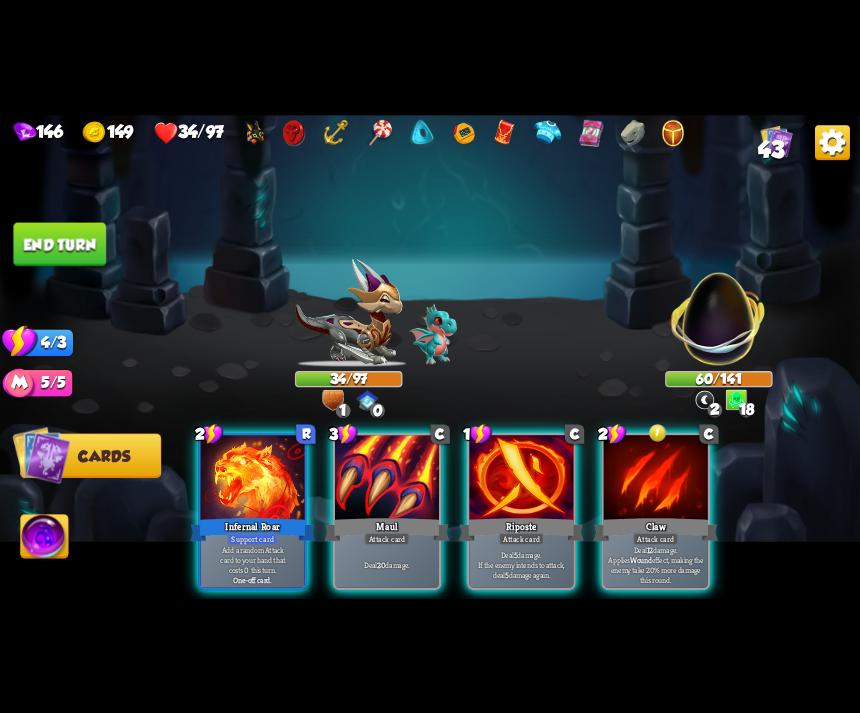 click on "Deal  20  damage." at bounding box center [387, 564] 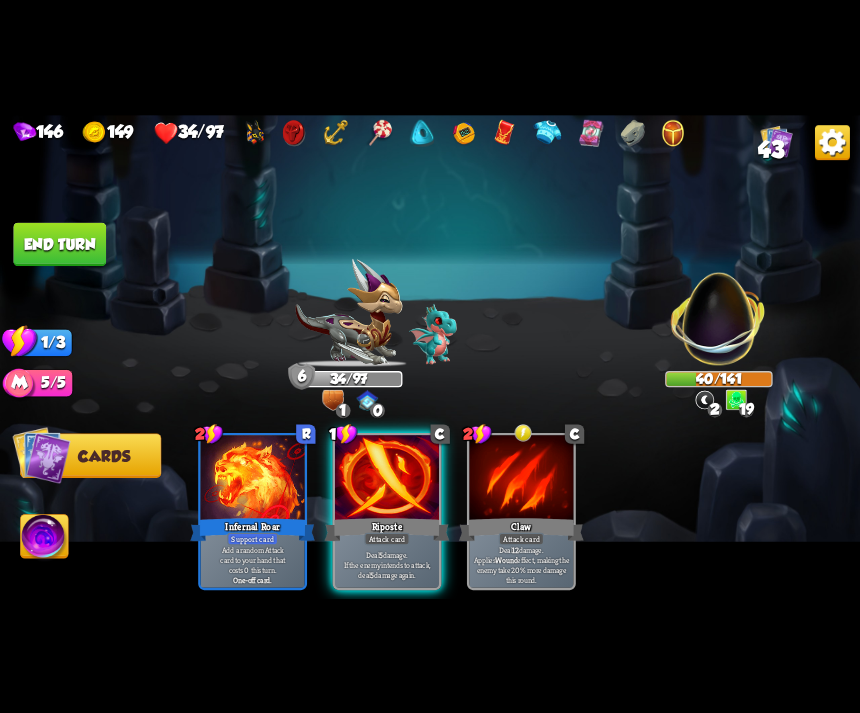 click on "Deal  5  damage. If the enemy intends to attack, deal  5  damage again." at bounding box center [387, 564] 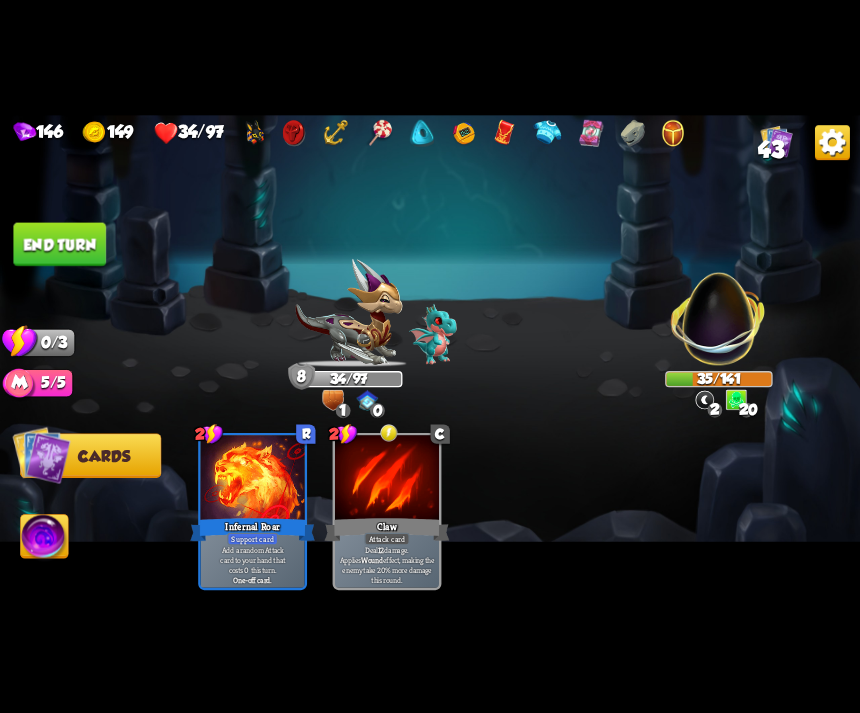 click on "End turn" at bounding box center (59, 244) 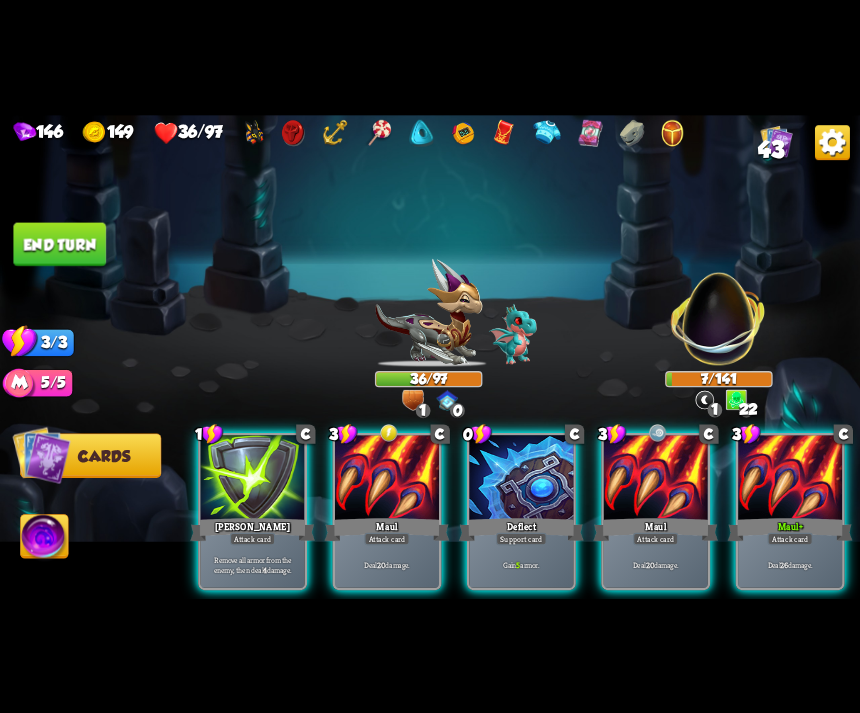 click on "[PERSON_NAME]" at bounding box center (252, 529) 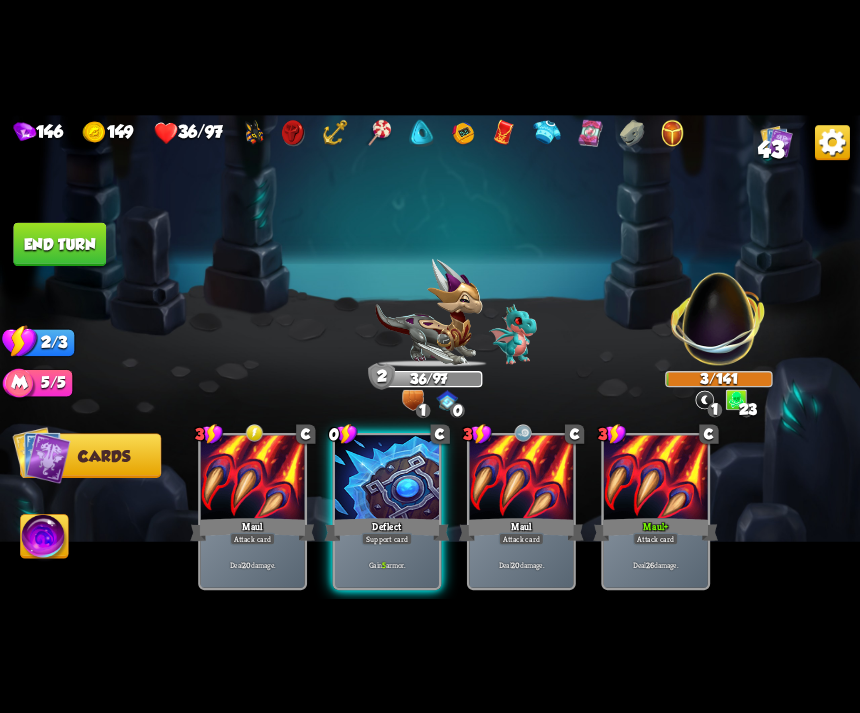 click on "Support card" at bounding box center (387, 538) 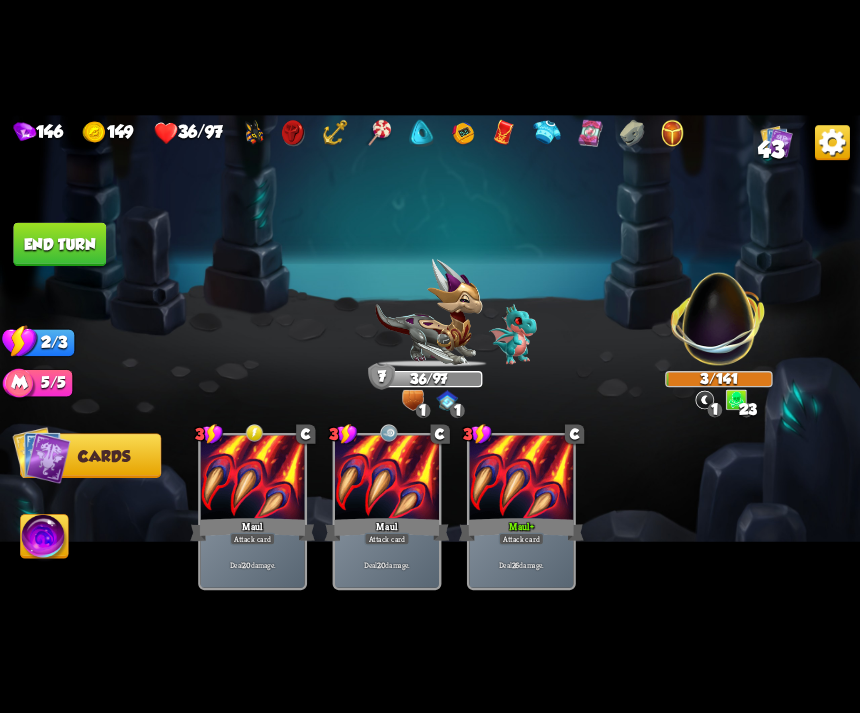 click on "End turn" at bounding box center (59, 244) 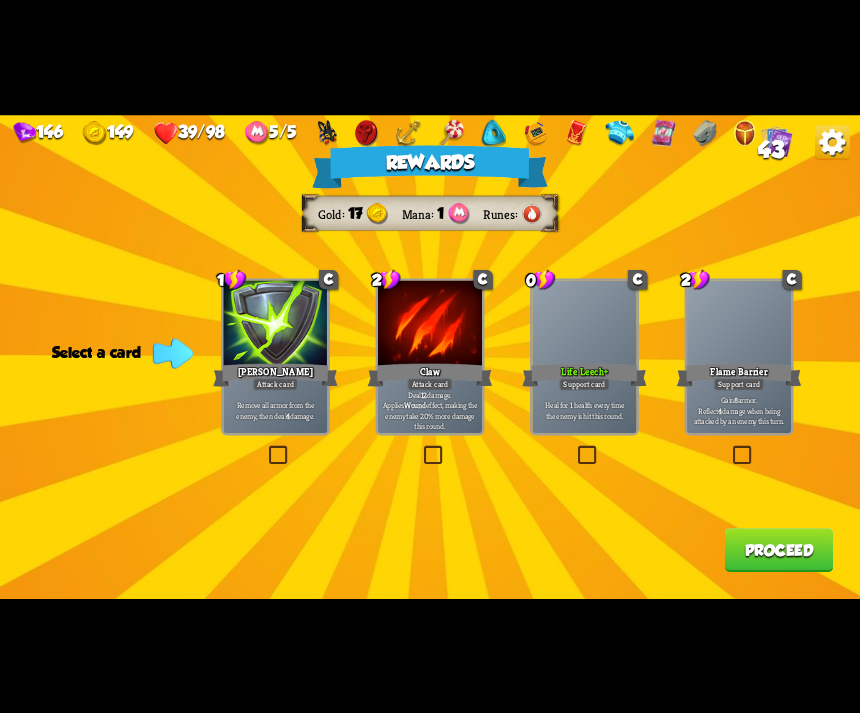 click on "Heal for 1 health every time the enemy is hit this round." at bounding box center [585, 409] 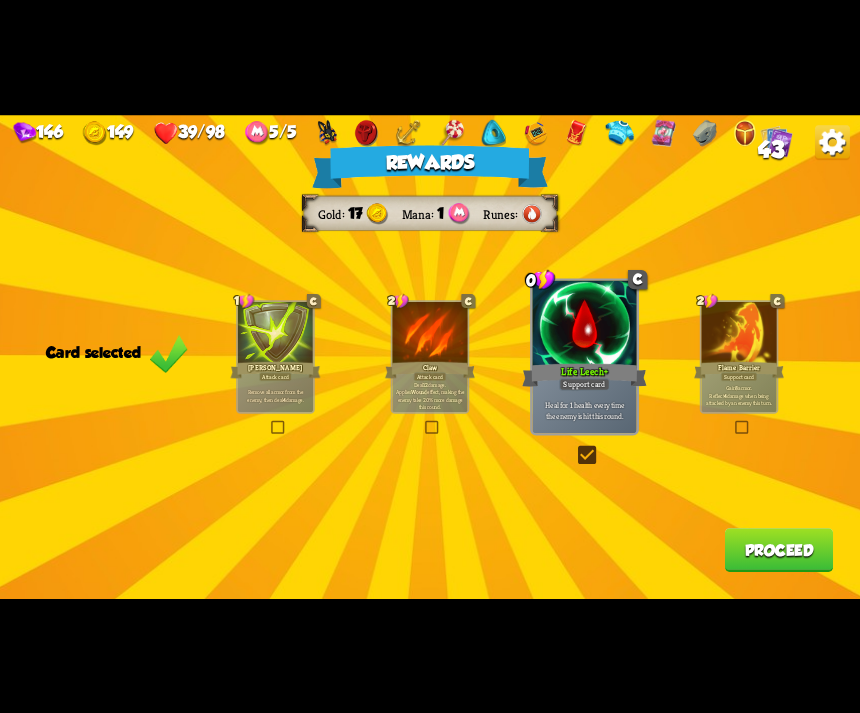 click at bounding box center [423, 422] 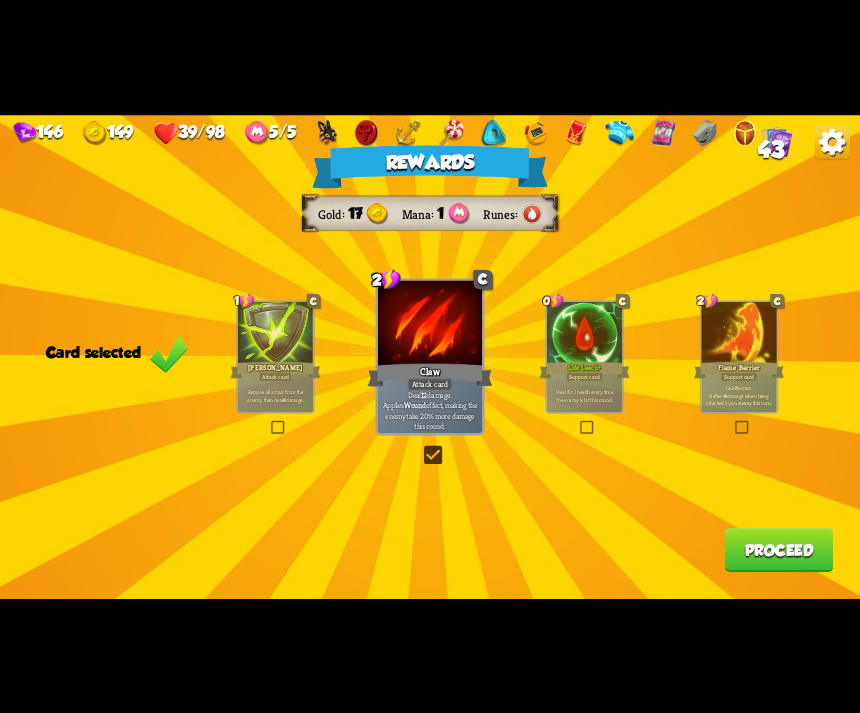 click on "Proceed" at bounding box center [779, 550] 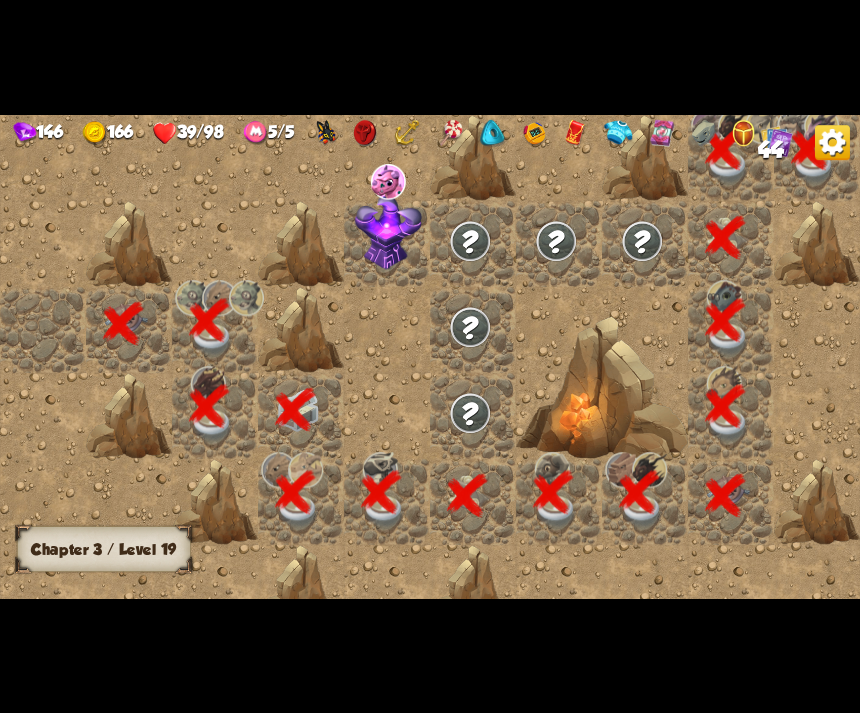 scroll, scrollTop: 0, scrollLeft: 384, axis: horizontal 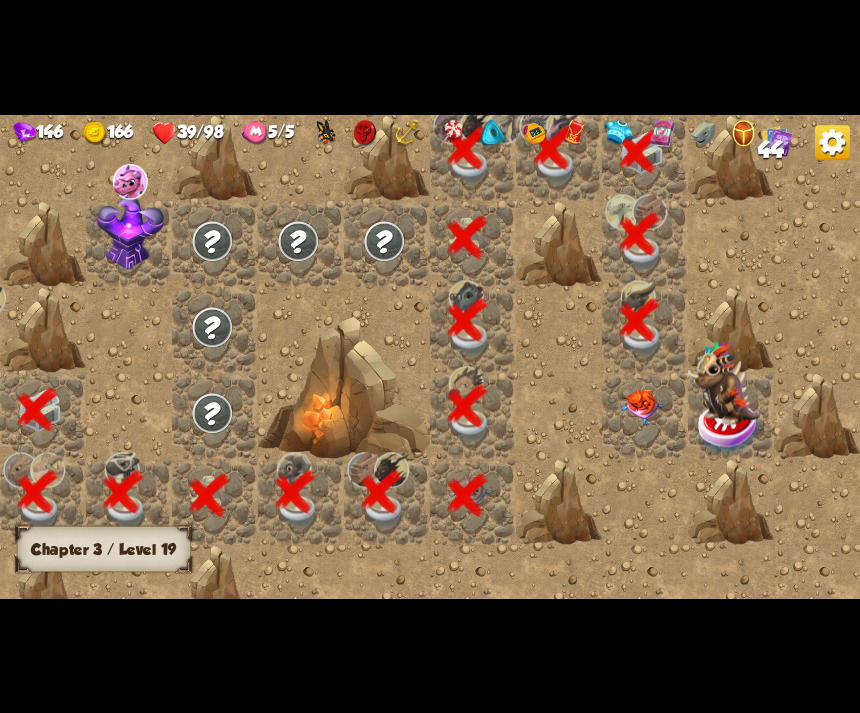 click at bounding box center (301, 357) 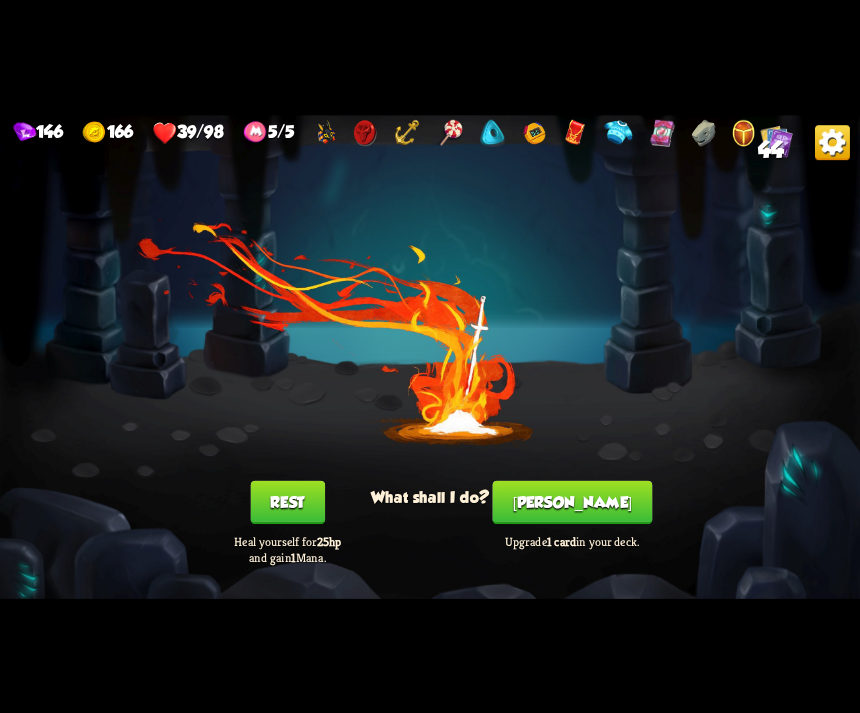 click on "[PERSON_NAME]" at bounding box center [573, 502] 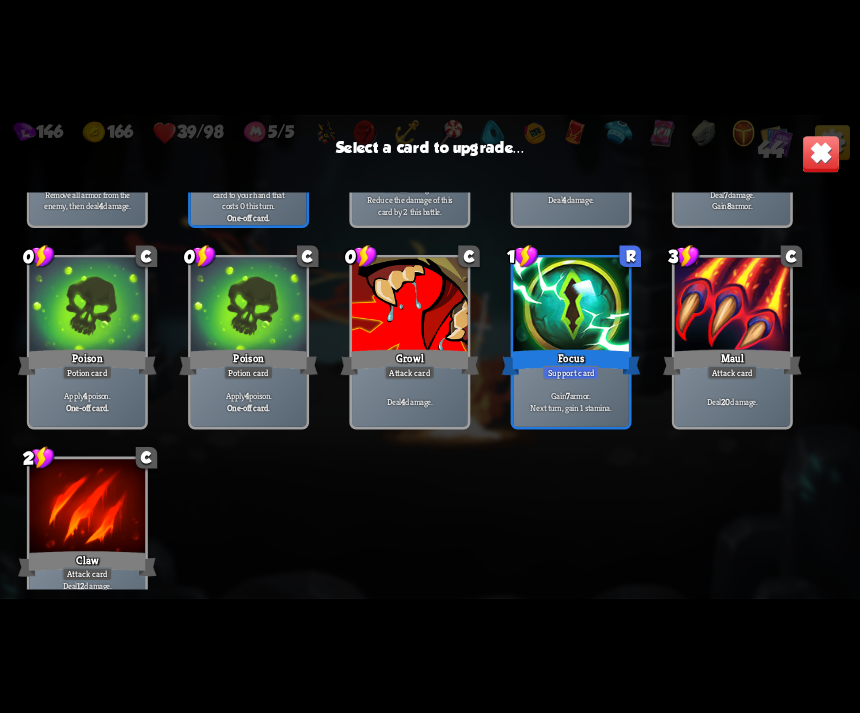 scroll, scrollTop: 1770, scrollLeft: 0, axis: vertical 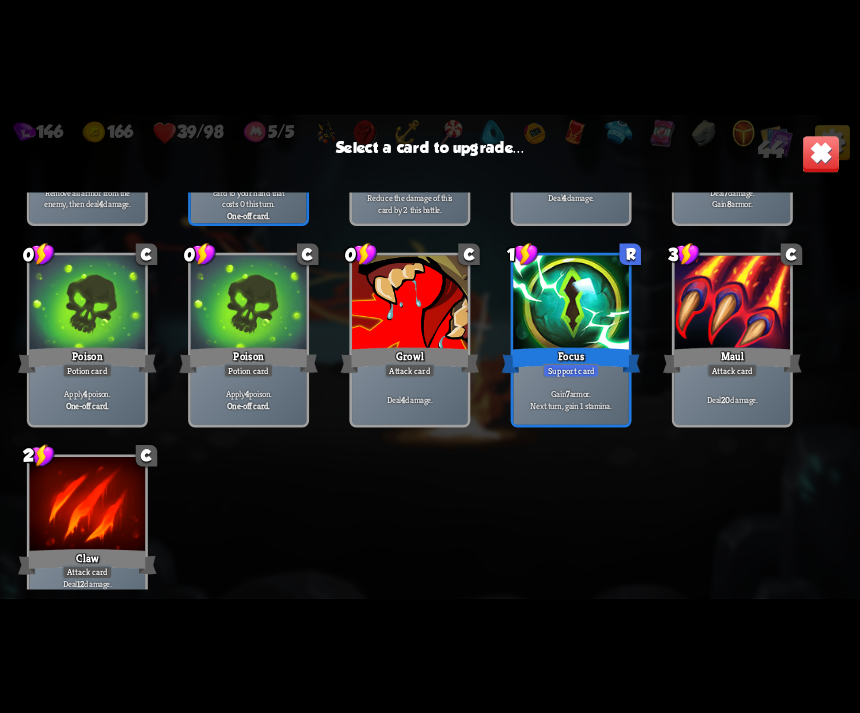 click on "Deal  20  damage." at bounding box center [733, 399] 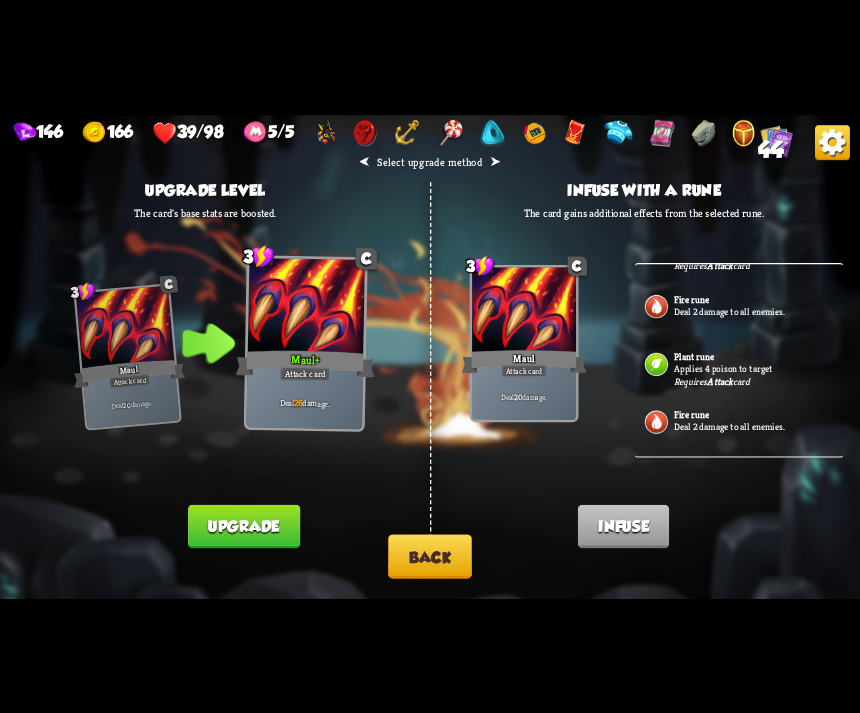 scroll, scrollTop: 690, scrollLeft: 0, axis: vertical 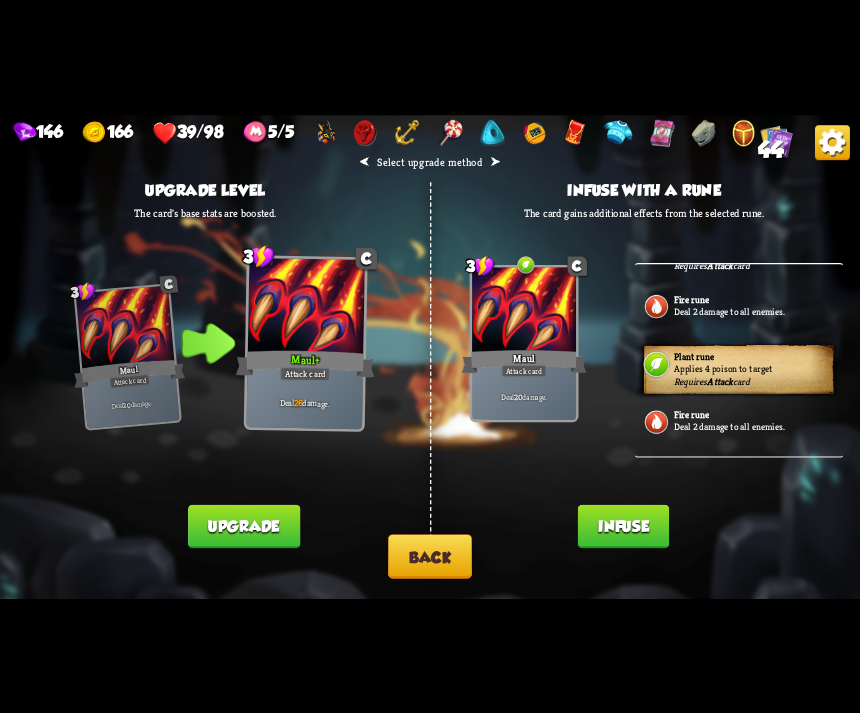 click on "Infuse" at bounding box center [623, 526] 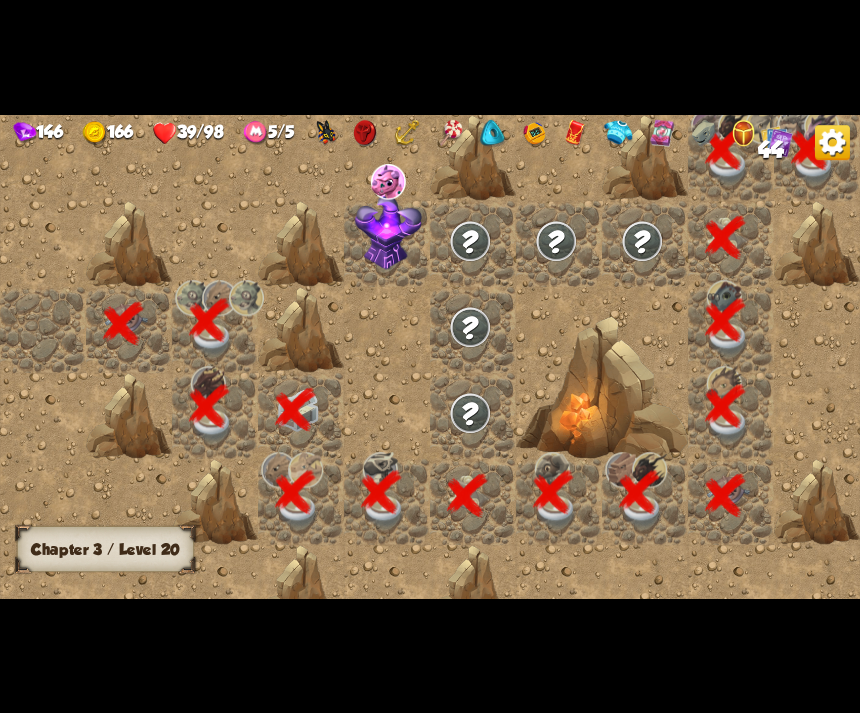 scroll, scrollTop: 0, scrollLeft: 384, axis: horizontal 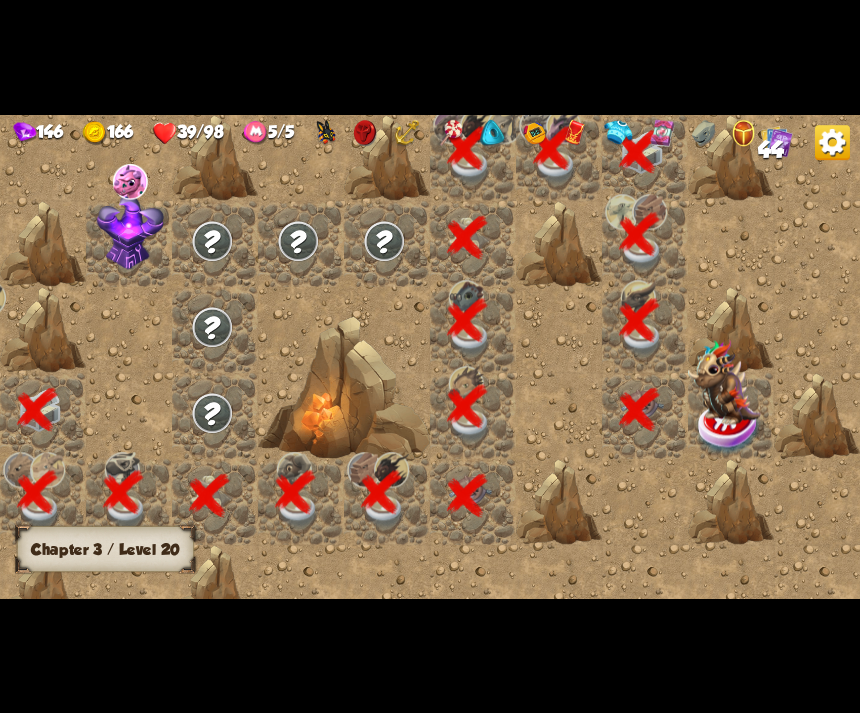 click at bounding box center (724, 382) 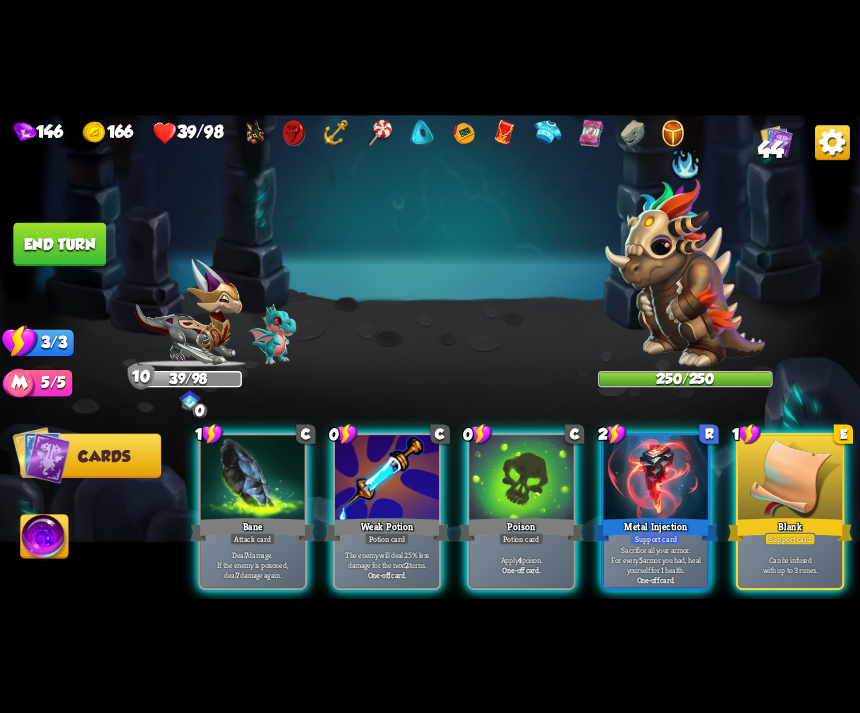 click at bounding box center (685, 272) 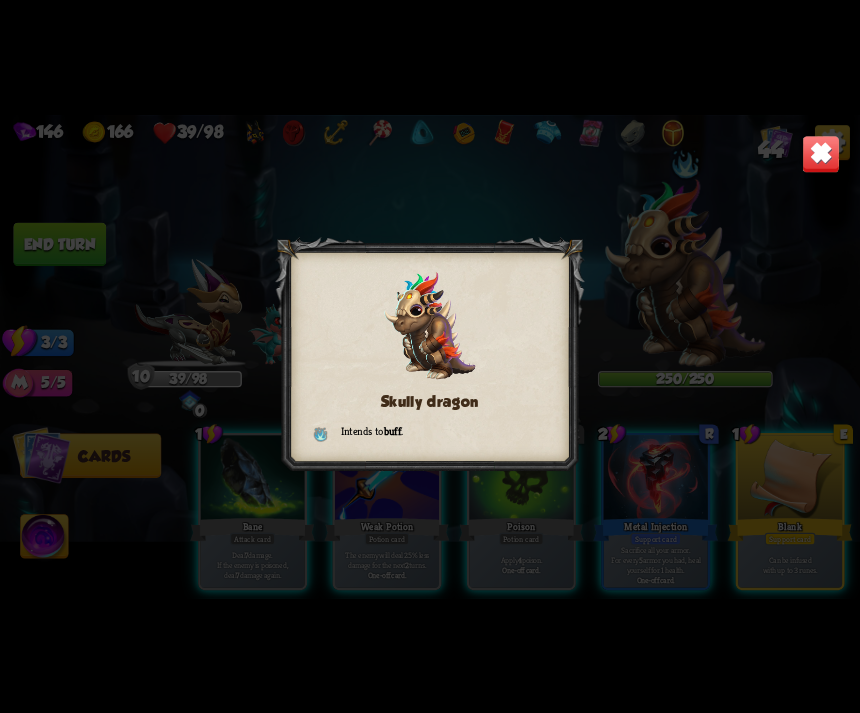 click at bounding box center (821, 154) 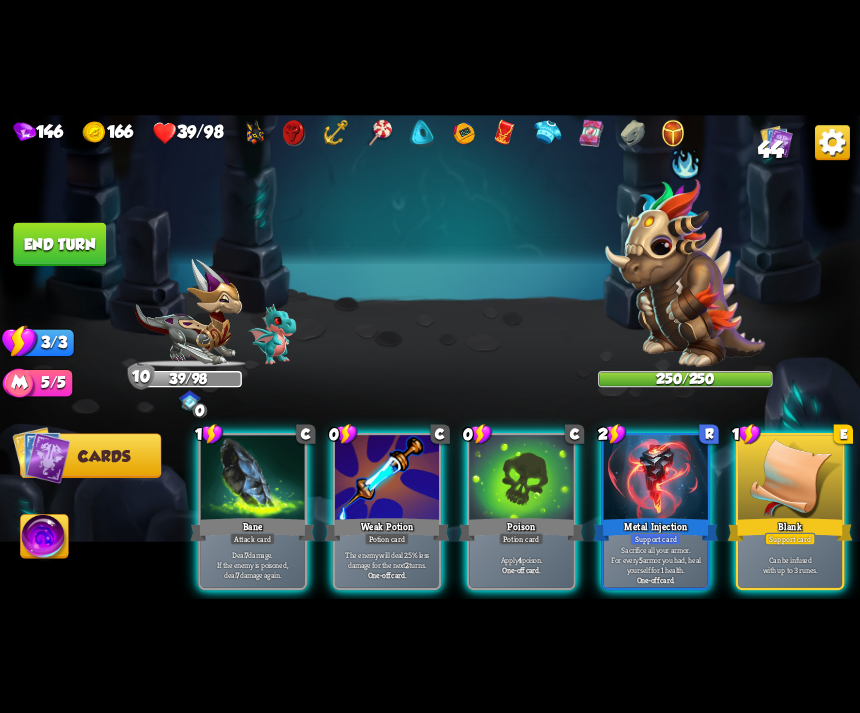 click at bounding box center (685, 272) 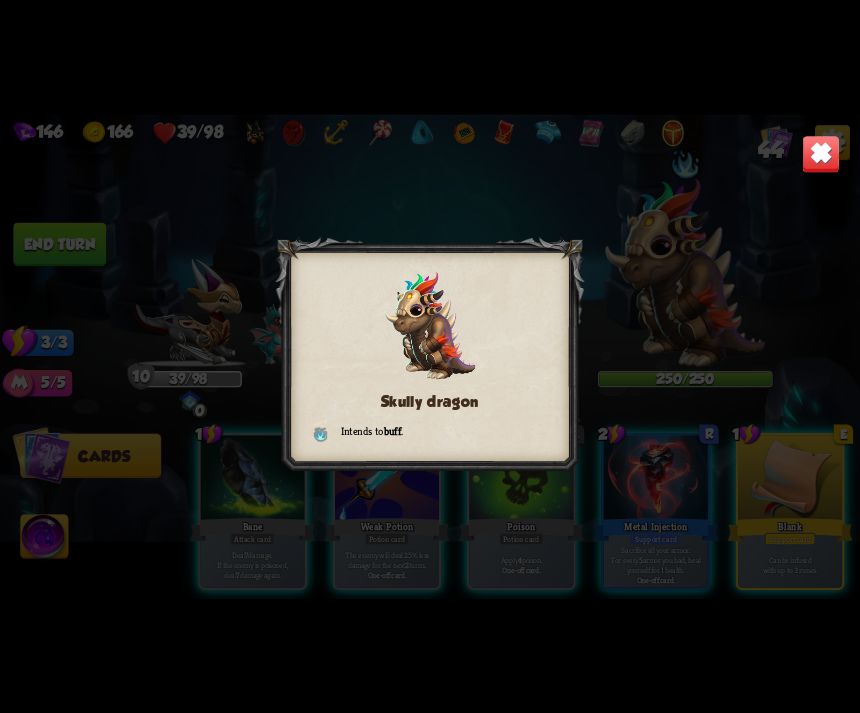 click at bounding box center (821, 154) 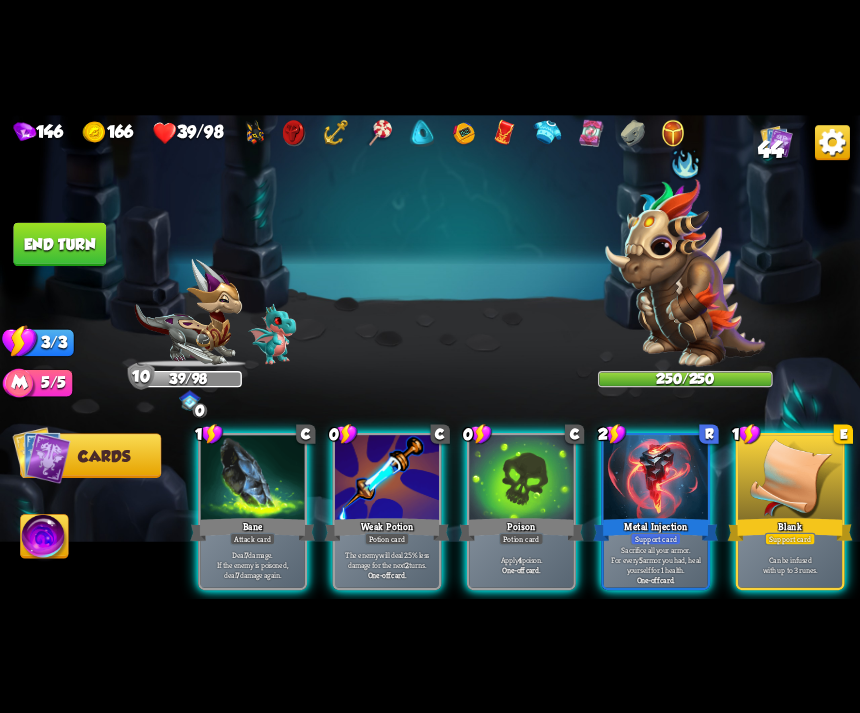 click at bounding box center (521, 479) 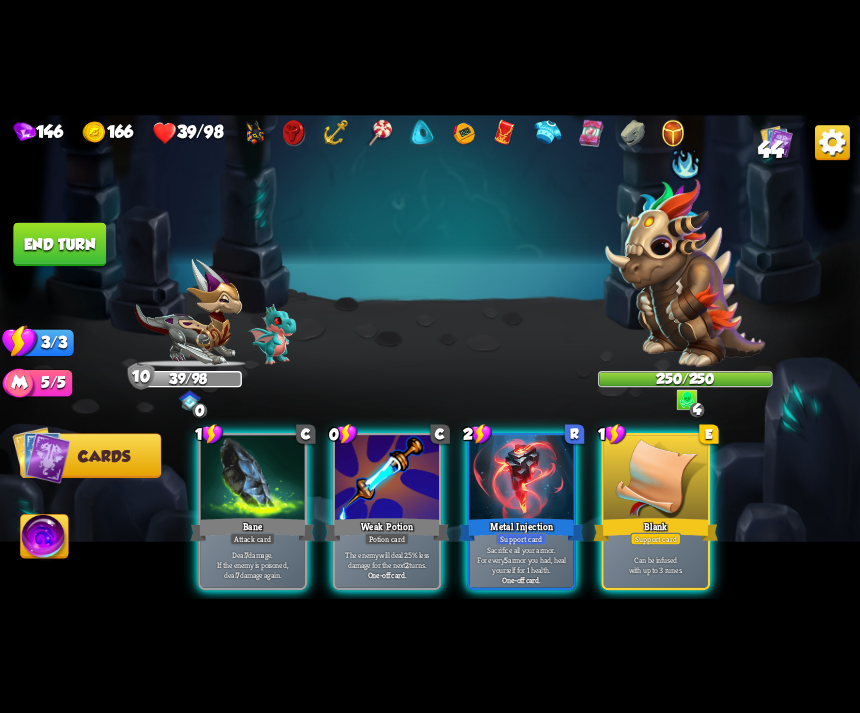 click at bounding box center (387, 479) 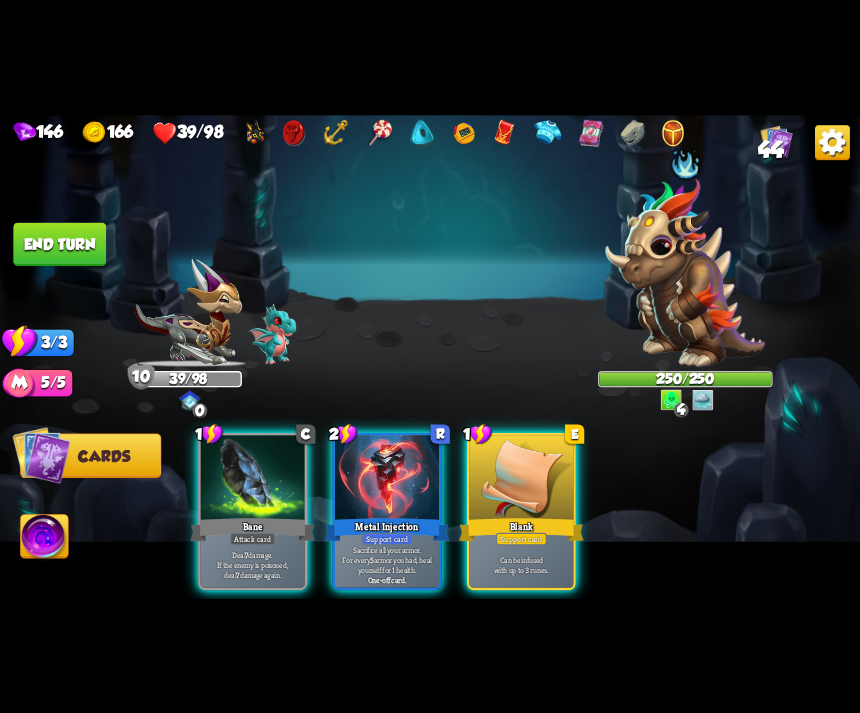 click on "Metal Injection" at bounding box center (387, 529) 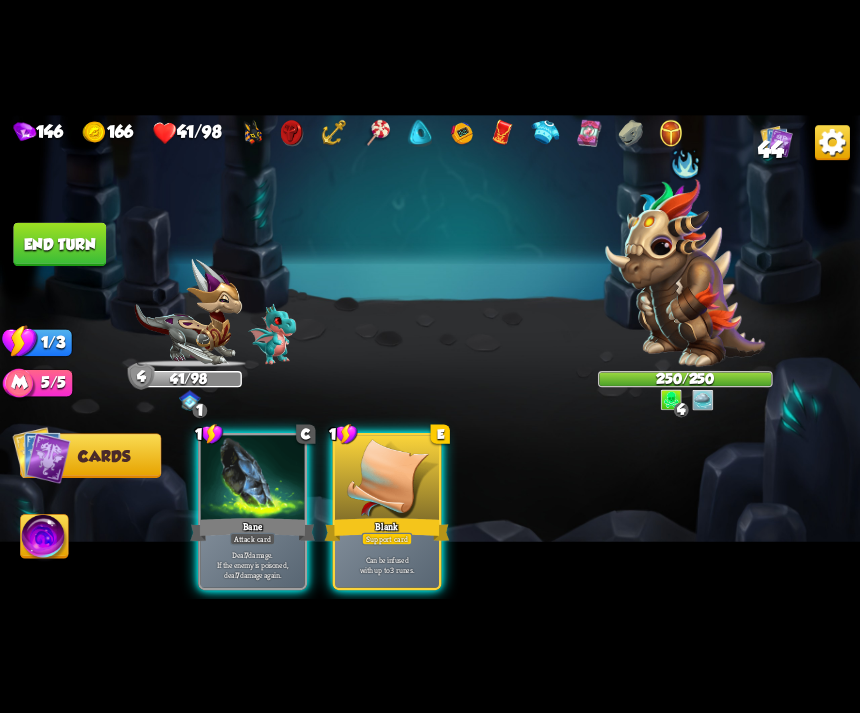 click on "Bane" at bounding box center (252, 529) 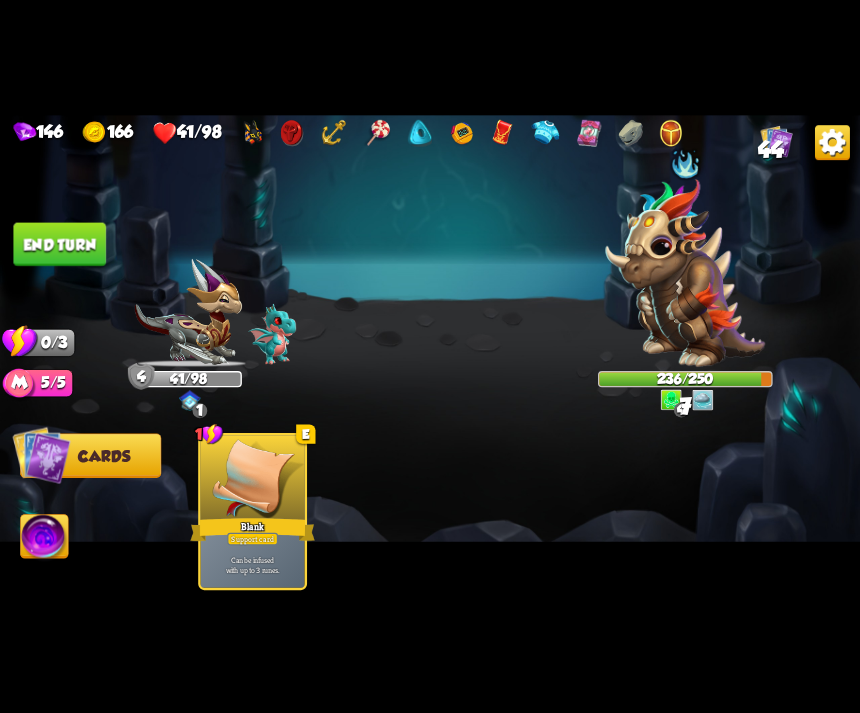 click on "End turn" at bounding box center (59, 244) 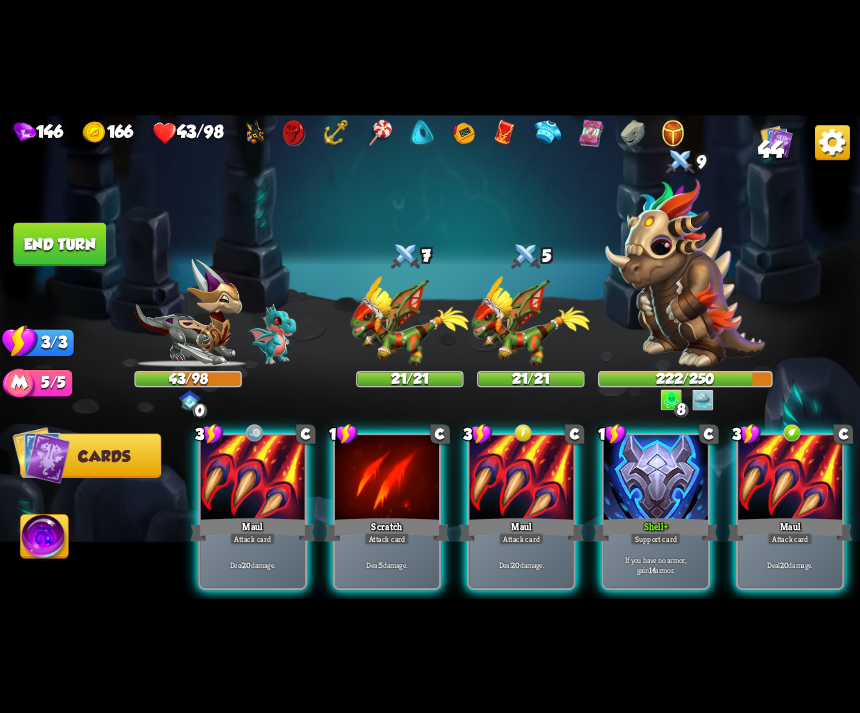 click on "Deal  20  damage." at bounding box center (521, 564) 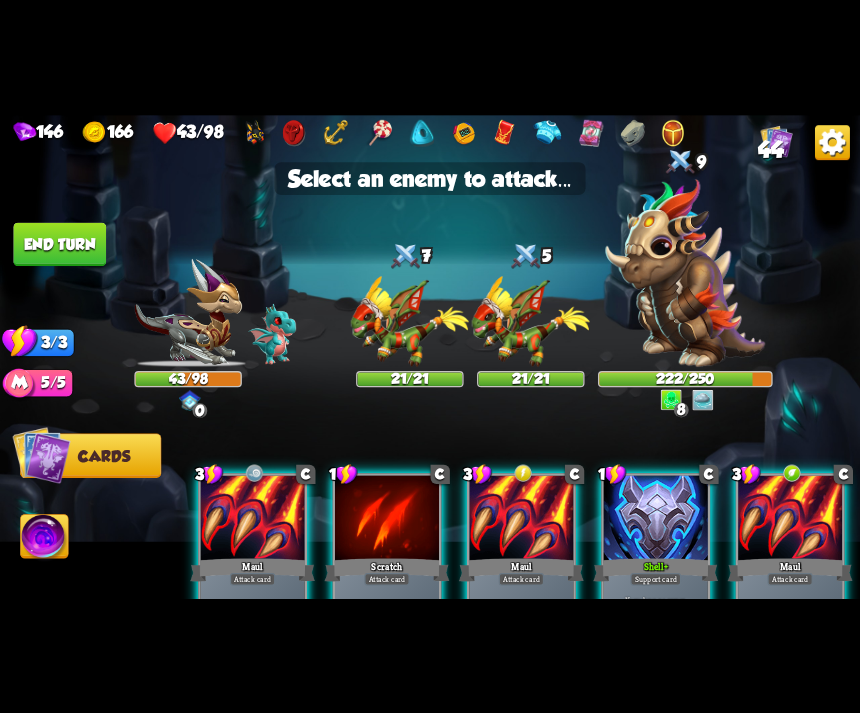 click at bounding box center (685, 272) 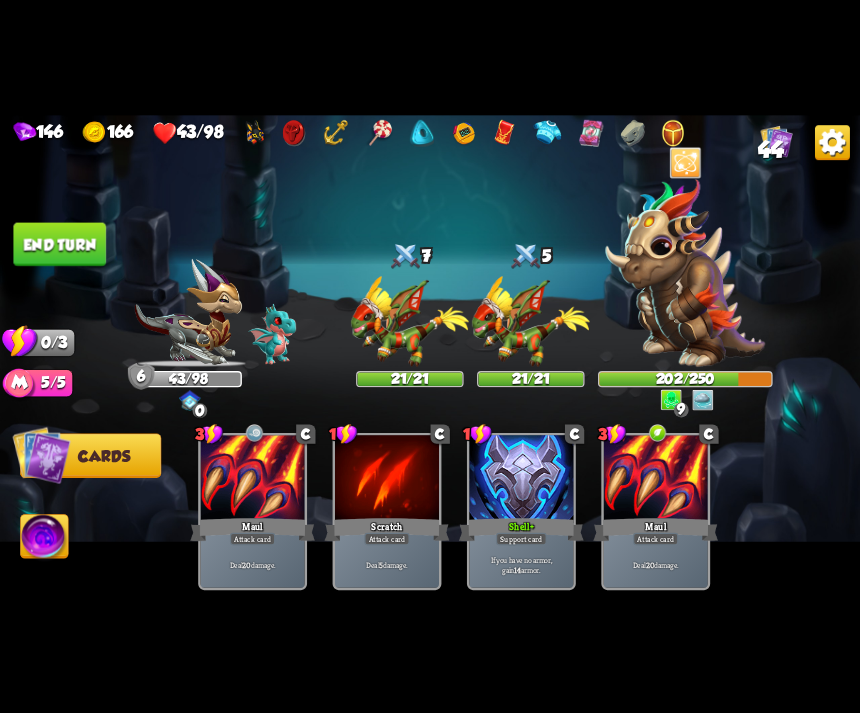 click at bounding box center [430, 357] 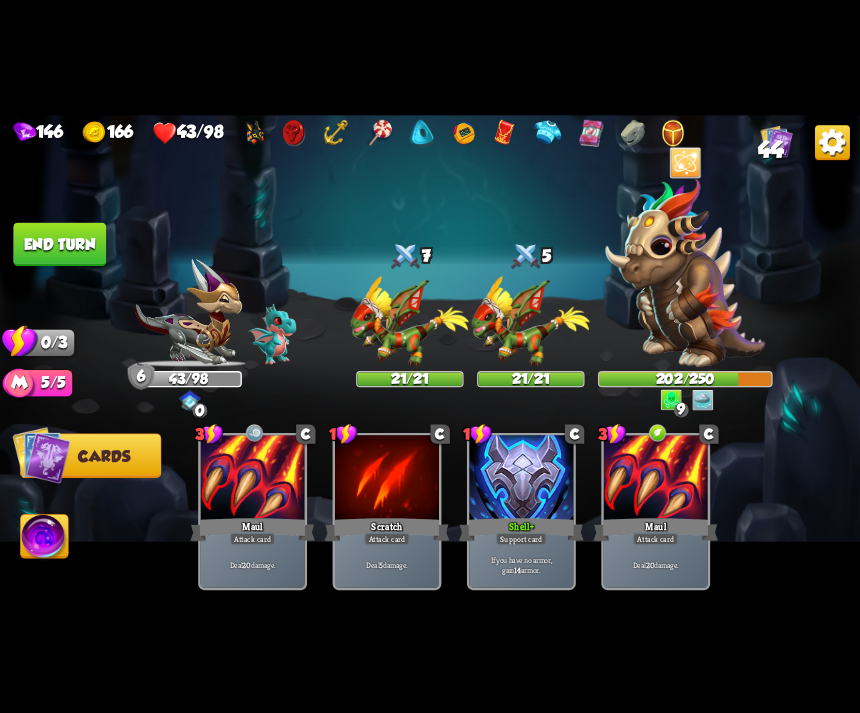 click on "End turn" at bounding box center (59, 244) 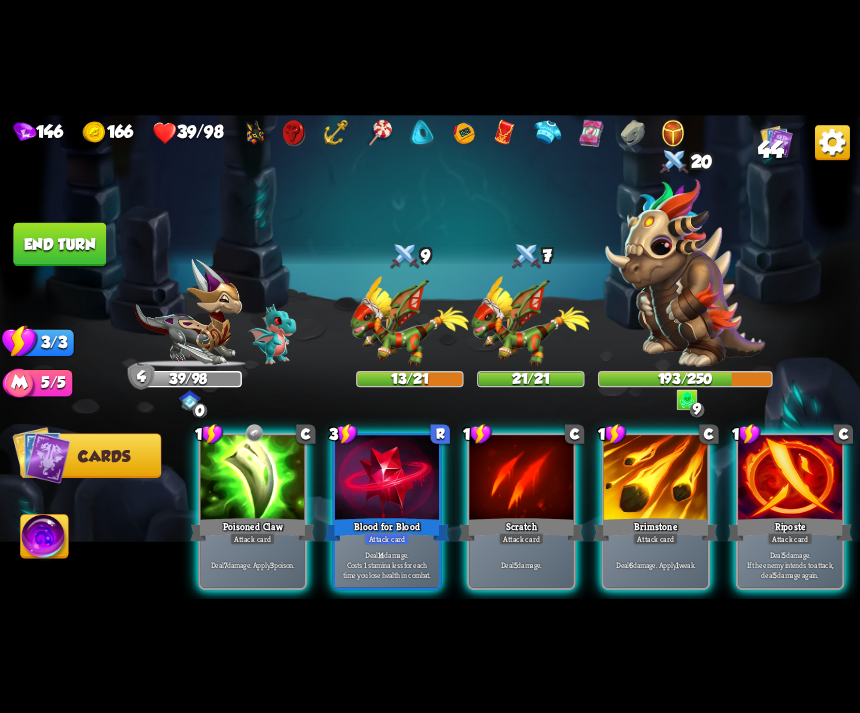 click on "Riposte" at bounding box center (790, 529) 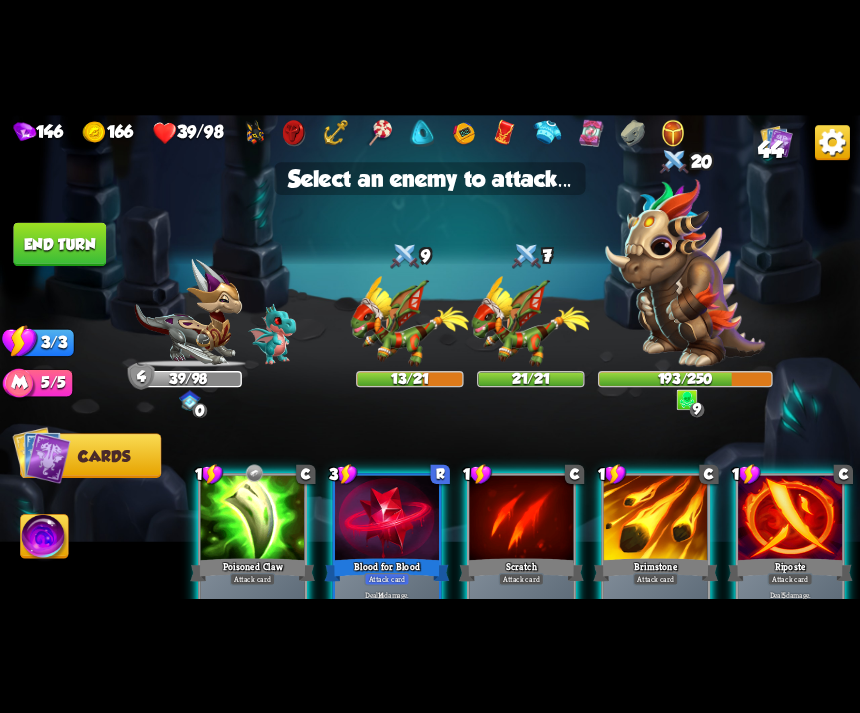 click at bounding box center (685, 272) 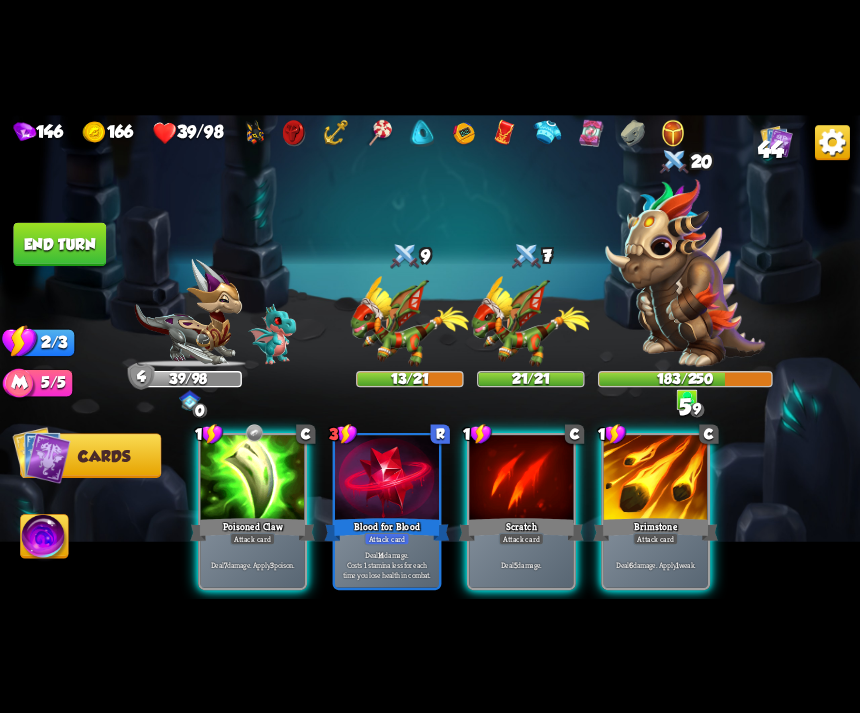 click on "Deal  7  damage. Apply  3  poison." at bounding box center [252, 564] 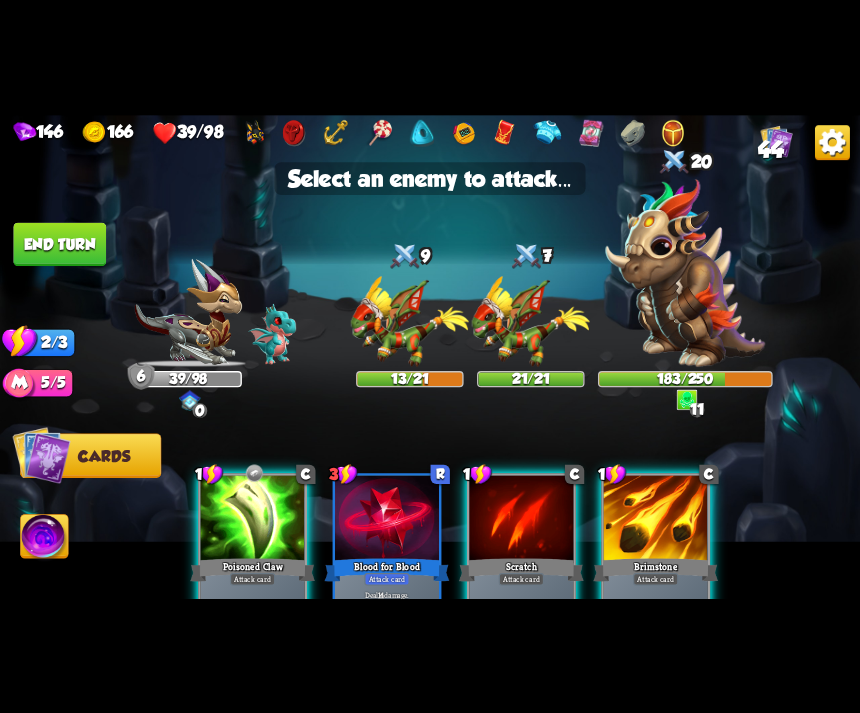 click at bounding box center (685, 272) 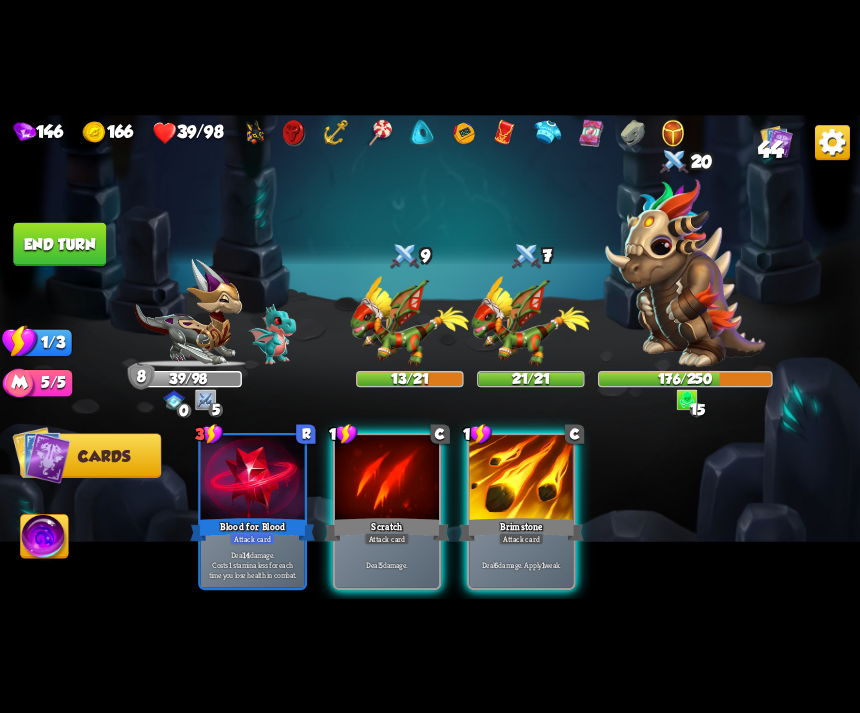click on "Deal  6  damage. Apply  1  weak." at bounding box center [521, 564] 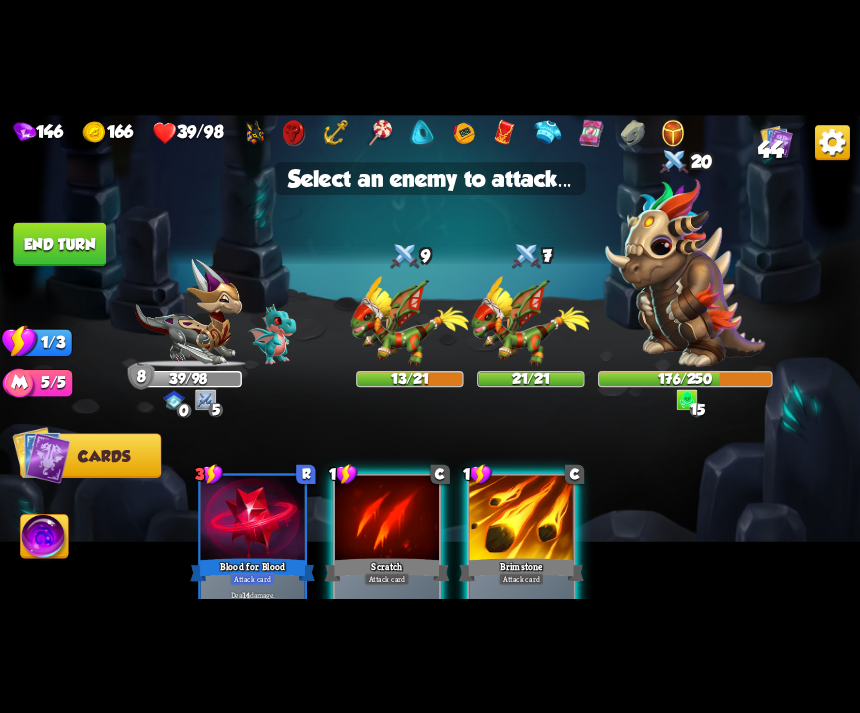click at bounding box center (685, 272) 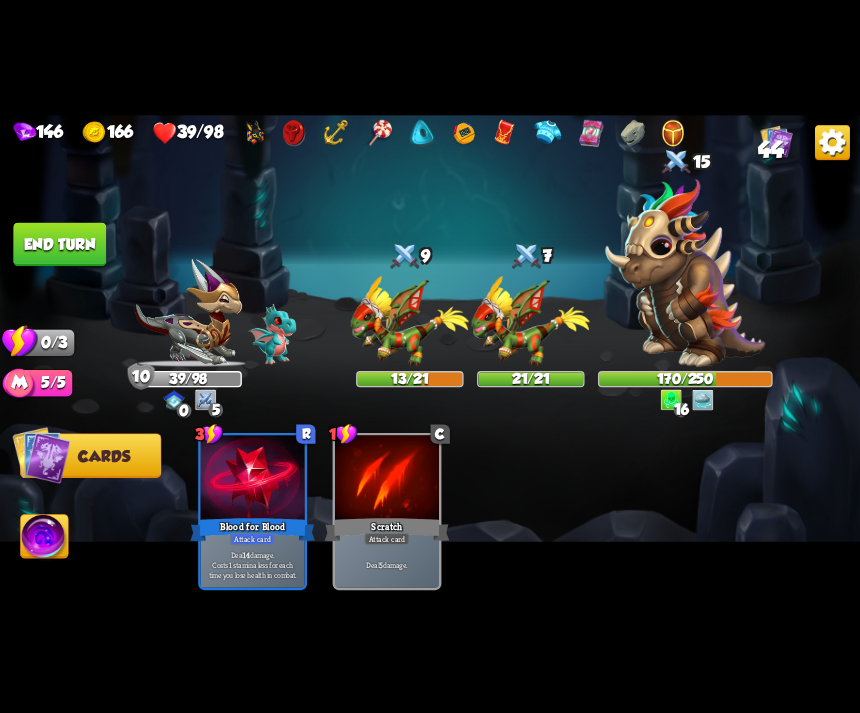 click on "End turn" at bounding box center (59, 244) 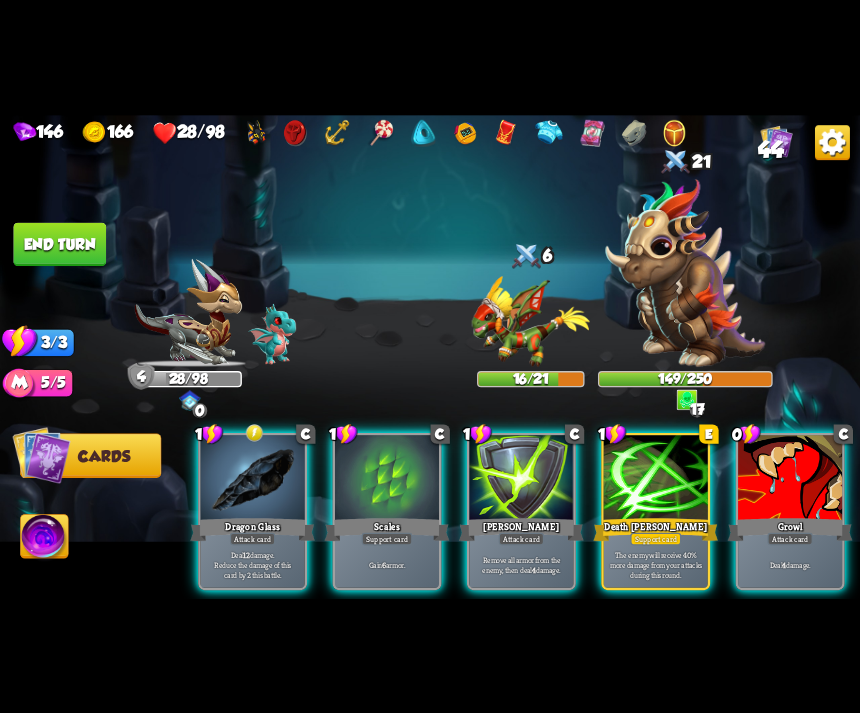click on "Attack card" at bounding box center [789, 538] 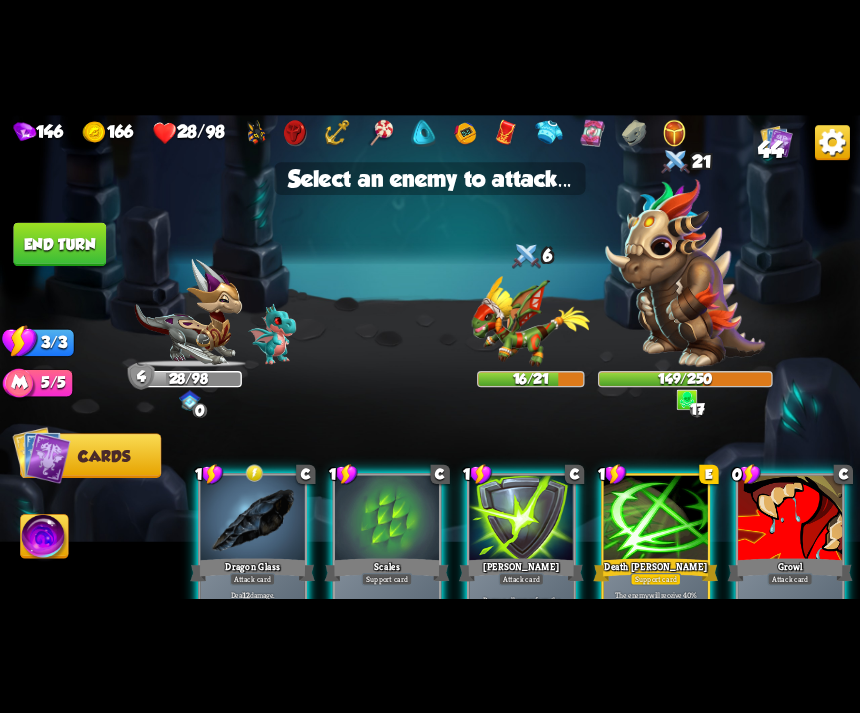 click at bounding box center [685, 272] 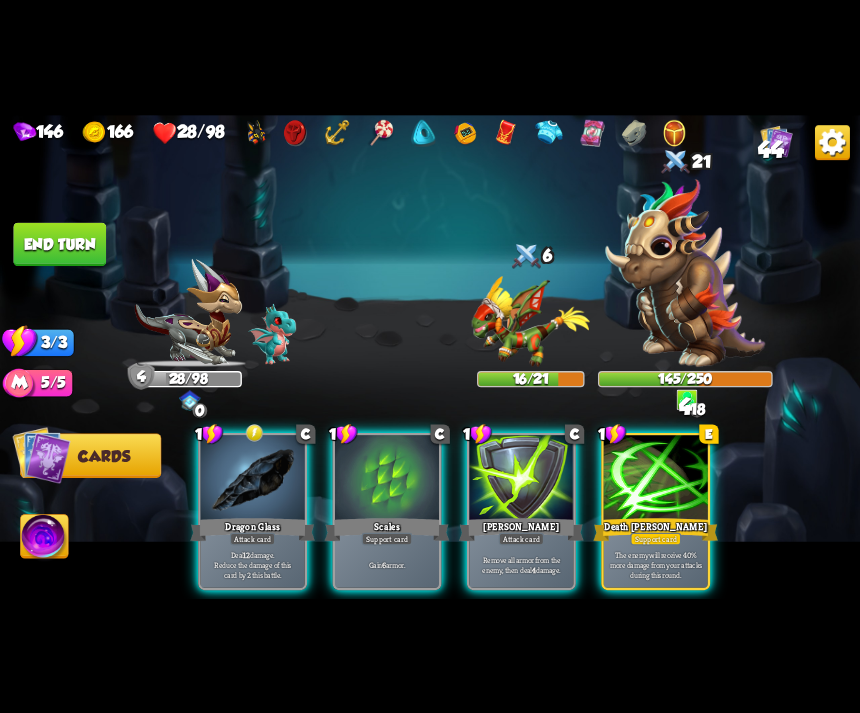 click on "12" at bounding box center [246, 554] 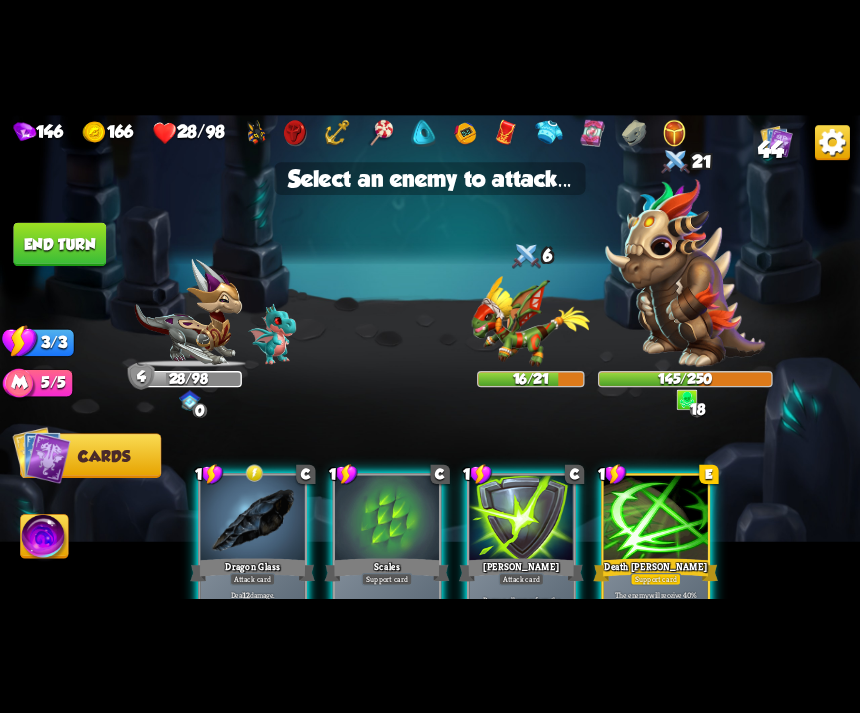 click at bounding box center [685, 272] 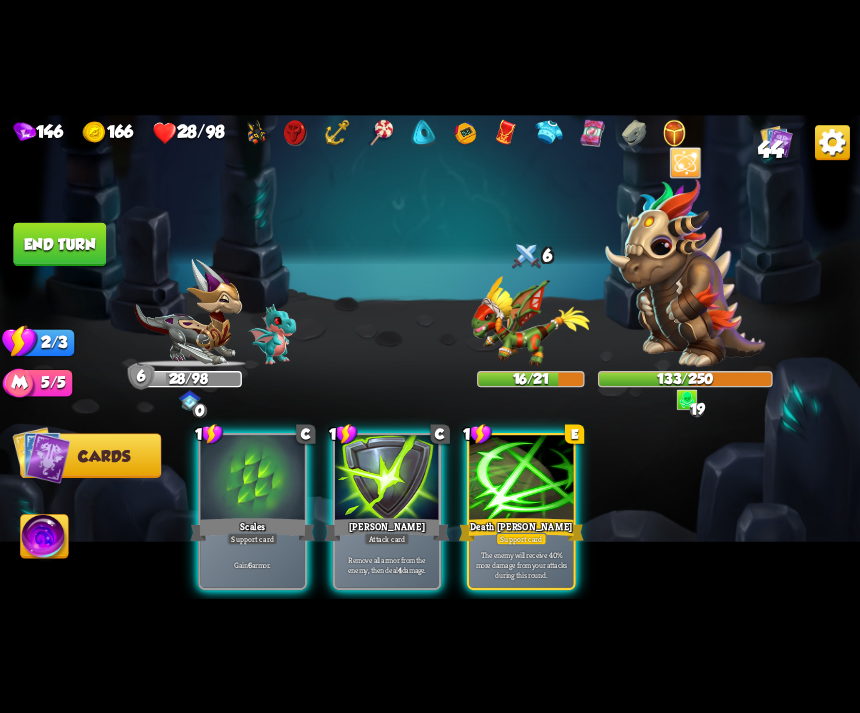 click on "The enemy will receive 40% more damage from your attacks during this round." at bounding box center (521, 564) 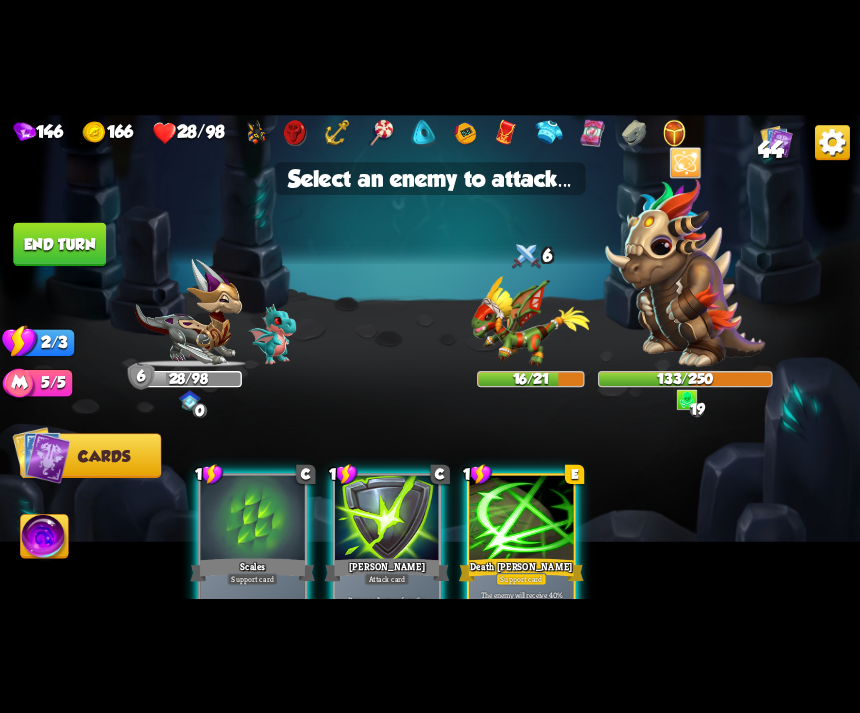 click at bounding box center (685, 272) 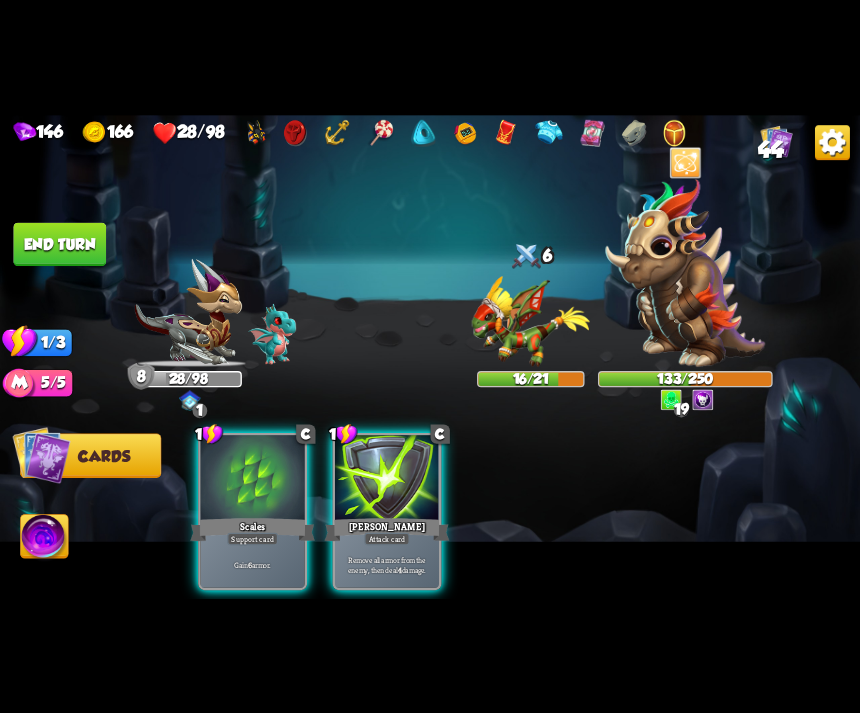 click on "Remove all armor from the enemy, then deal  4  damage." at bounding box center [387, 564] 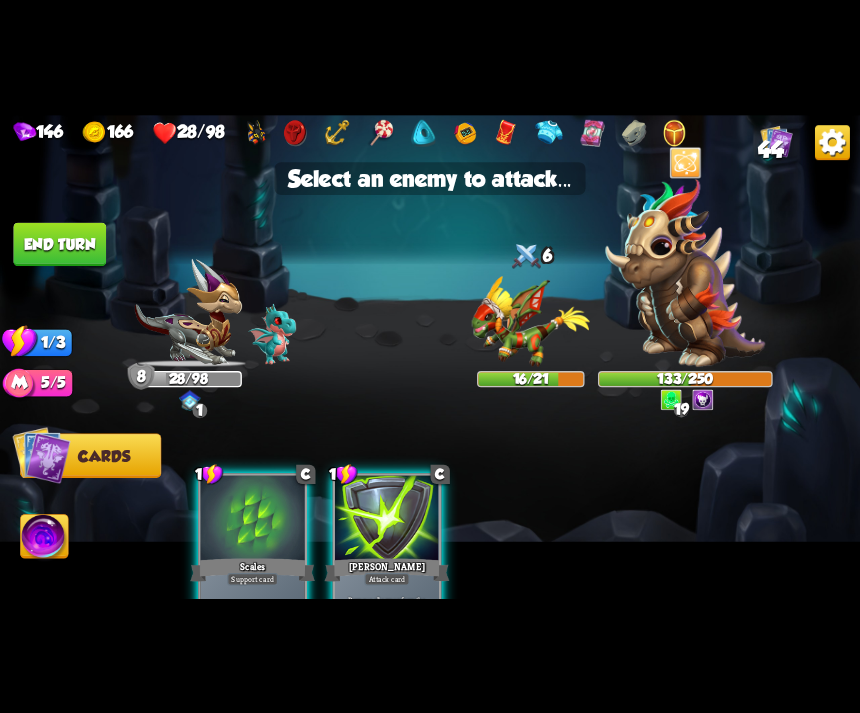click at bounding box center (685, 272) 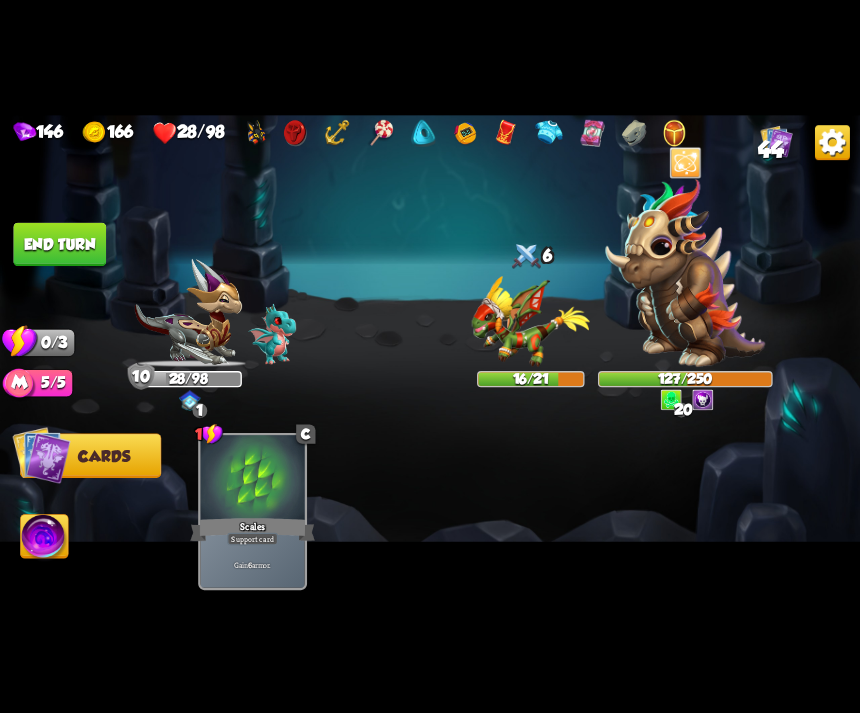 click on "End turn" at bounding box center [59, 244] 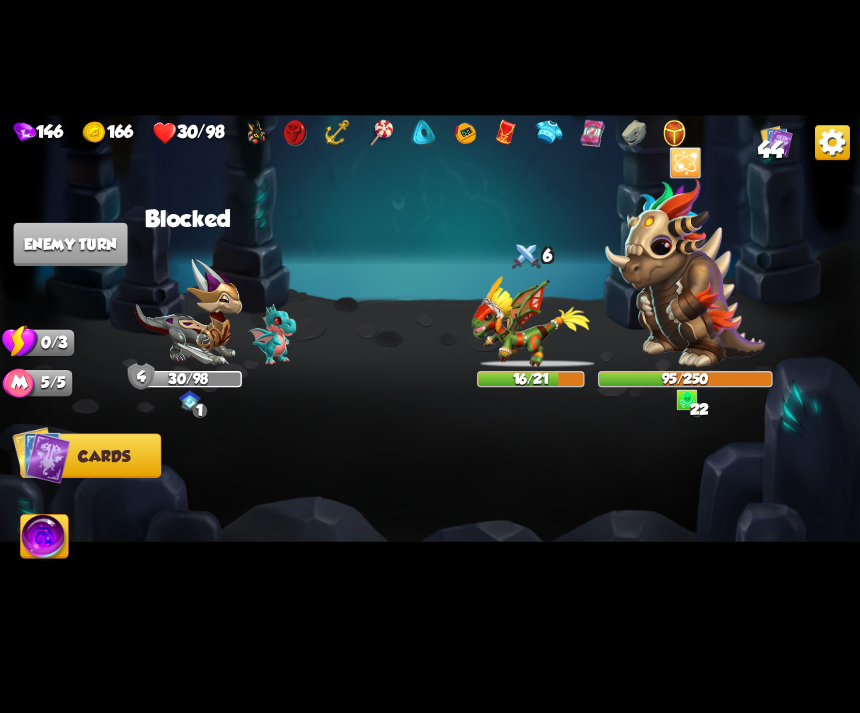 click at bounding box center (45, 538) 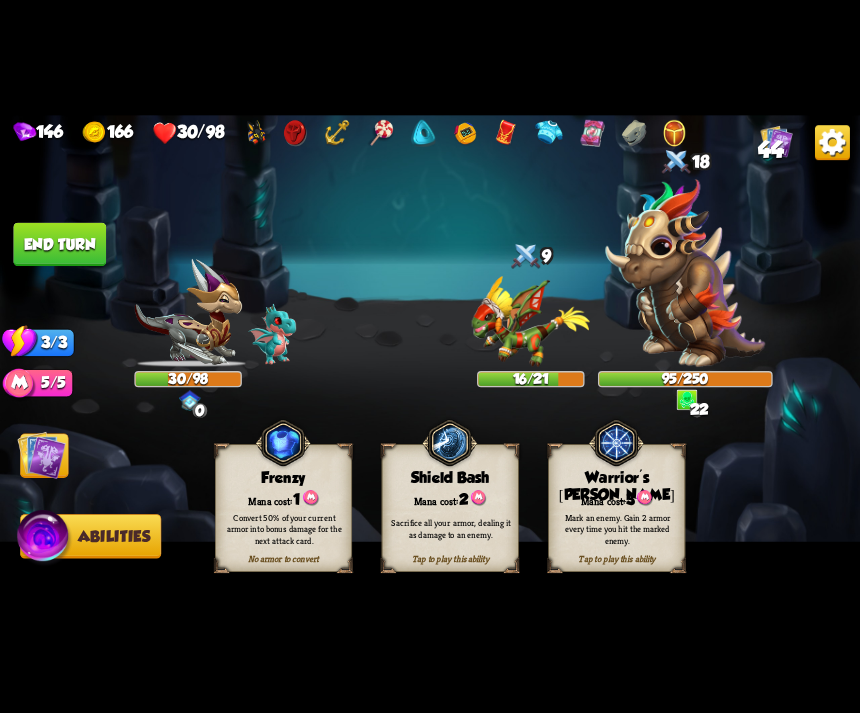 click on "Mark an enemy. Gain 2 armor every time you hit the marked enemy." at bounding box center [618, 528] 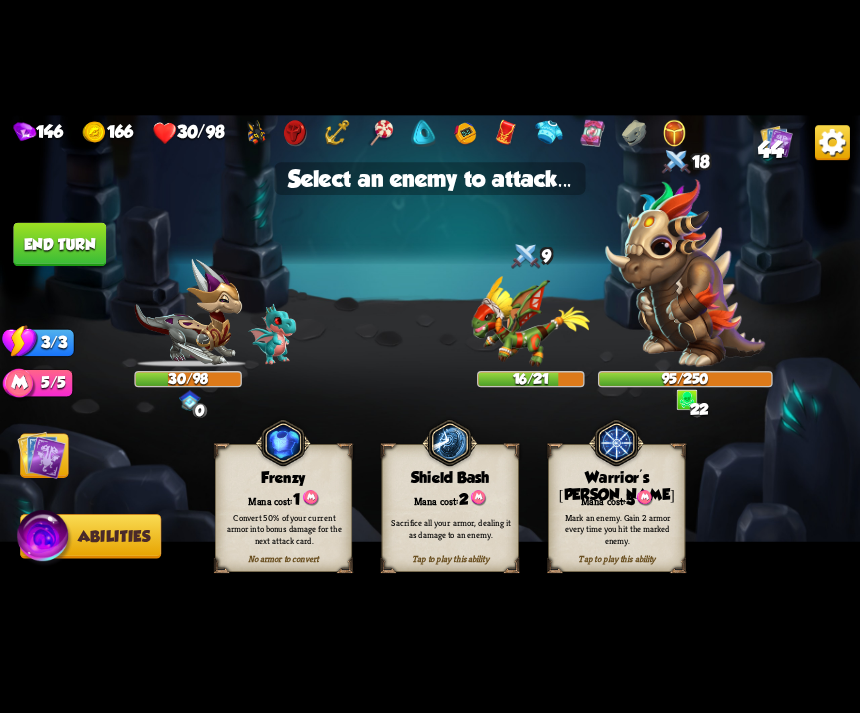 click at bounding box center (685, 272) 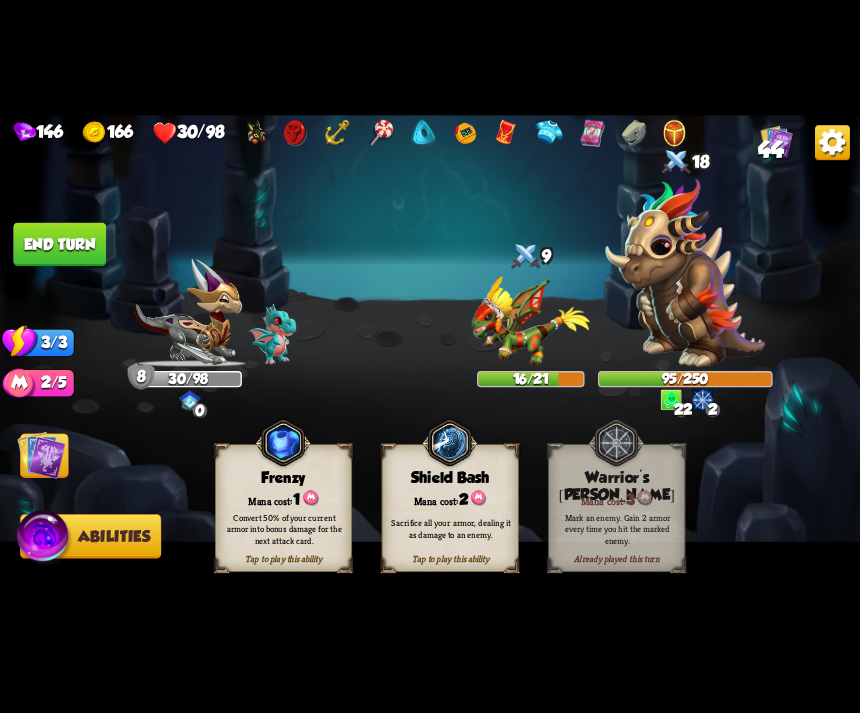 click on "End turn" at bounding box center (59, 244) 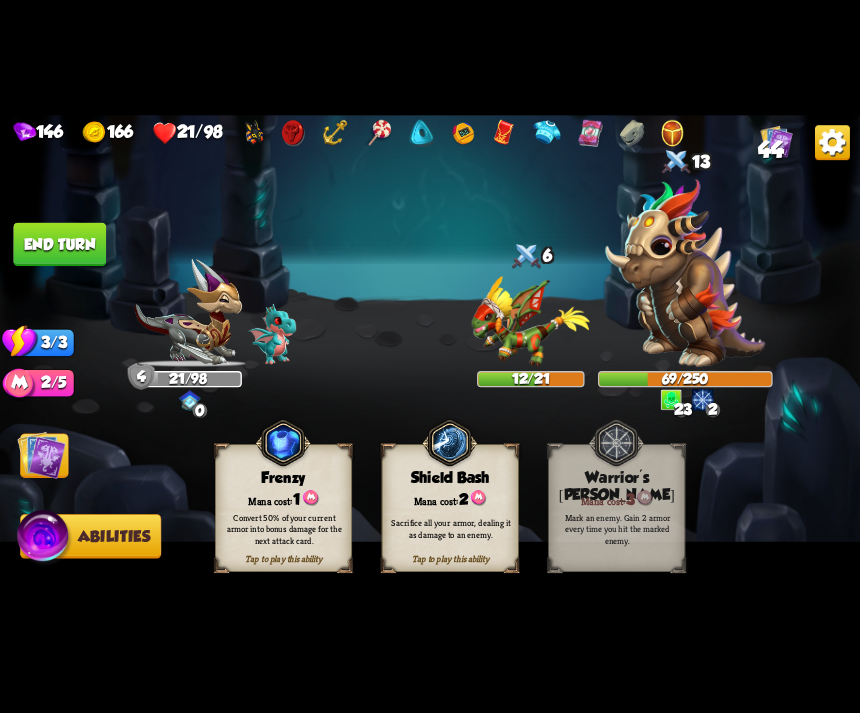 click at bounding box center [41, 454] 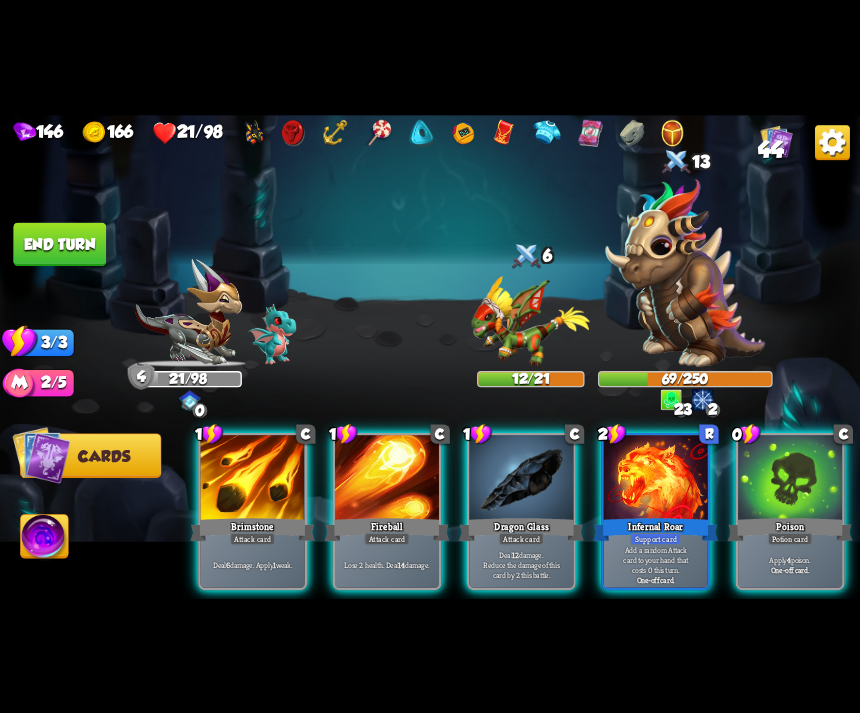 click on "Apply  4  poison." at bounding box center (790, 559) 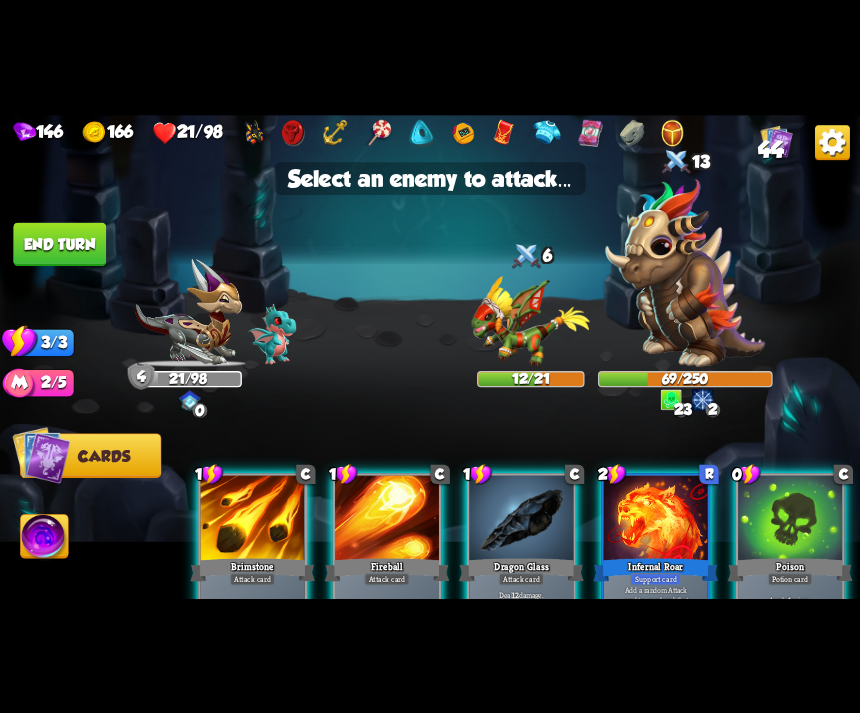 click at bounding box center [685, 272] 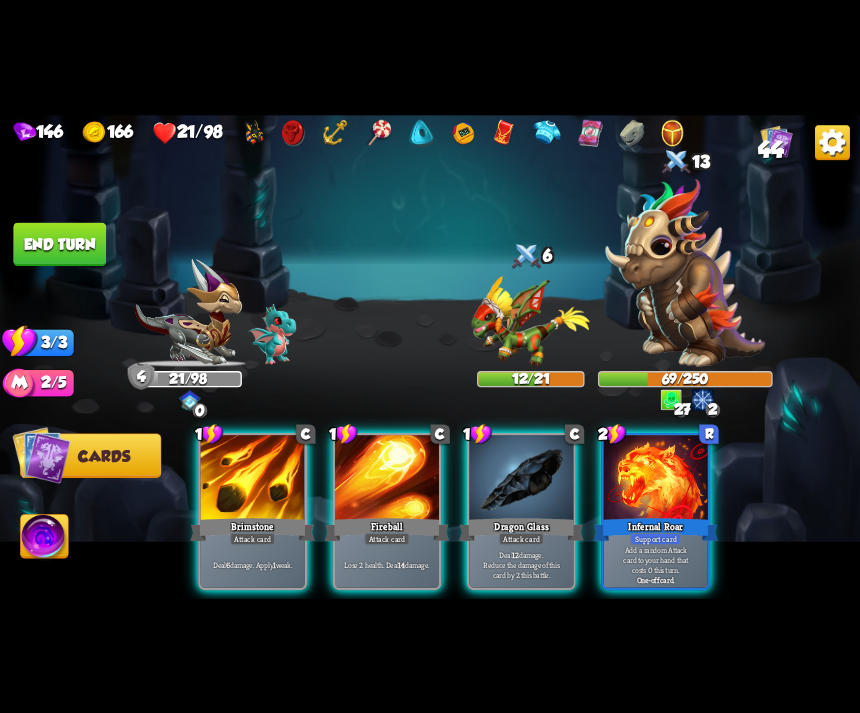 click on "Attack card" at bounding box center (521, 538) 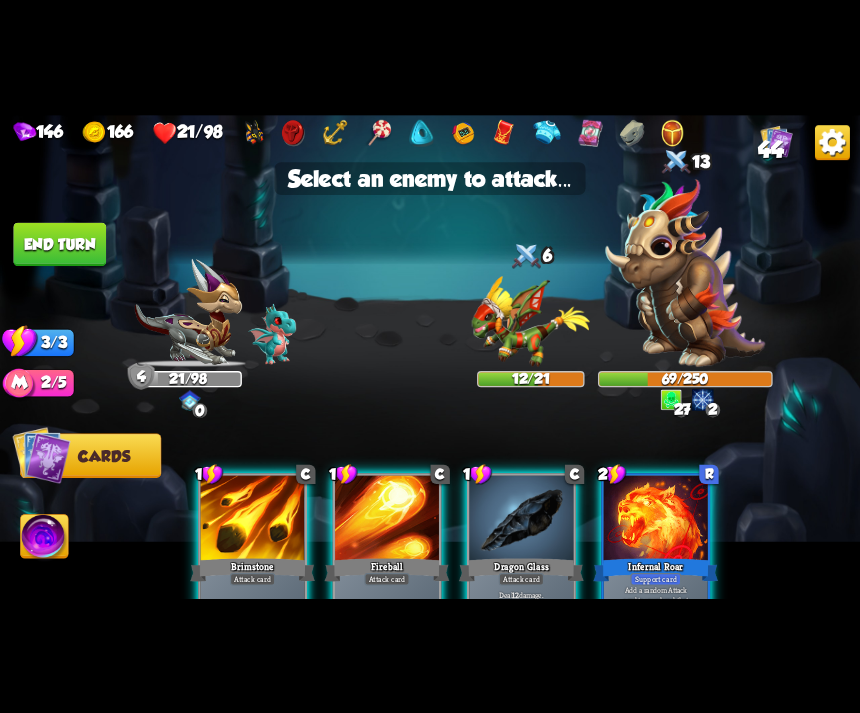 click at bounding box center [685, 272] 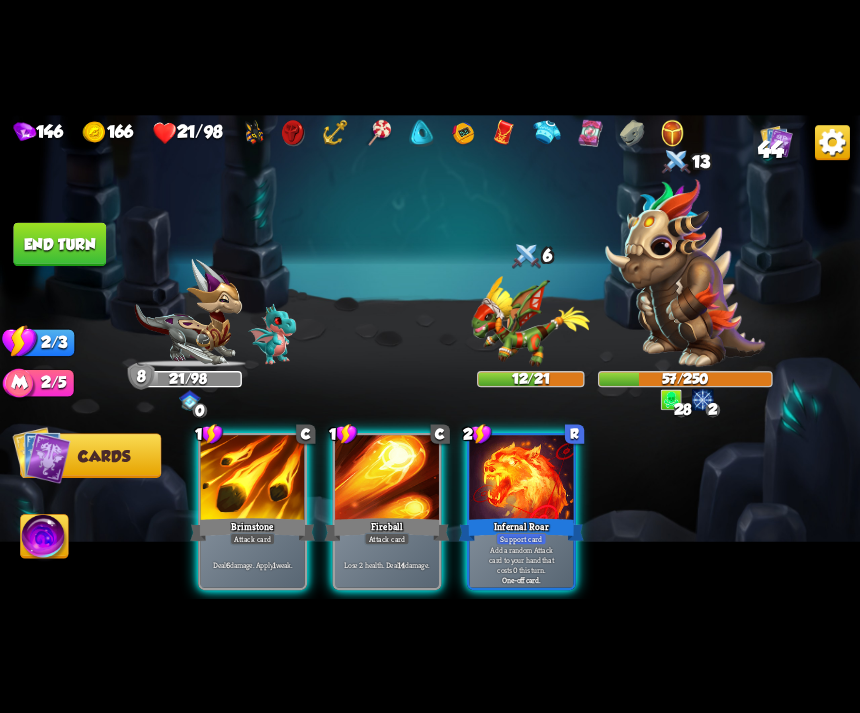 click on "Lose 2 health. Deal  14  damage." at bounding box center [387, 564] 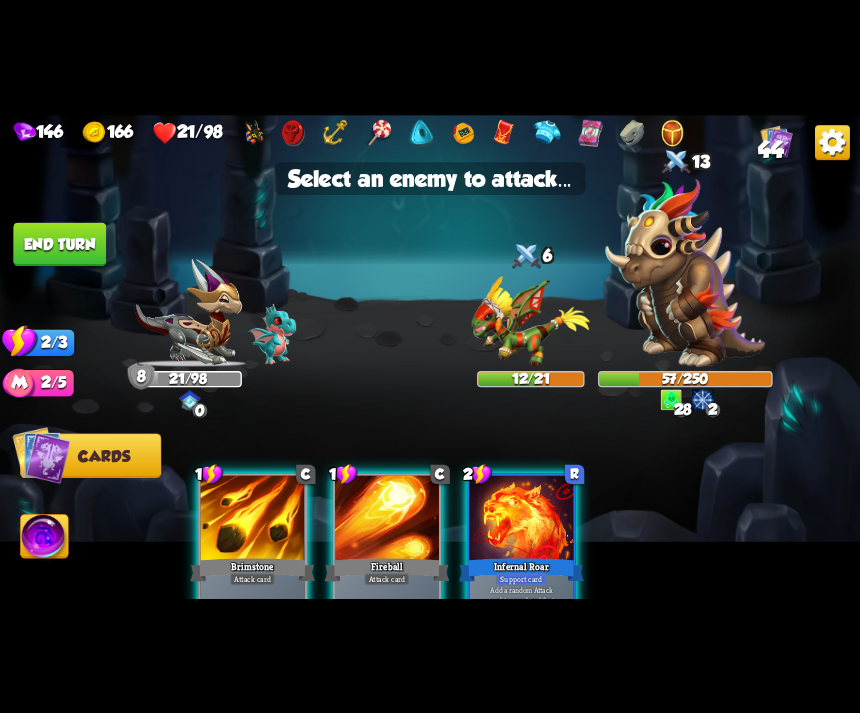 click at bounding box center [685, 272] 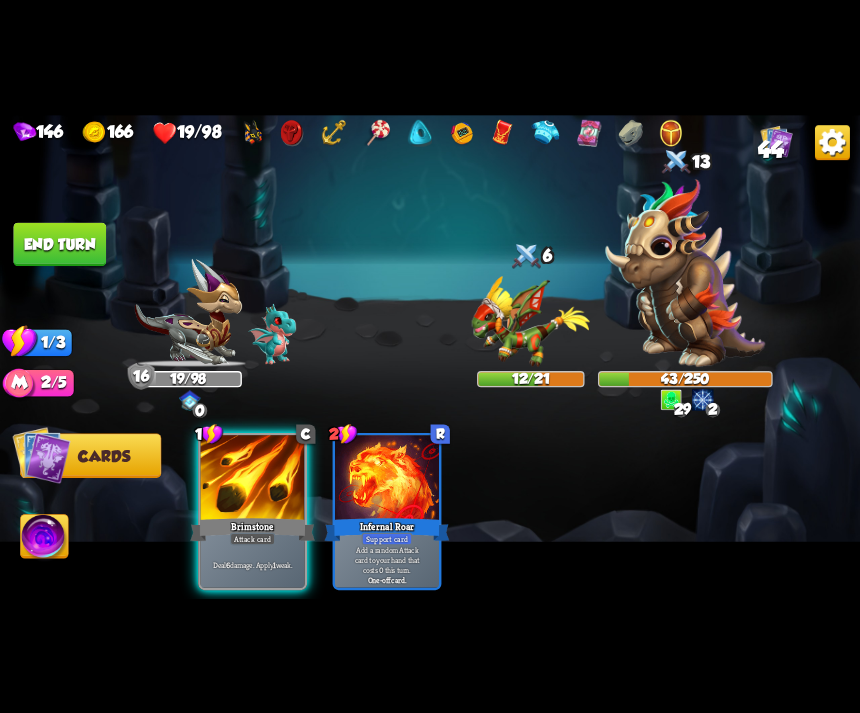click on "Brimstone" at bounding box center (252, 529) 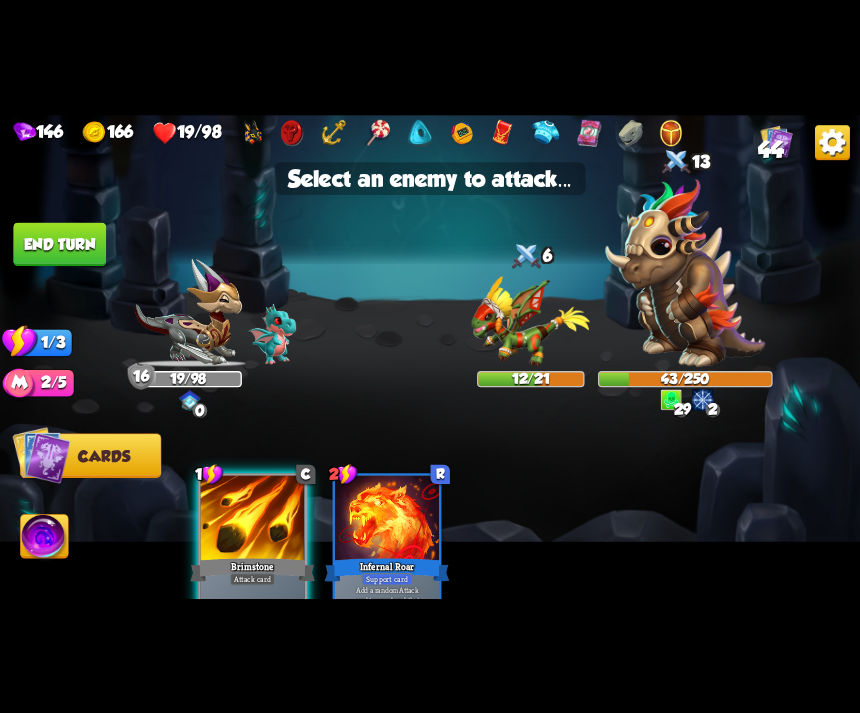 click at bounding box center (685, 272) 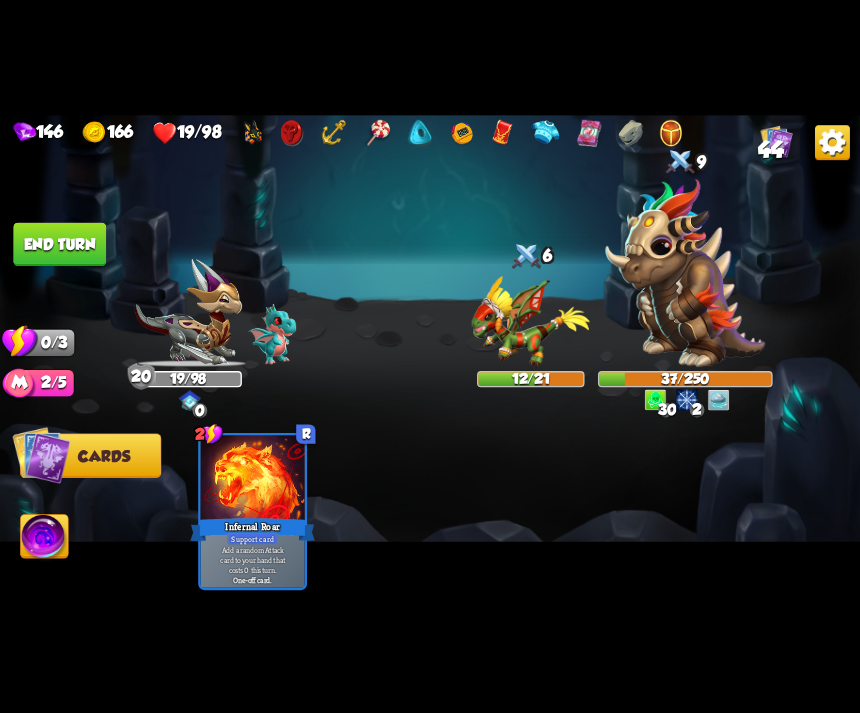 click on "End turn" at bounding box center [59, 244] 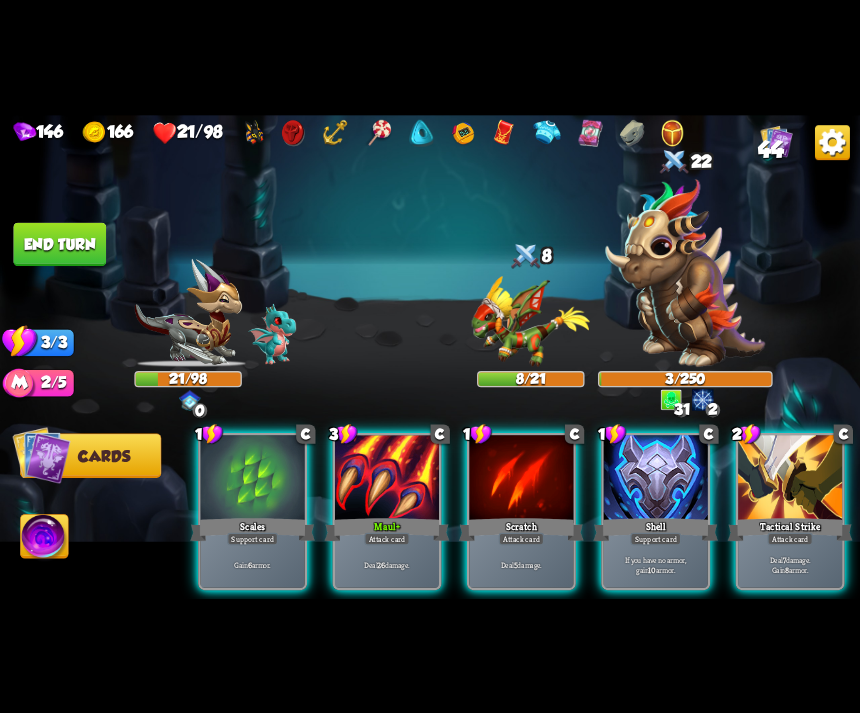 click on "Deal  26  damage." at bounding box center [387, 564] 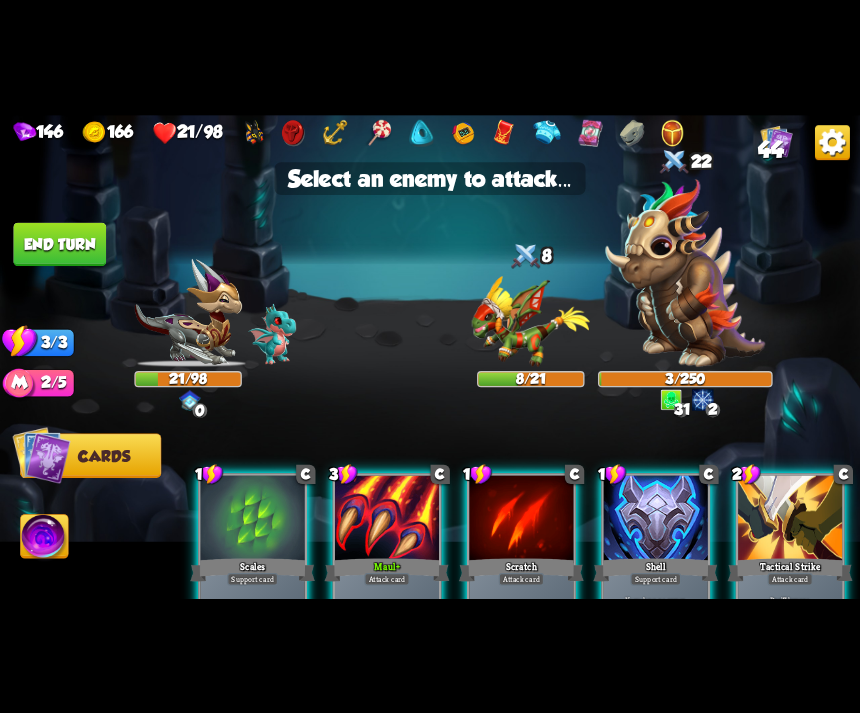 click at bounding box center (531, 321) 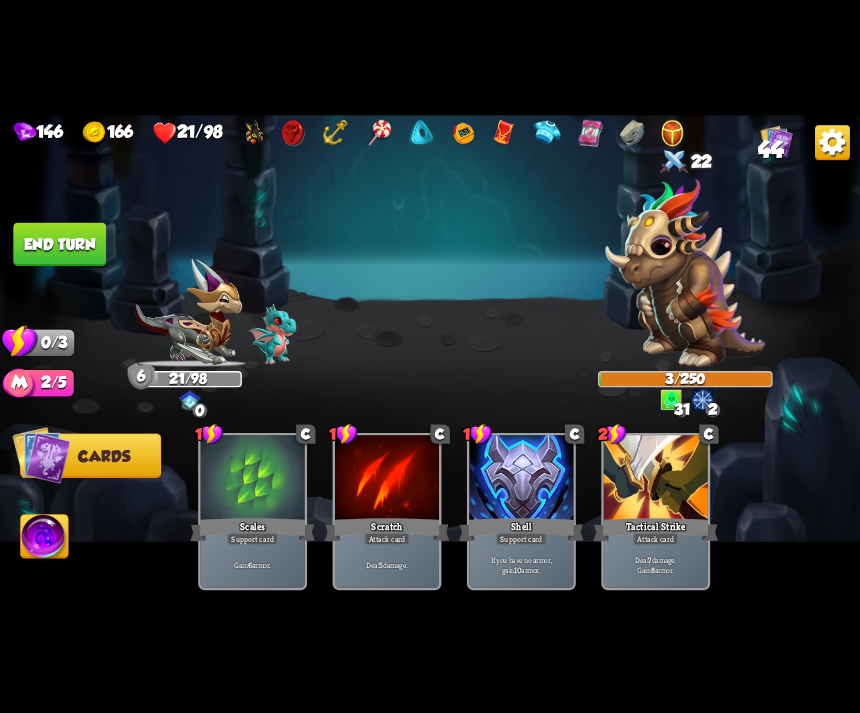 click on "End turn" at bounding box center (59, 244) 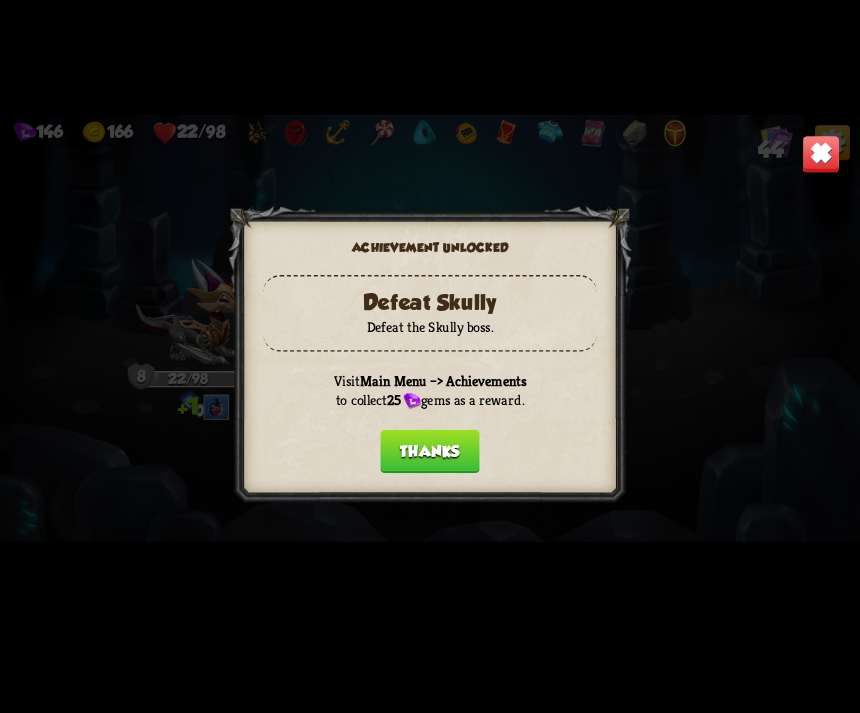 click on "Thanks" at bounding box center [429, 451] 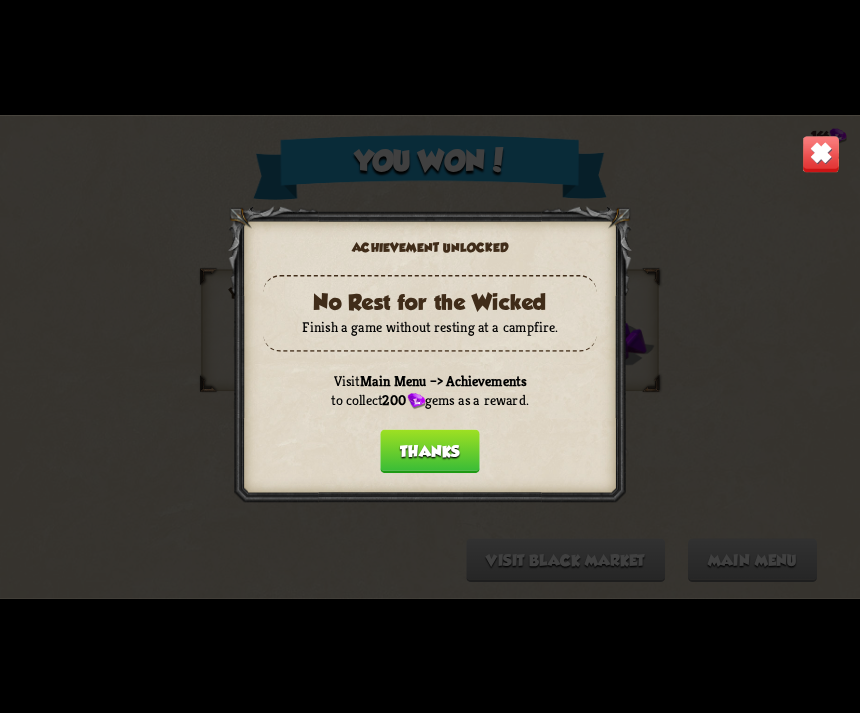 click on "Thanks" at bounding box center [429, 451] 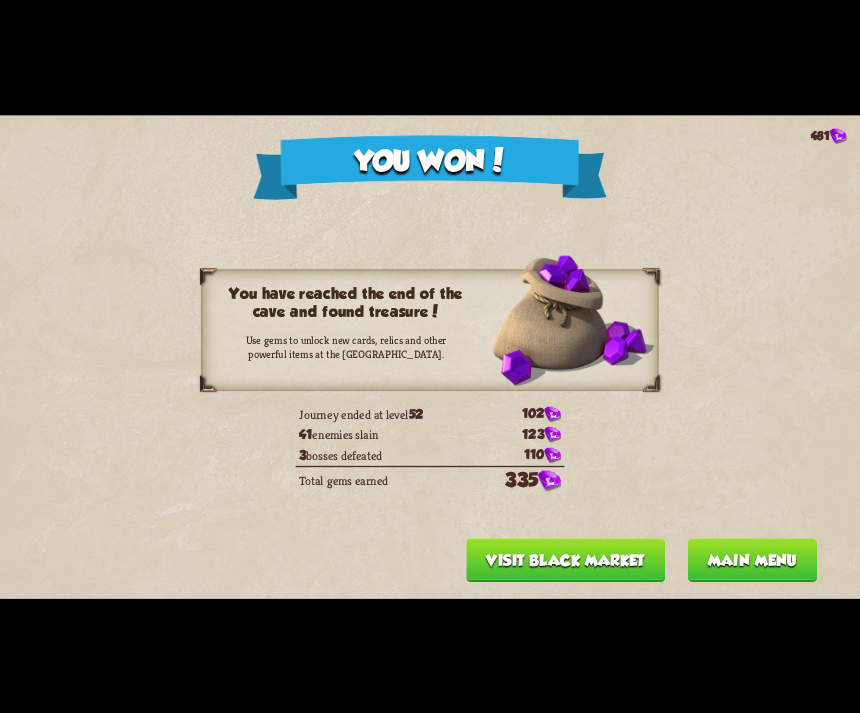 click on "Visit Black Market" at bounding box center [565, 560] 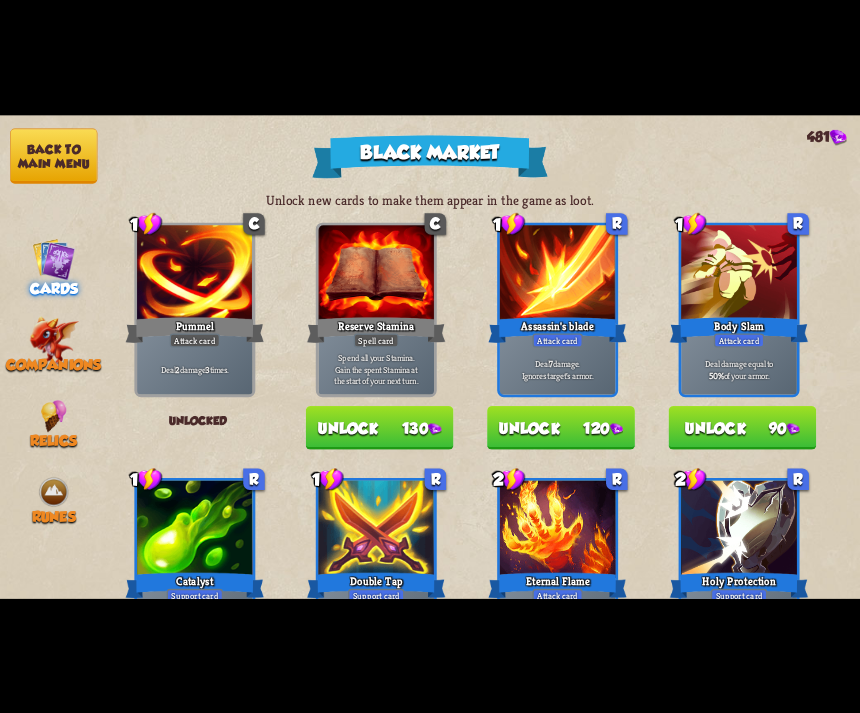 click on "Back to main menu     Cards     Companions     Relics     Runes" at bounding box center (54, 357) 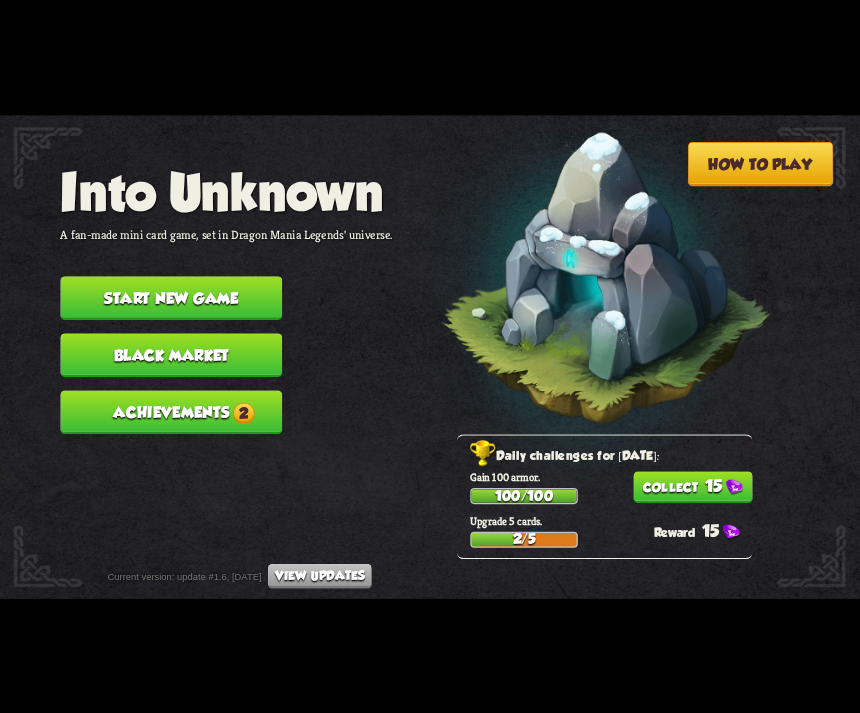 click on "15" at bounding box center [692, 487] 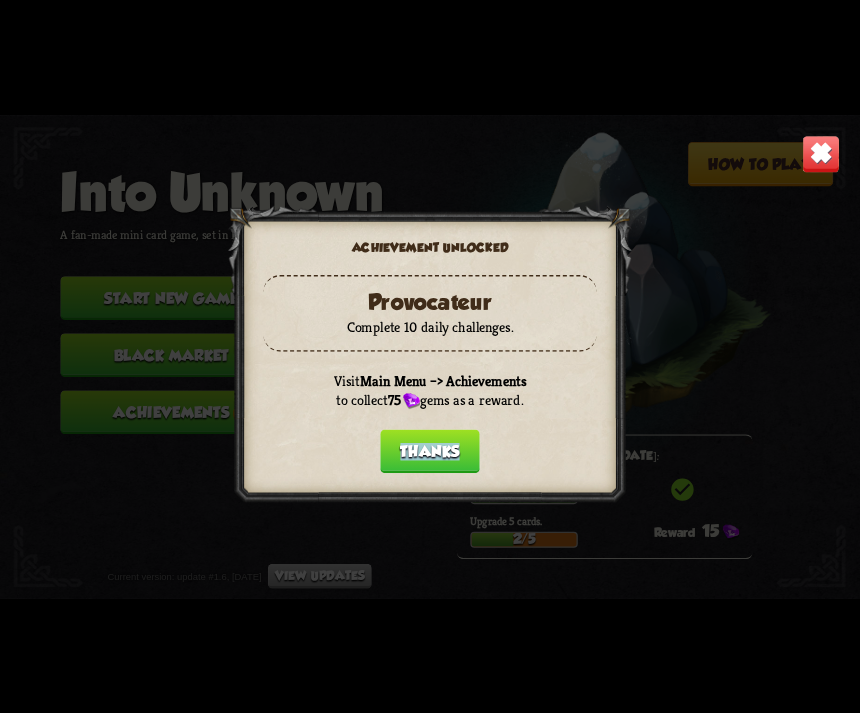 click on "Thanks" at bounding box center [429, 451] 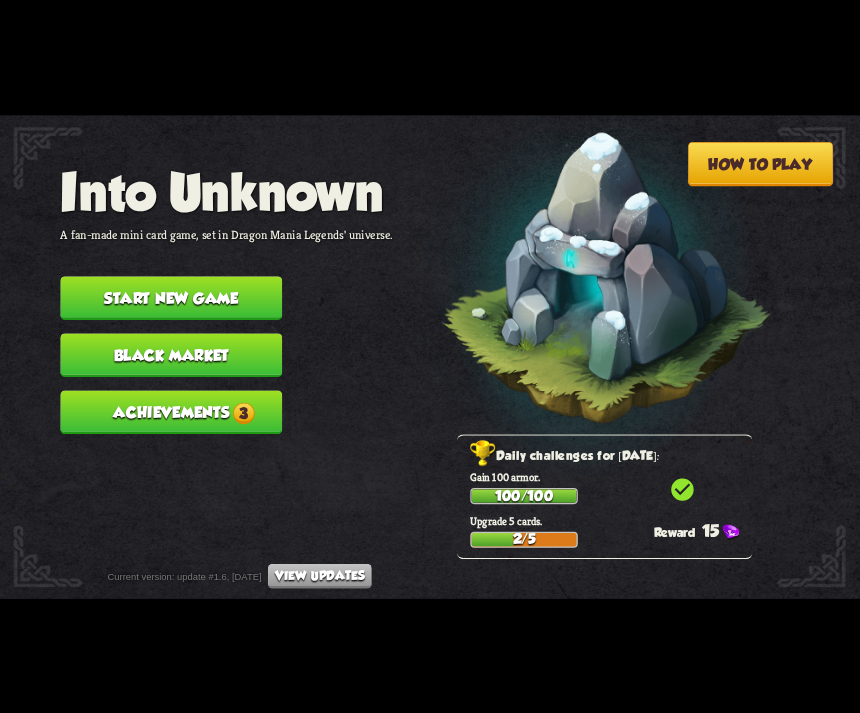 click on "Achievements
3" at bounding box center (171, 412) 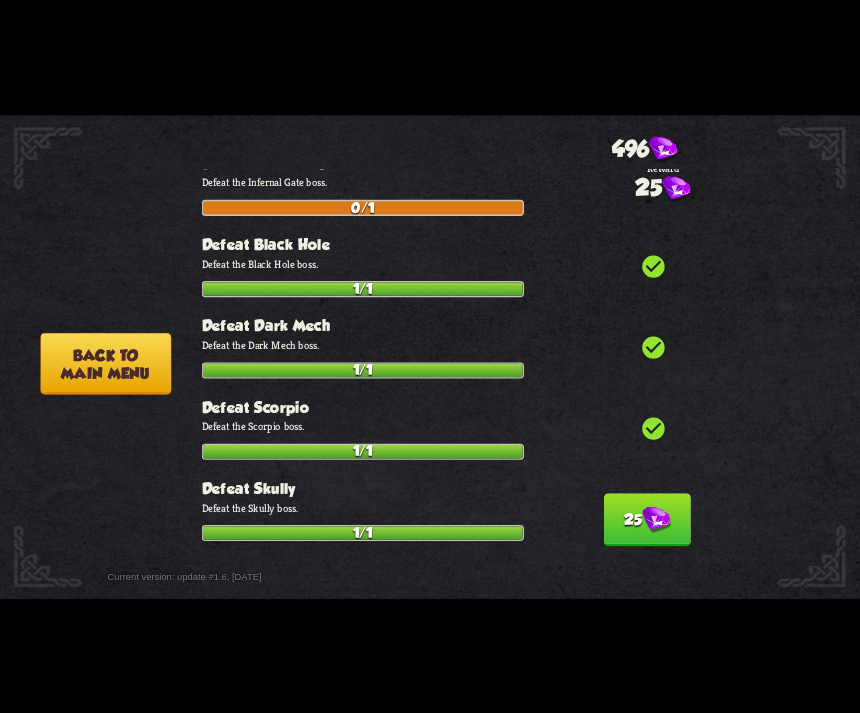 scroll, scrollTop: 2217, scrollLeft: 0, axis: vertical 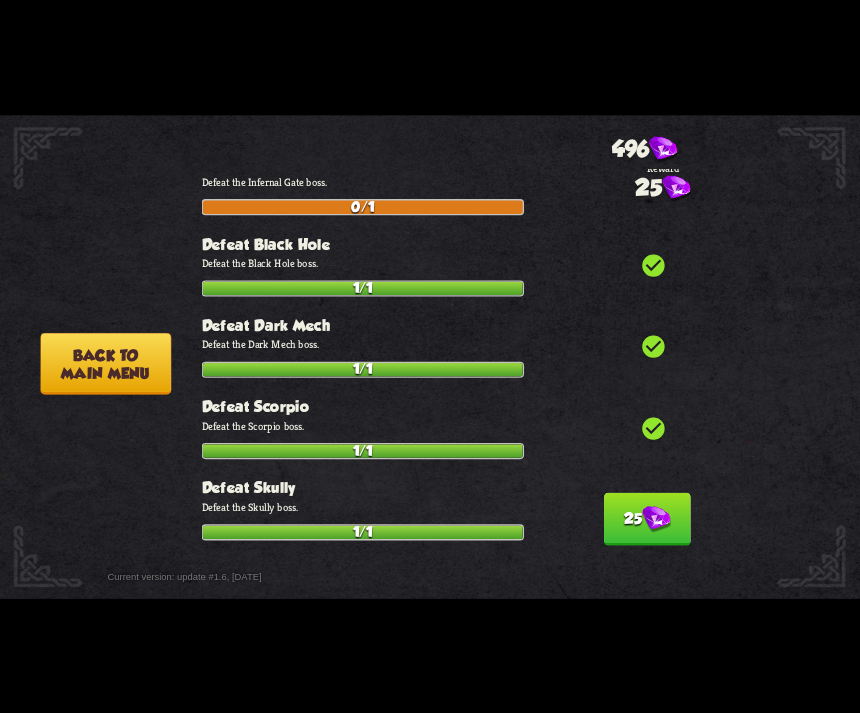 click on "25" at bounding box center (647, 518) 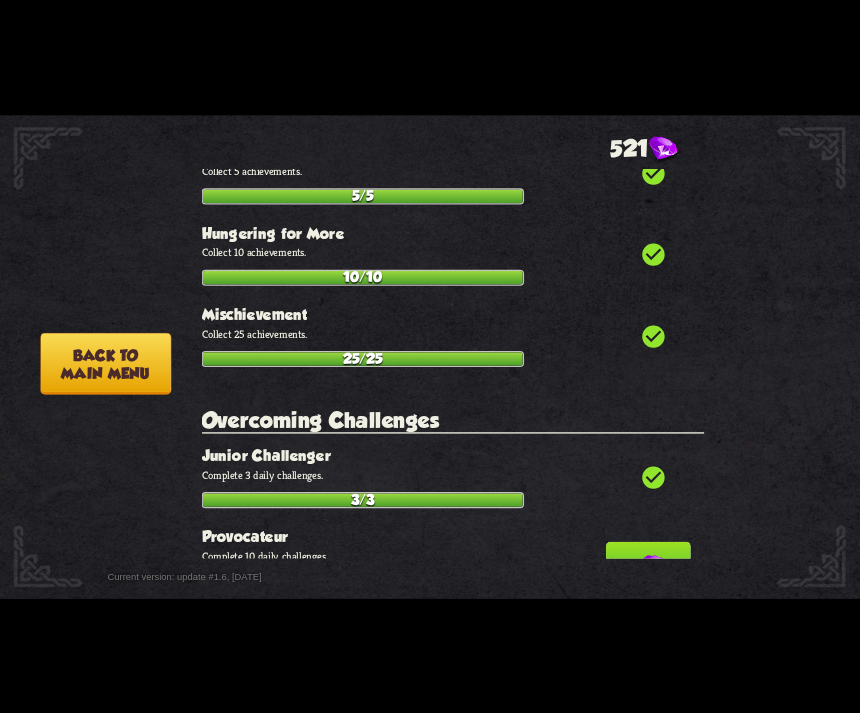 scroll, scrollTop: 5020, scrollLeft: 0, axis: vertical 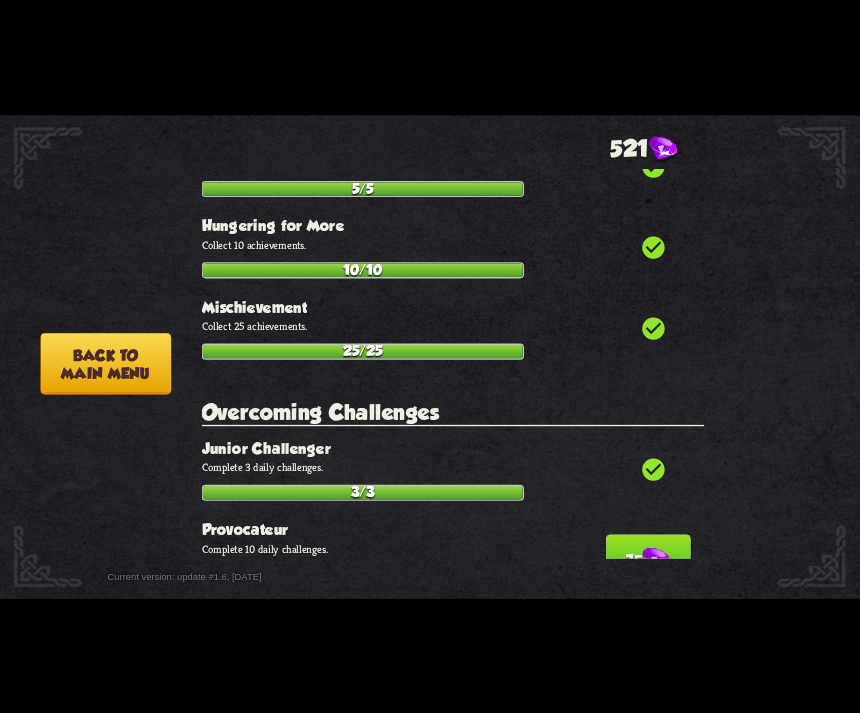 click at bounding box center [656, 560] 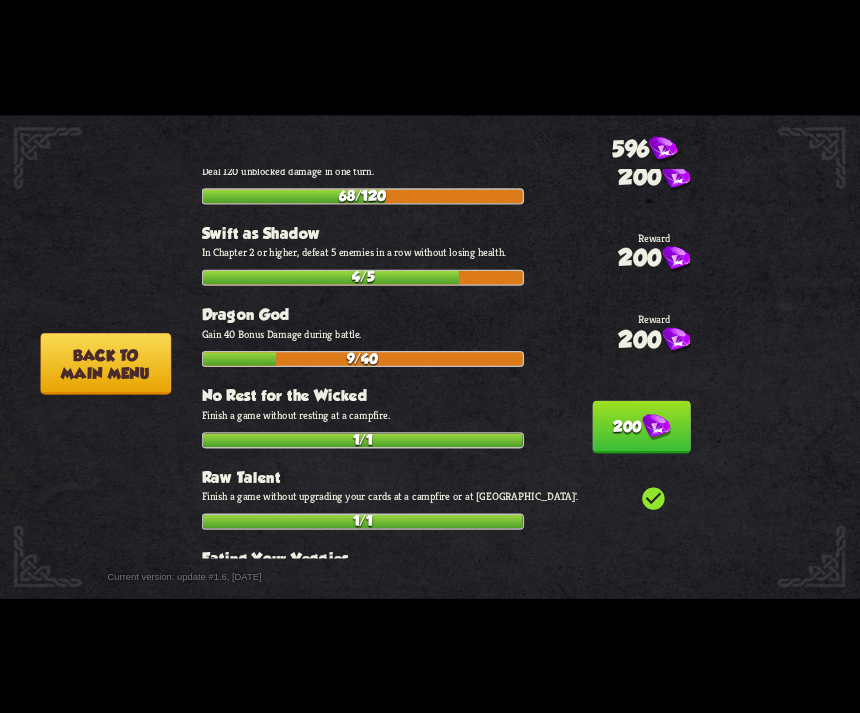 click on "200" at bounding box center [642, 426] 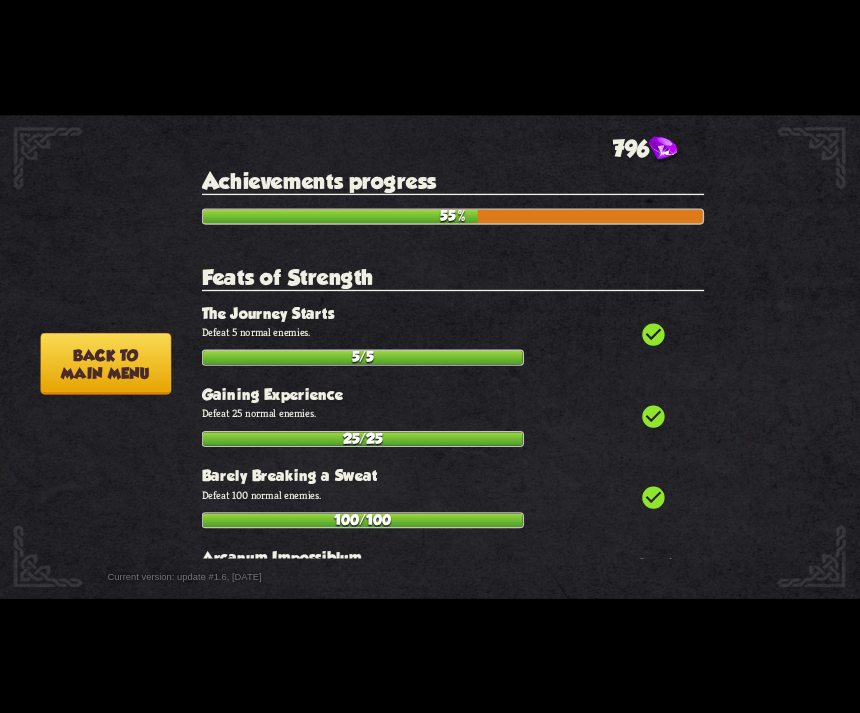 scroll, scrollTop: 0, scrollLeft: 0, axis: both 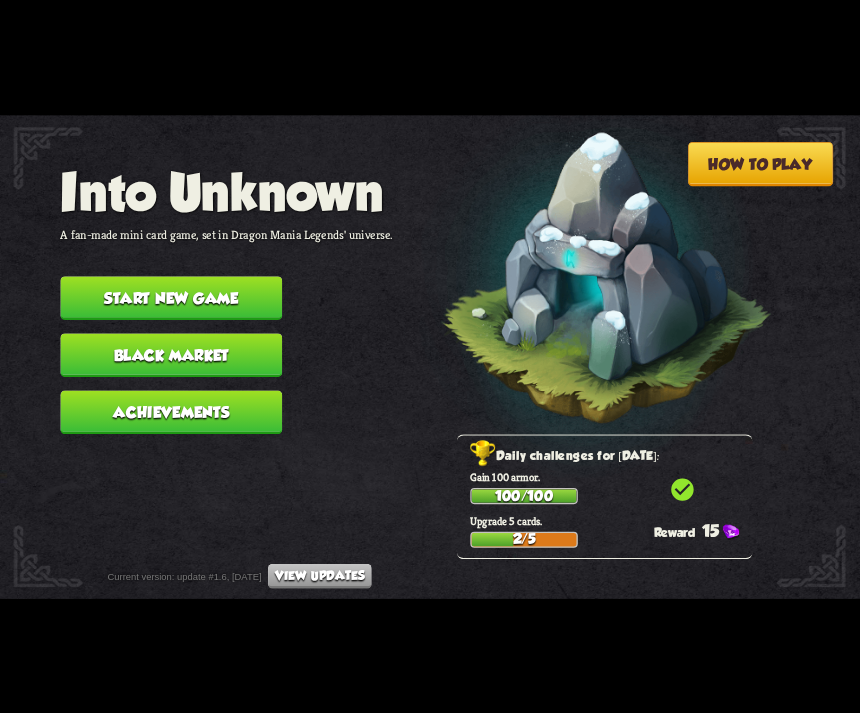 click on "Black Market" at bounding box center (171, 355) 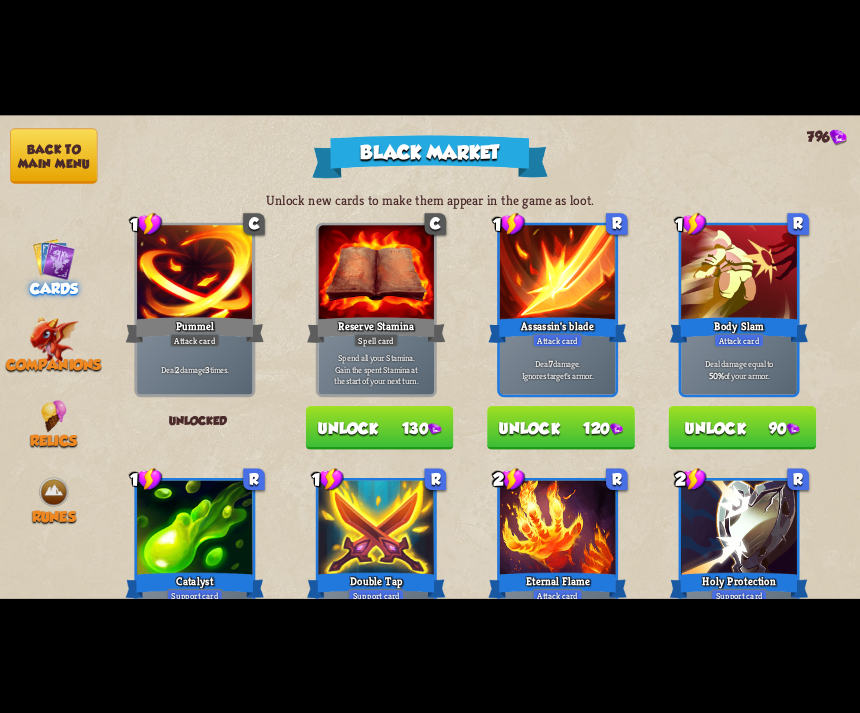 click on "Back to main menu" at bounding box center [53, 155] 